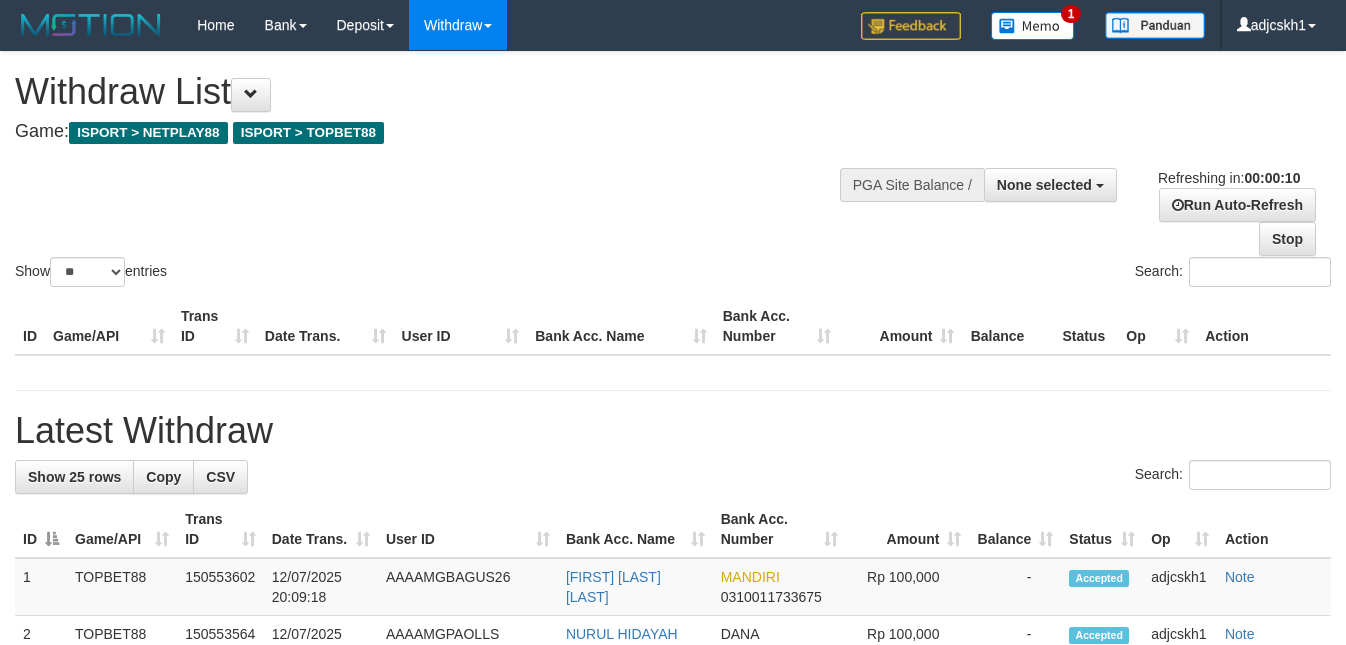select 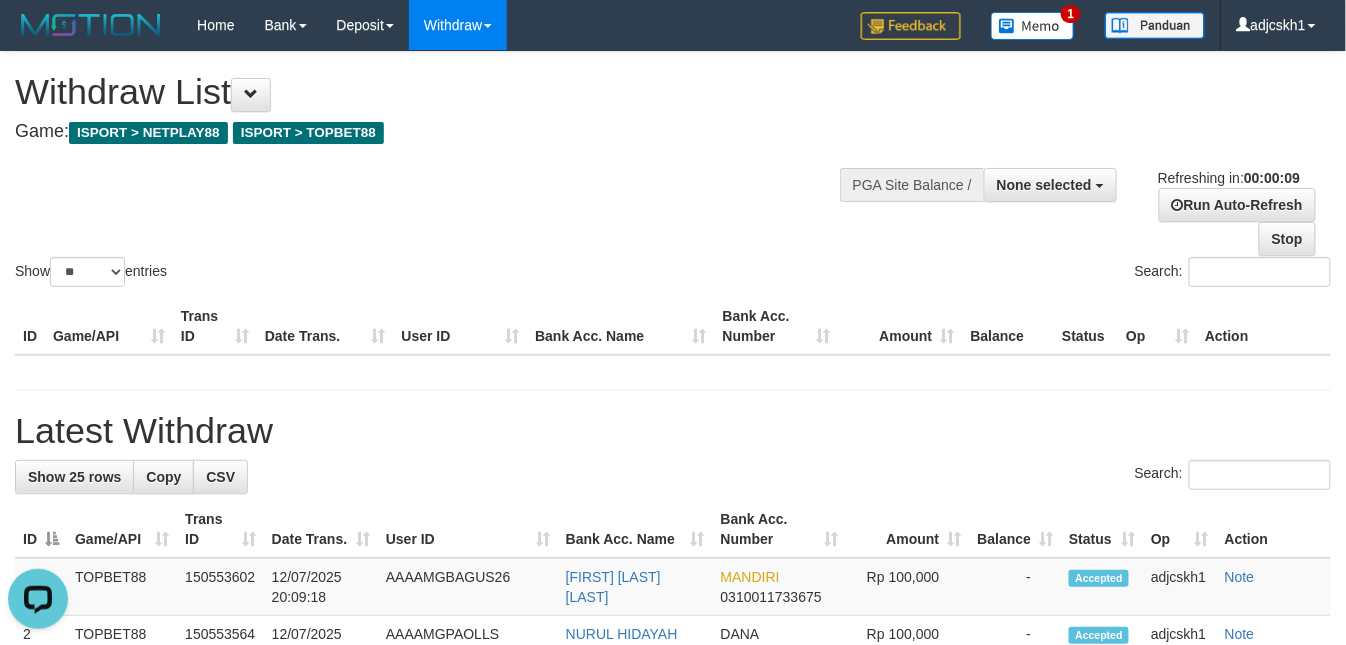 scroll, scrollTop: 0, scrollLeft: 0, axis: both 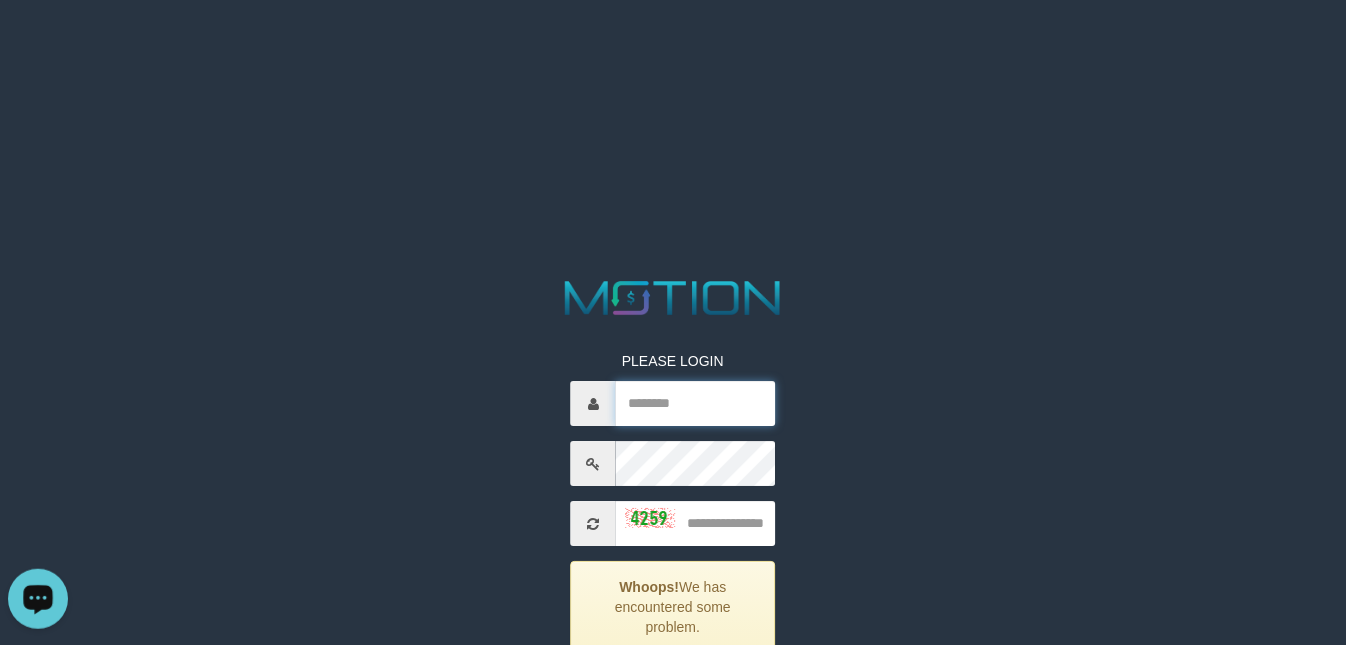 type on "********" 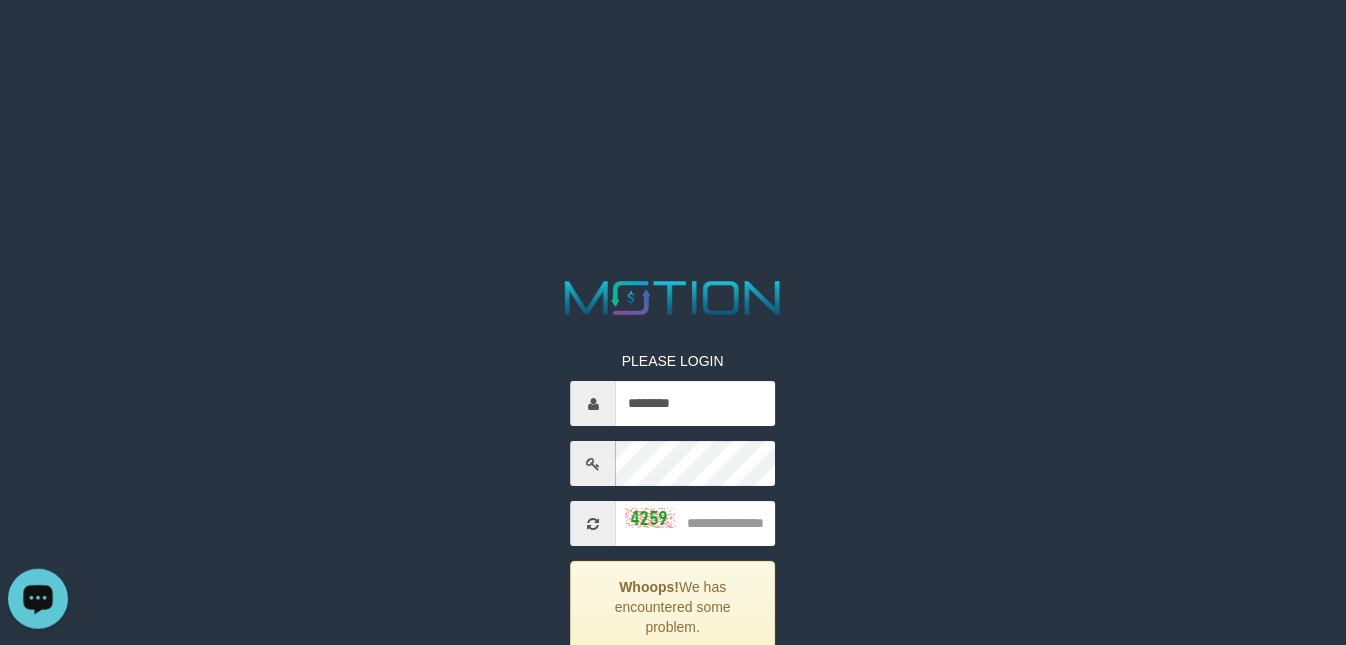 click on "PLEASE LOGIN
********
Whoops!  We has encountered some problem.
Your account is inactive, please contact your administrator.
*****
code © [YEAR]-[YEAR] dwg" at bounding box center [673, 25] 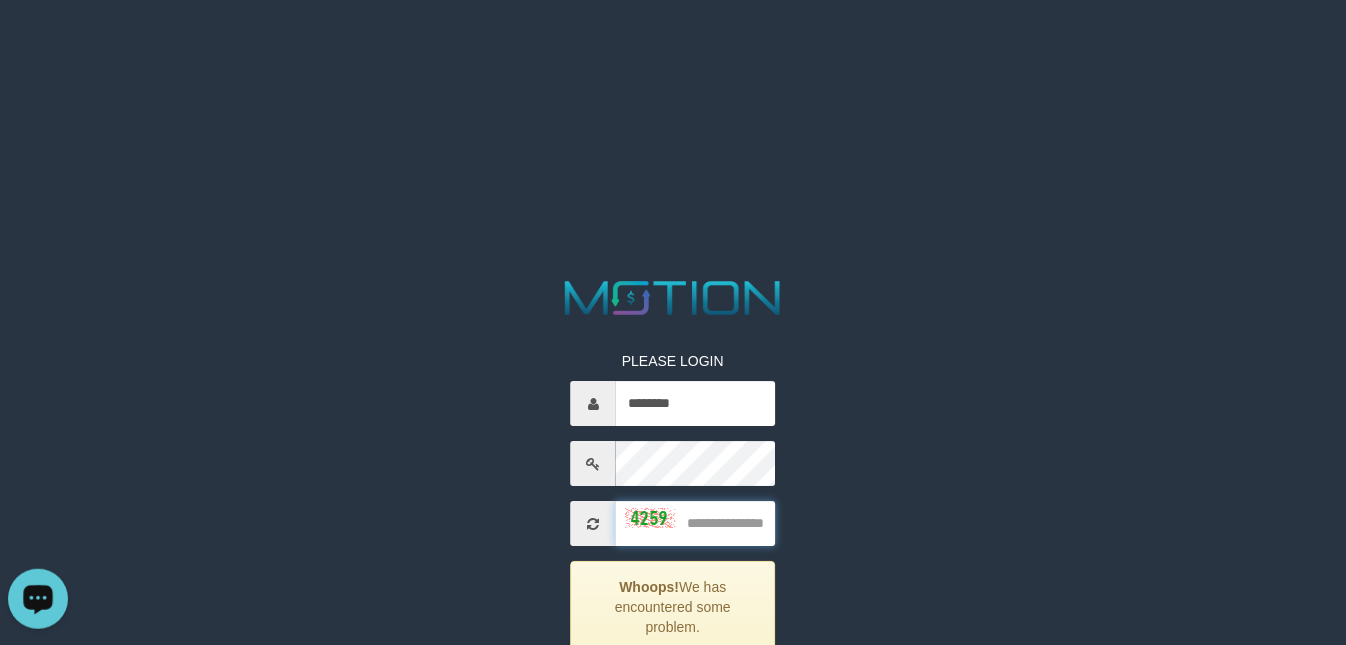 click at bounding box center [695, 524] 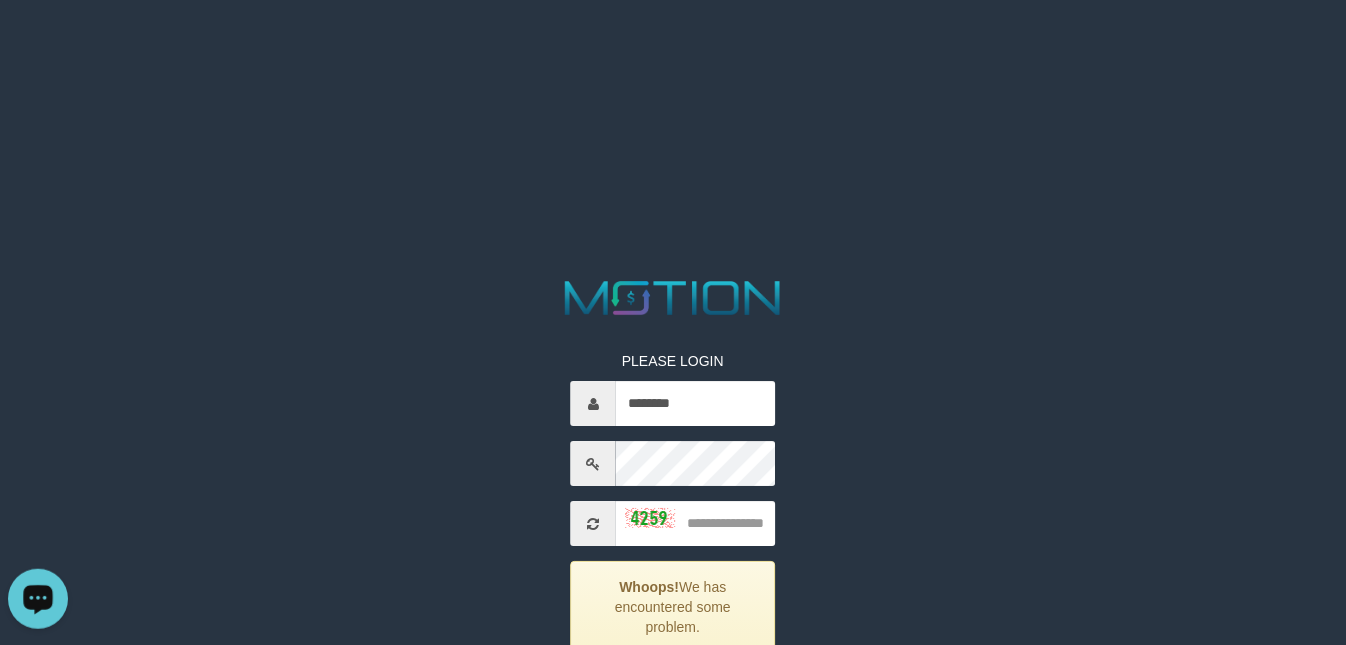 click at bounding box center (651, 518) 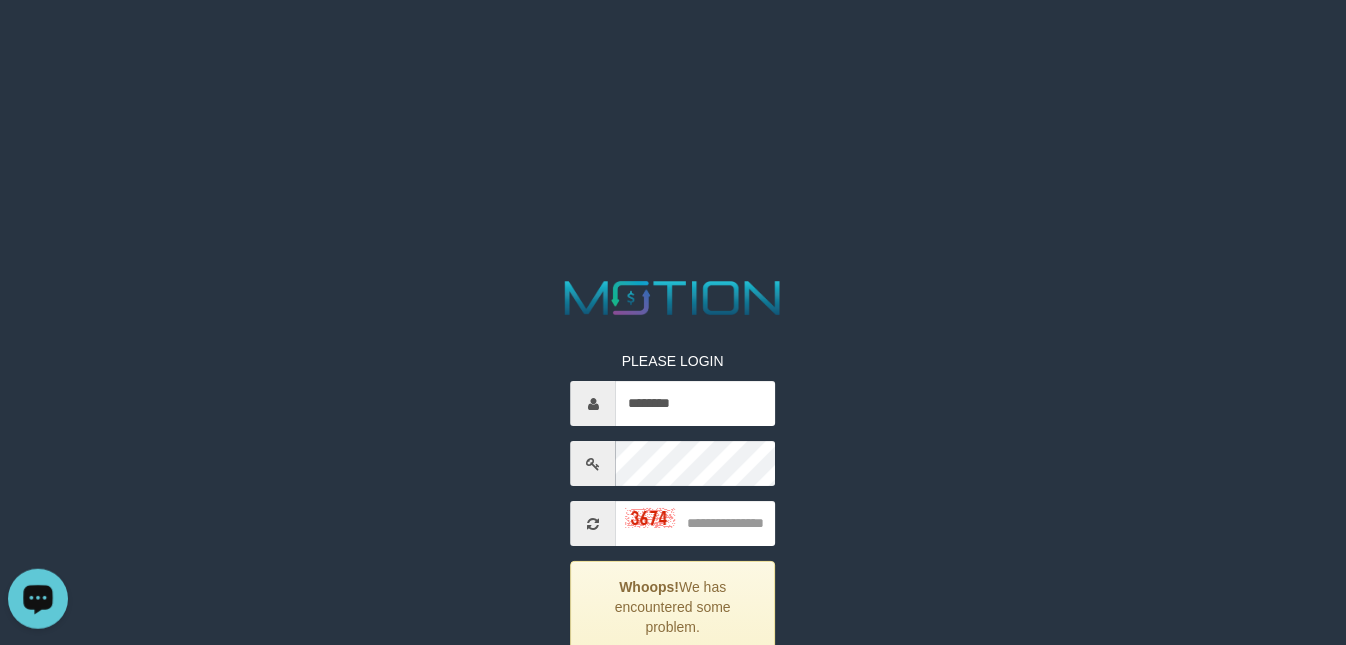 click at bounding box center (651, 518) 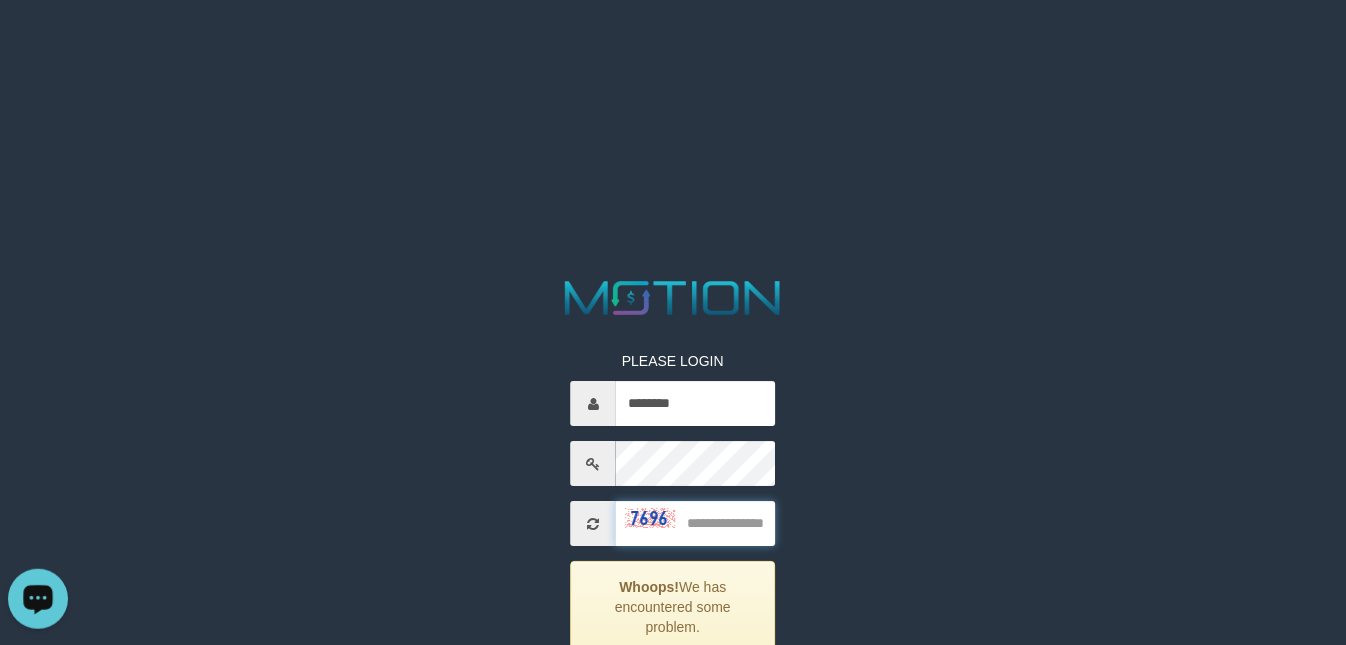 click at bounding box center [695, 524] 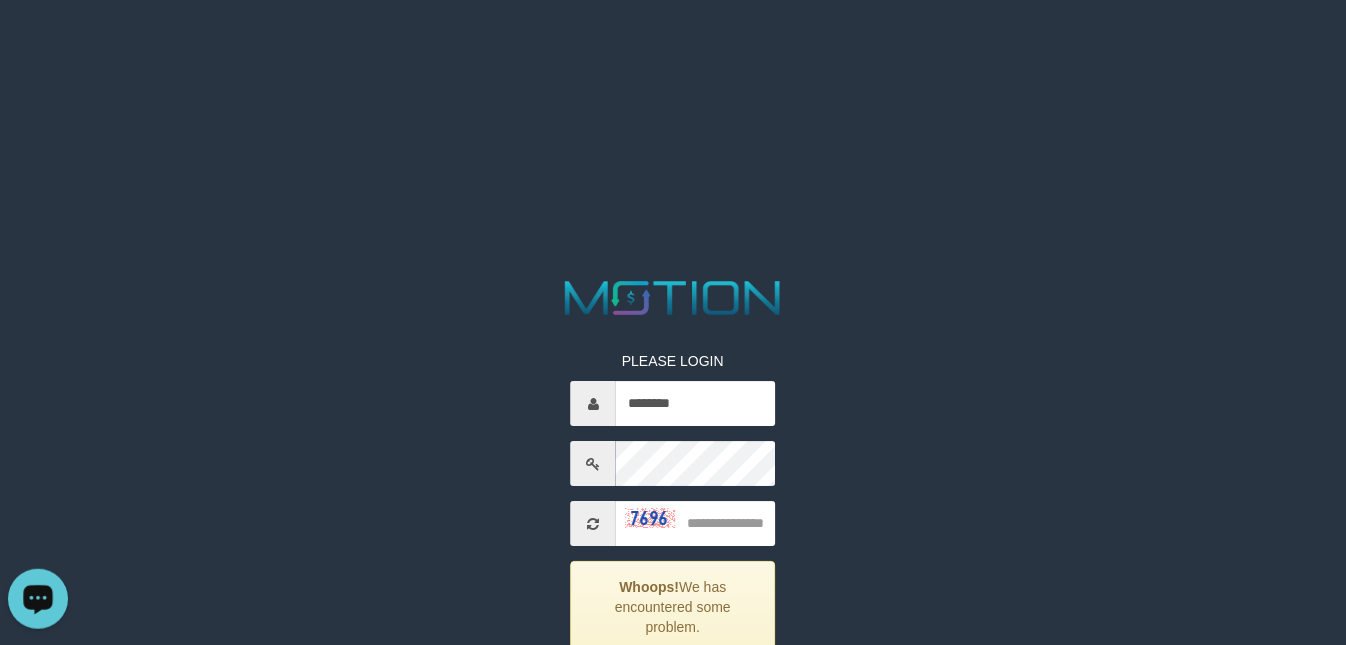 click on "PLEASE LOGIN
********
Whoops!  We has encountered some problem.
Your account is inactive, please contact your administrator.
*****
code © 2012-2018 dwg" at bounding box center (673, 550) 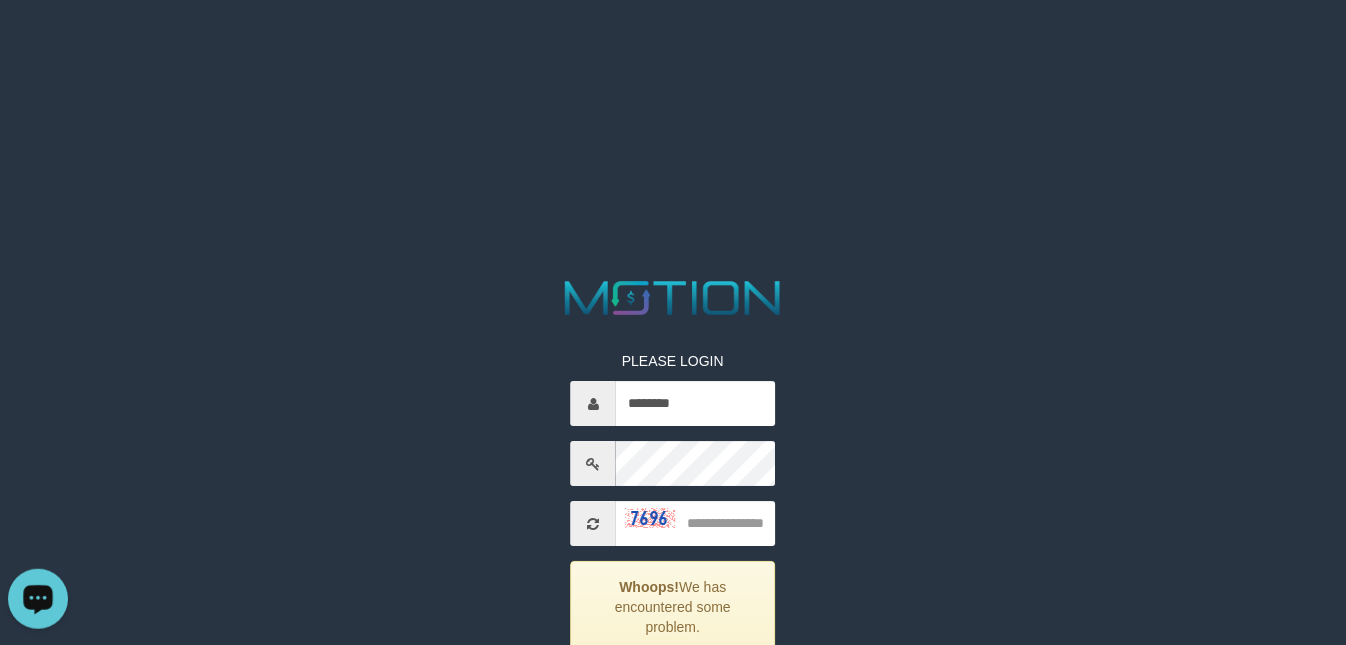 click at bounding box center [651, 518] 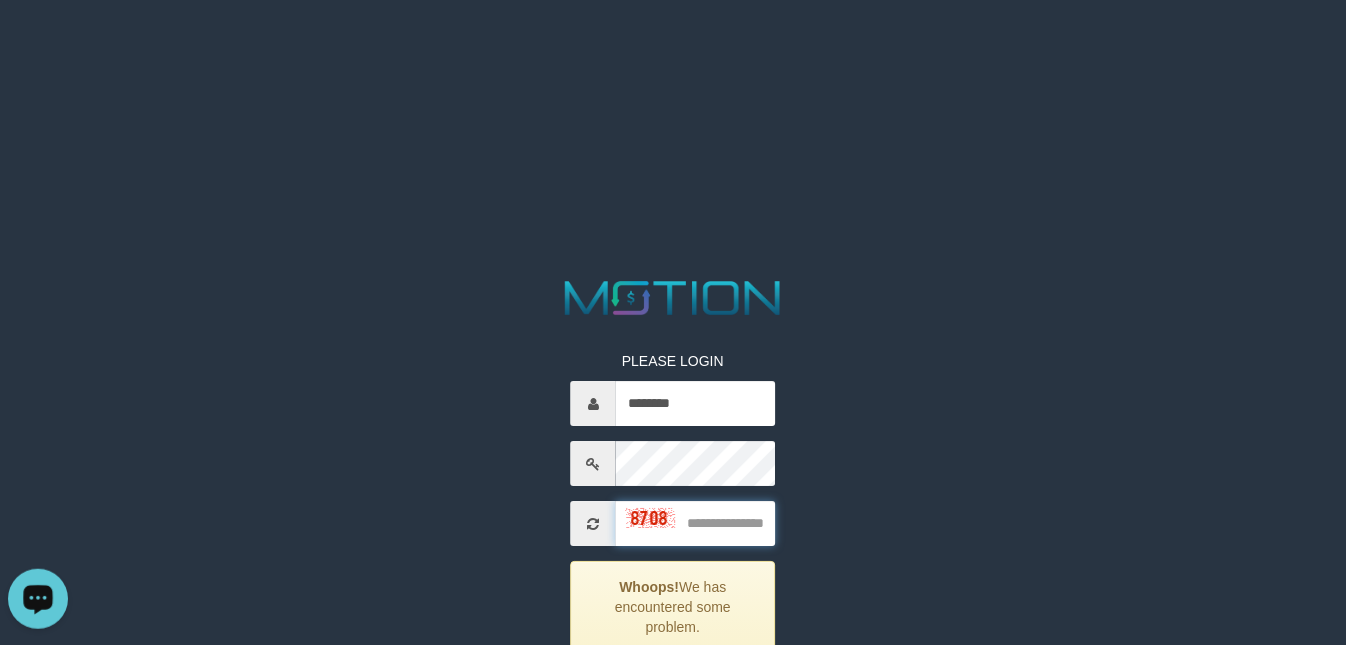 click at bounding box center (695, 524) 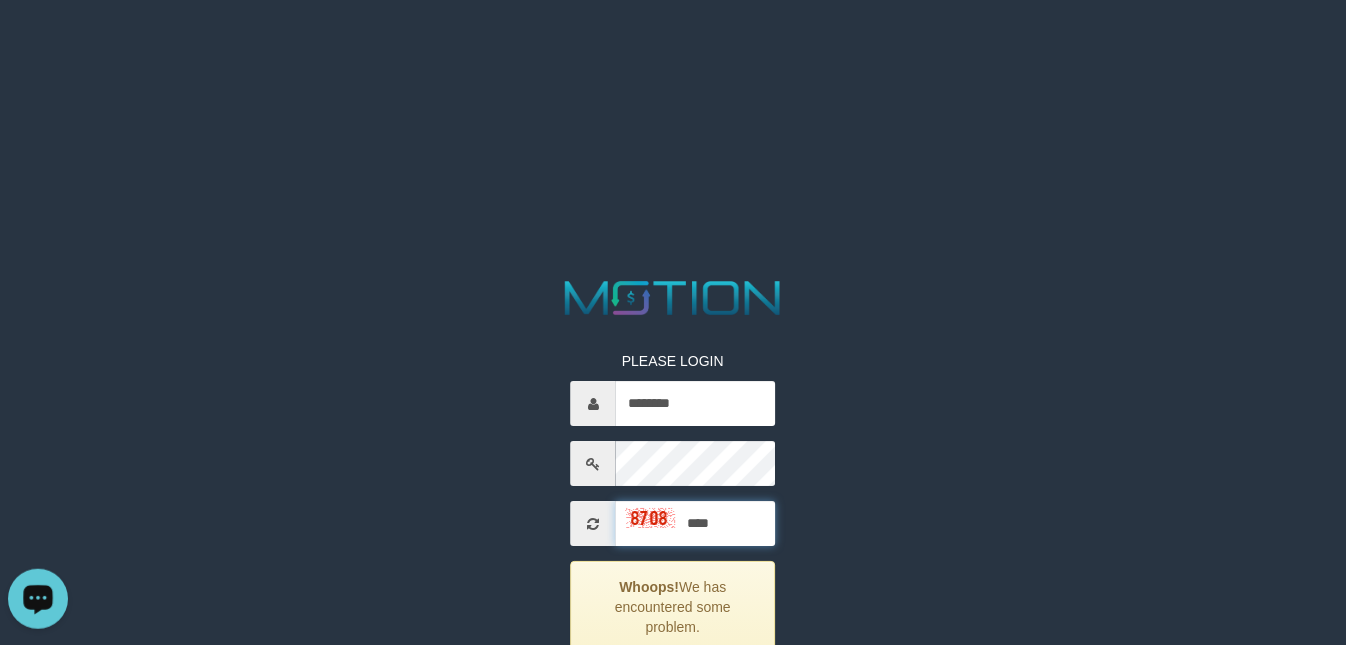 type on "****" 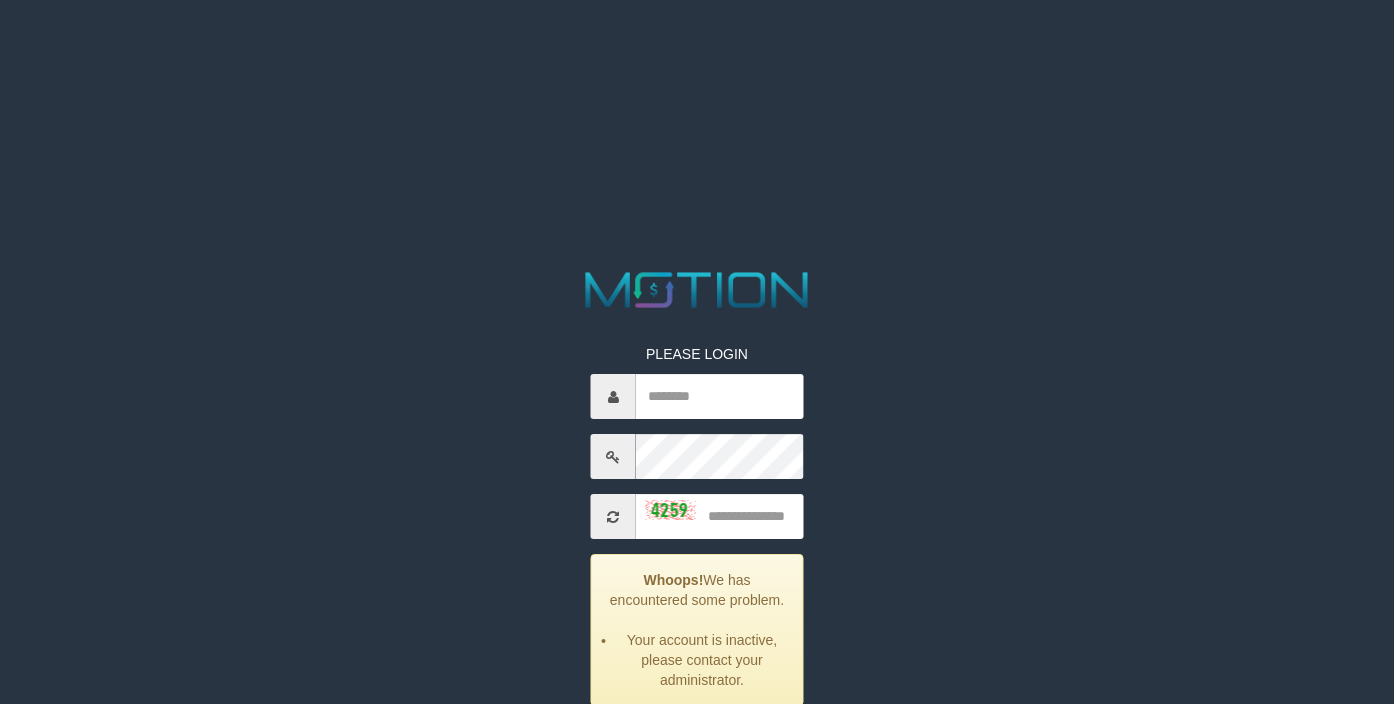 scroll, scrollTop: 0, scrollLeft: 0, axis: both 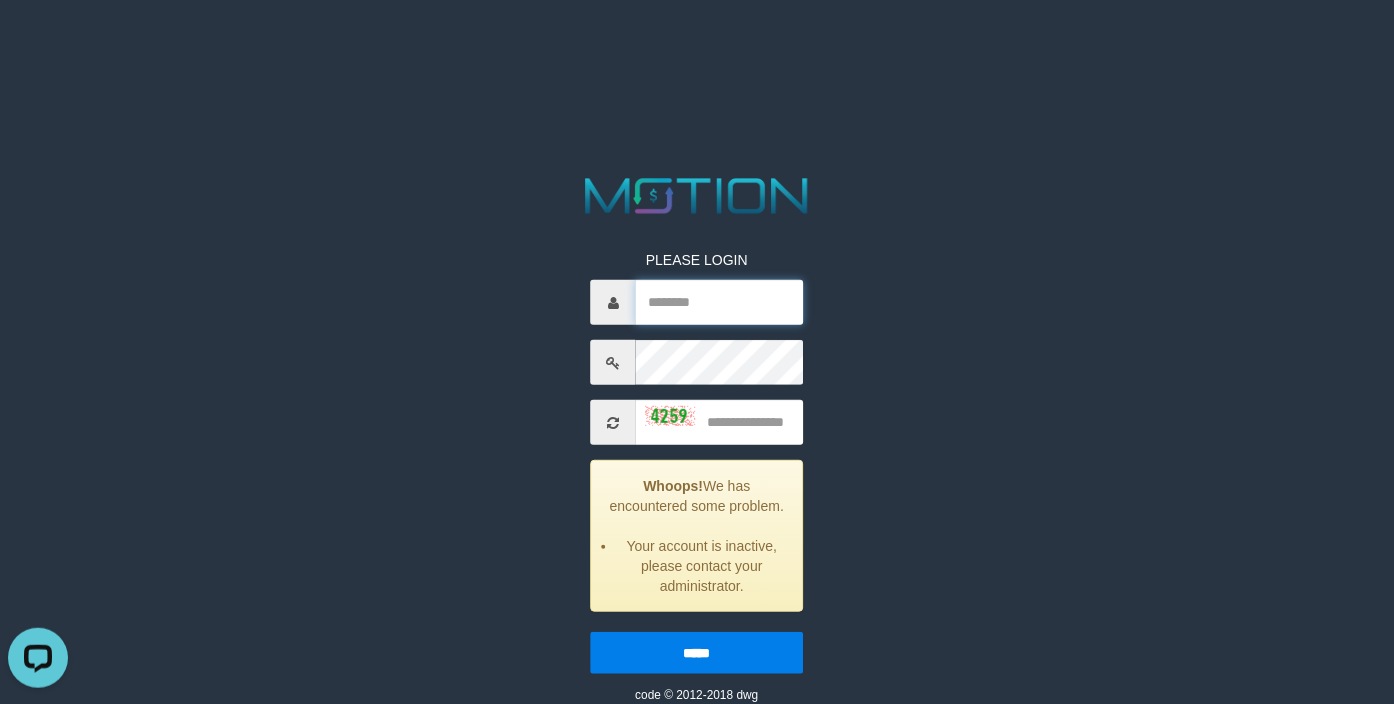 type on "********" 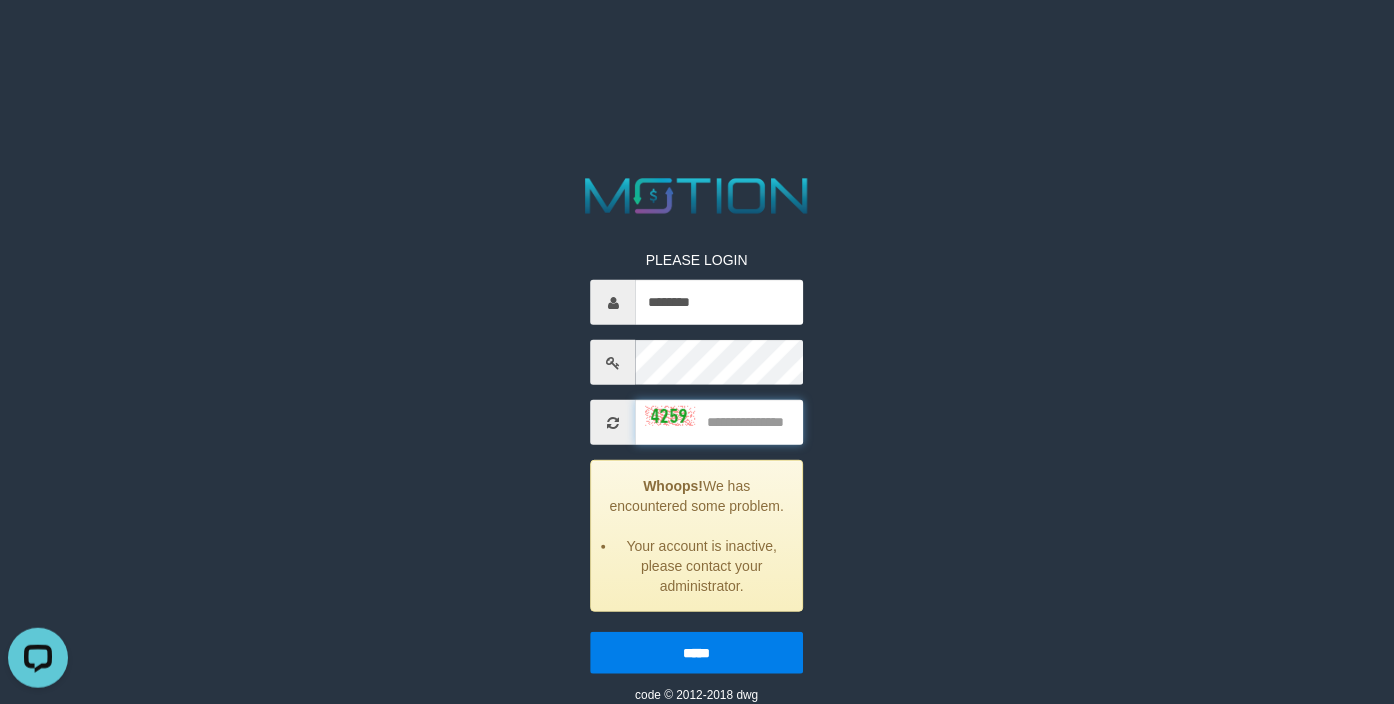 click at bounding box center (719, 422) 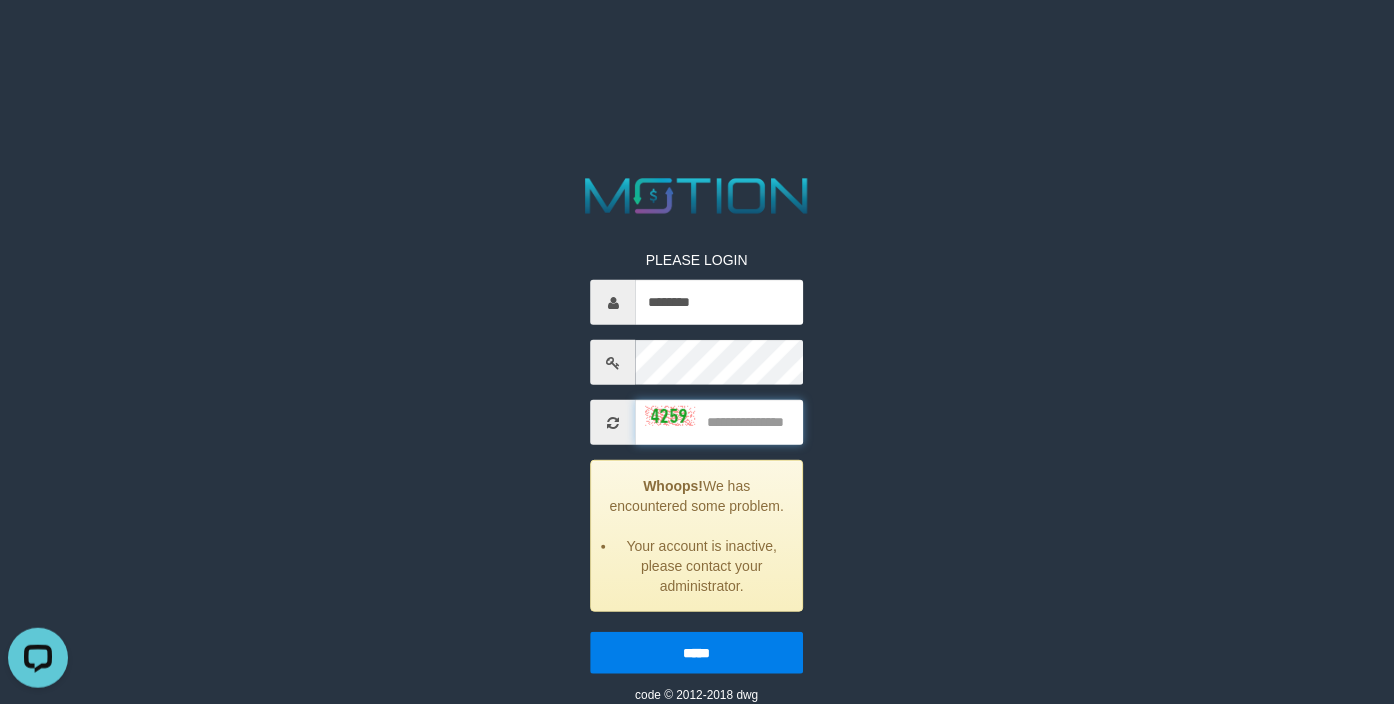 click at bounding box center [719, 422] 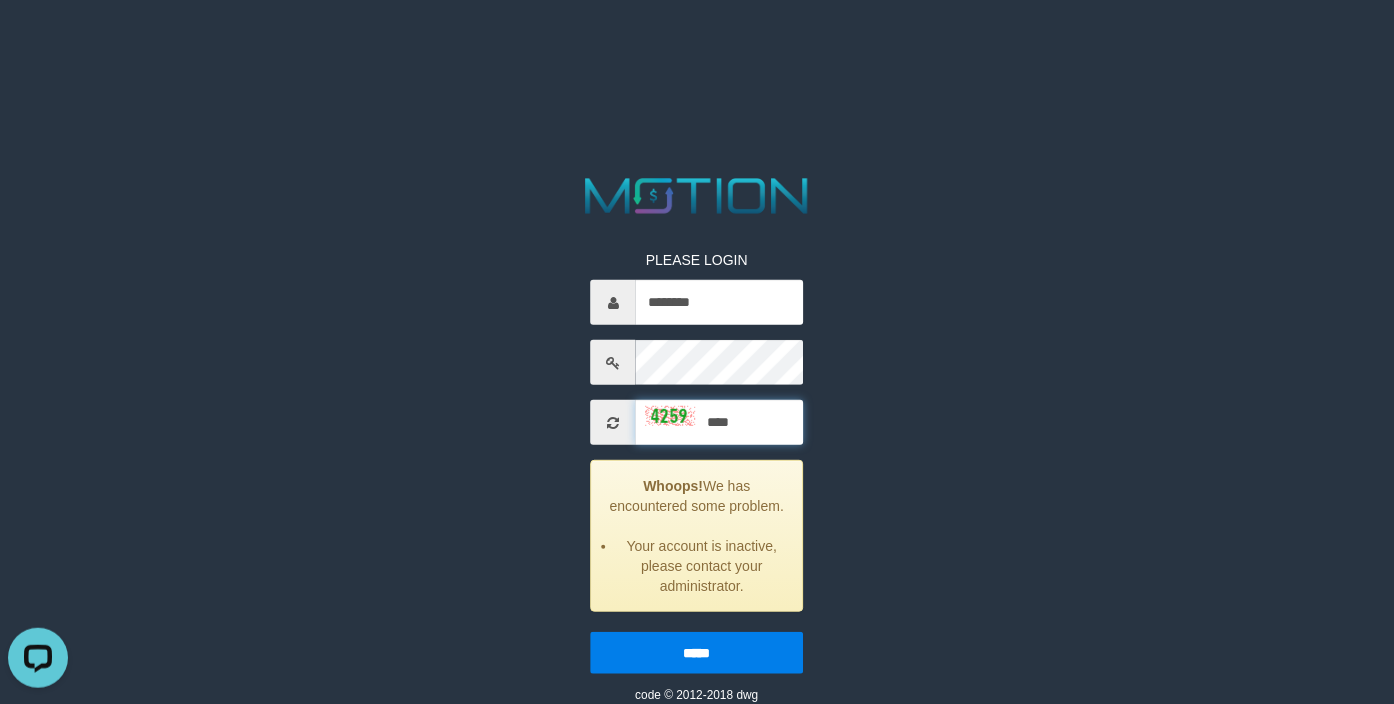 type on "****" 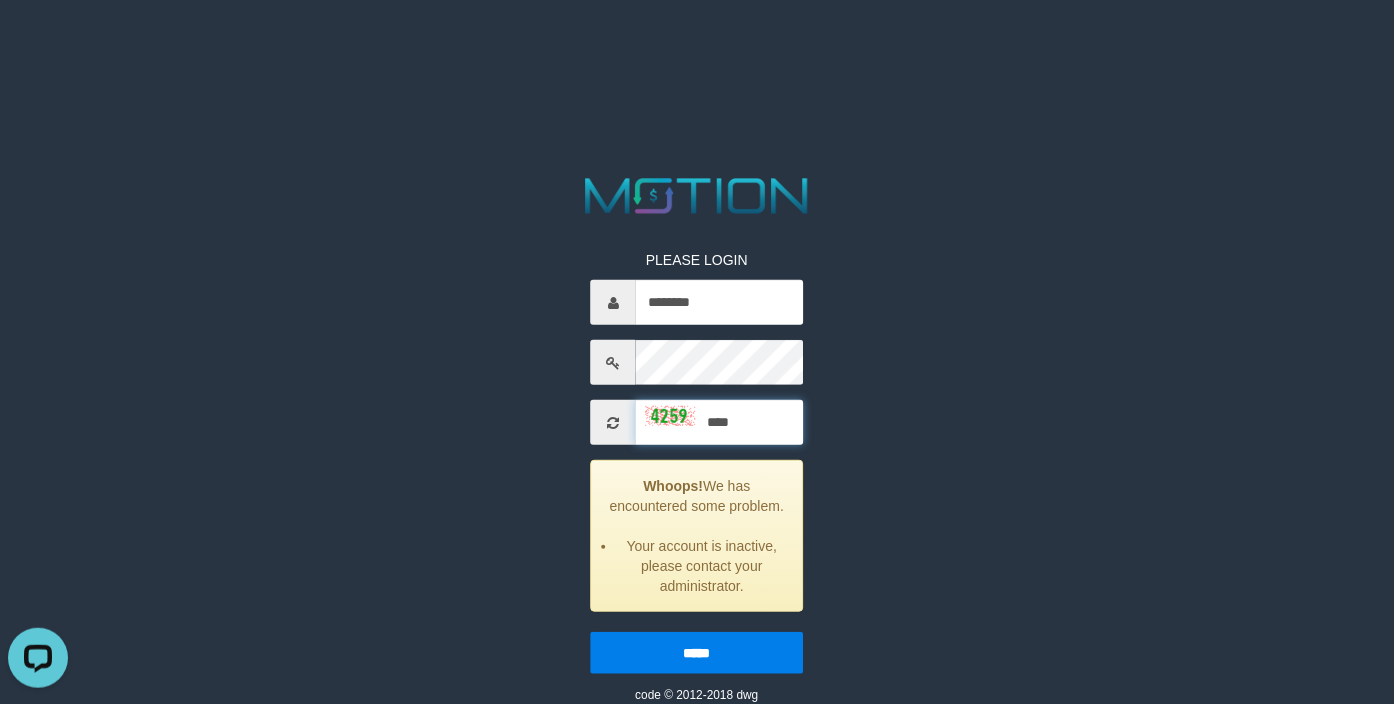 click on "*****" at bounding box center [697, 653] 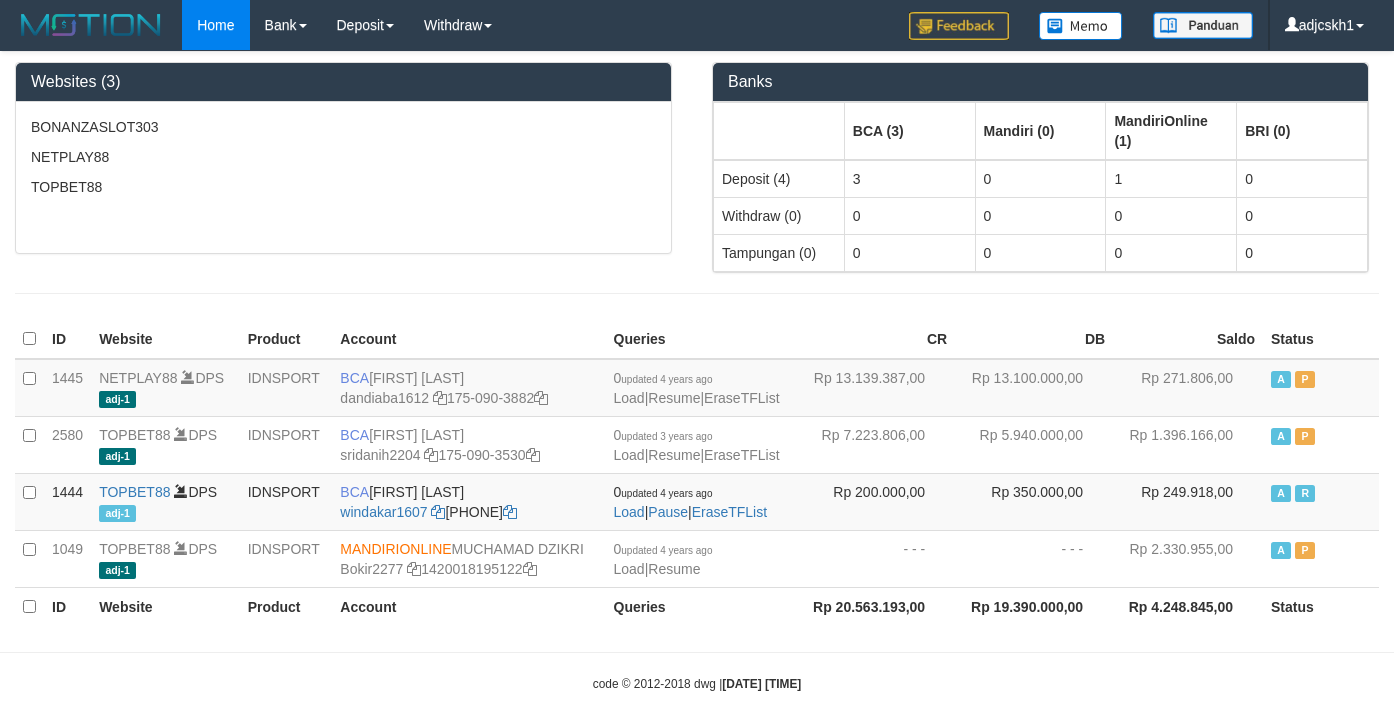 scroll, scrollTop: 0, scrollLeft: 0, axis: both 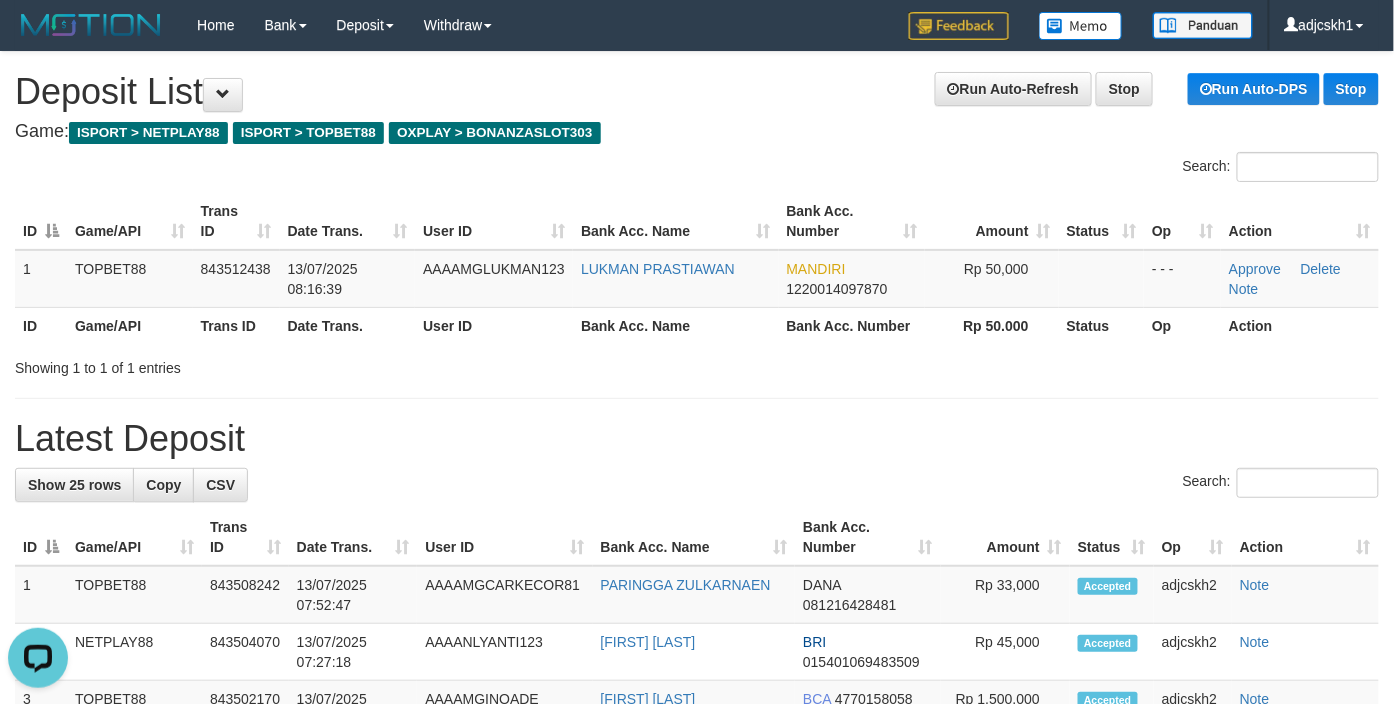 click on "Latest Deposit" at bounding box center [697, 439] 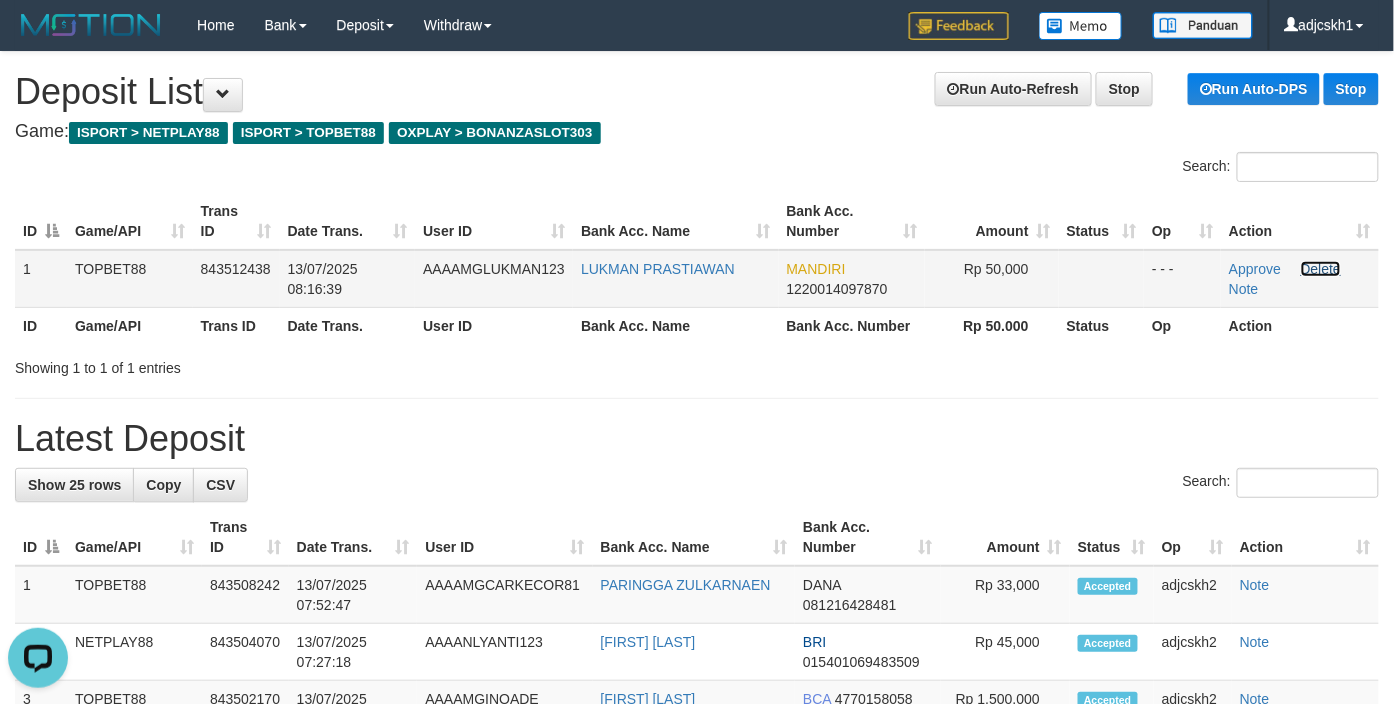 click on "Delete" at bounding box center [1321, 269] 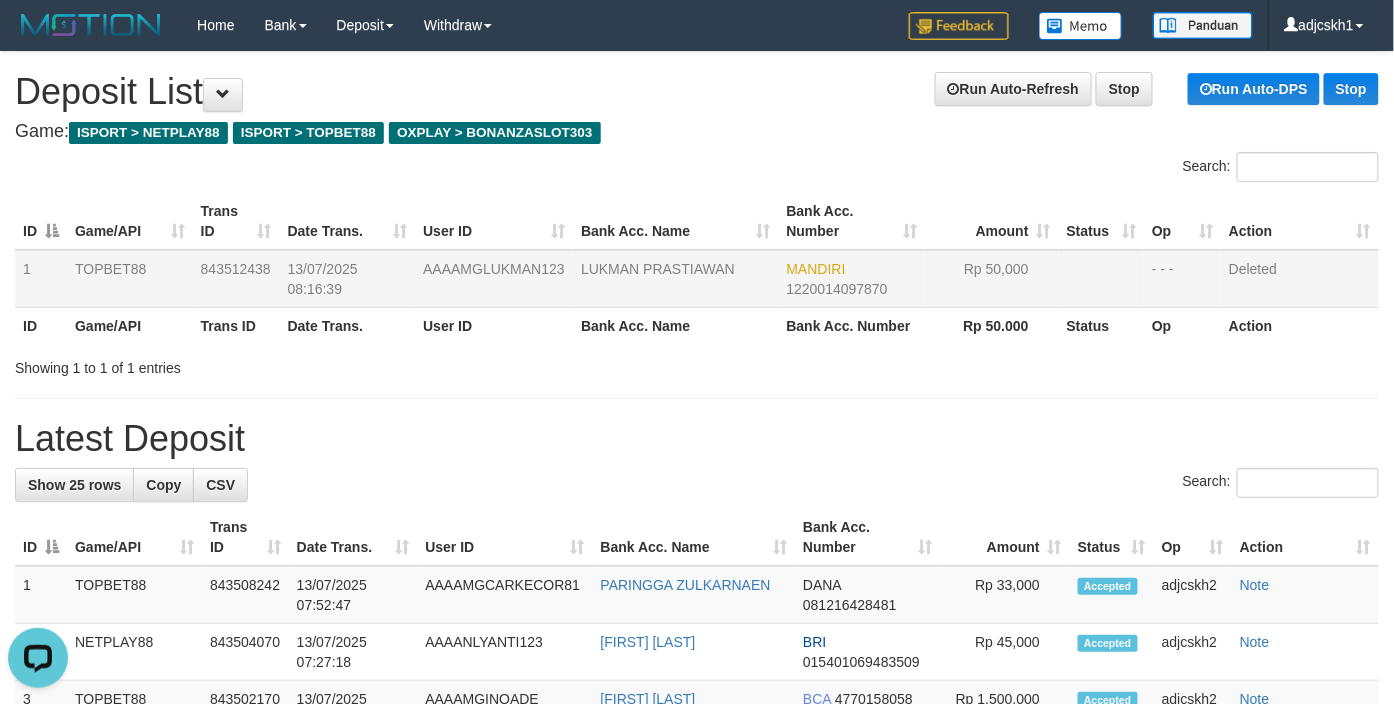 click on "LUKMAN PRASTIAWAN" at bounding box center (675, 279) 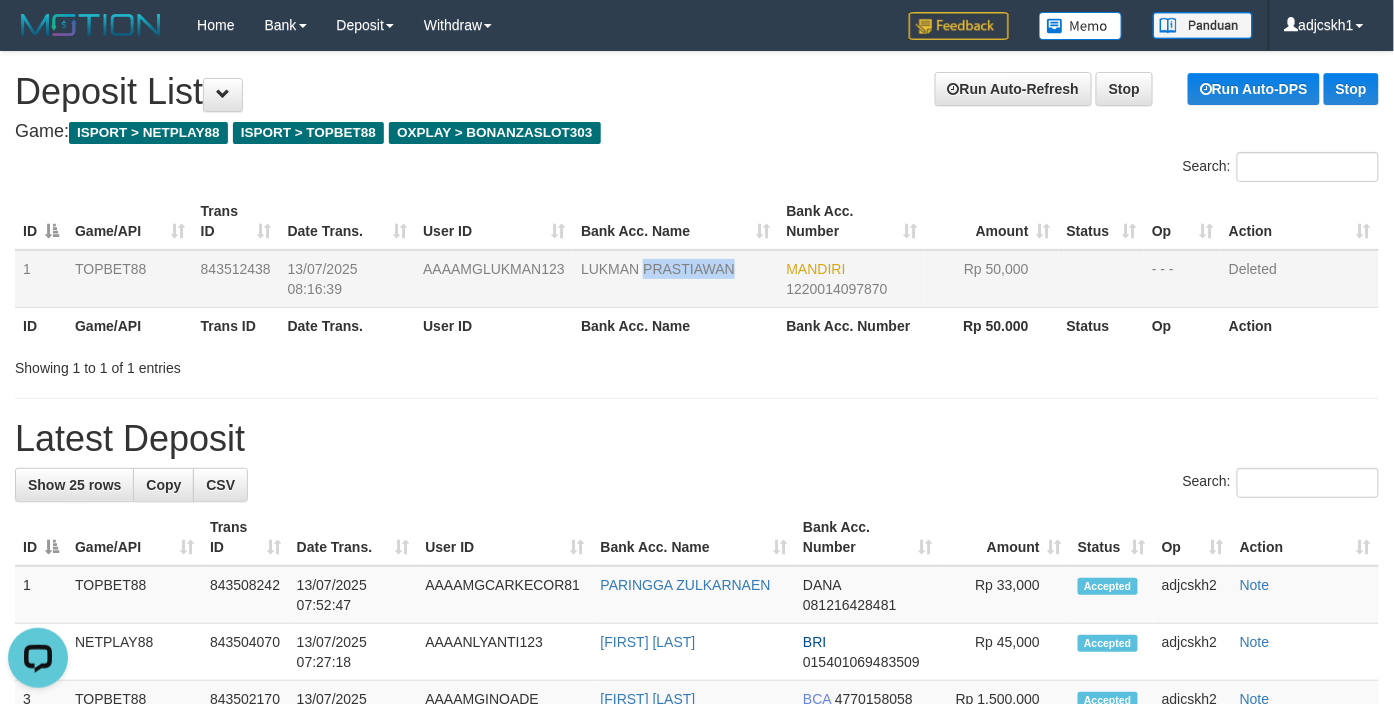 click on "LUKMAN PRASTIAWAN" at bounding box center [675, 279] 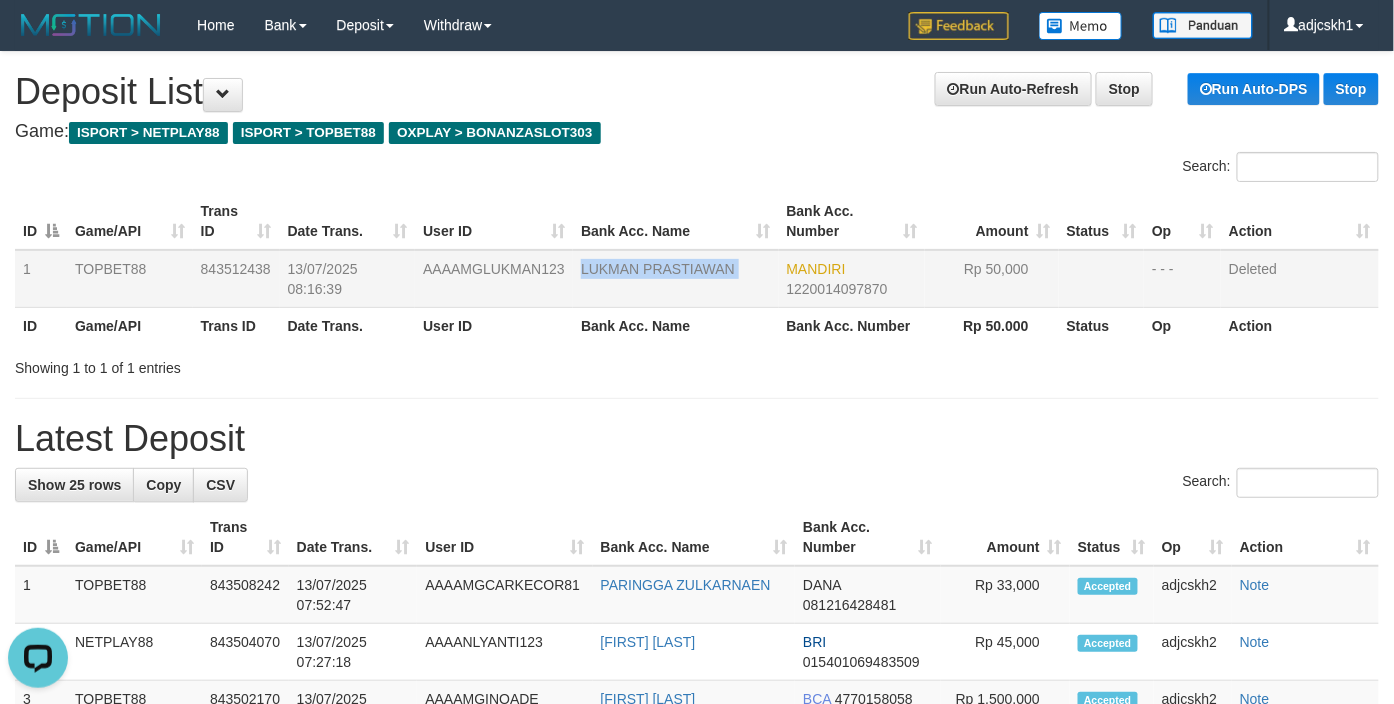 click on "LUKMAN PRASTIAWAN" at bounding box center (675, 279) 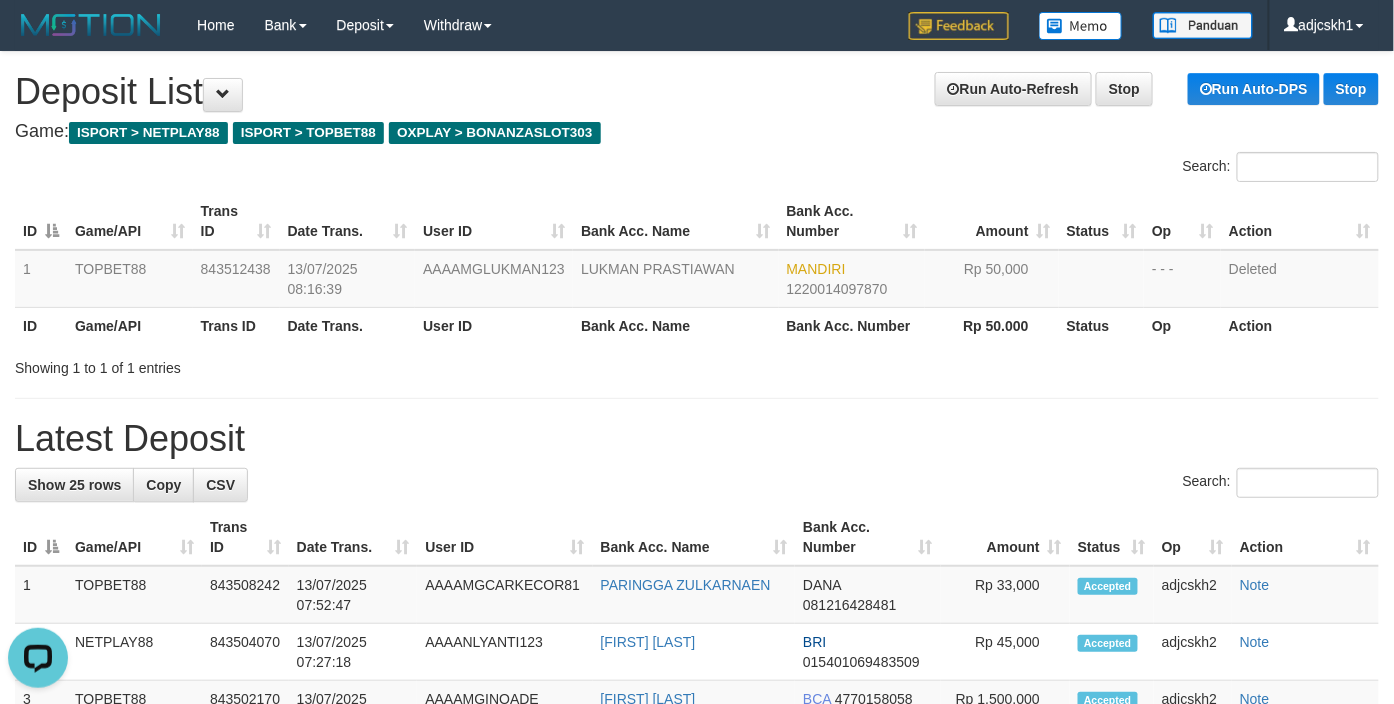 click on "Latest Deposit" at bounding box center (697, 439) 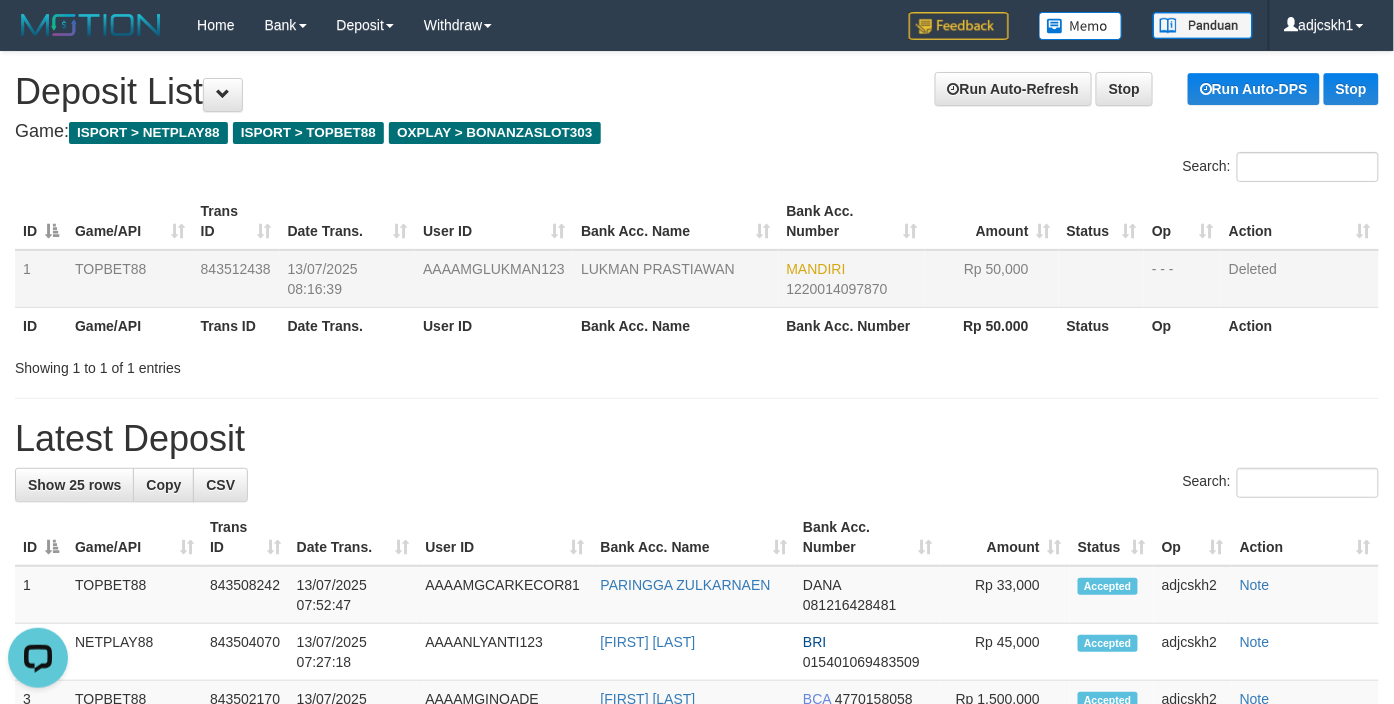 click on "LUKMAN PRASTIAWAN" at bounding box center (675, 279) 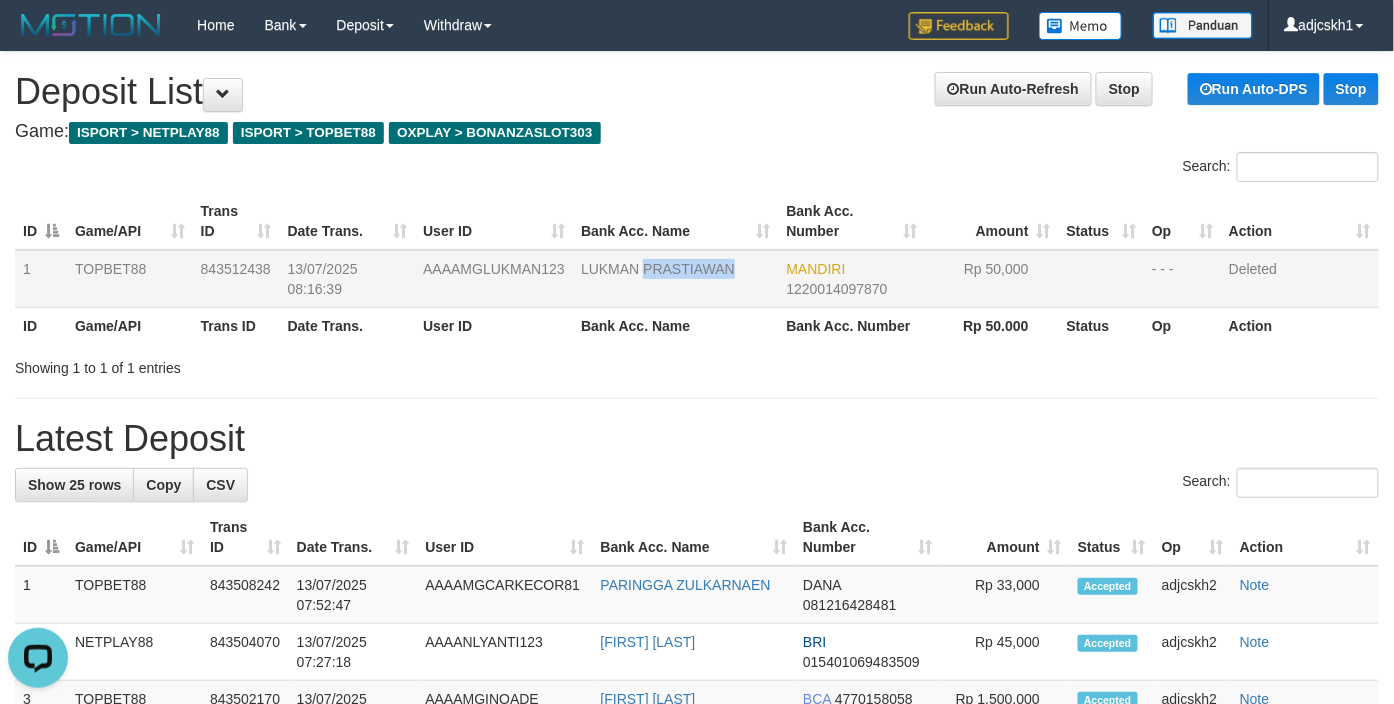 click on "LUKMAN PRASTIAWAN" at bounding box center [675, 279] 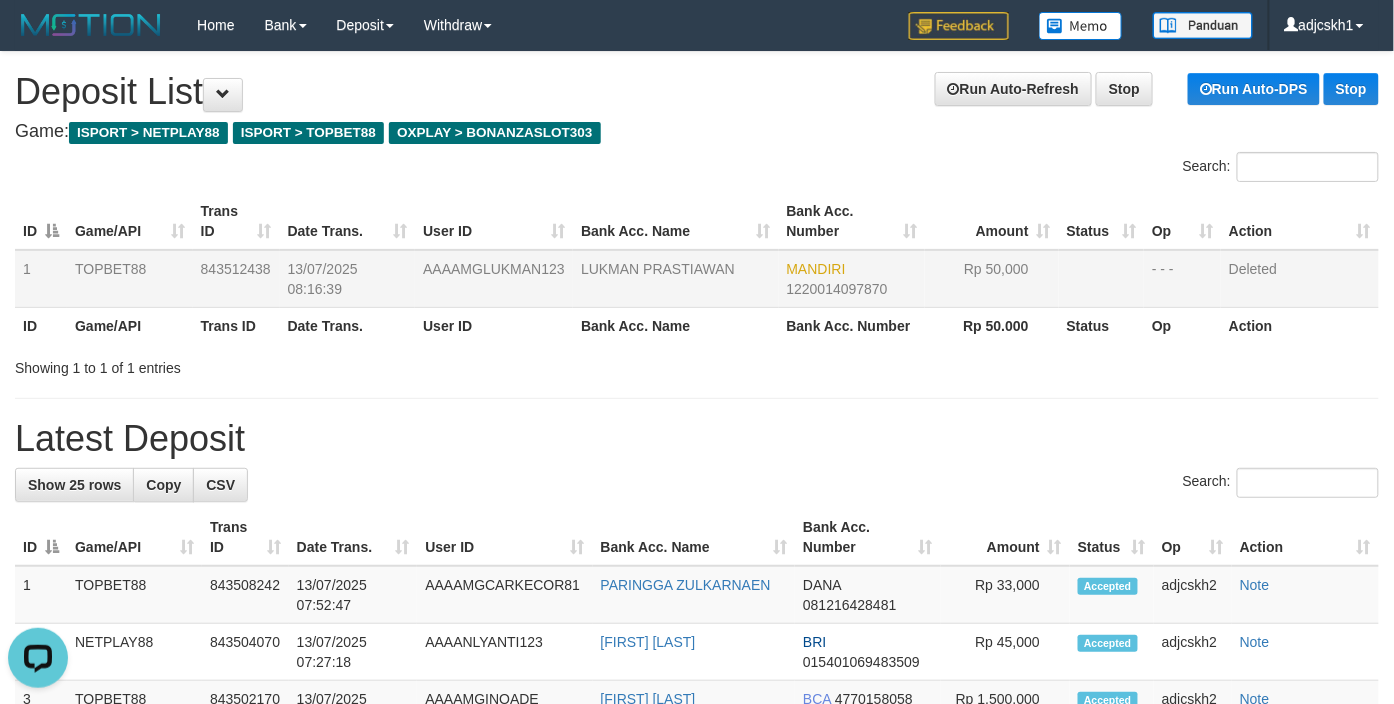 click on "LUKMAN PRASTIAWAN" at bounding box center (675, 279) 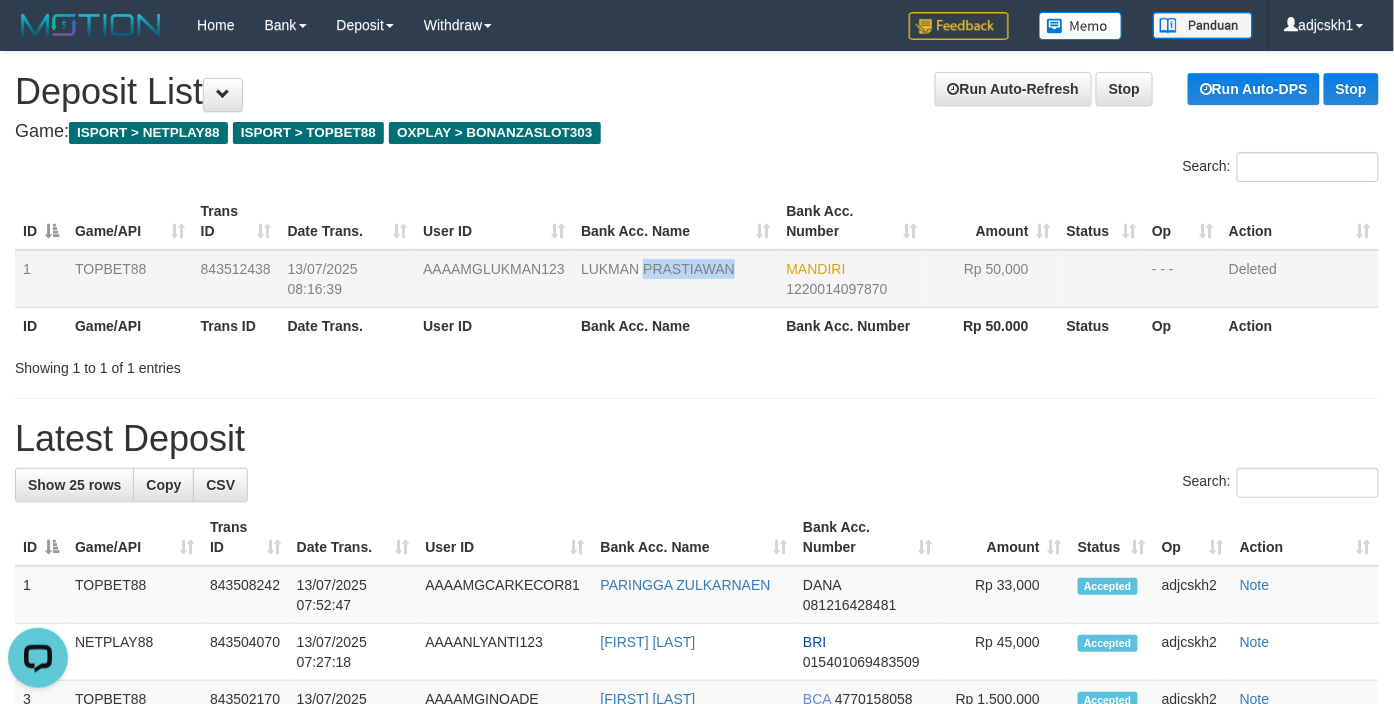 click on "LUKMAN PRASTIAWAN" at bounding box center (675, 279) 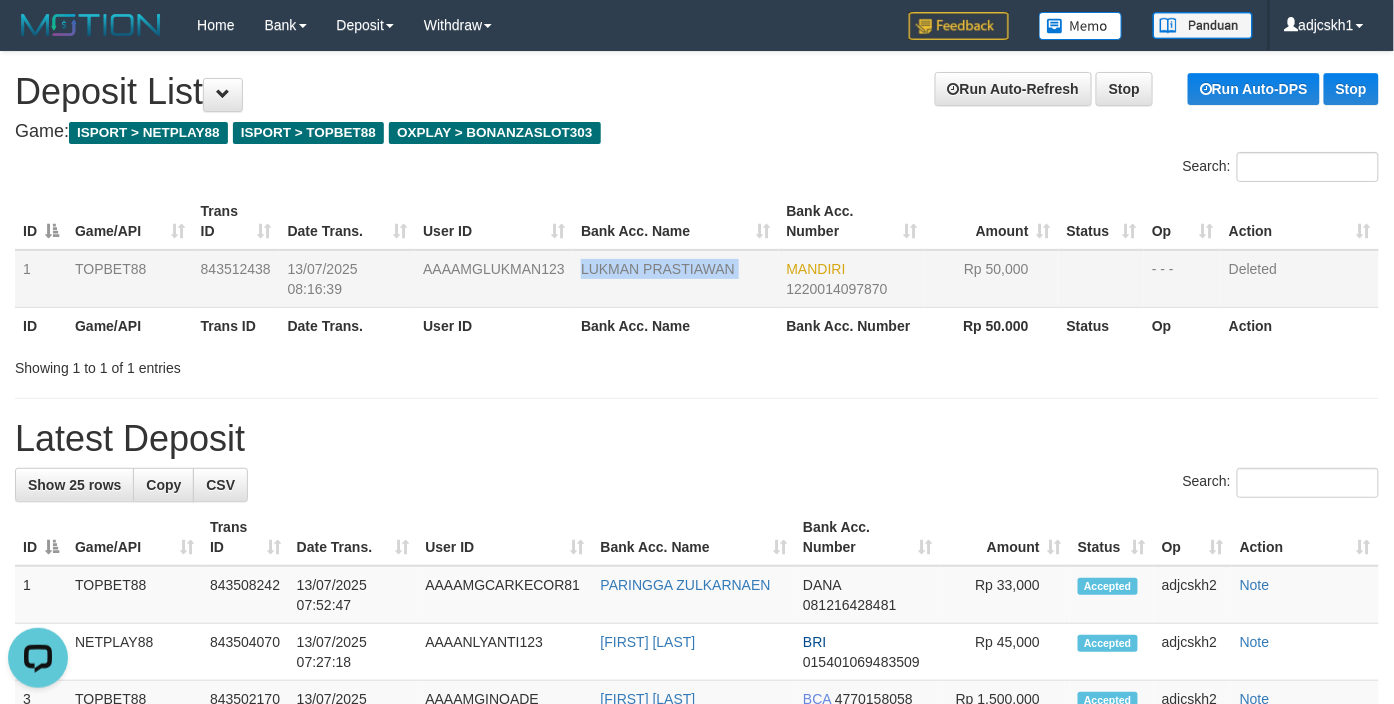 click on "LUKMAN PRASTIAWAN" at bounding box center (675, 279) 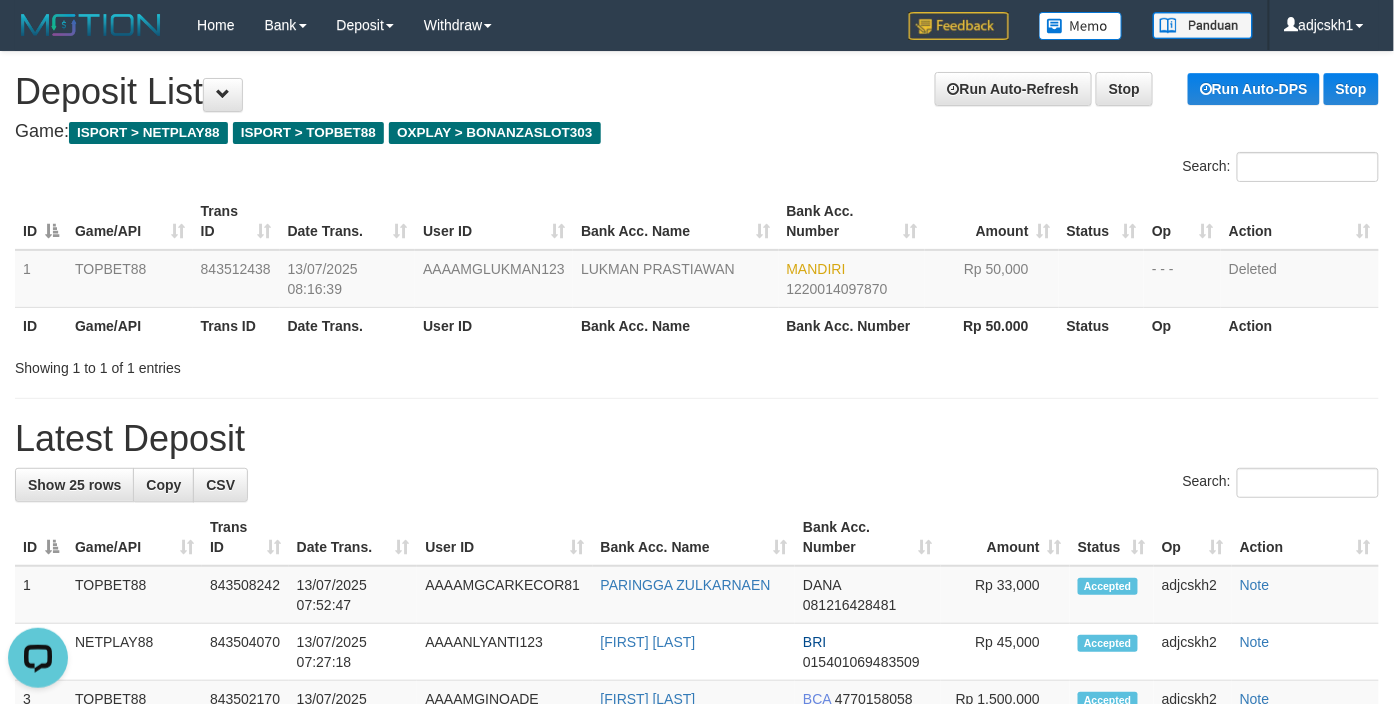 drag, startPoint x: 838, startPoint y: 422, endPoint x: 828, endPoint y: 429, distance: 12.206555 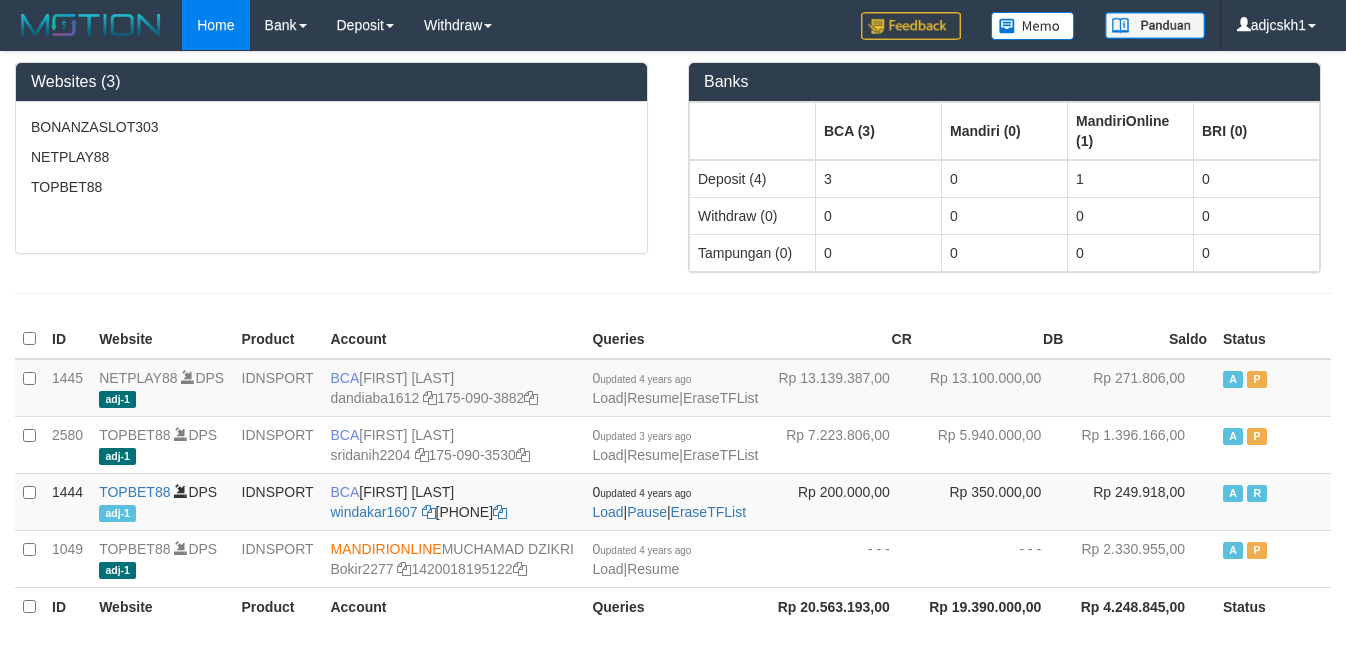 scroll, scrollTop: 0, scrollLeft: 0, axis: both 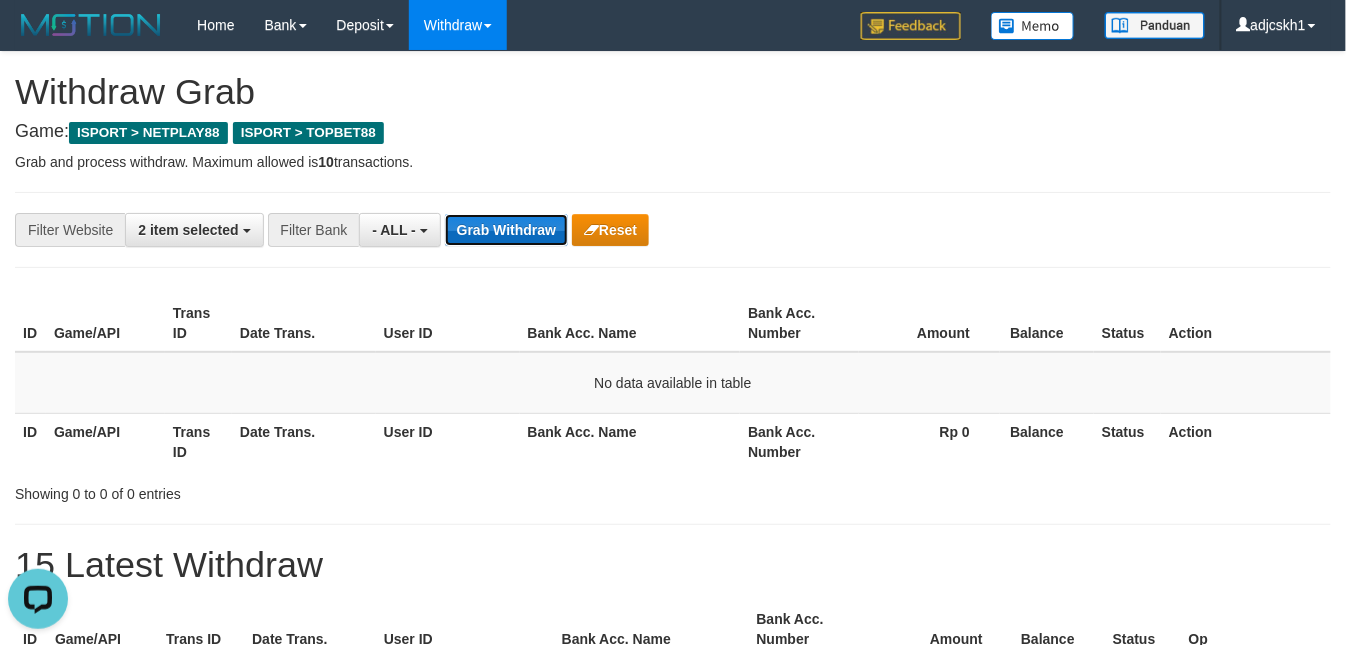 click on "Grab Withdraw" at bounding box center (506, 230) 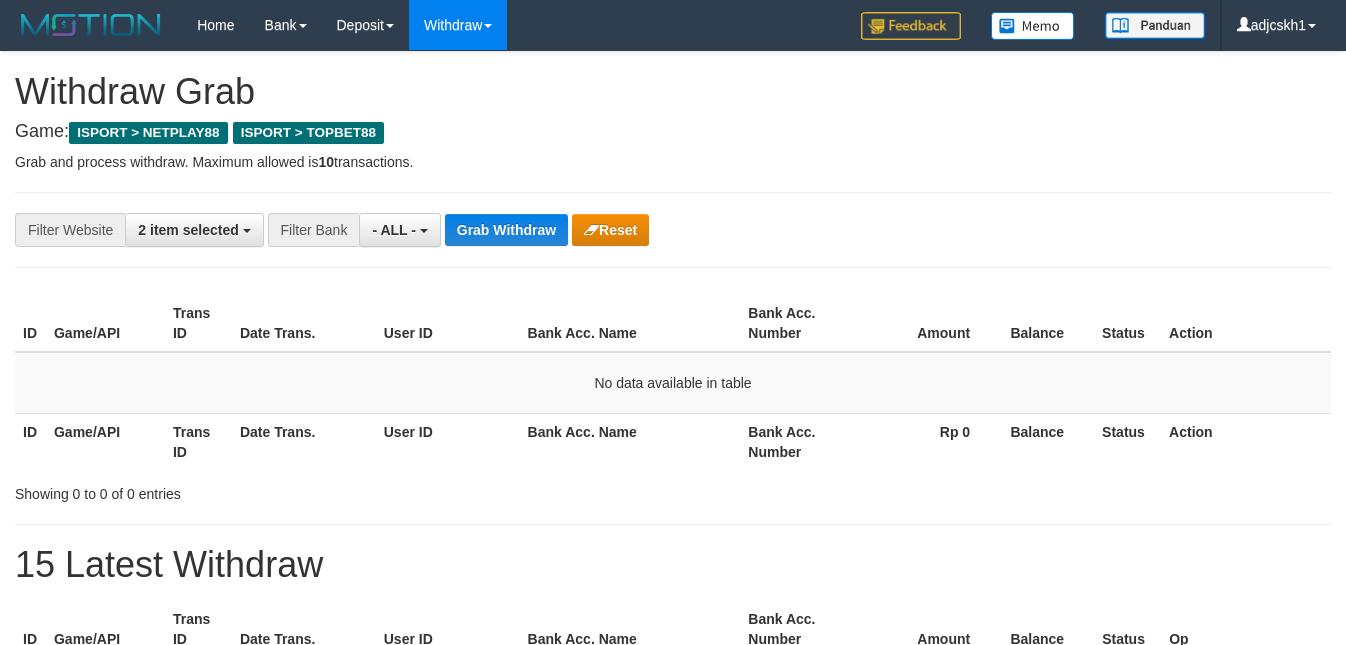 scroll, scrollTop: 0, scrollLeft: 0, axis: both 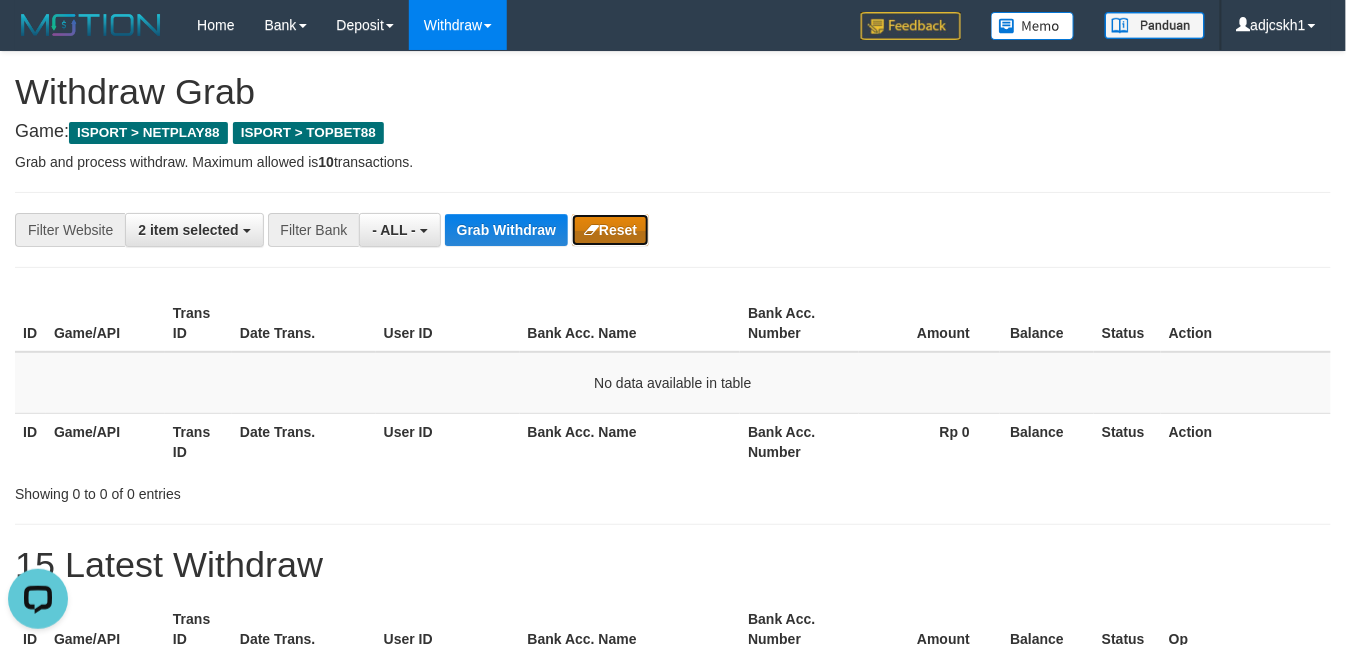 click on "Reset" at bounding box center [610, 230] 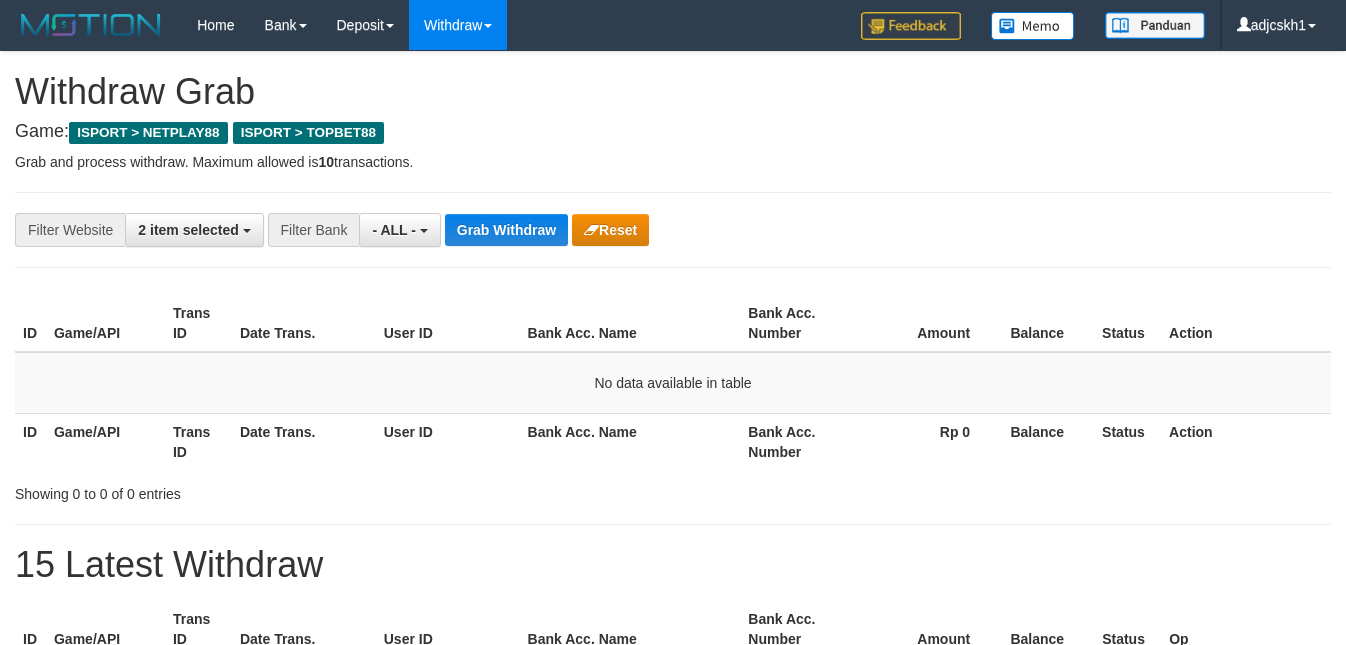 scroll, scrollTop: 0, scrollLeft: 0, axis: both 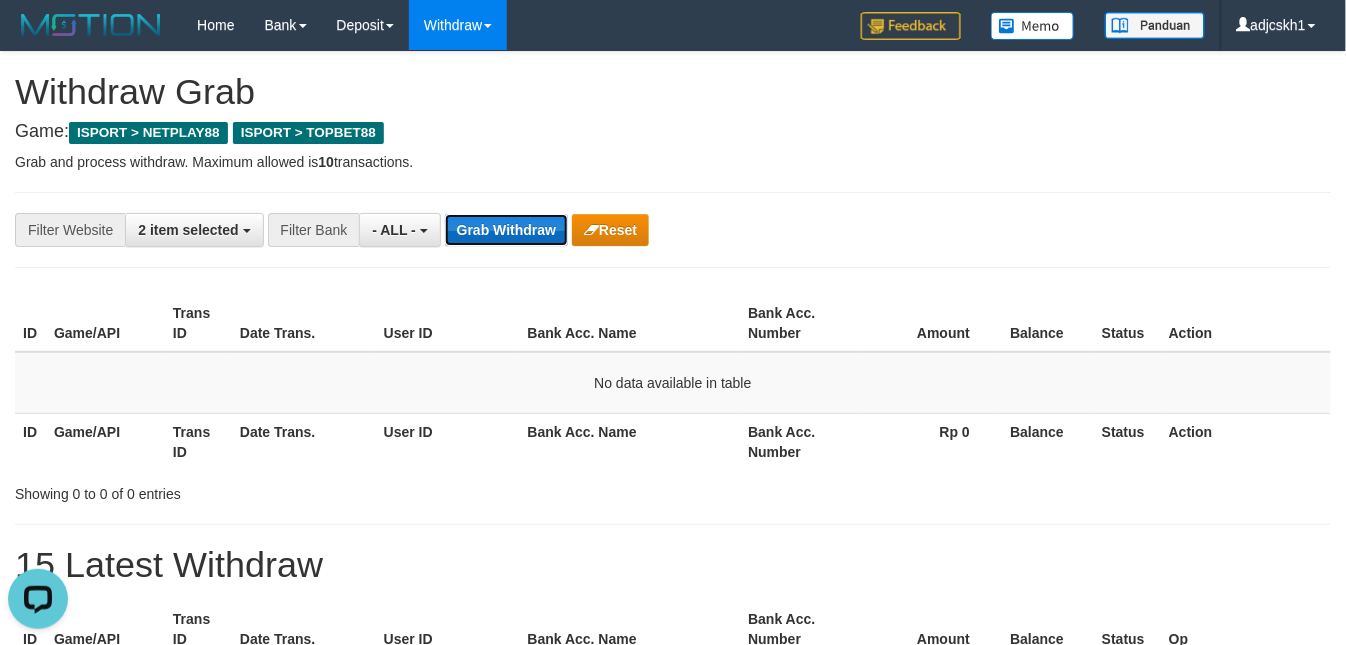 click on "Grab Withdraw" at bounding box center [506, 230] 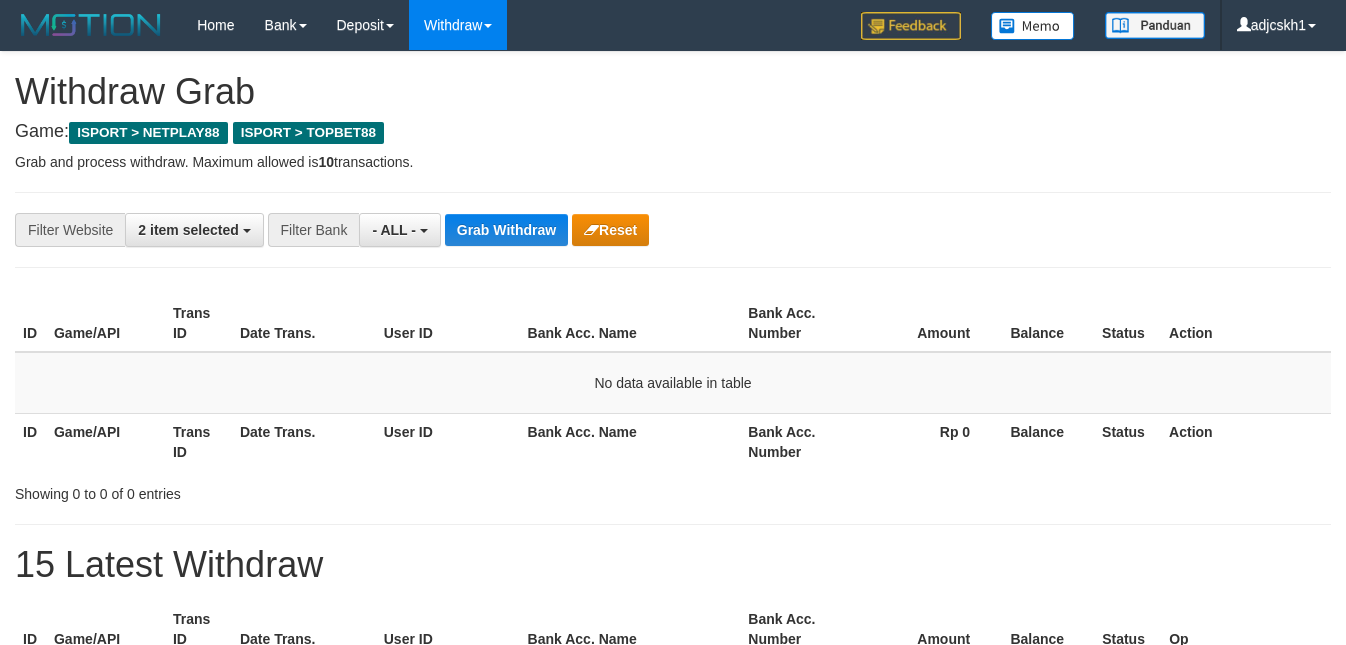 scroll, scrollTop: 0, scrollLeft: 0, axis: both 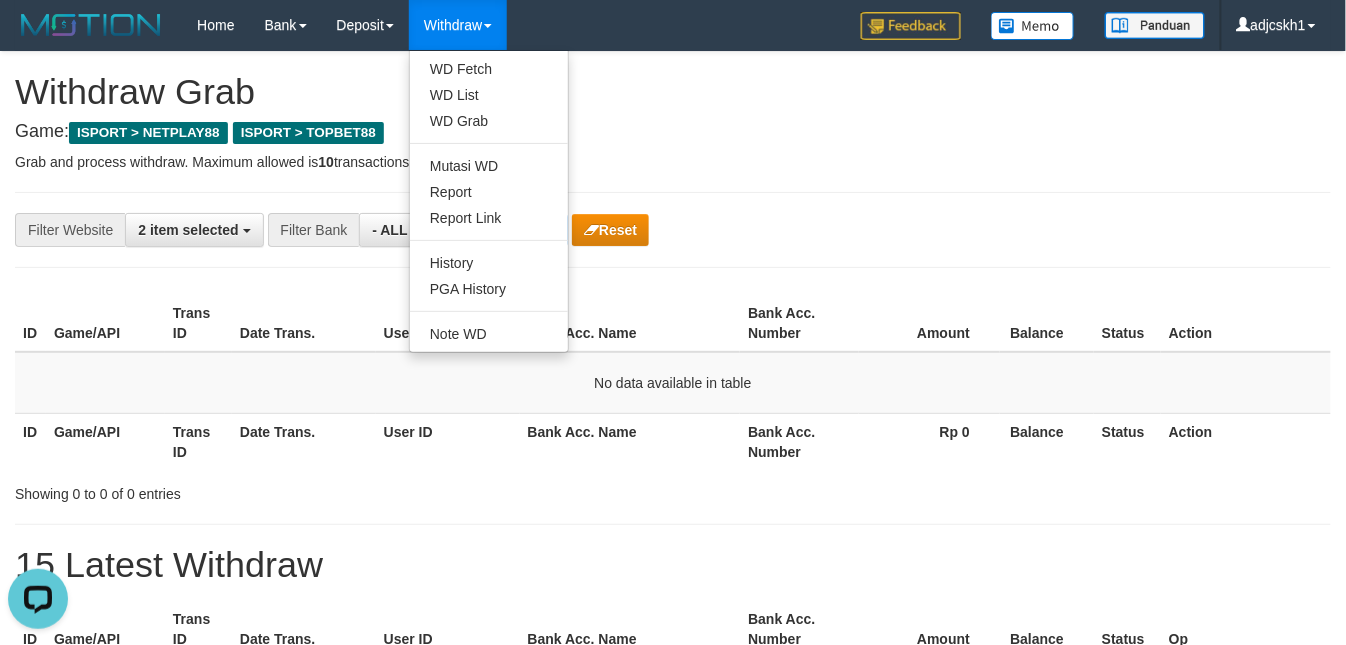 click on "Withdraw" at bounding box center [458, 25] 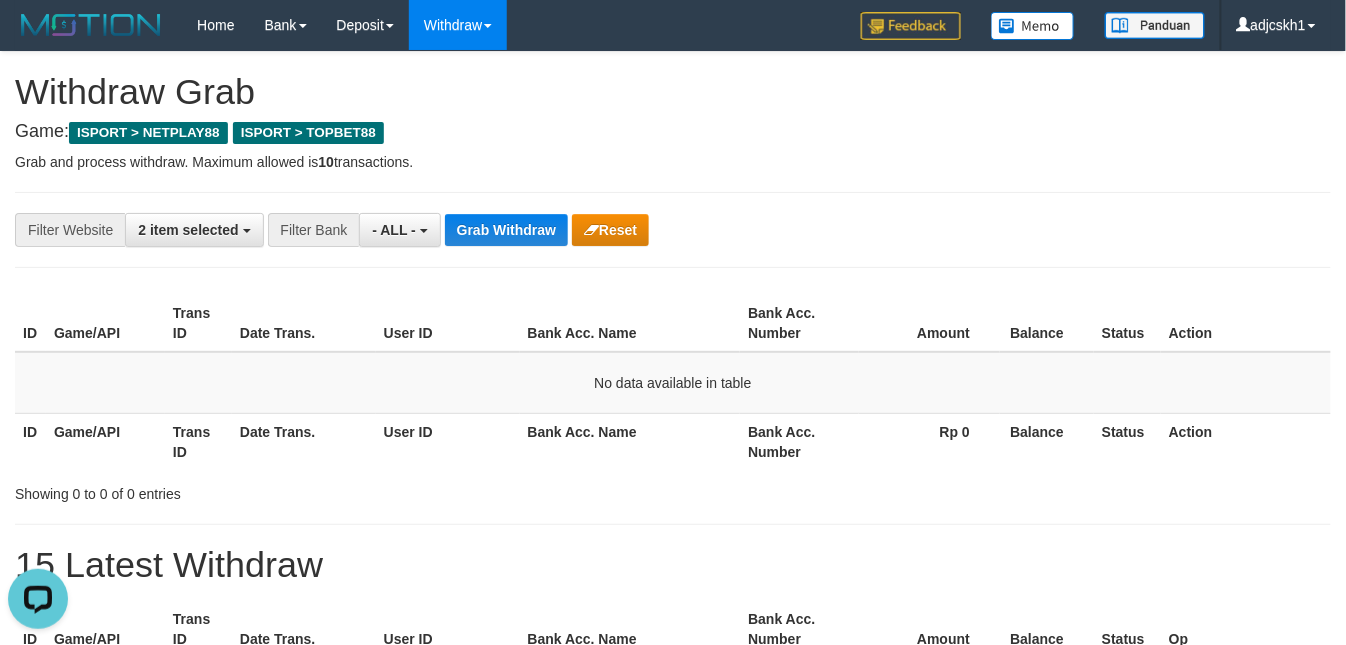 click on "Withdraw" at bounding box center (458, 25) 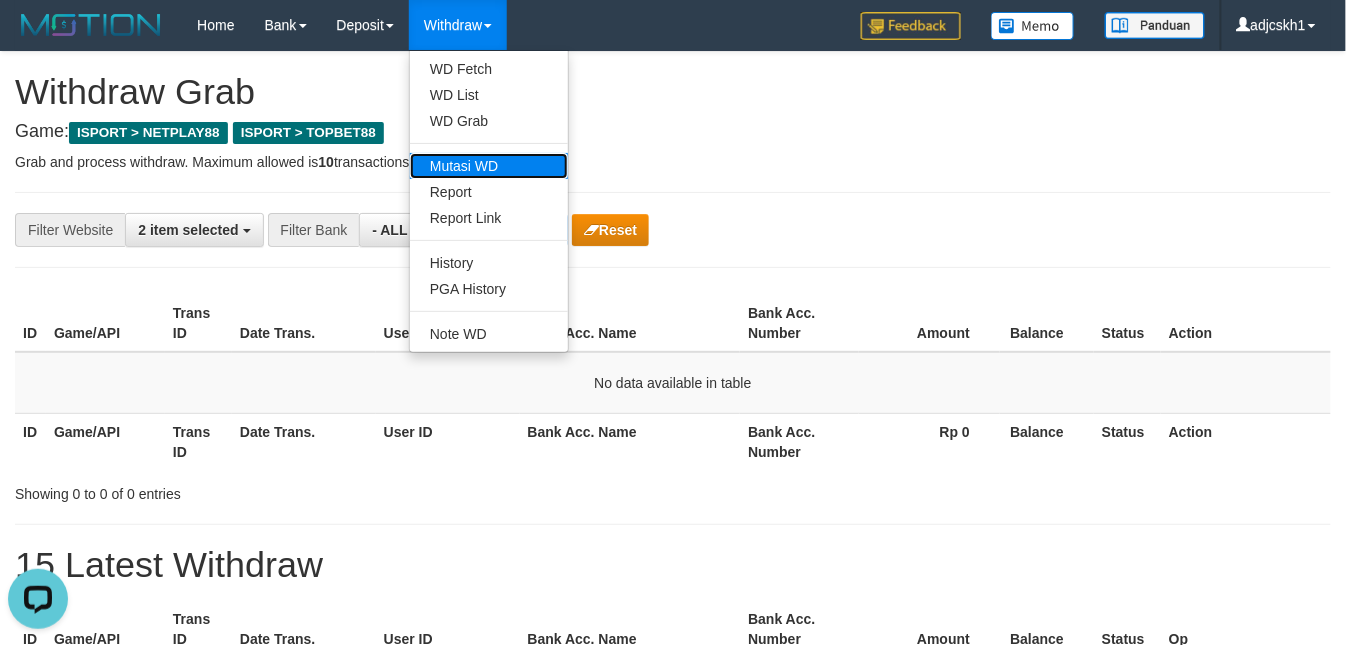 click on "Mutasi WD" at bounding box center (489, 166) 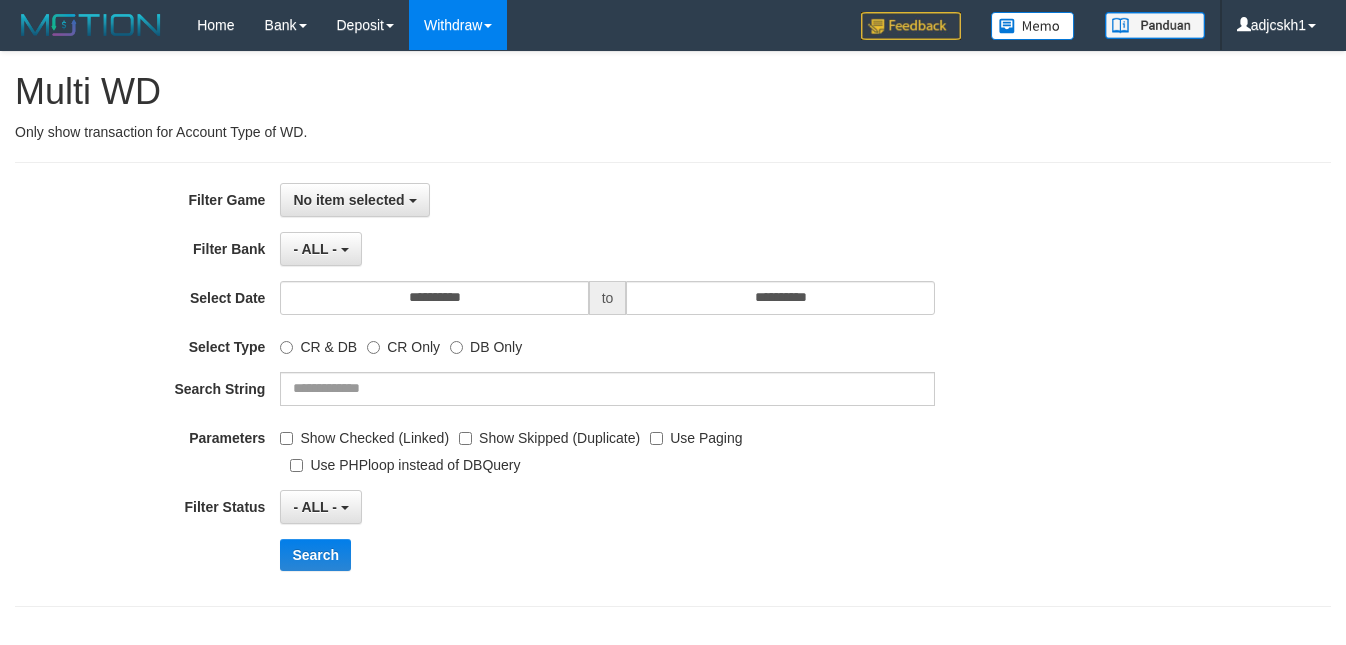 scroll, scrollTop: 0, scrollLeft: 0, axis: both 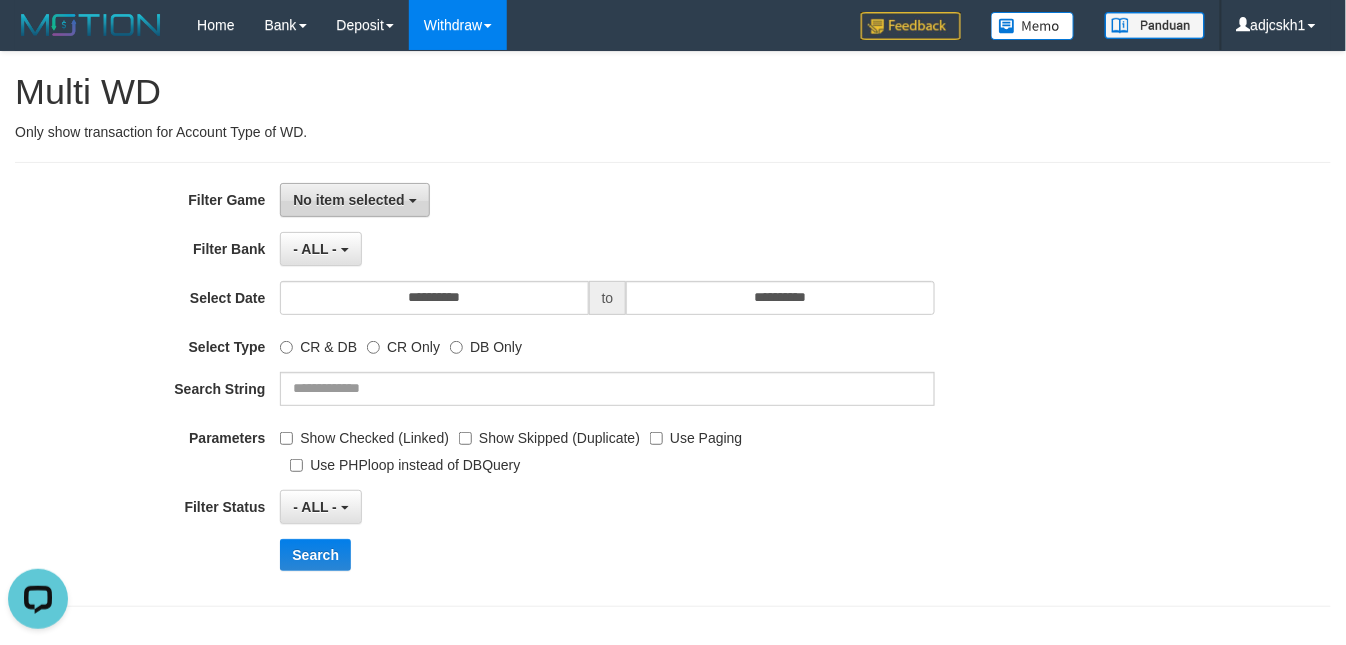 click on "No item selected" at bounding box center [348, 200] 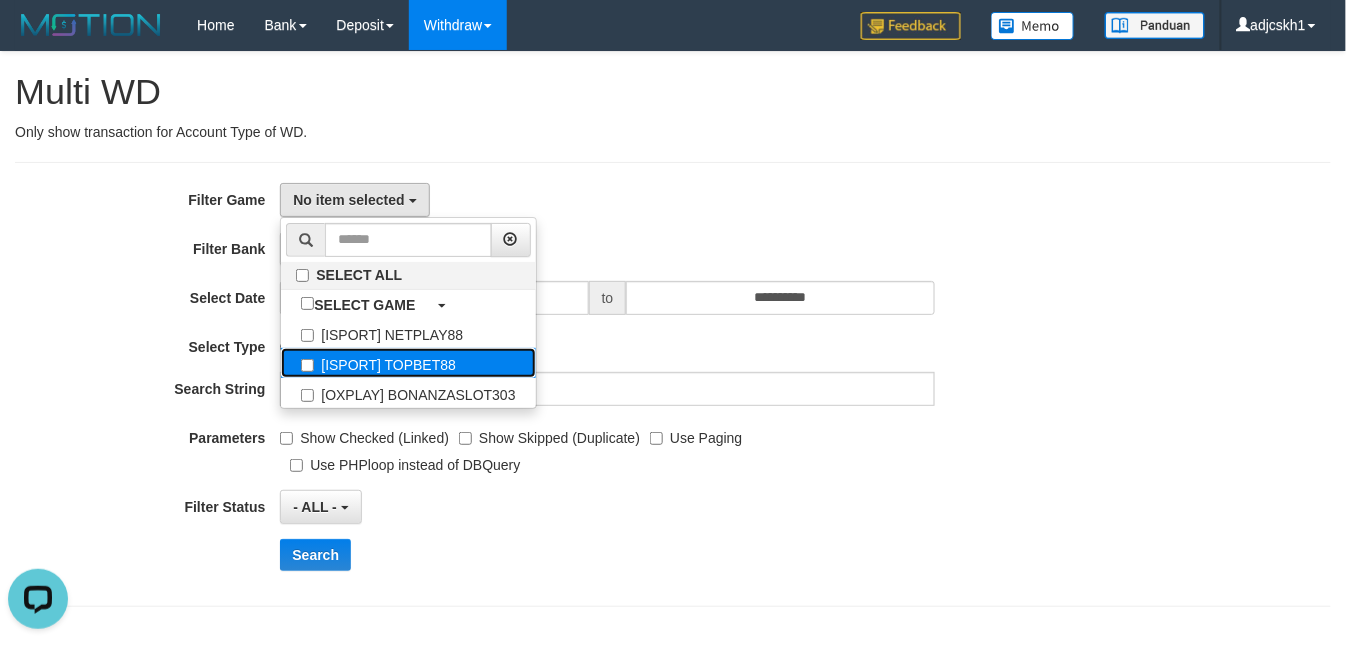 click on "[ISPORT] TOPBET88" at bounding box center [408, 363] 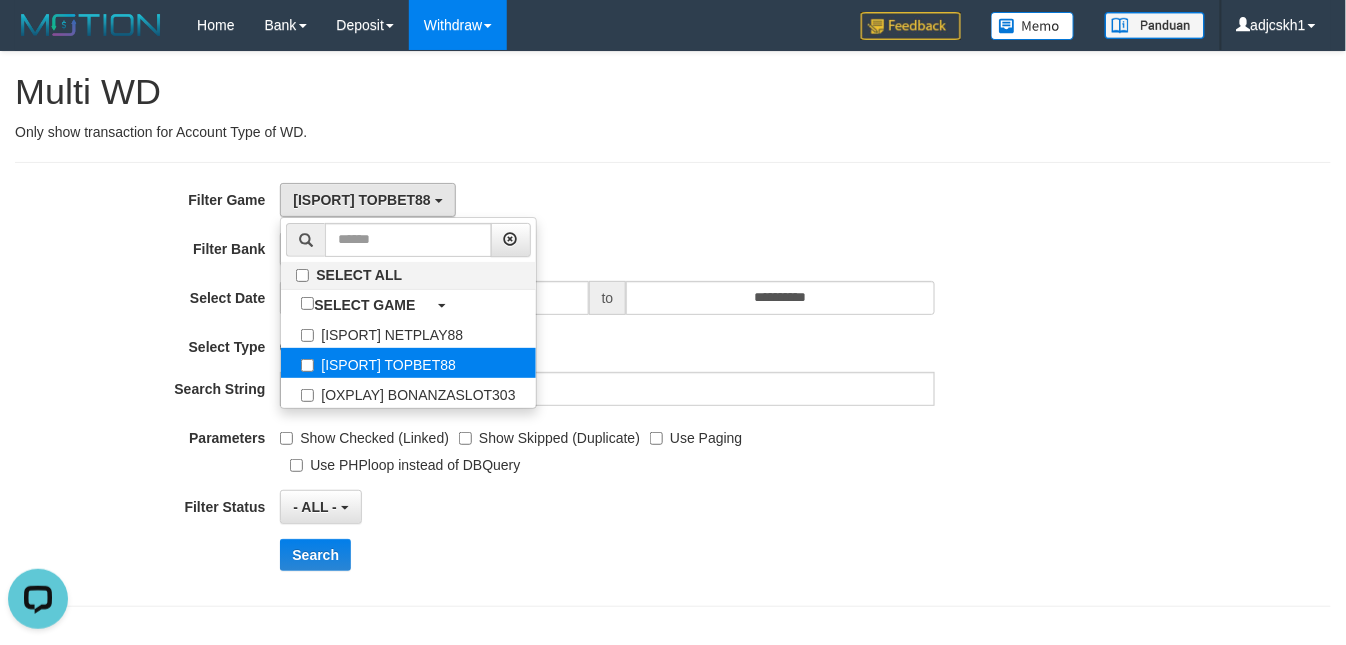 scroll, scrollTop: 34, scrollLeft: 0, axis: vertical 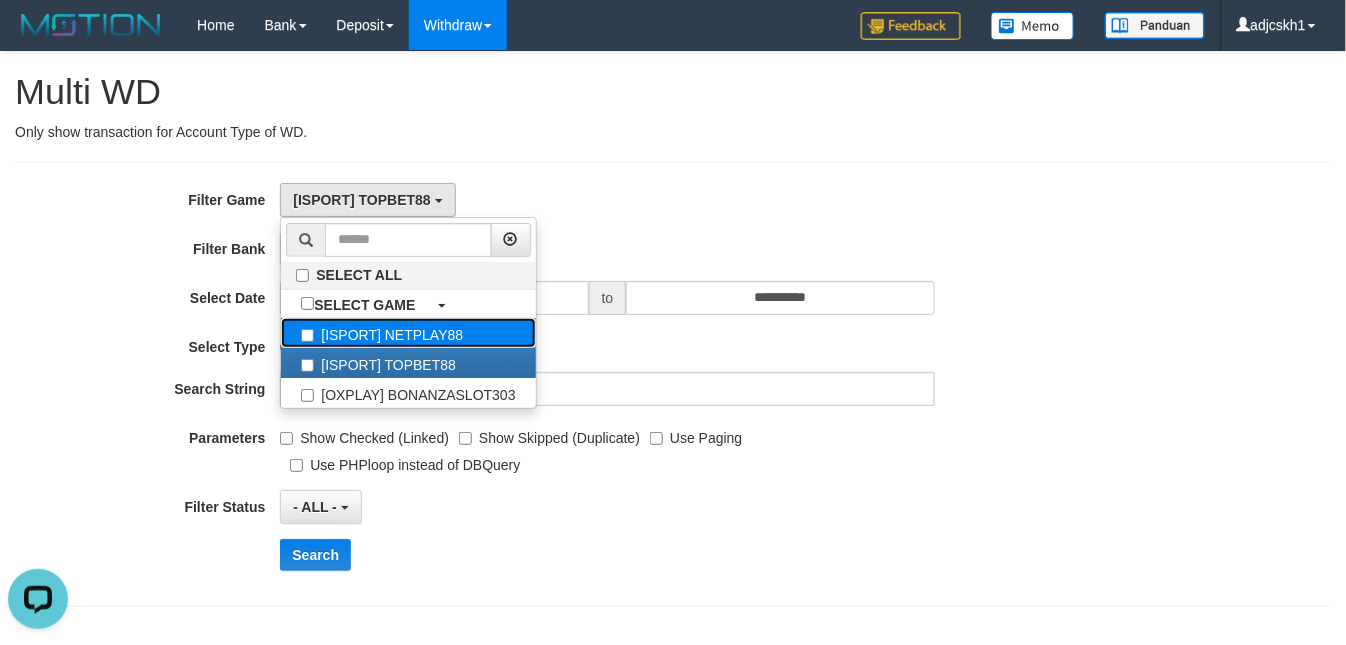 click on "[ISPORT] NETPLAY88" at bounding box center [408, 333] 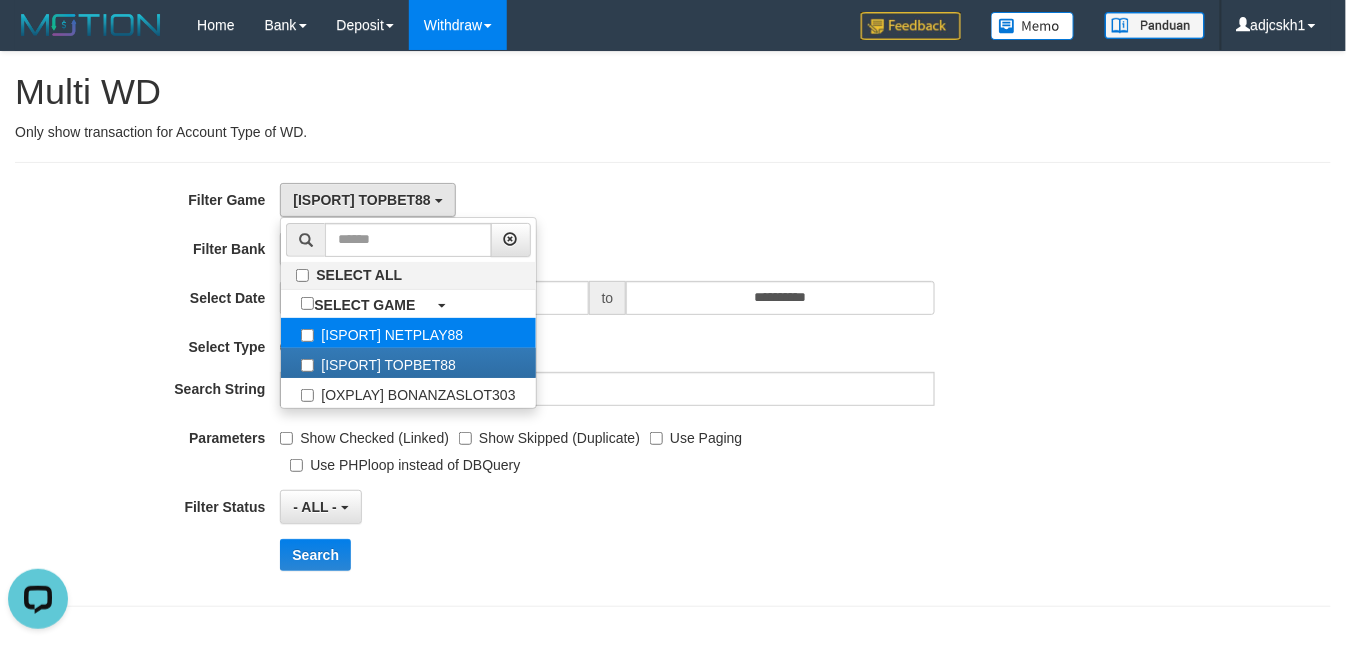 select on "***" 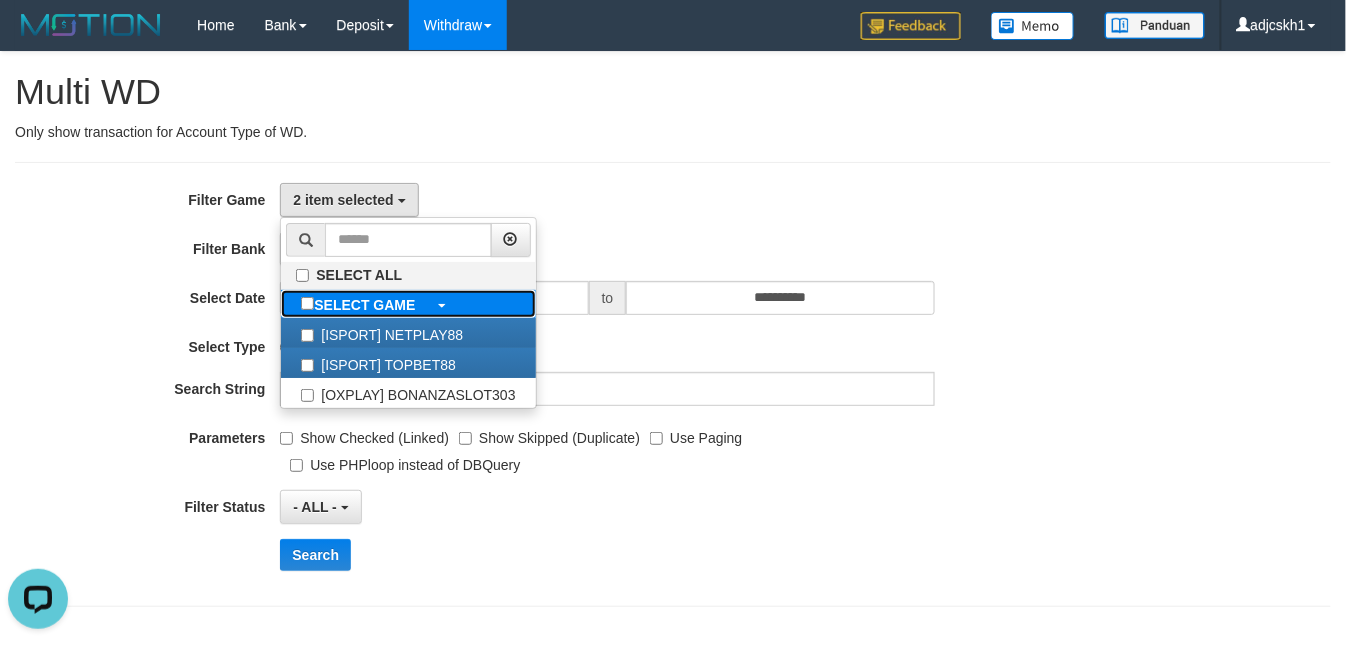 click on "SELECT GAME" at bounding box center [364, 305] 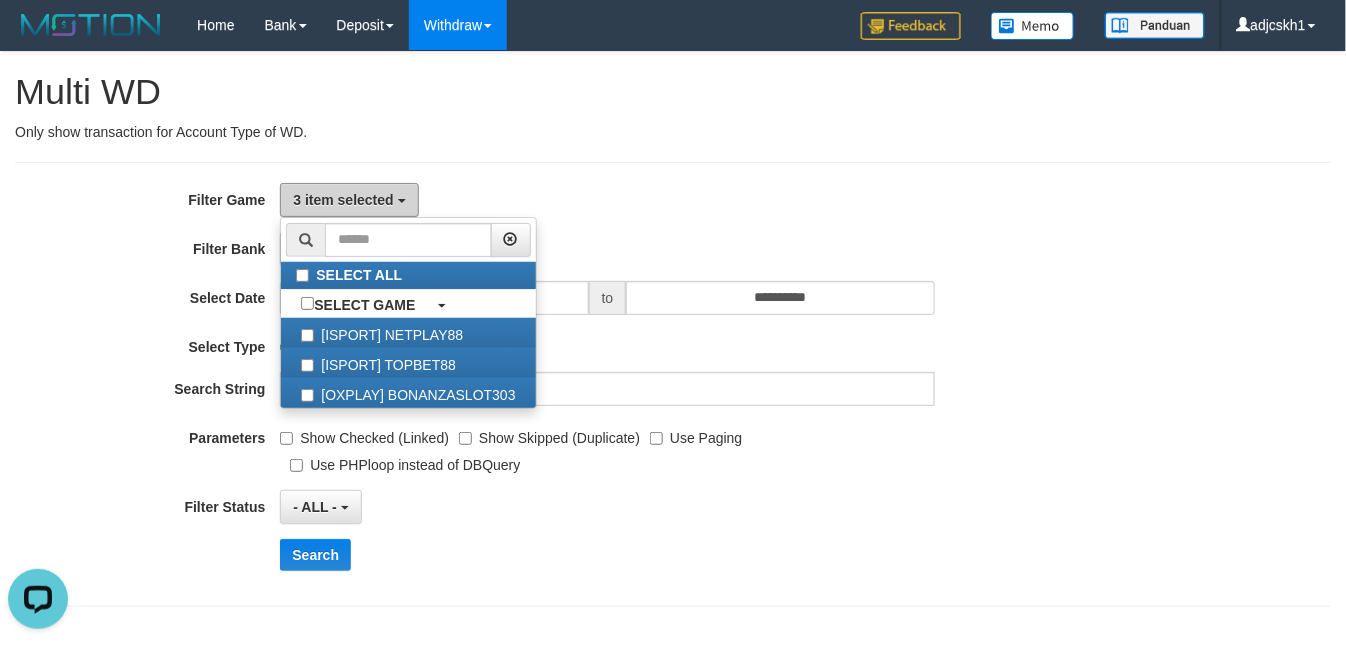 click at bounding box center (402, 201) 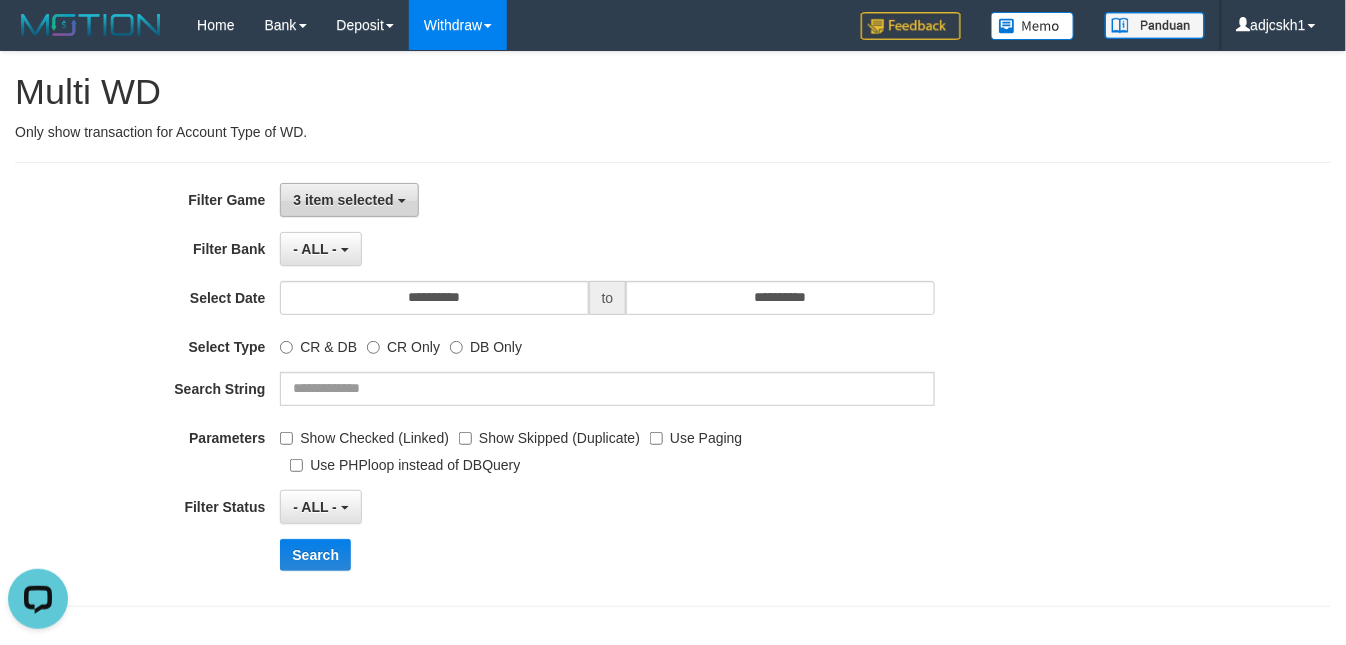 click on "3 item selected" at bounding box center (343, 200) 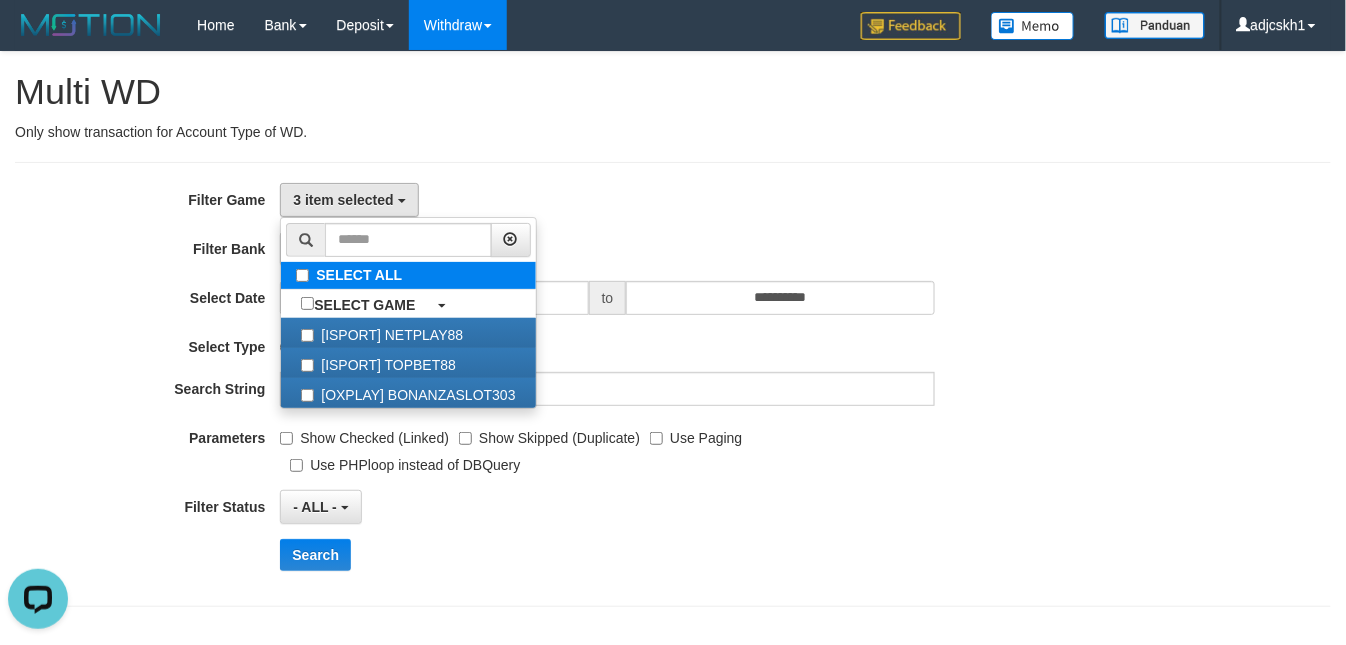 click on "SELECT ALL" at bounding box center [408, 275] 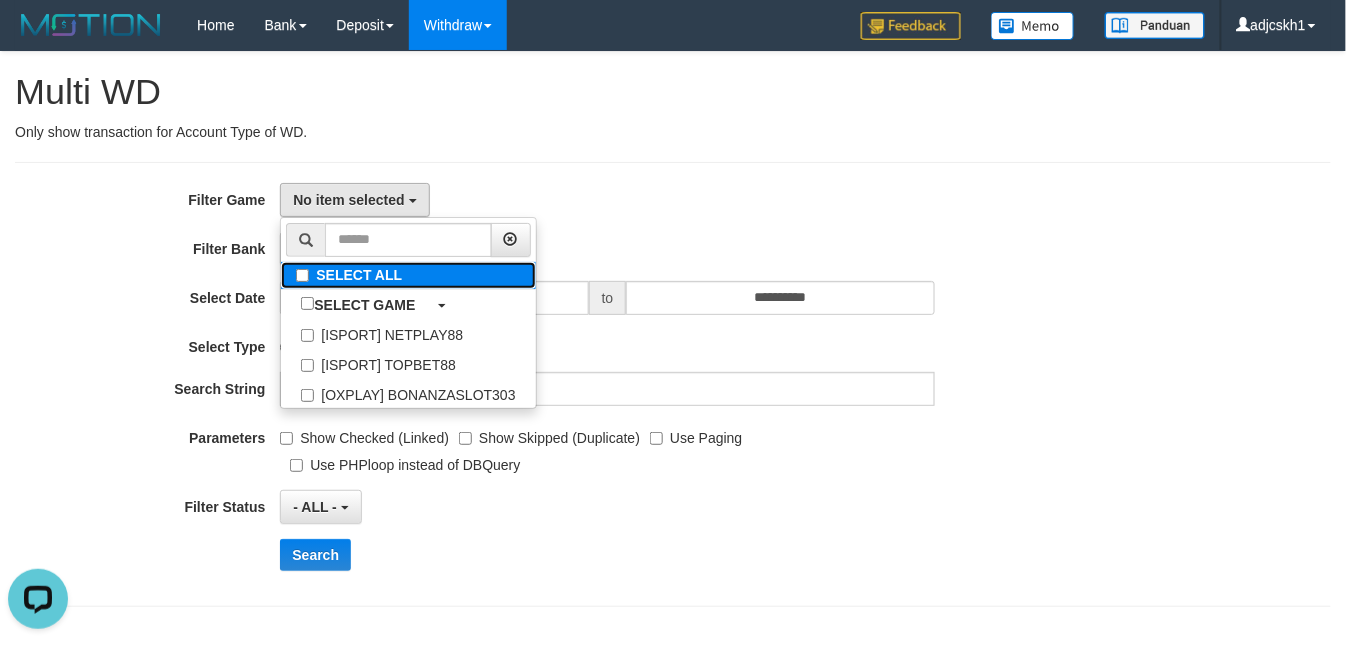 click on "SELECT ALL" at bounding box center [408, 275] 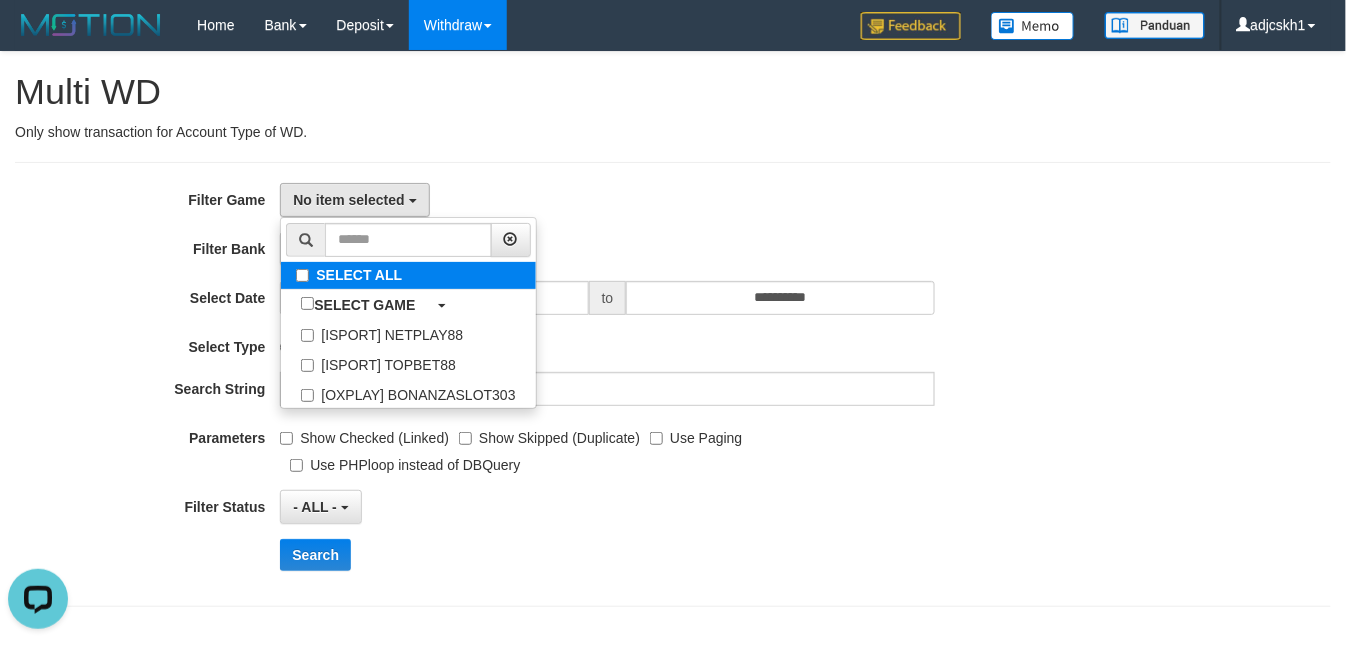 select on "***" 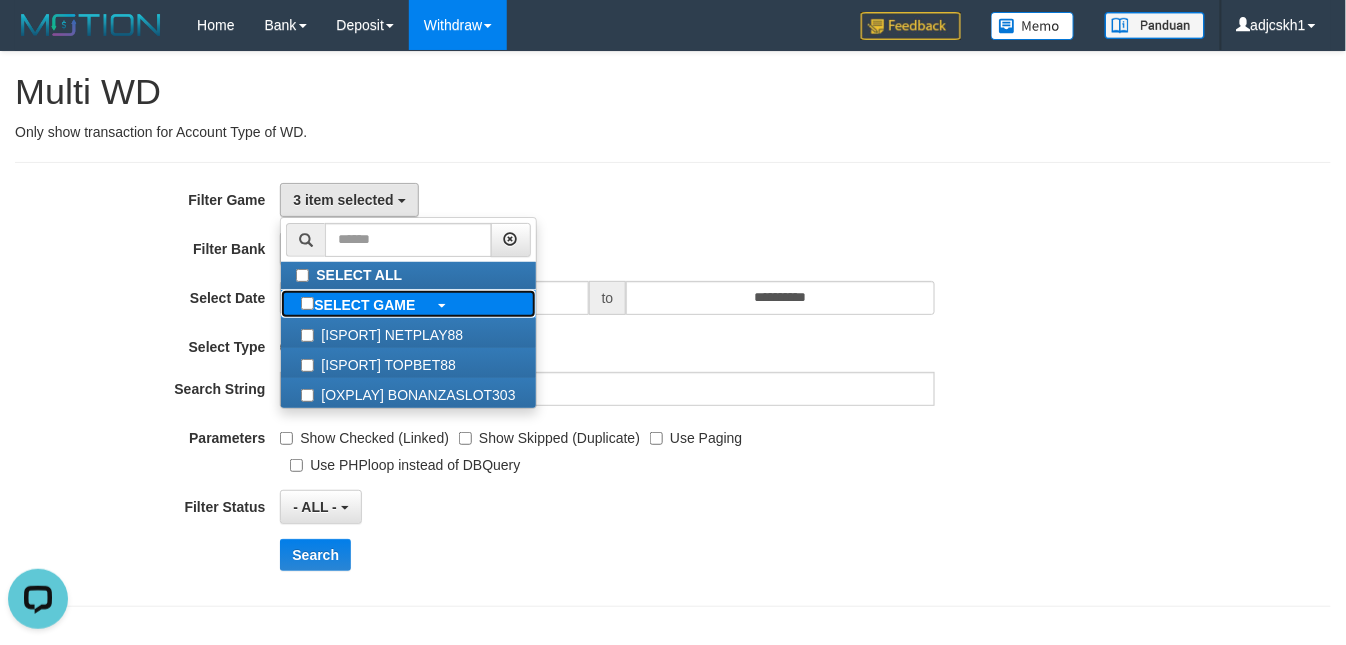 click on "SELECT GAME" at bounding box center (364, 305) 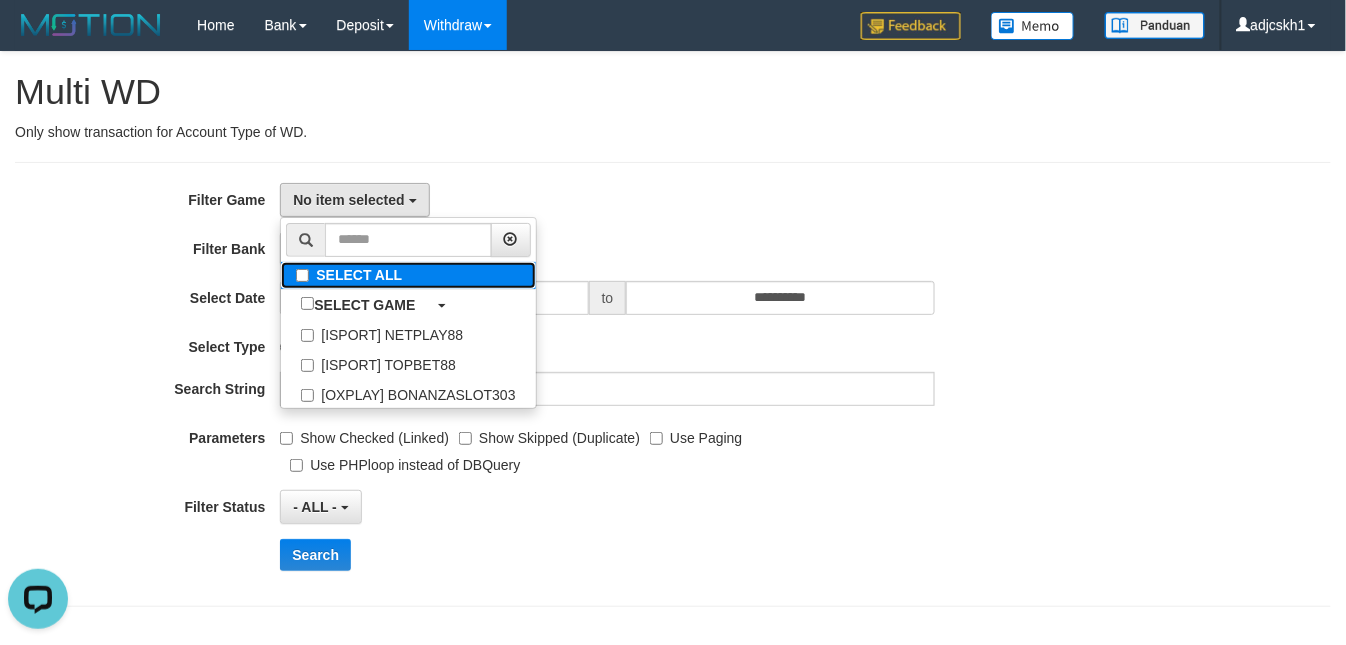 click on "SELECT ALL" at bounding box center (408, 275) 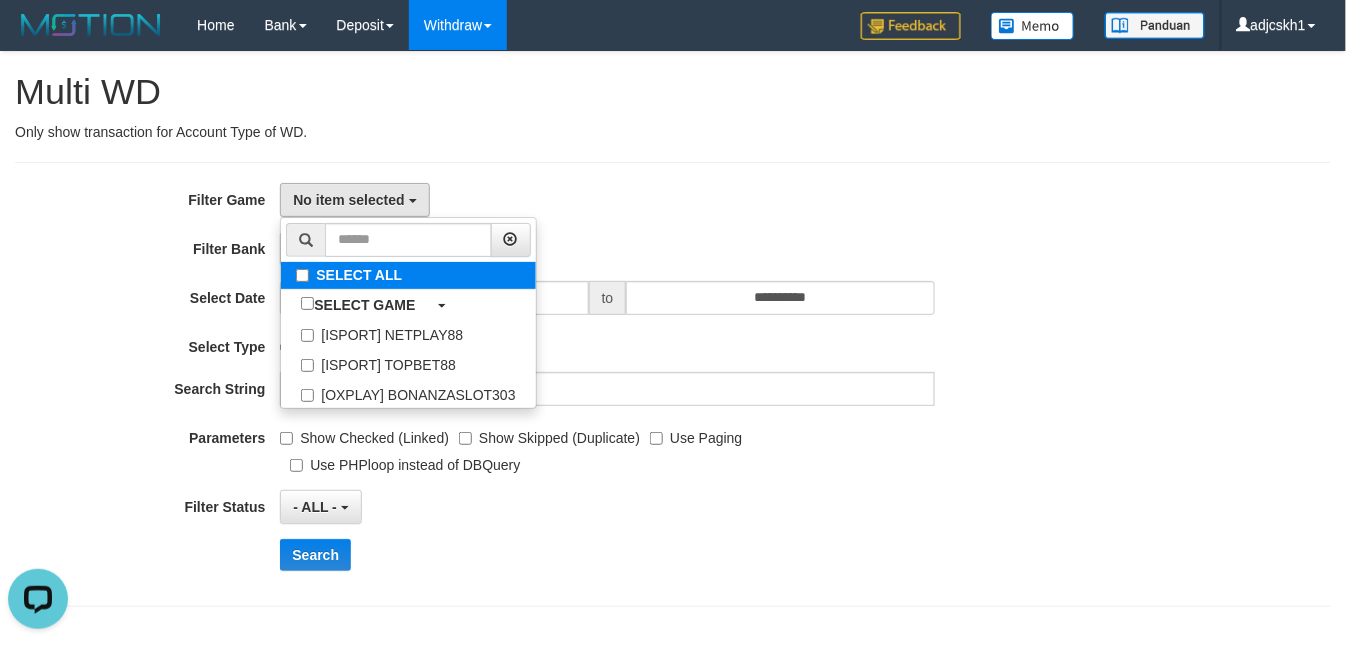 select on "***" 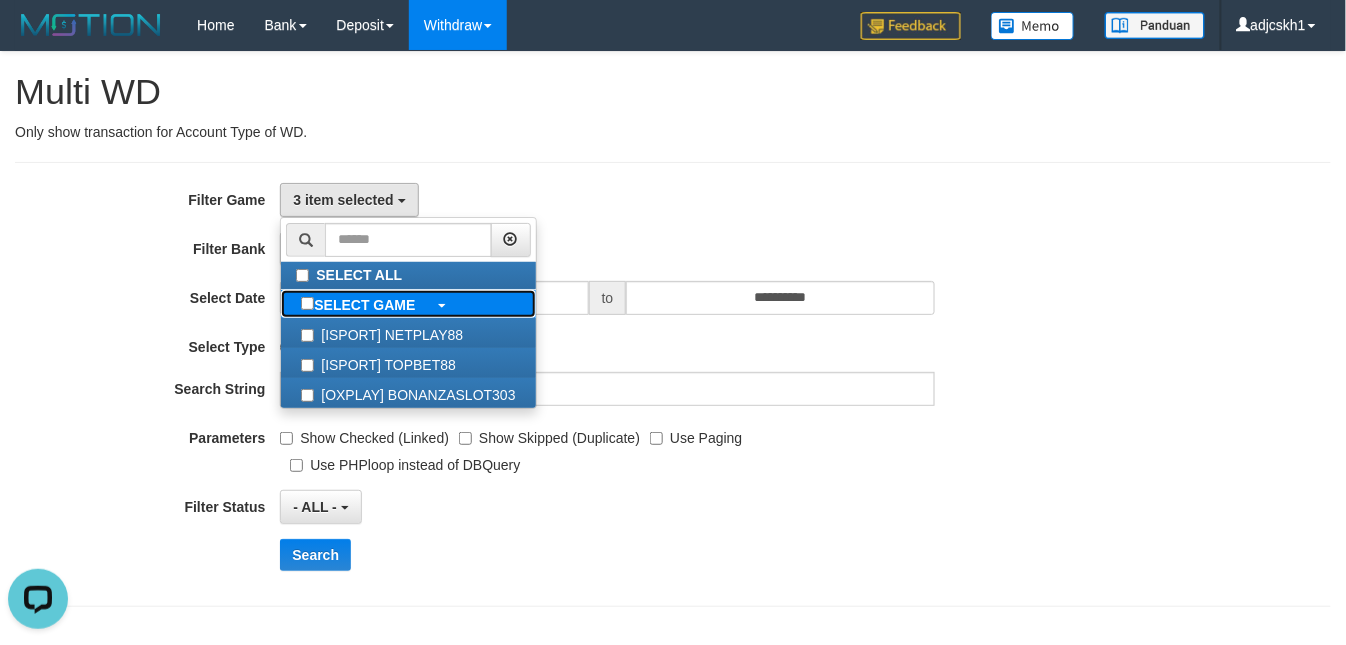 click on "SELECT GAME" at bounding box center [358, 304] 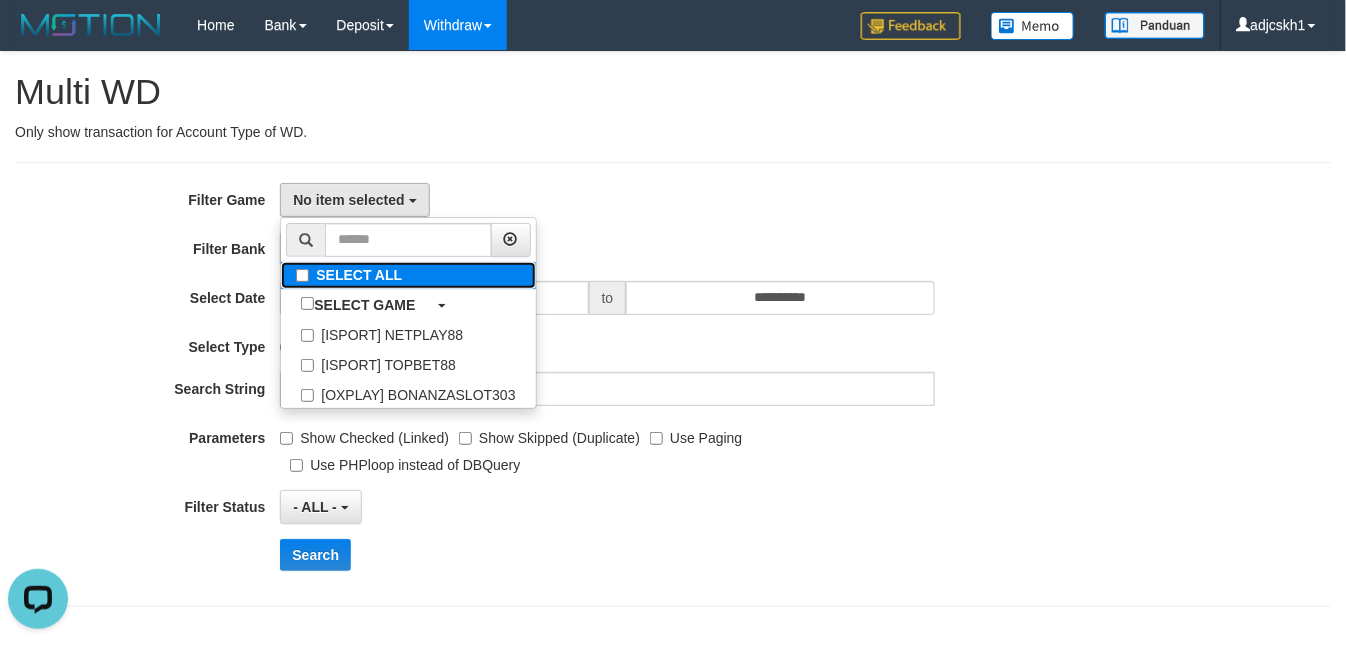 click on "SELECT ALL" at bounding box center (408, 275) 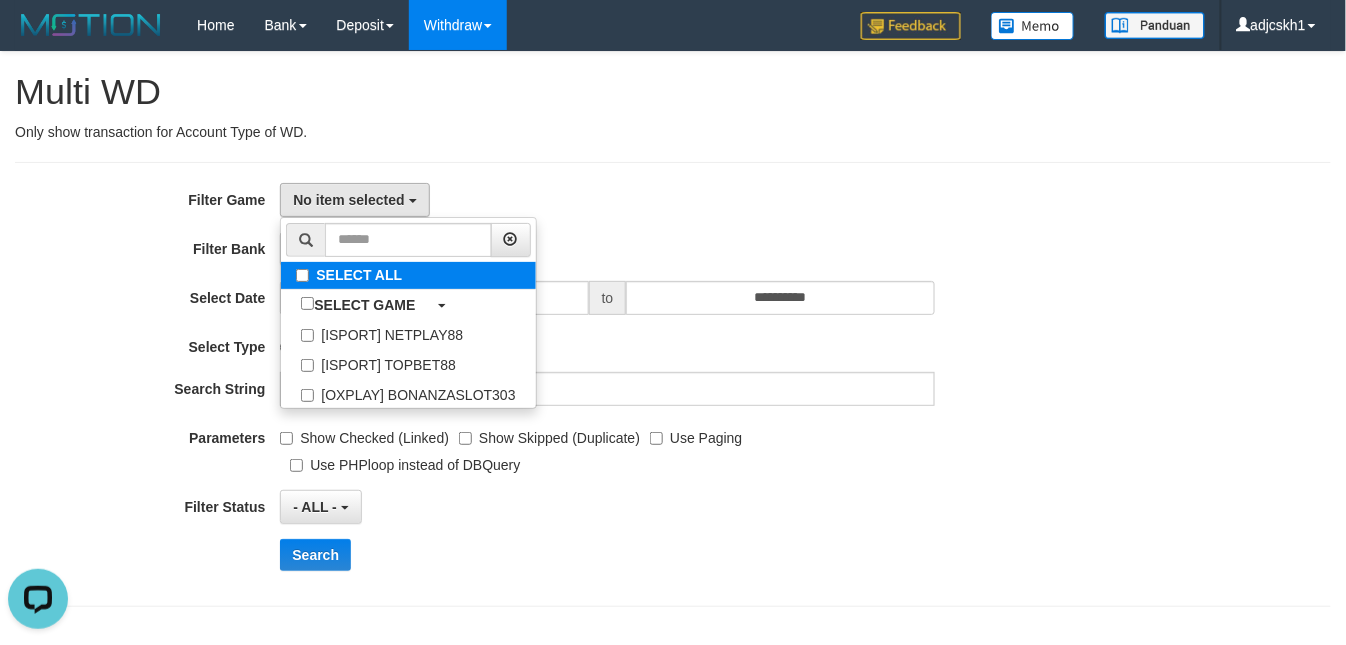 select on "***" 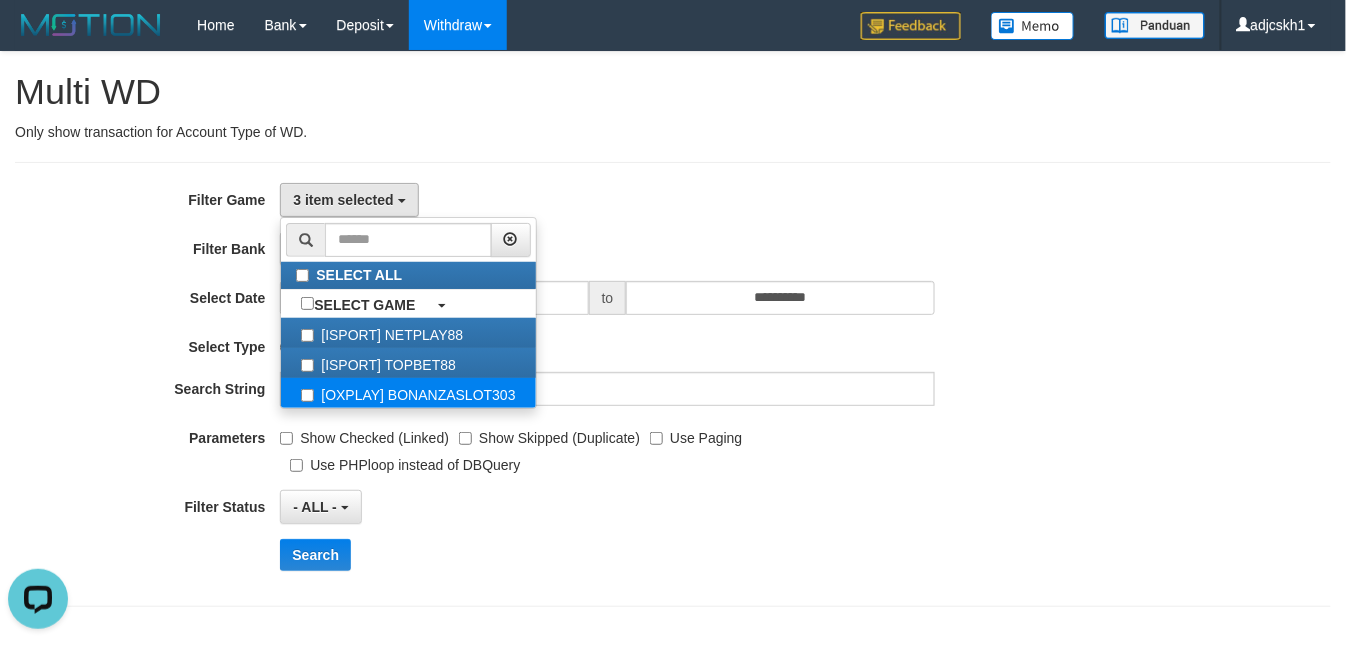 click on "[OXPLAY] BONANZASLOT303" at bounding box center [408, 393] 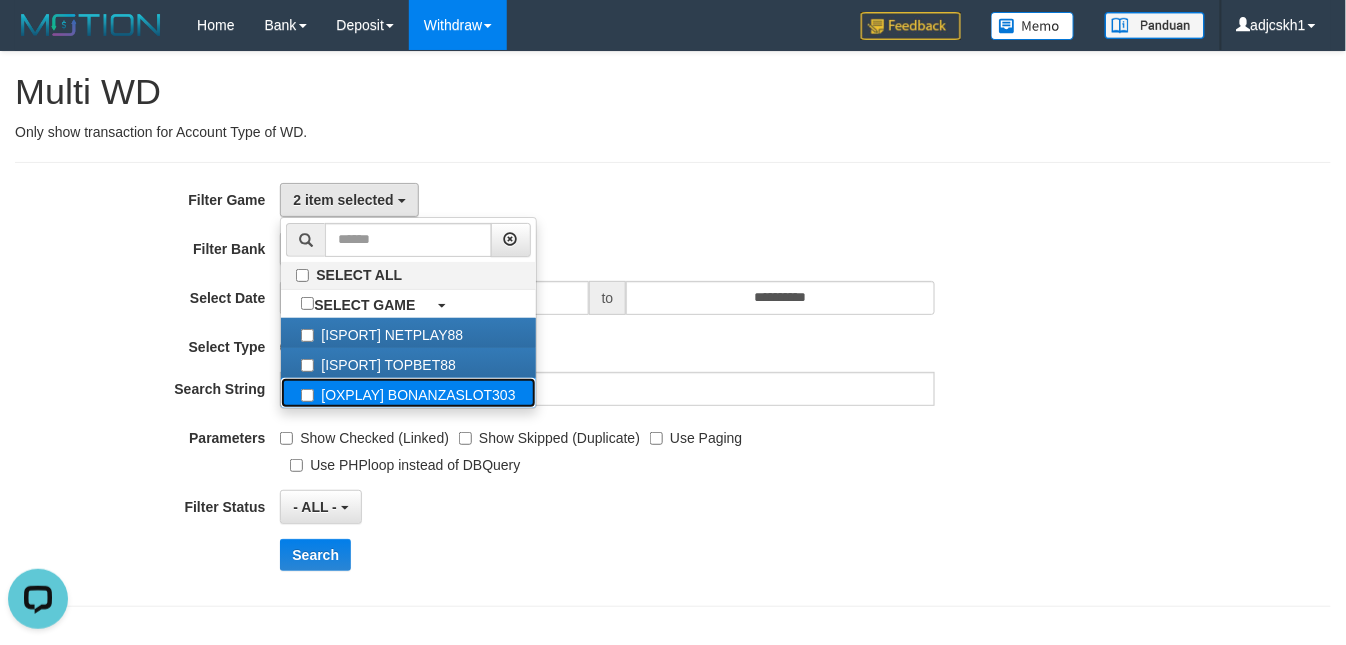 click on "[OXPLAY] BONANZASLOT303" at bounding box center [408, 393] 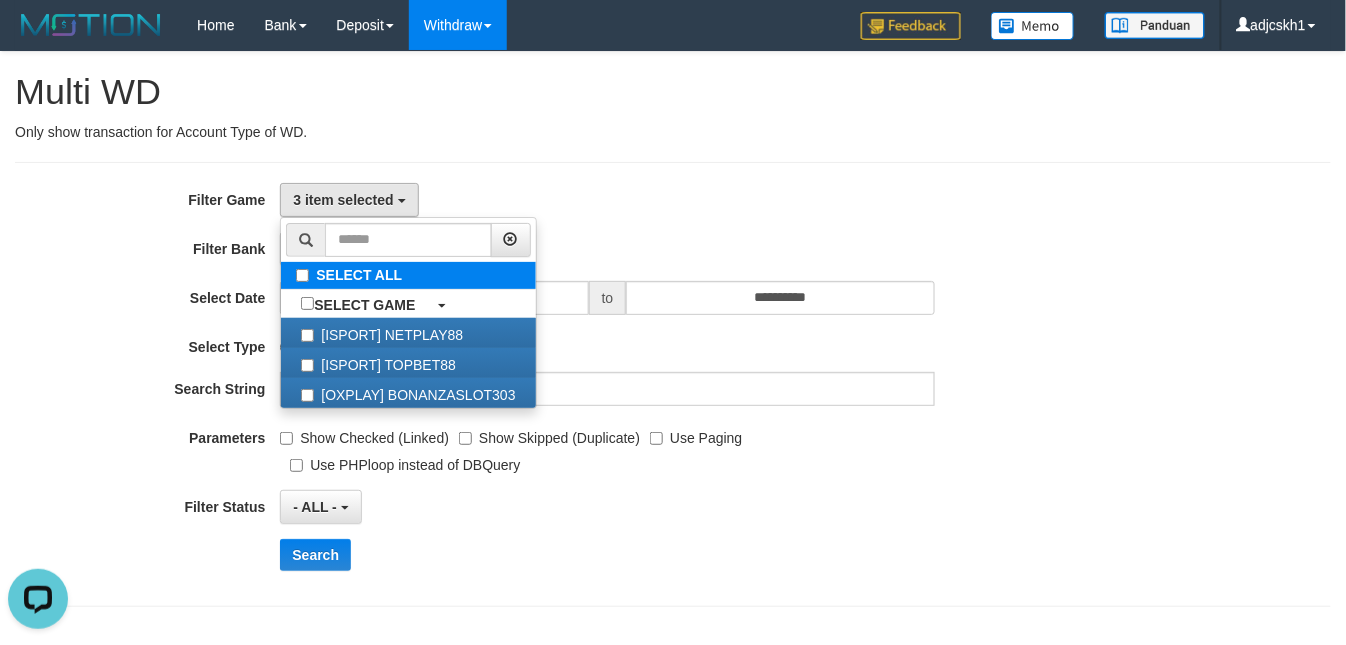 click on "SELECT ALL" at bounding box center (408, 275) 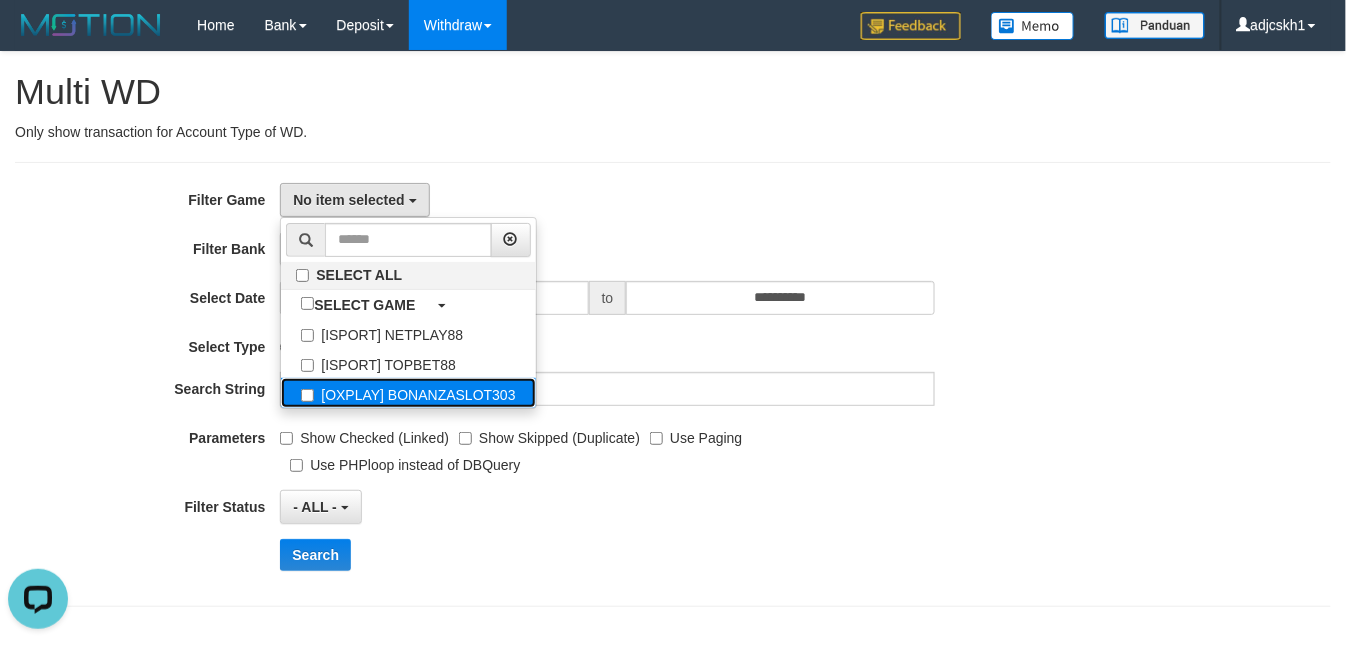 click on "[OXPLAY] BONANZASLOT303" at bounding box center (408, 393) 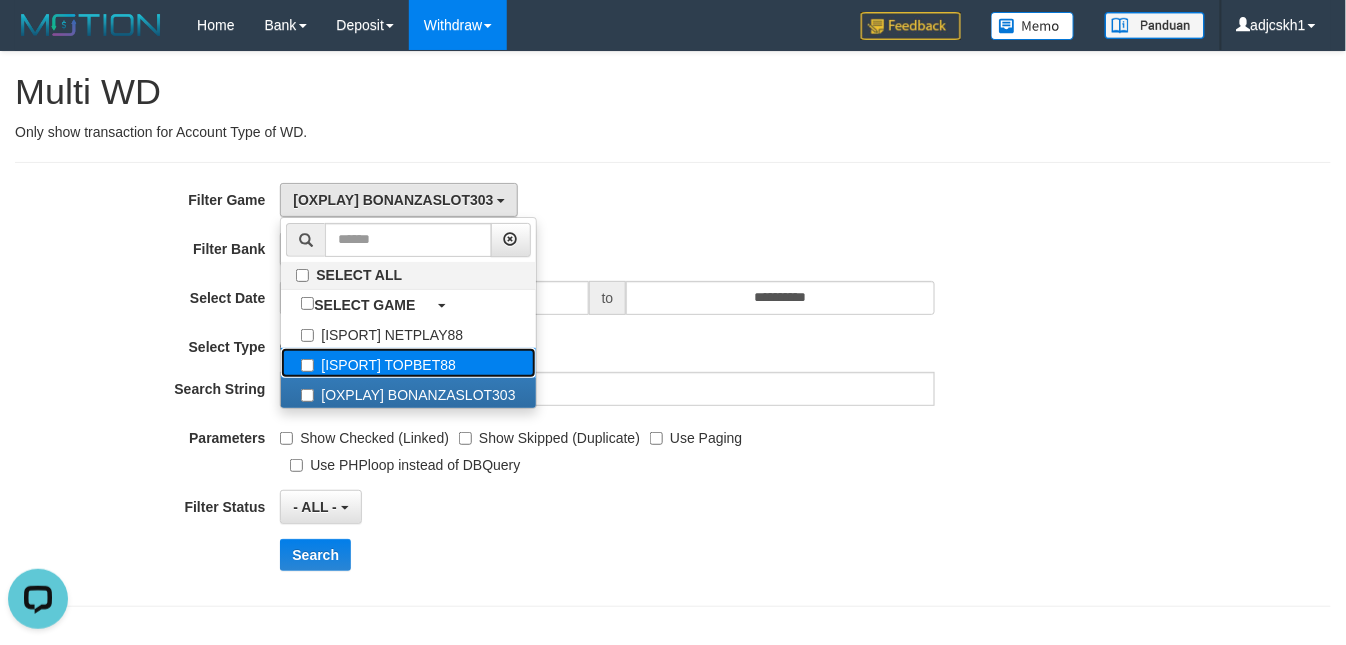 click on "[ISPORT] TOPBET88" at bounding box center [408, 363] 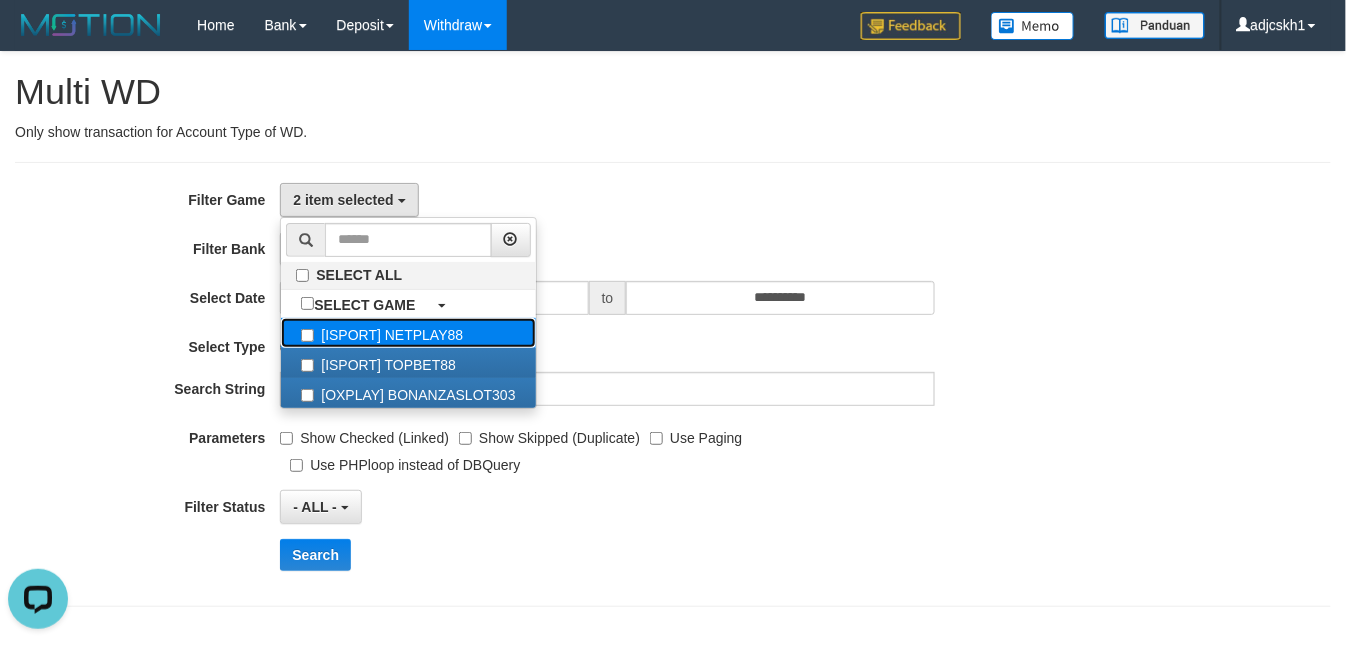 click on "[ISPORT] NETPLAY88" at bounding box center [408, 333] 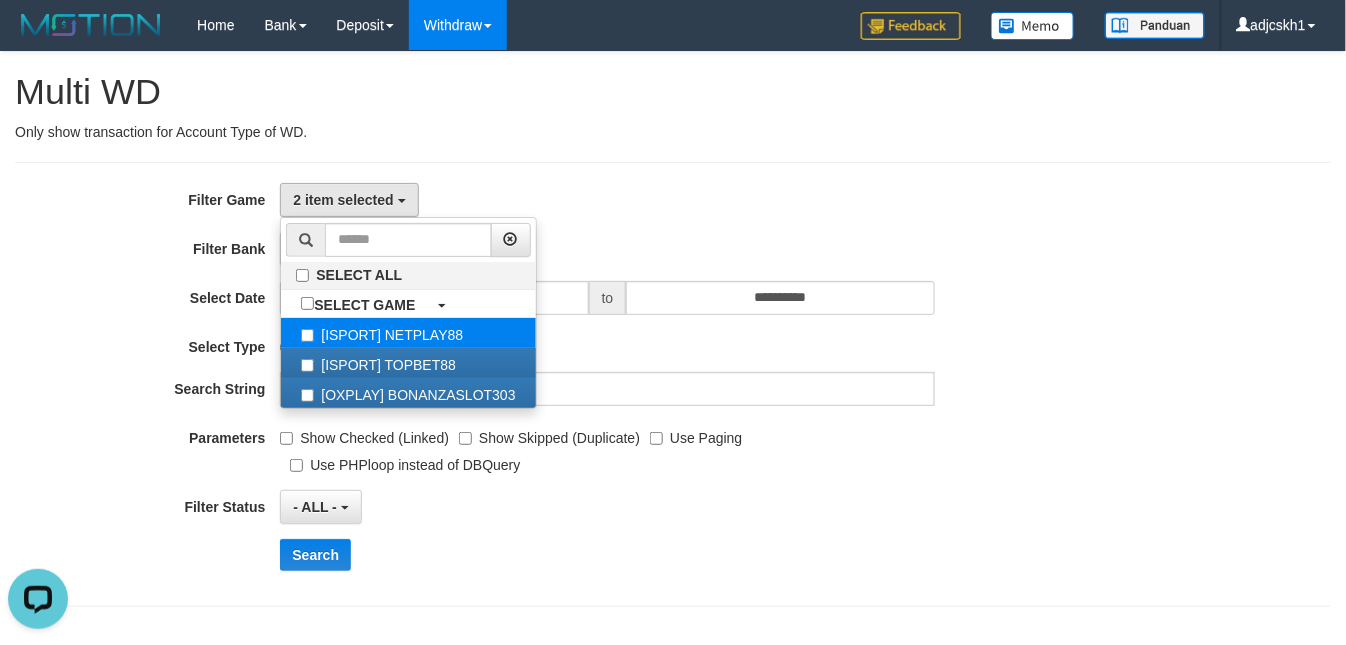 select on "***" 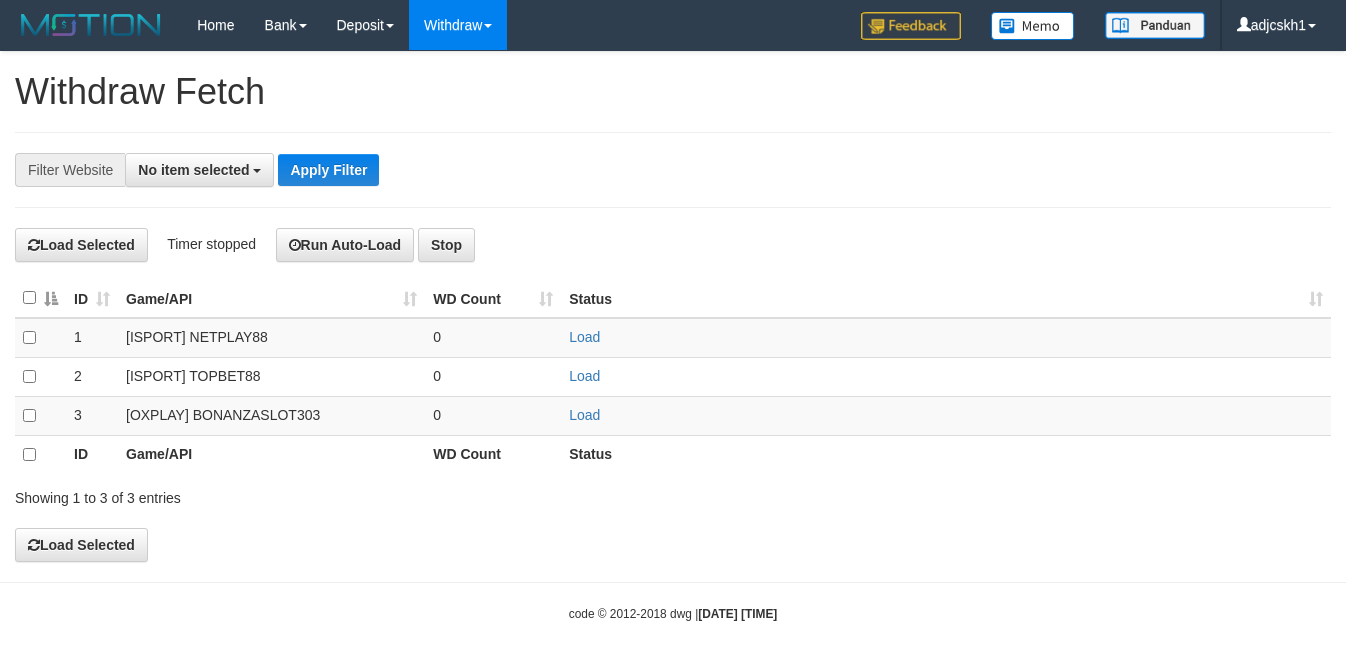 scroll, scrollTop: 0, scrollLeft: 0, axis: both 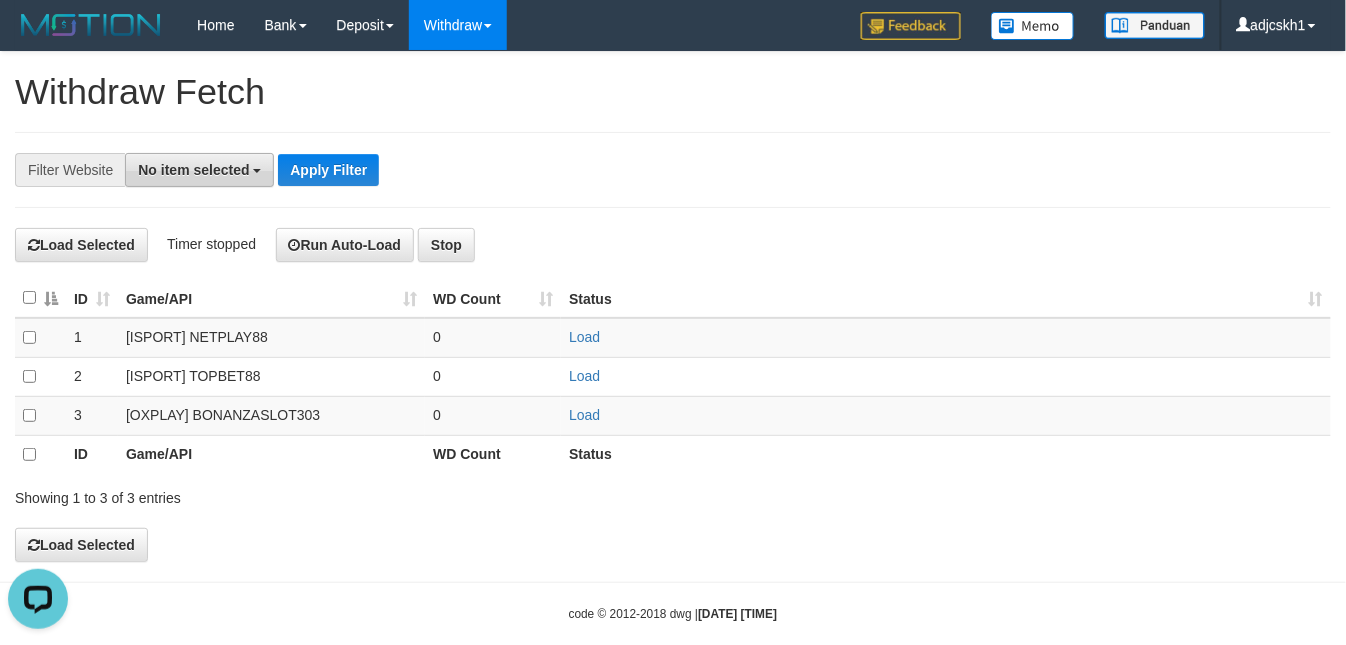 click on "No item selected" at bounding box center [199, 170] 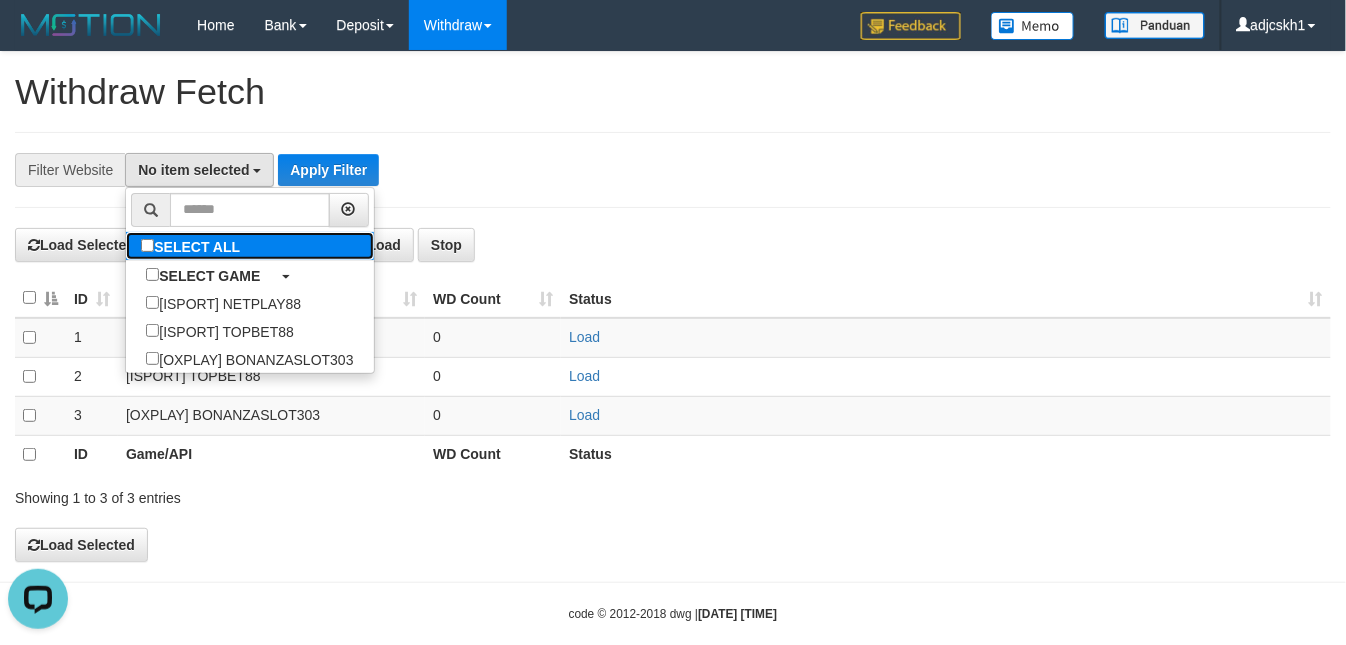 click on "SELECT ALL" at bounding box center (193, 246) 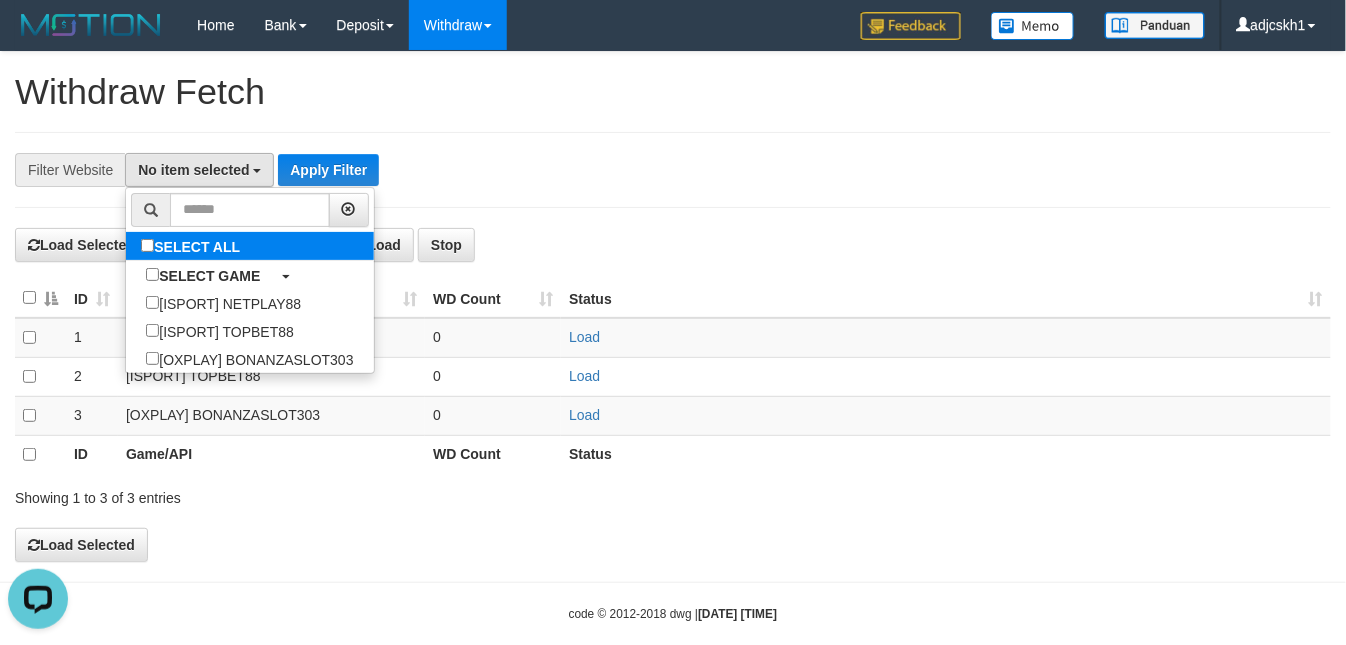 select on "***" 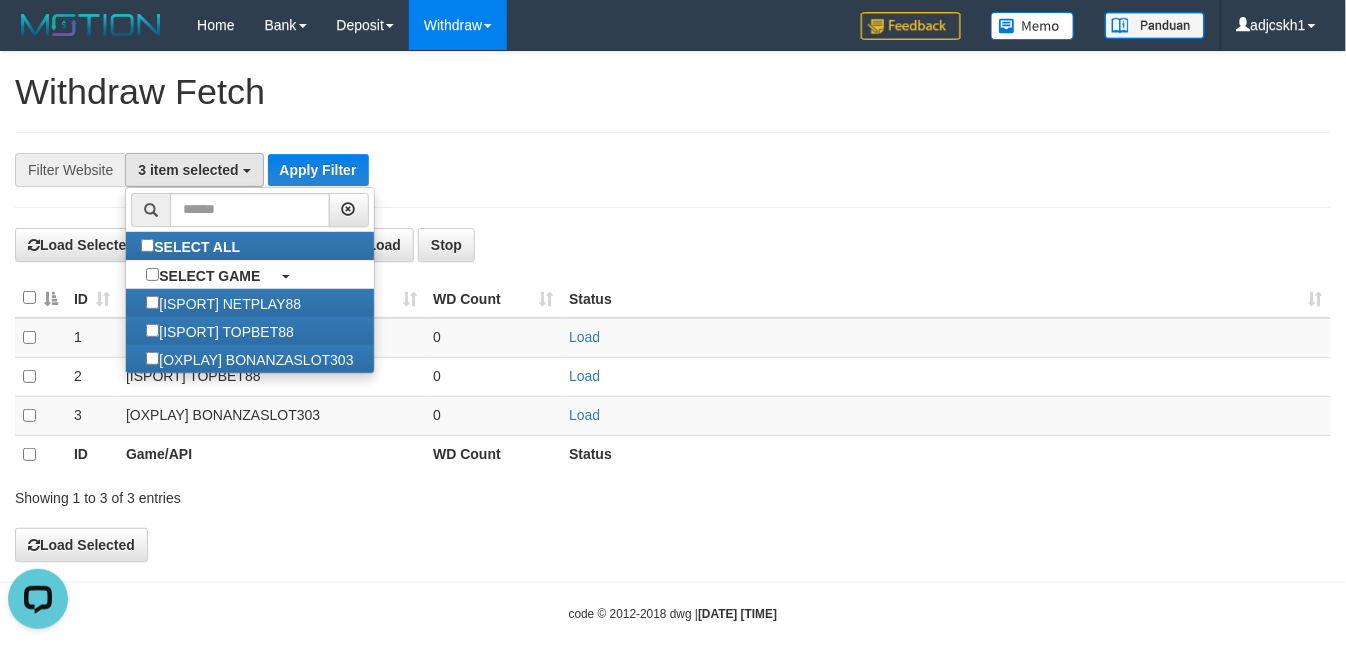 click at bounding box center [40, 298] 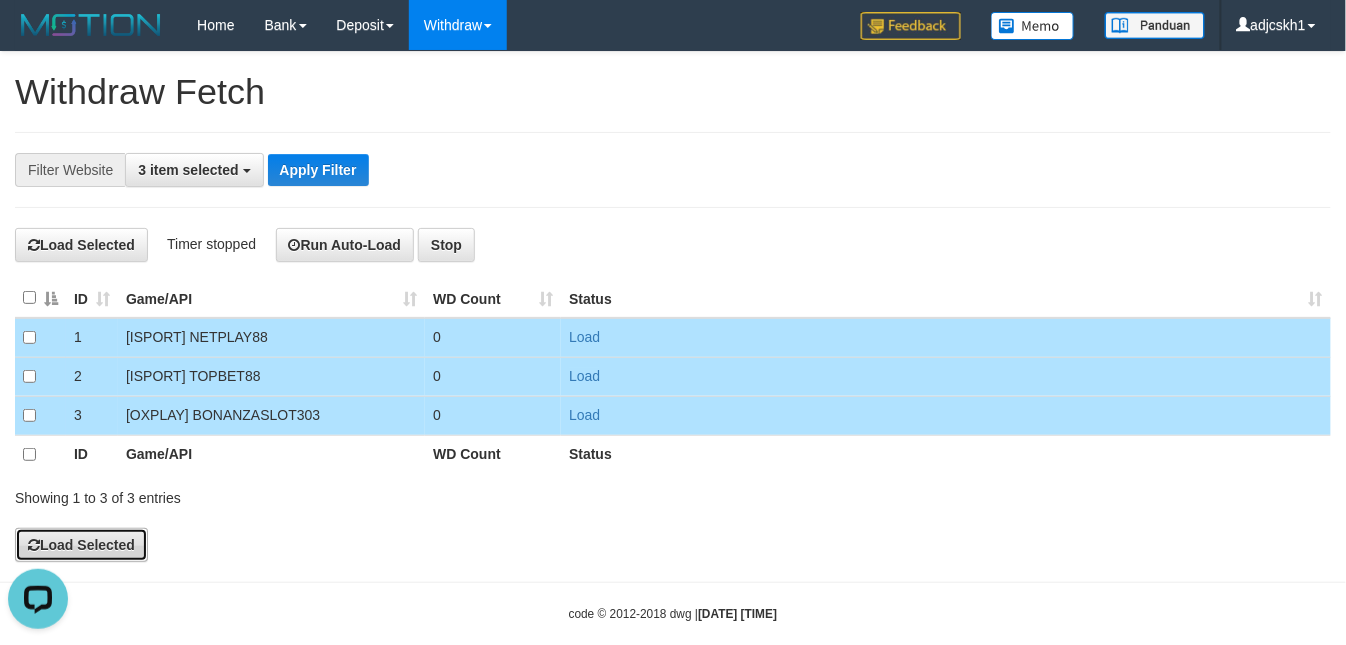 click on "Load Selected" at bounding box center [81, 545] 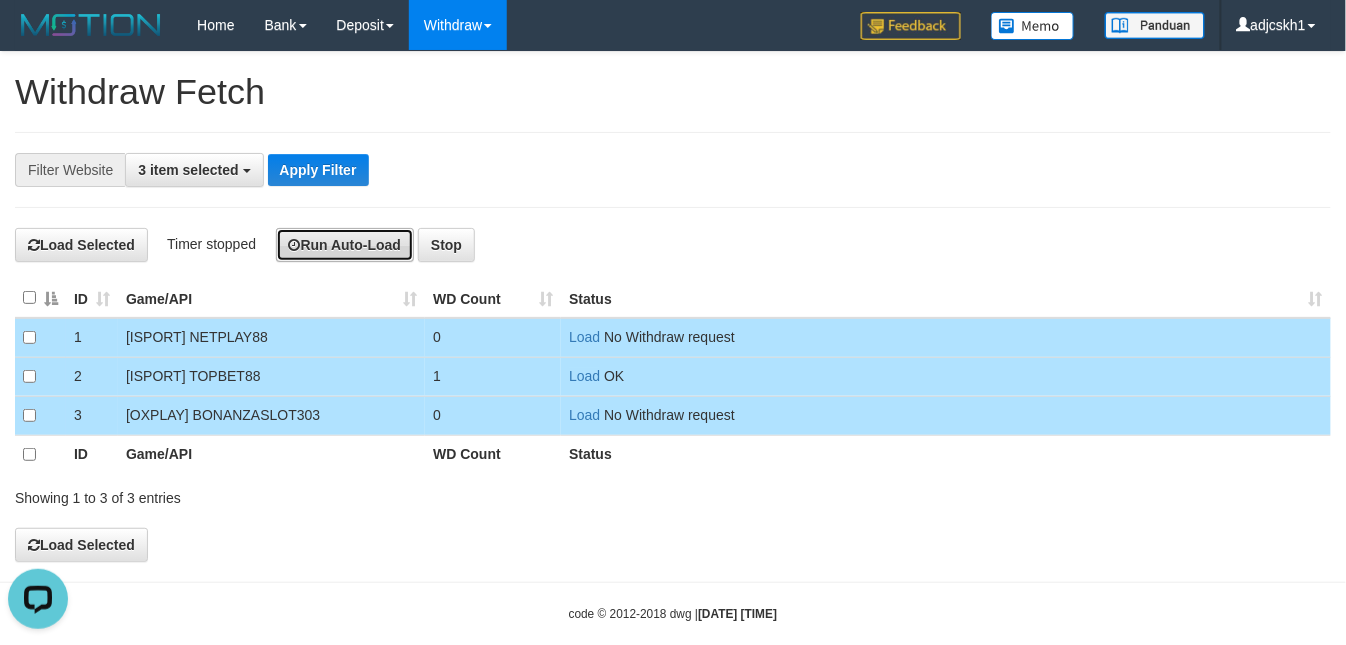 click at bounding box center [295, 245] 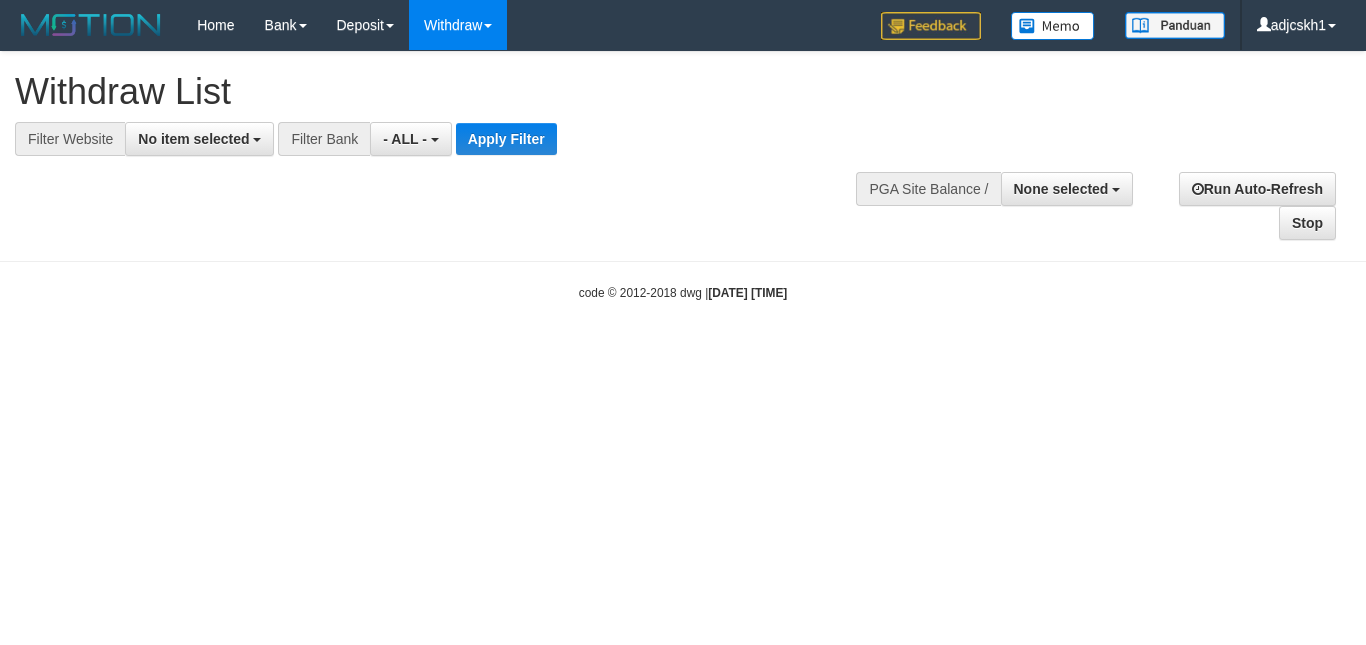 select 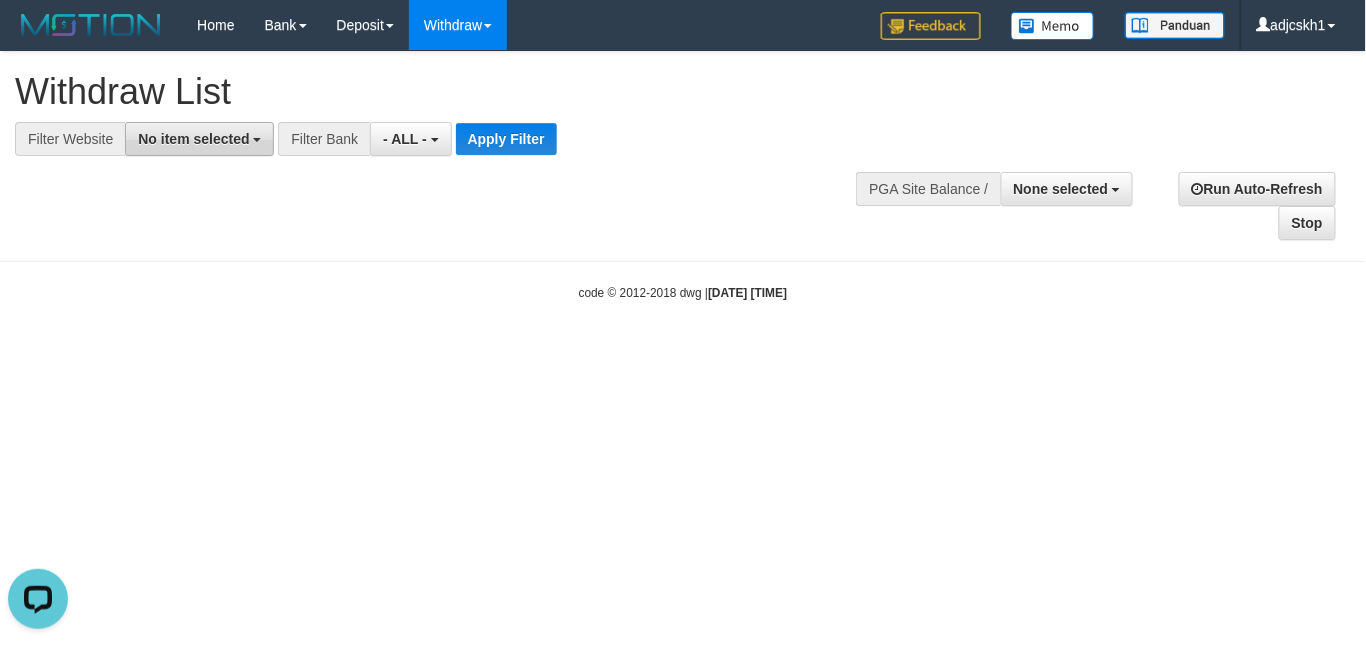 scroll, scrollTop: 0, scrollLeft: 0, axis: both 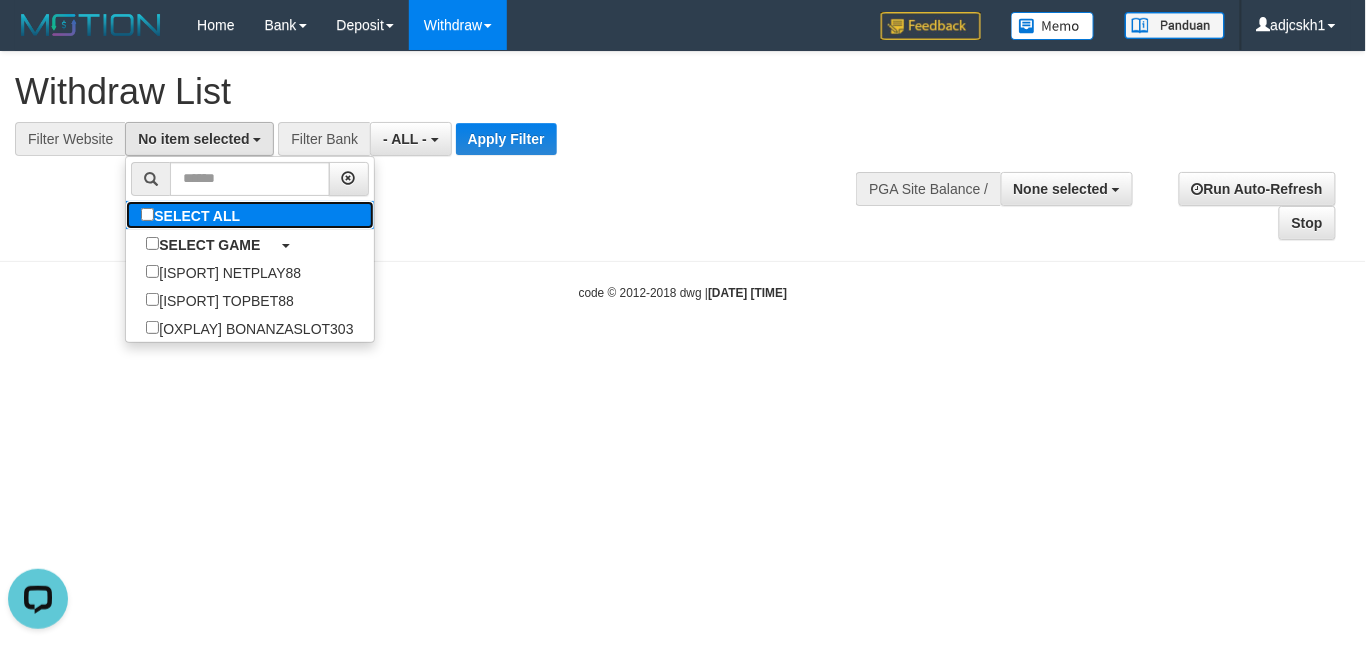 click on "SELECT ALL" at bounding box center [193, 215] 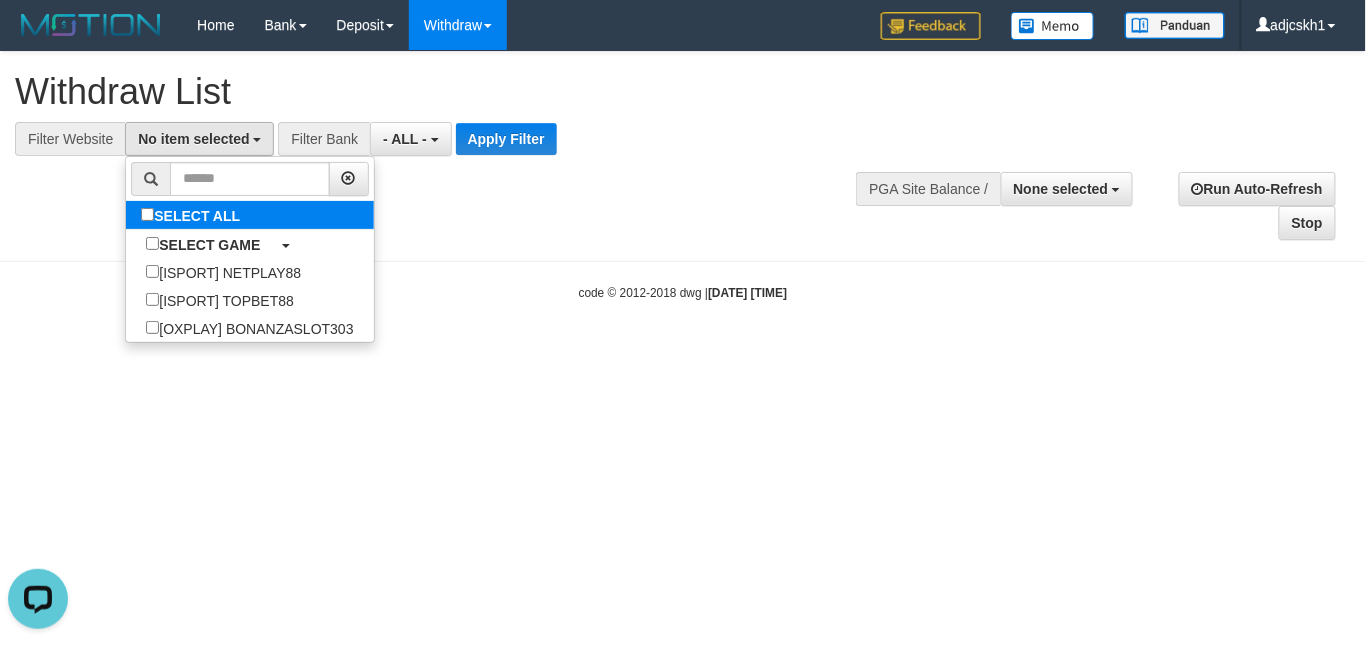 select on "***" 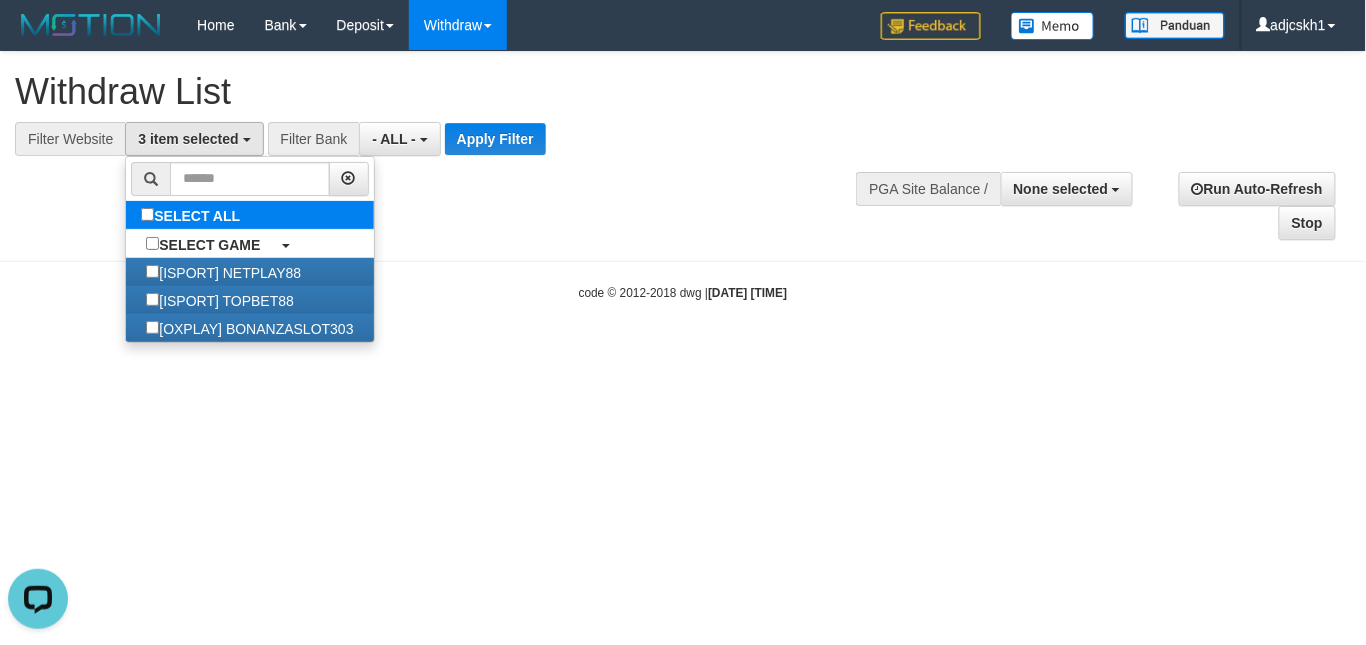 click on "SELECT ALL" at bounding box center [193, 215] 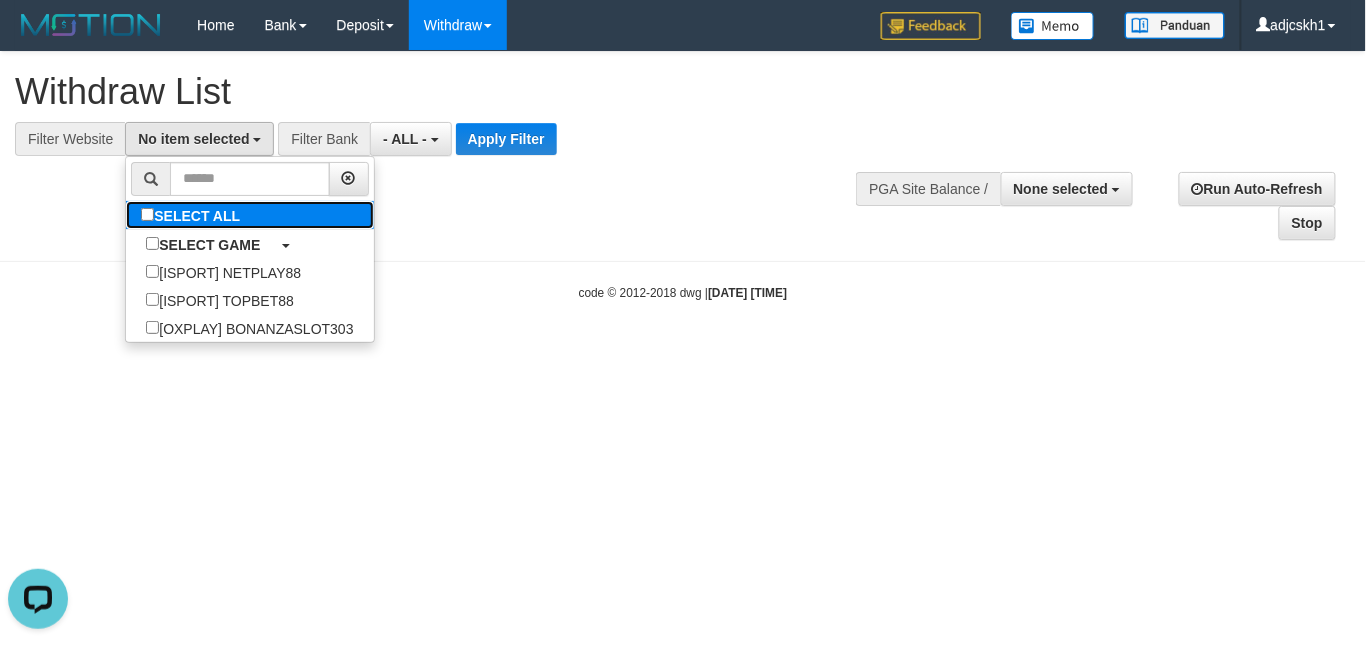 click on "SELECT ALL" at bounding box center [193, 215] 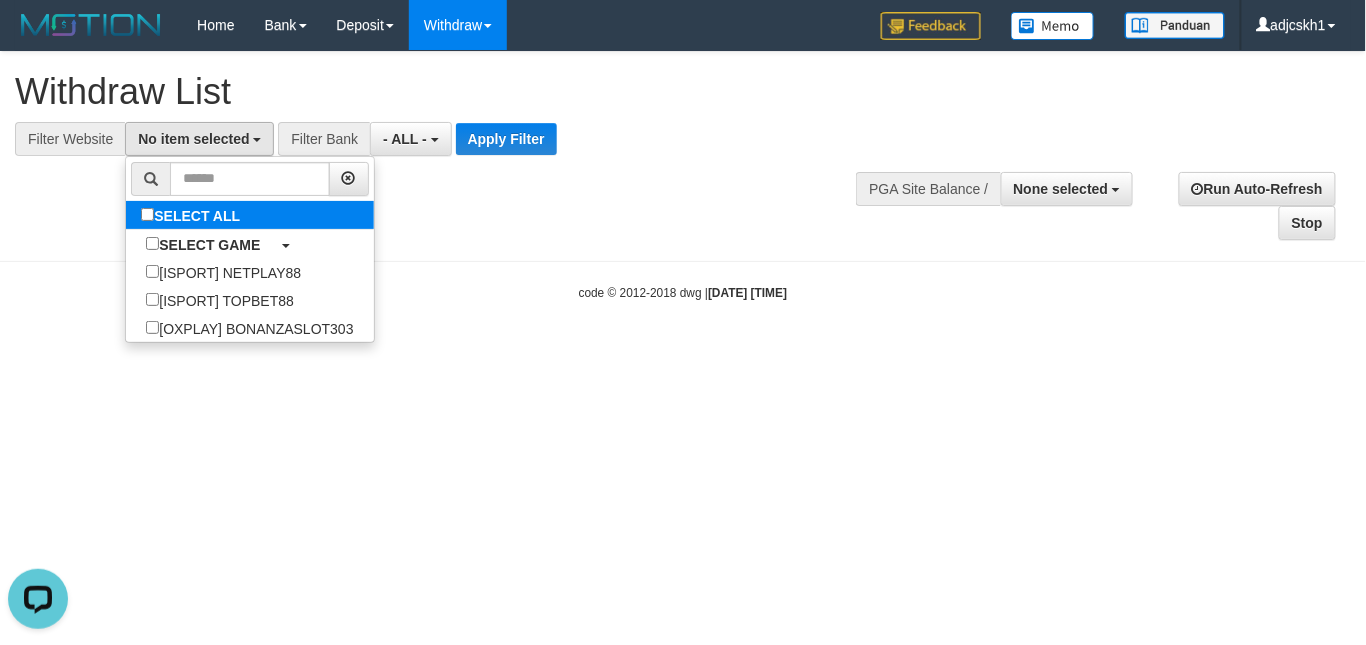 select on "***" 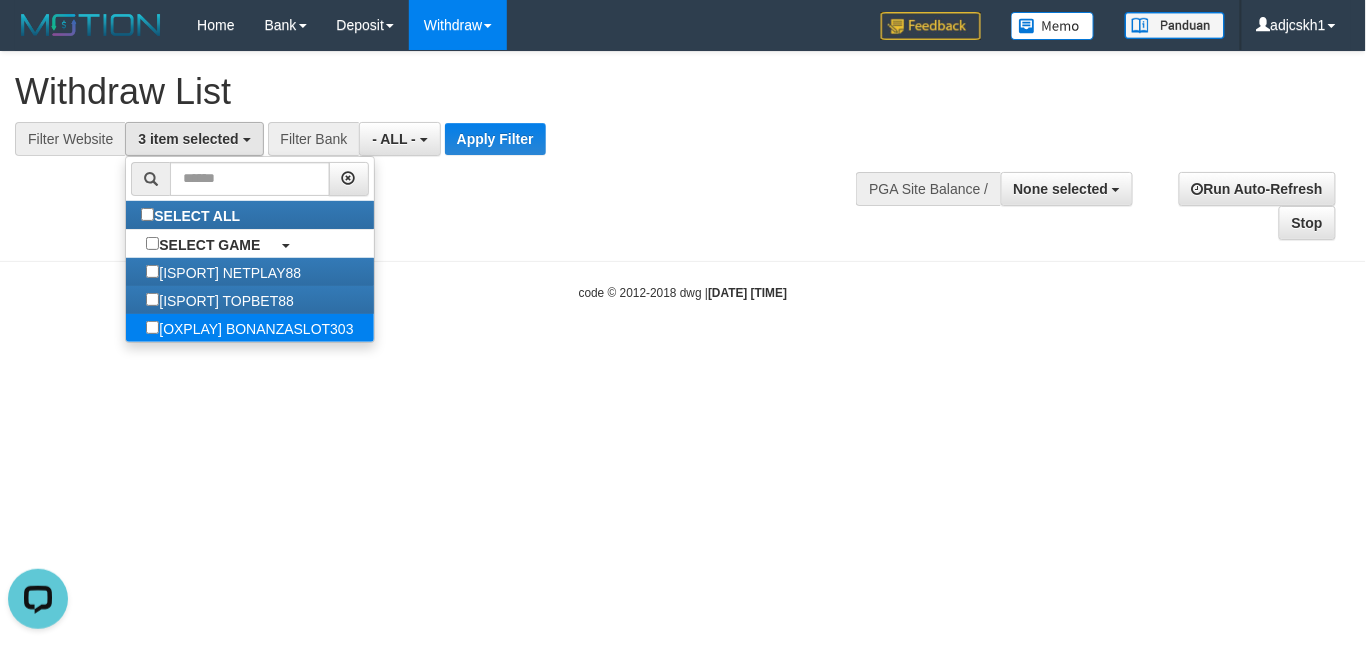 click on "[OXPLAY] BONANZASLOT303" at bounding box center [249, 328] 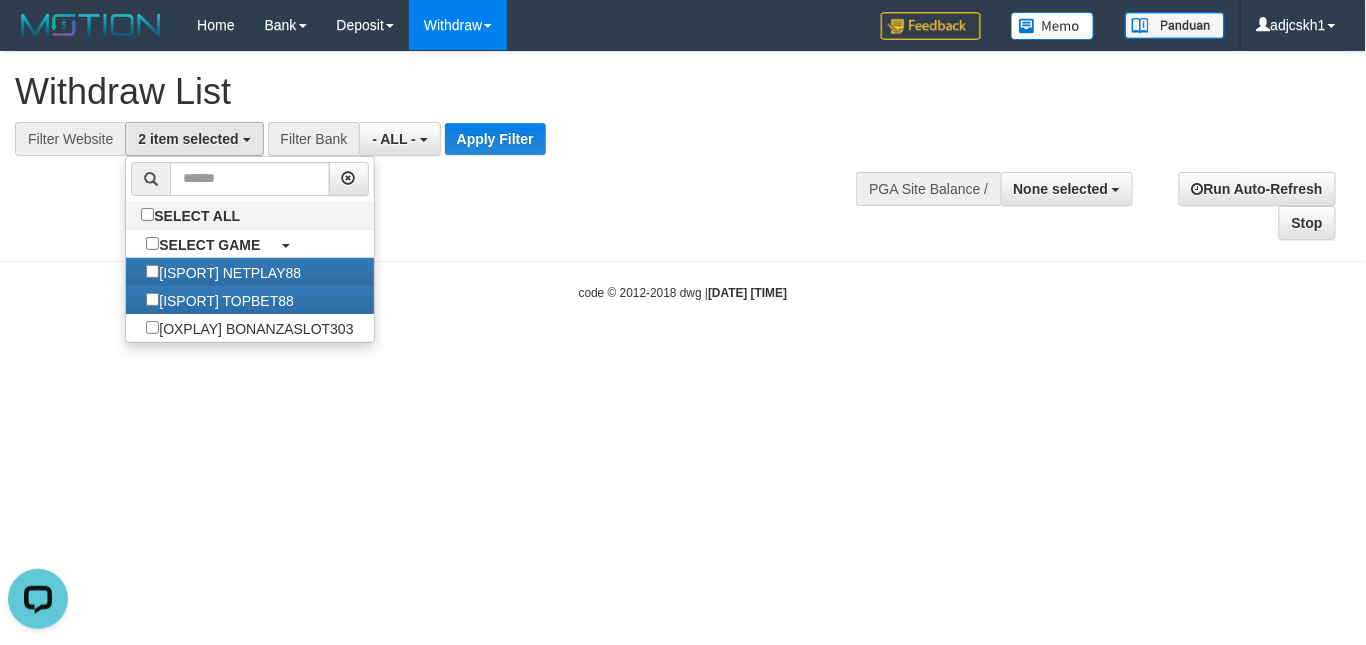 click on "**********" at bounding box center [683, 146] 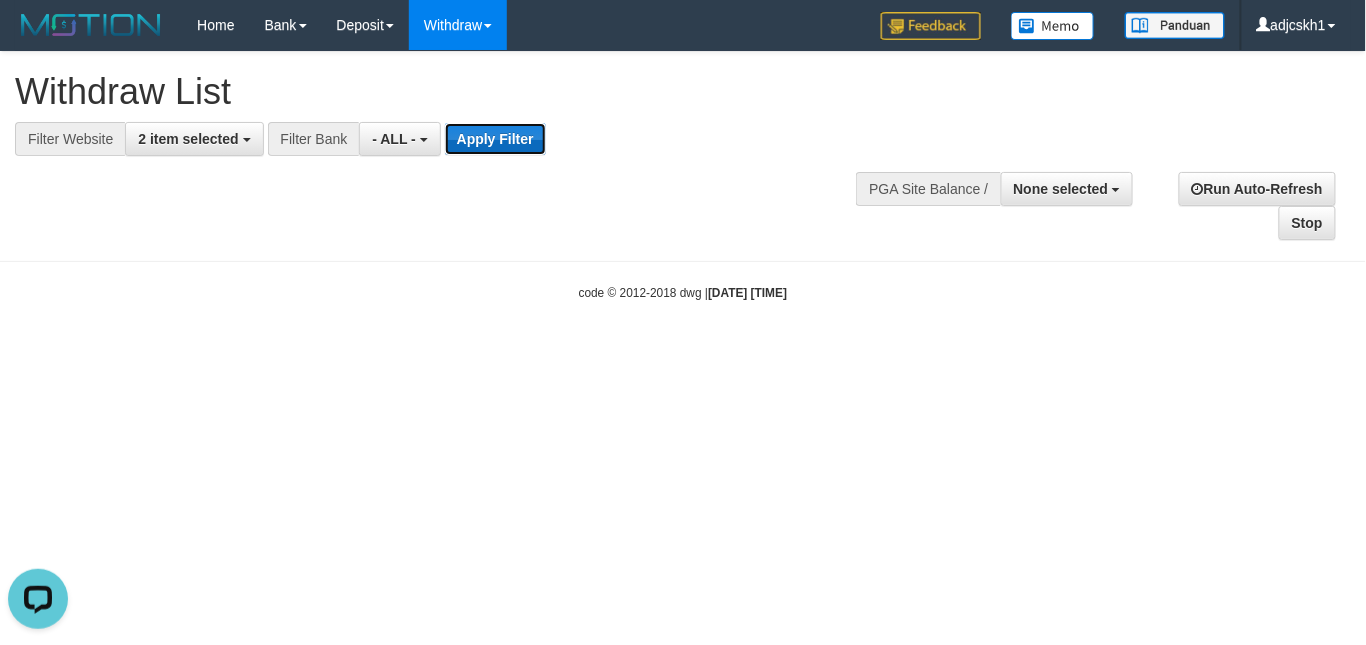 click on "Apply Filter" at bounding box center [495, 139] 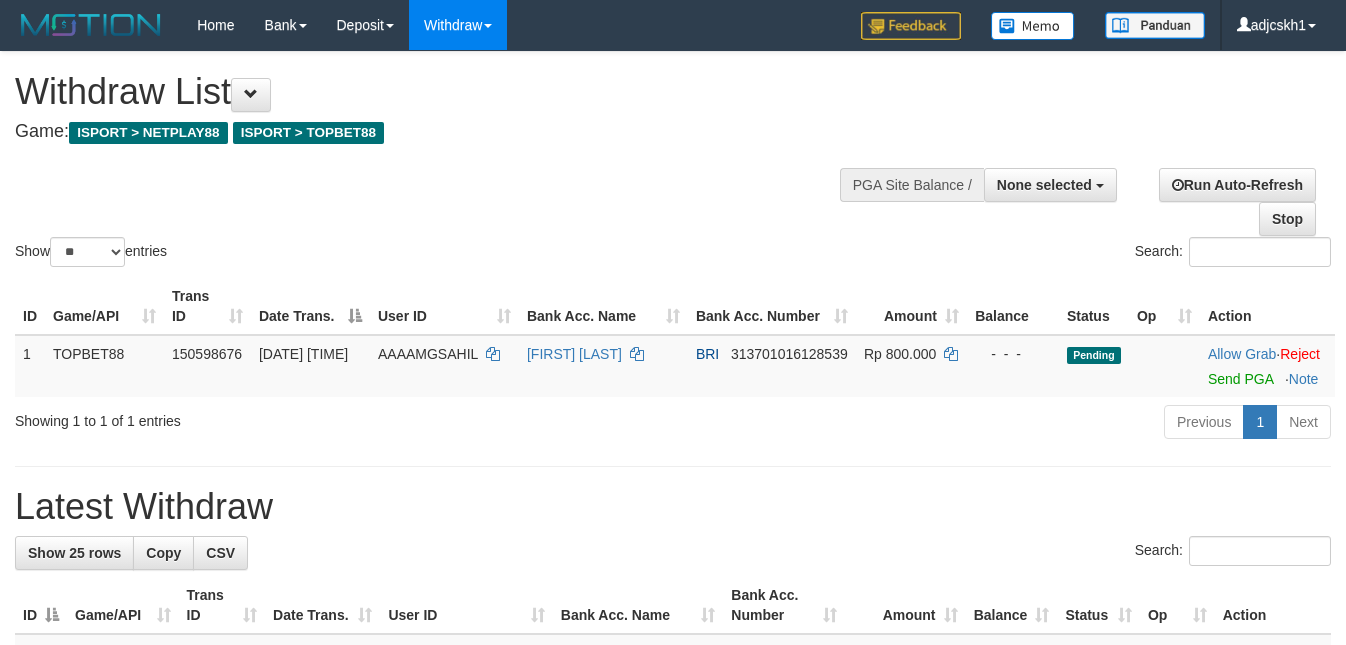 select 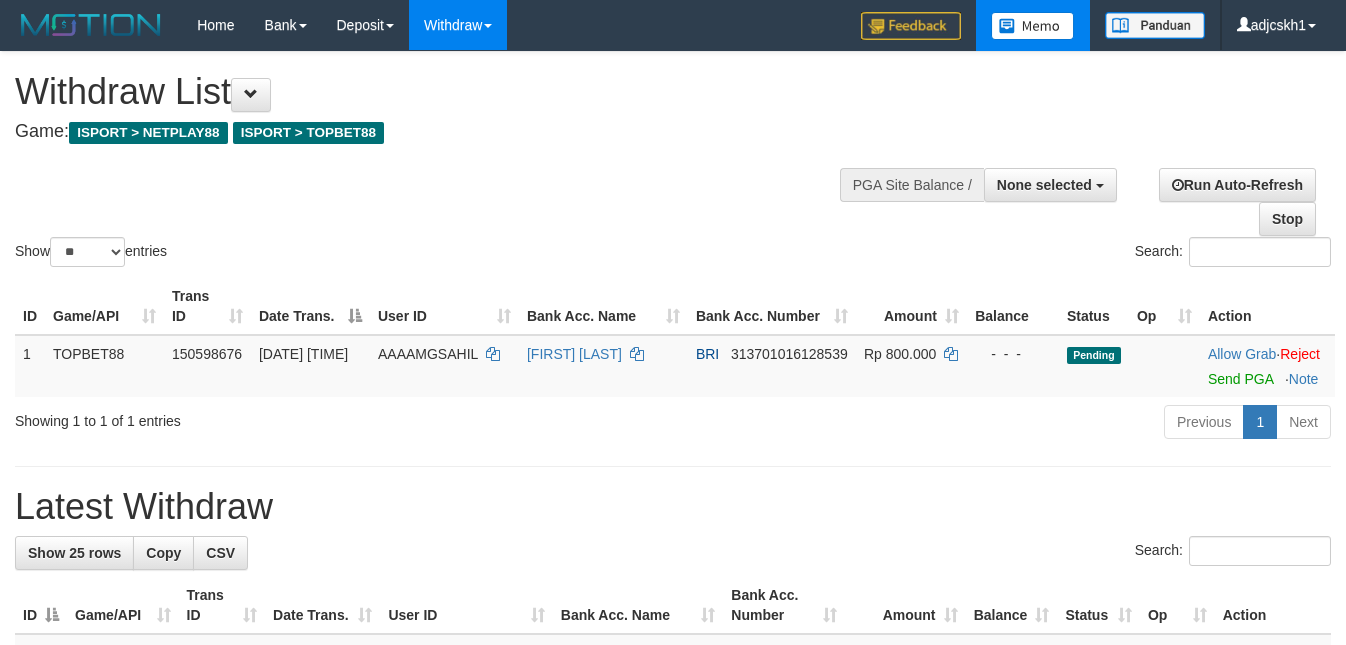 scroll, scrollTop: 0, scrollLeft: 0, axis: both 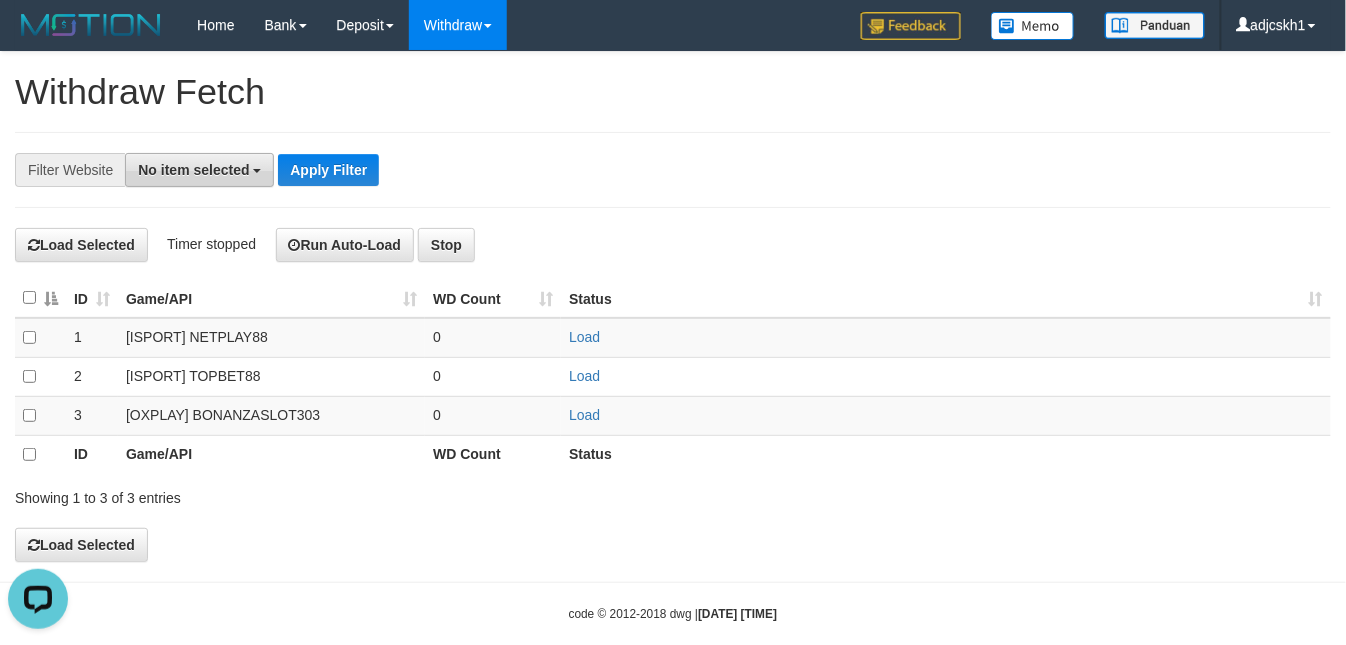 click on "No item selected" at bounding box center (199, 170) 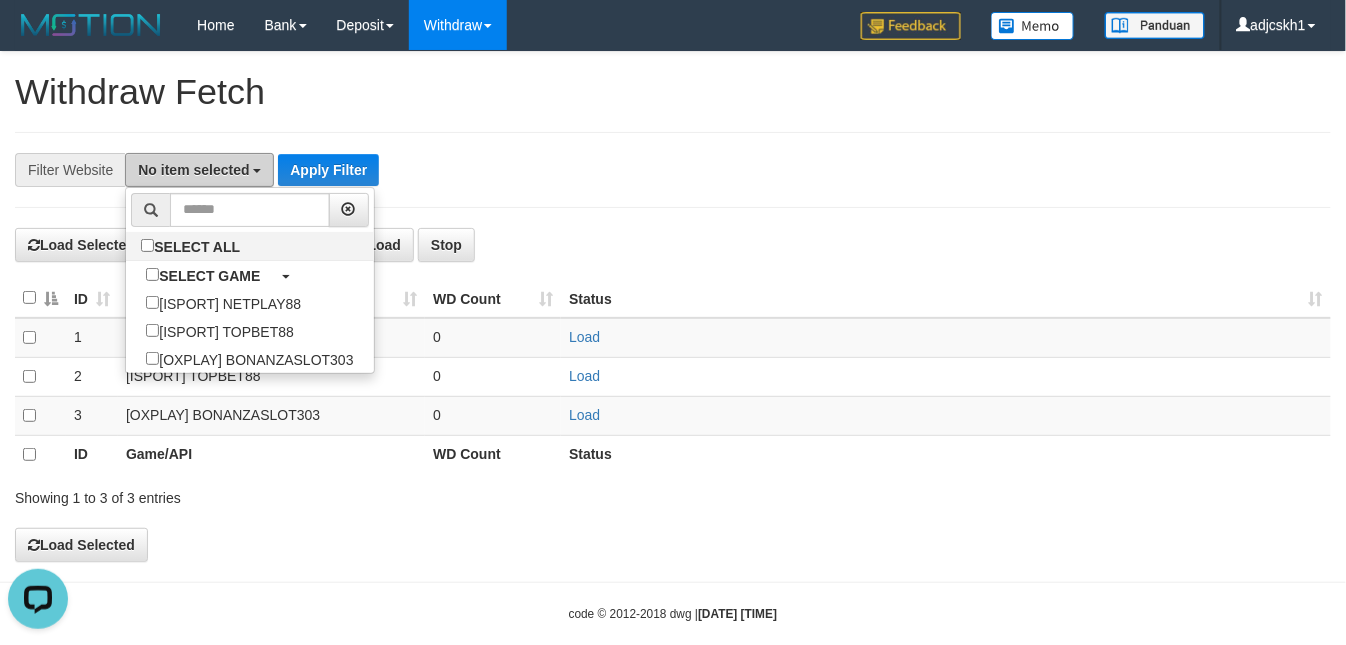 click on "No item selected" at bounding box center (193, 170) 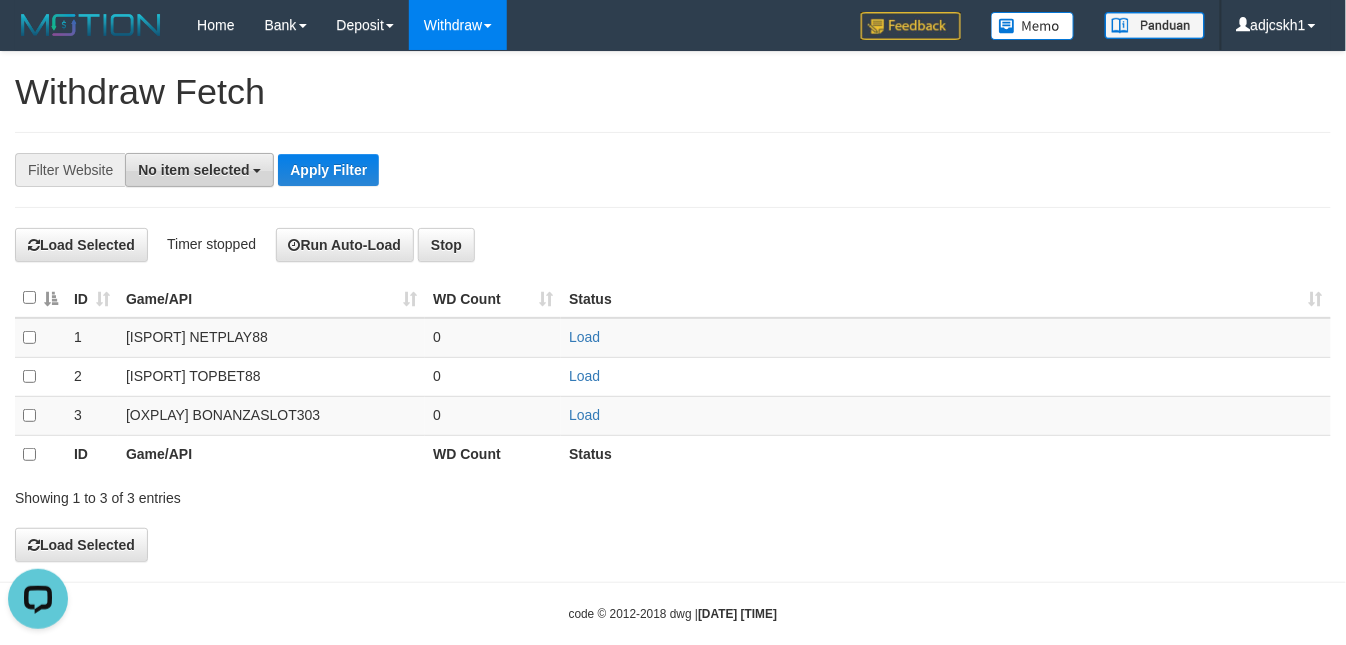 click on "No item selected" at bounding box center (193, 170) 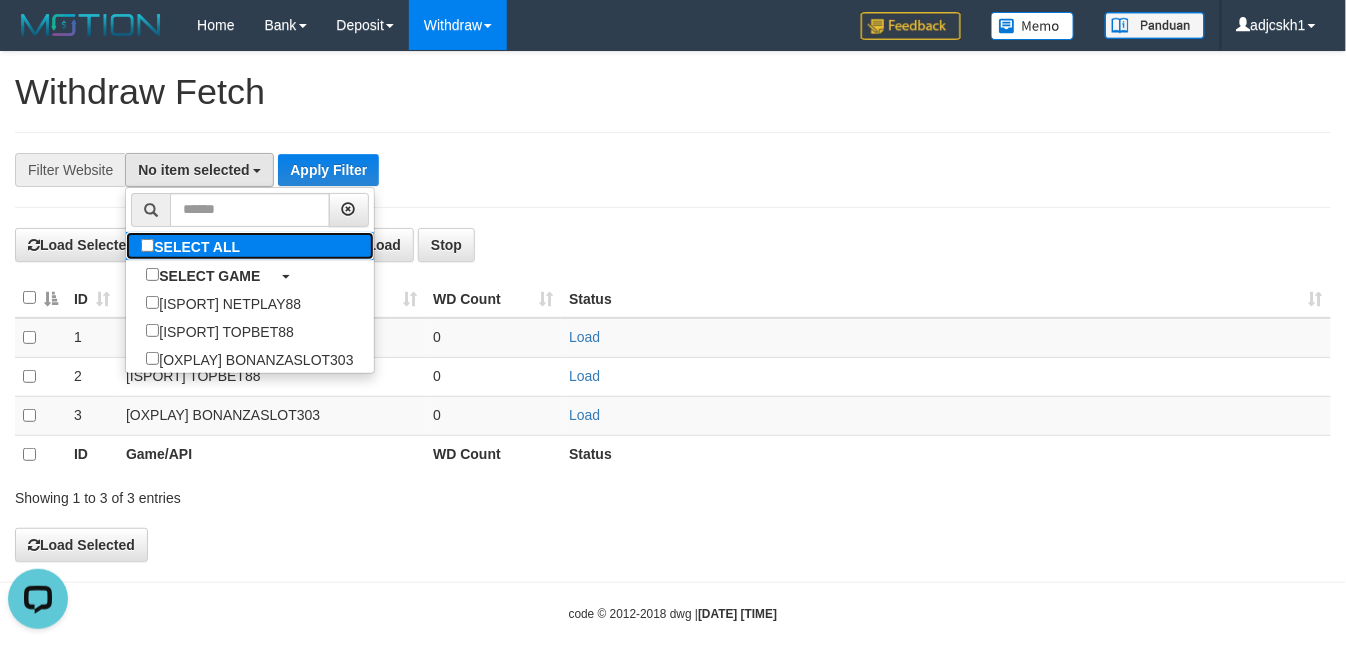 click on "SELECT ALL" at bounding box center (193, 246) 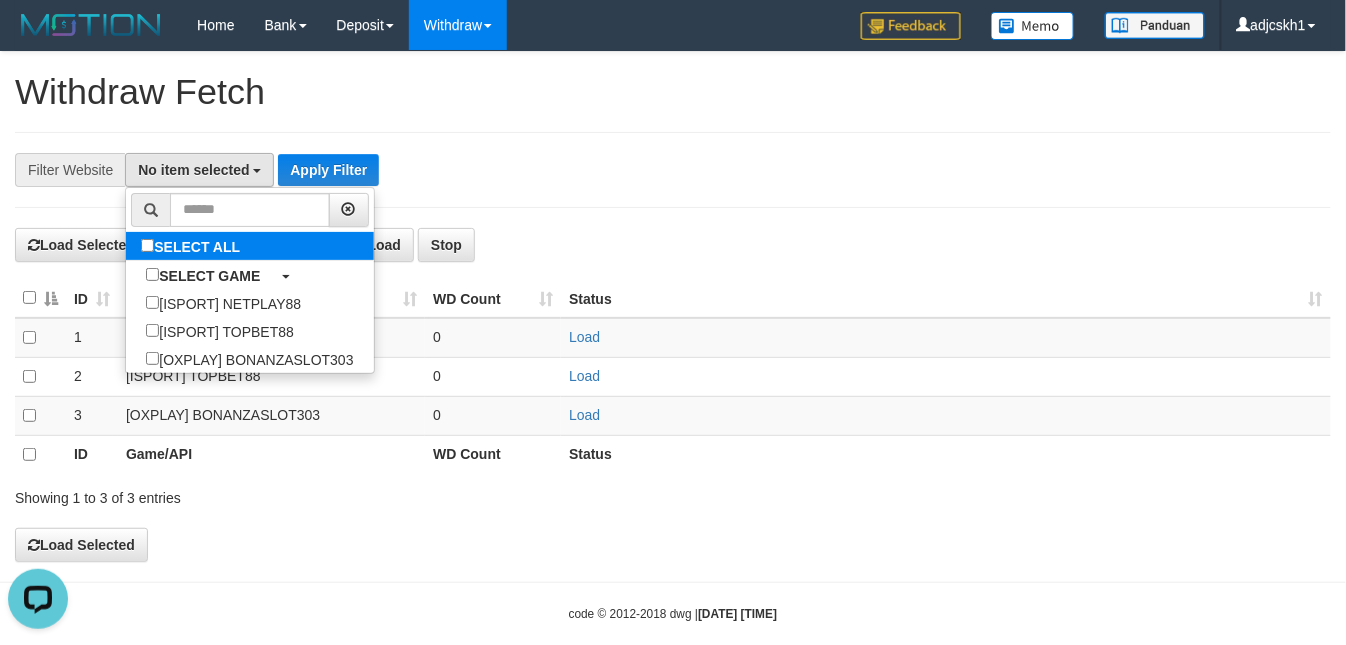 select on "***" 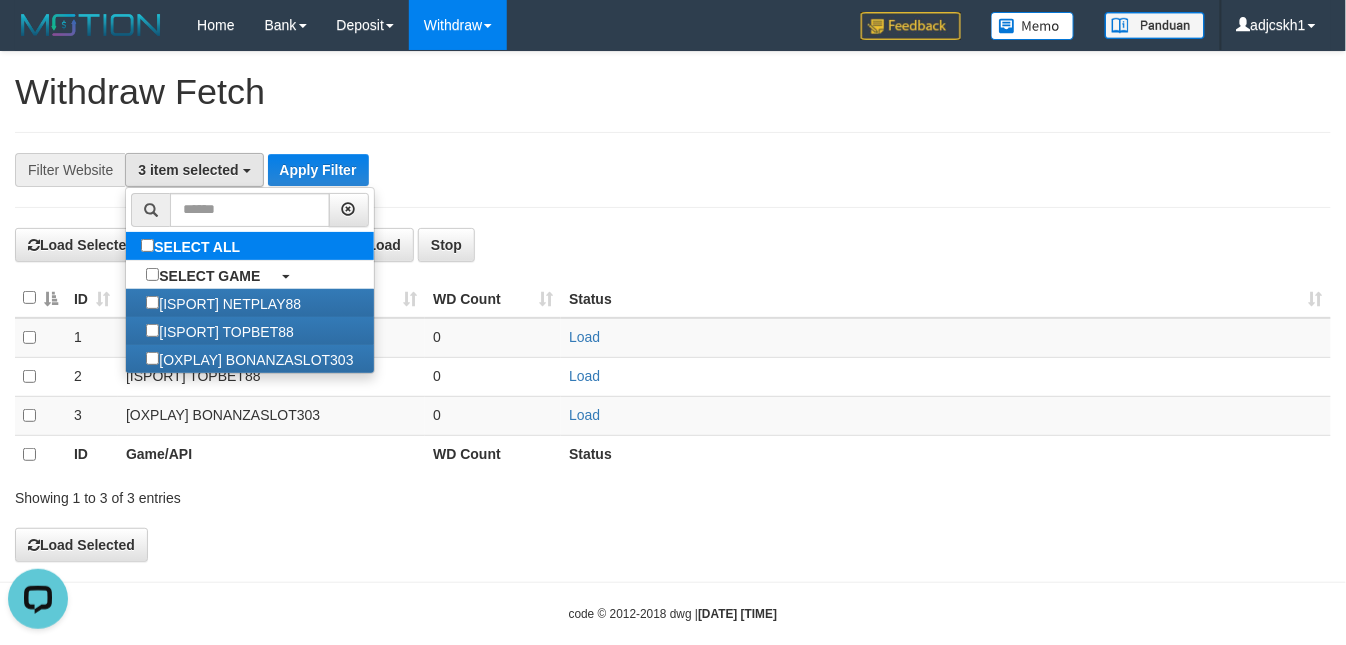 scroll, scrollTop: 17, scrollLeft: 0, axis: vertical 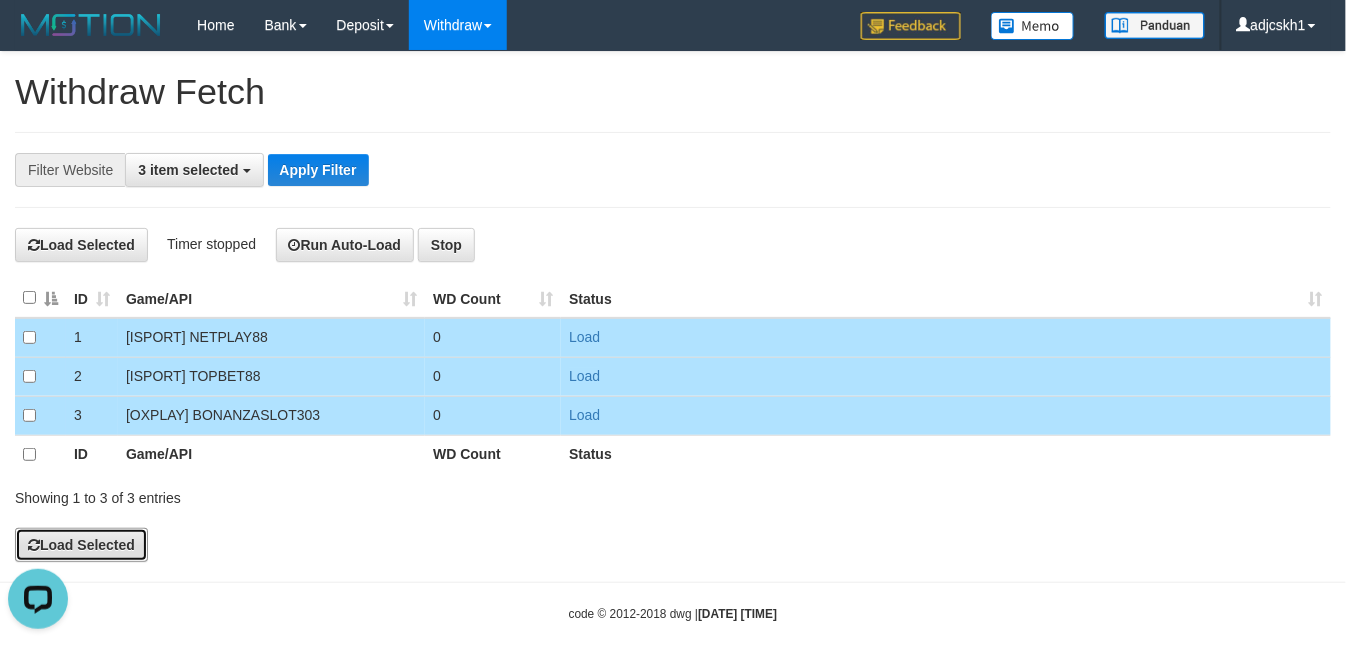 click on "Load Selected" at bounding box center [81, 545] 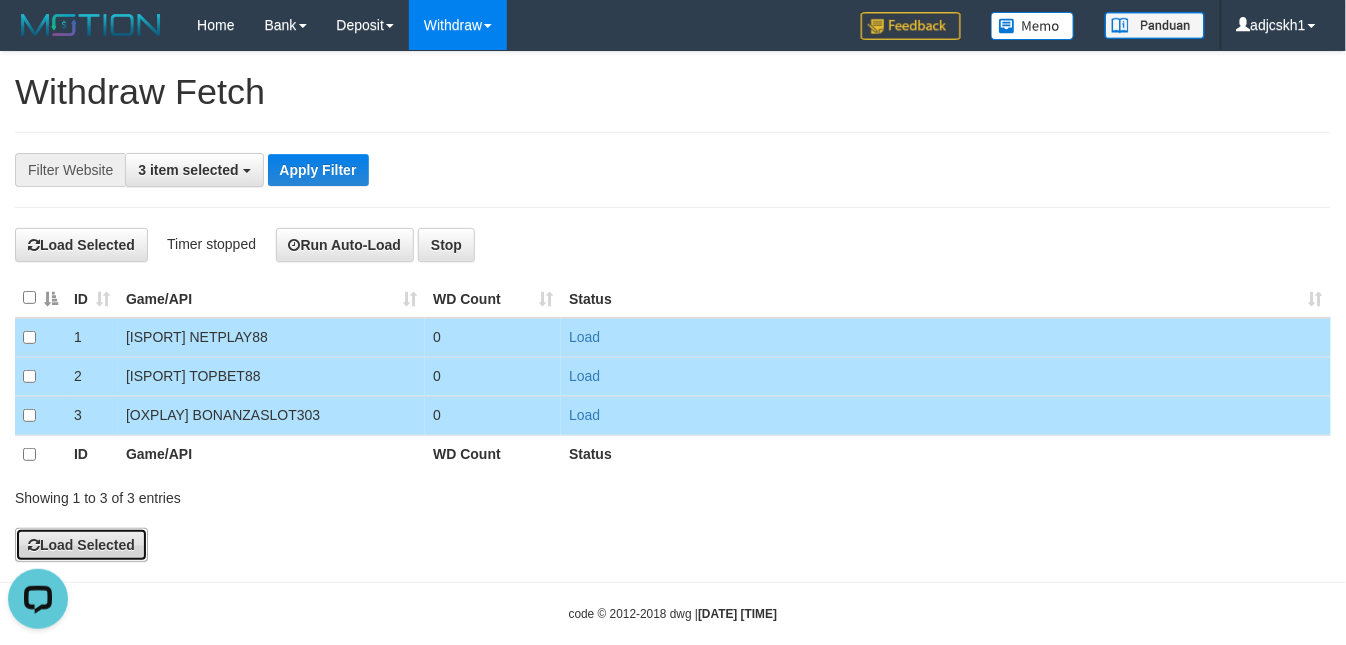 click on "Load Selected" at bounding box center [81, 545] 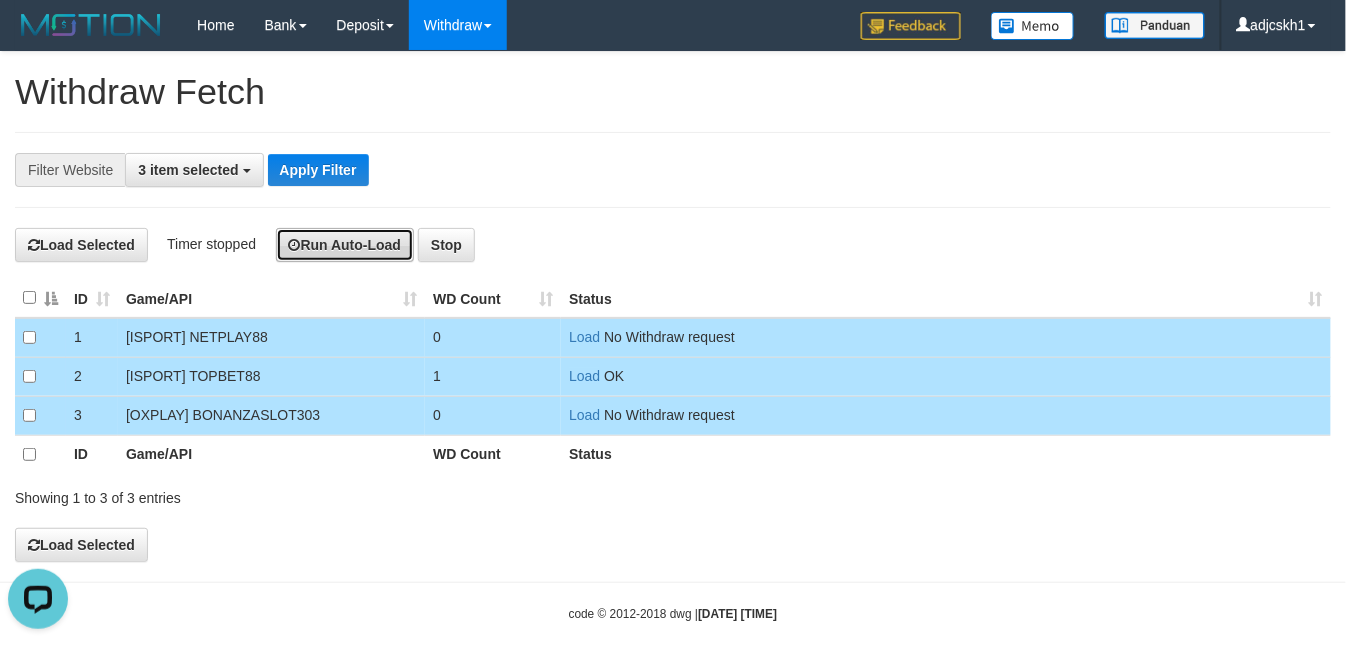 click on "Run Auto-Load" at bounding box center (345, 245) 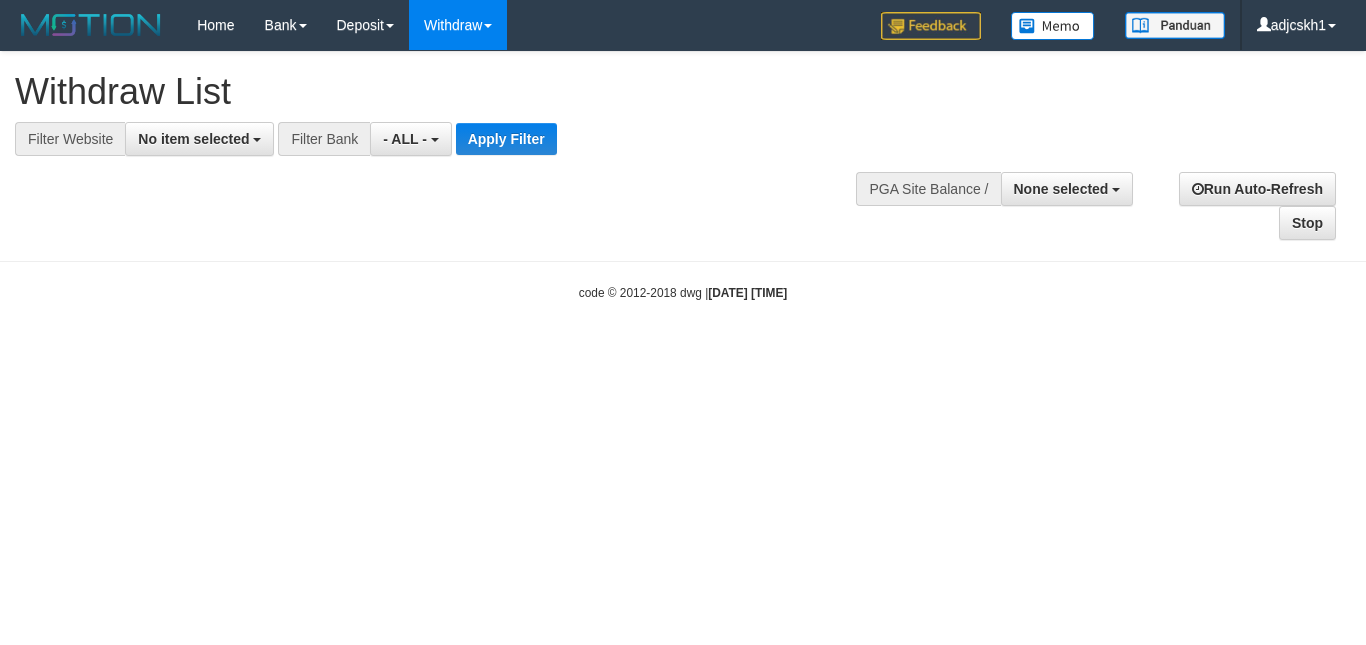 select 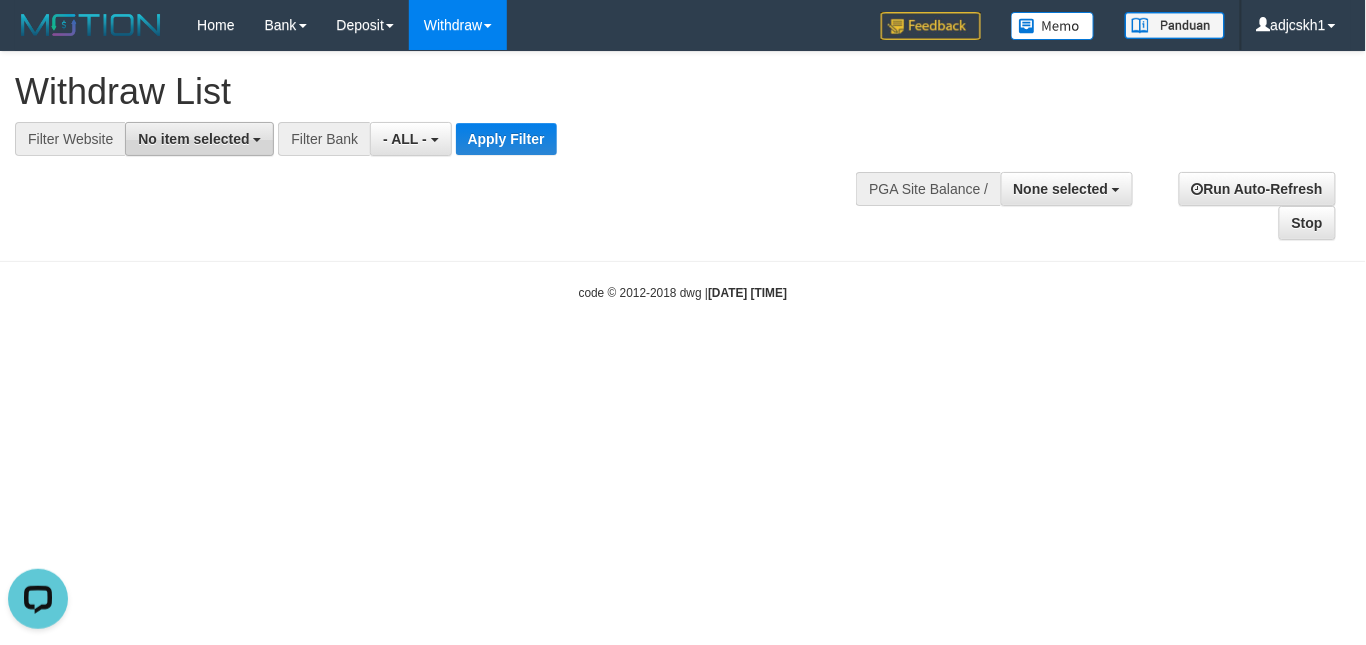 click on "No item selected" at bounding box center (193, 139) 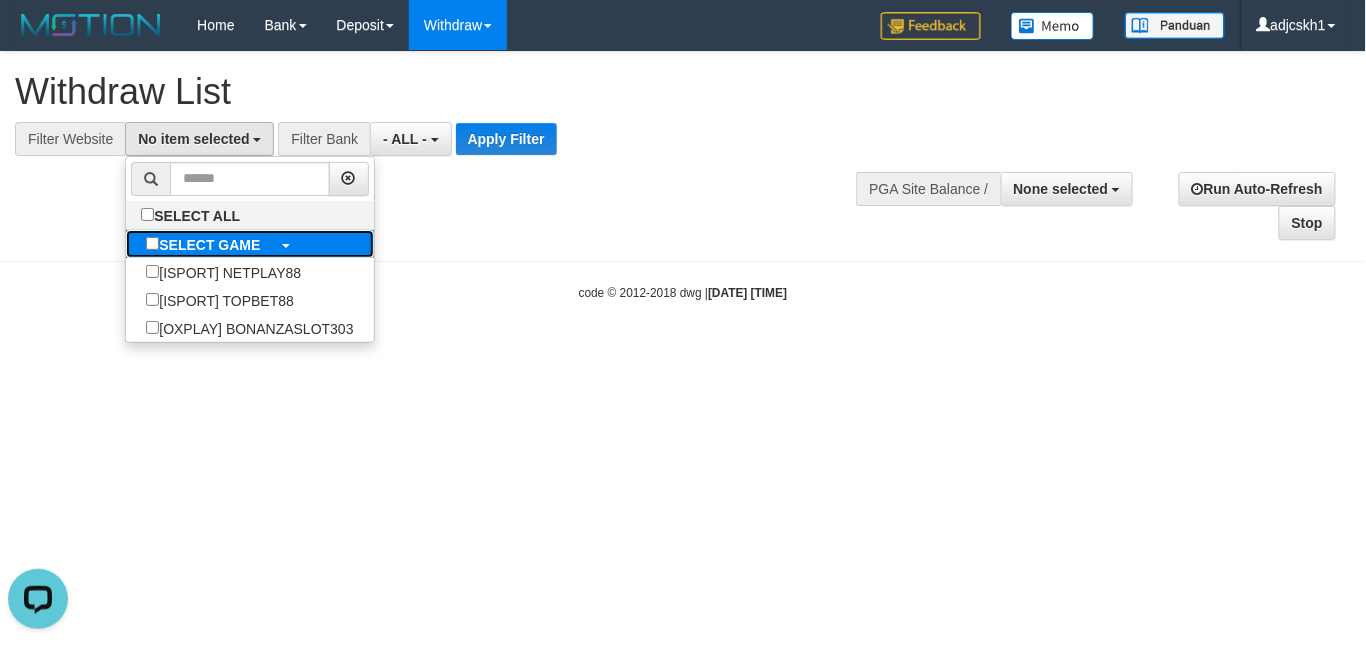 click on "SELECT GAME" at bounding box center (209, 245) 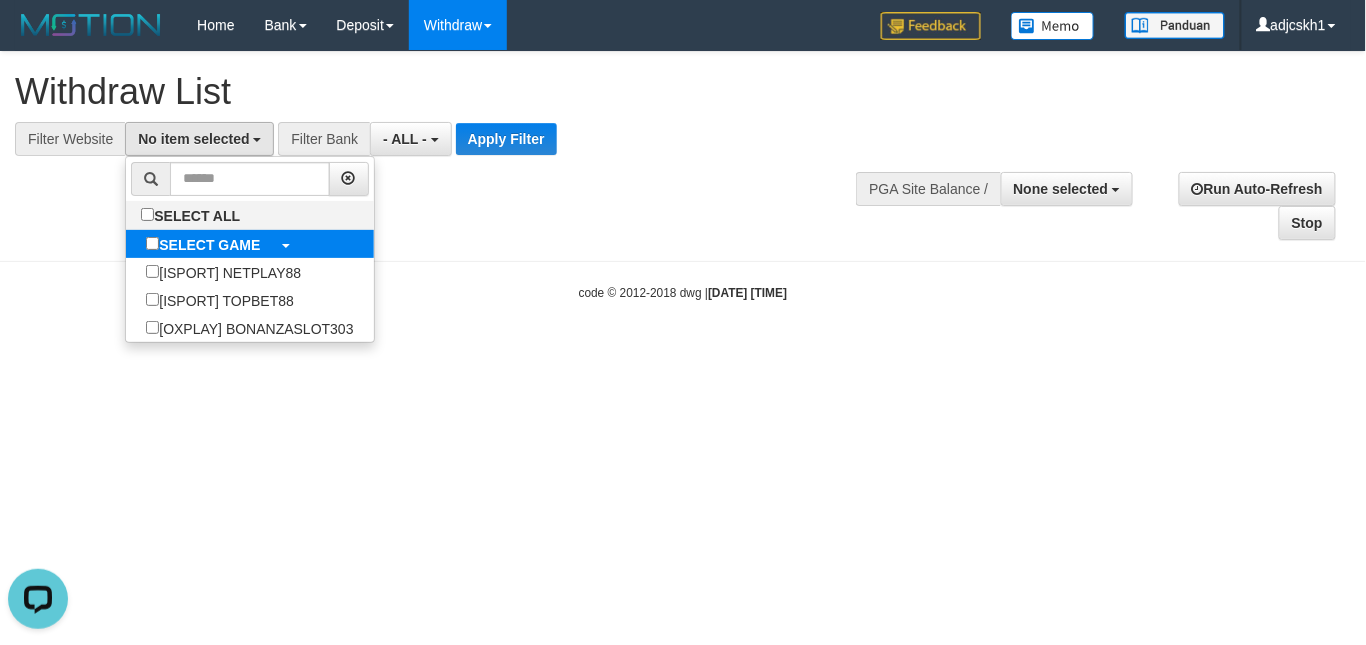 select on "***" 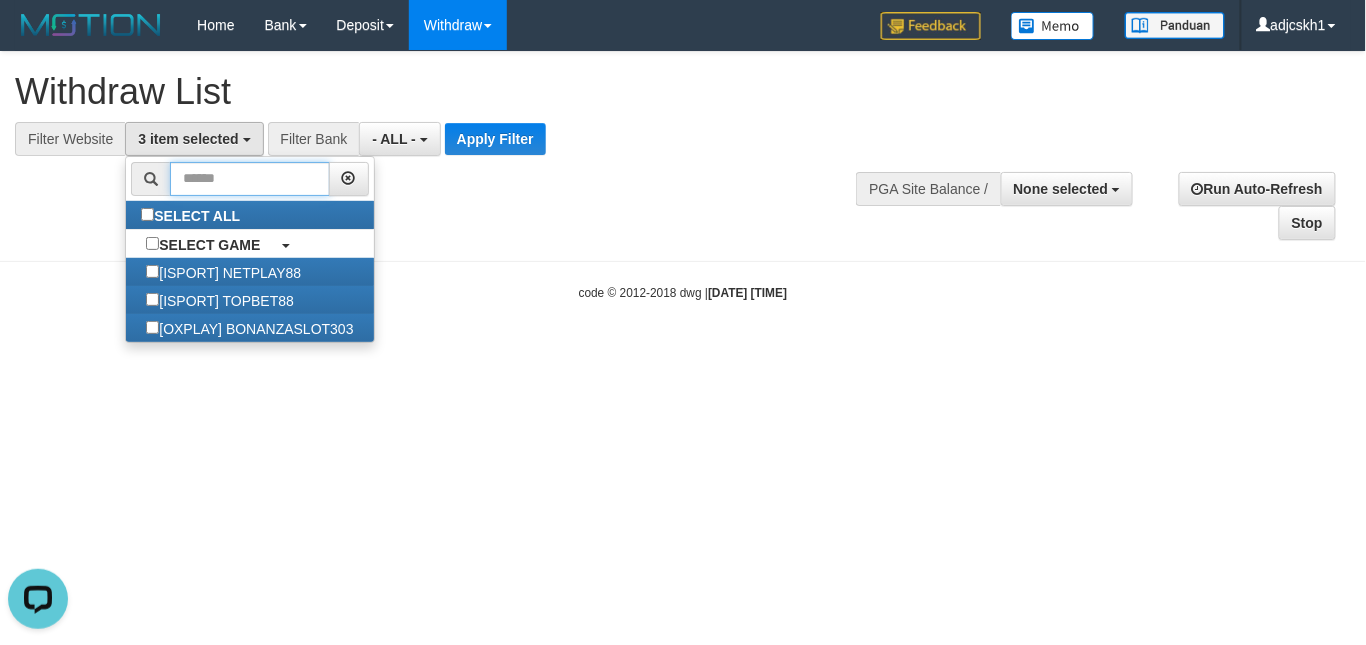click at bounding box center (249, 179) 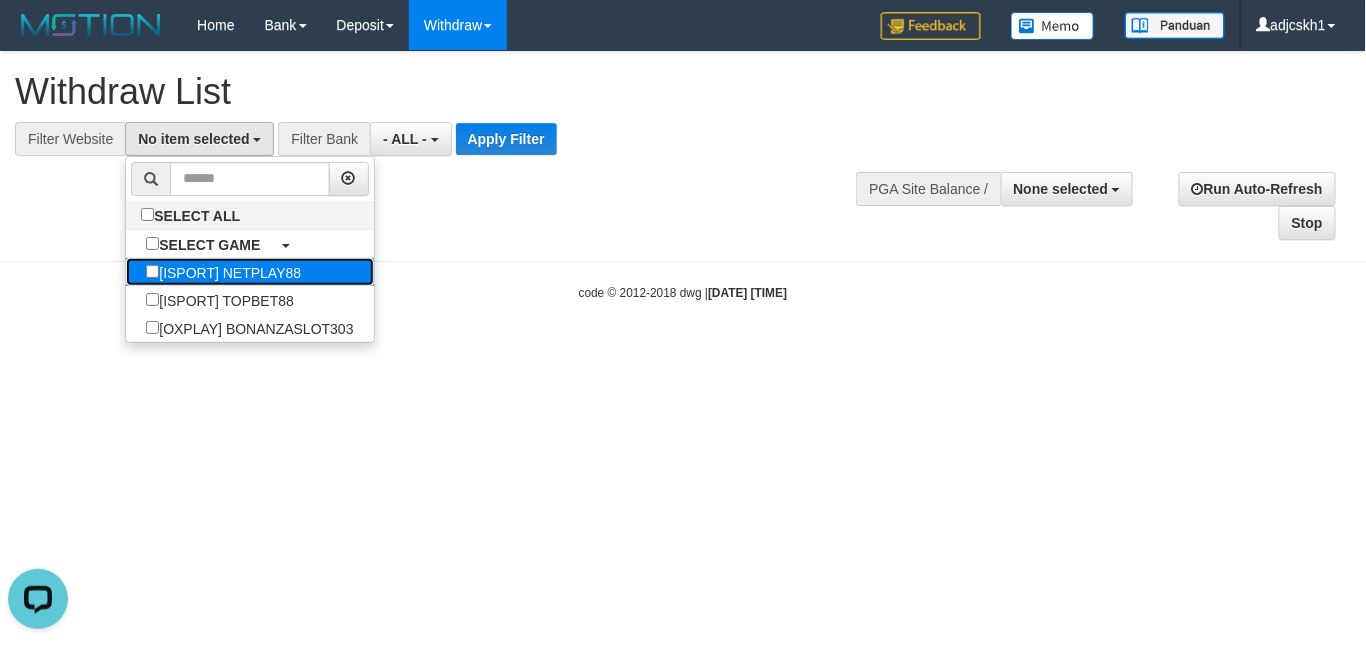 click on "[ISPORT] NETPLAY88" at bounding box center (223, 272) 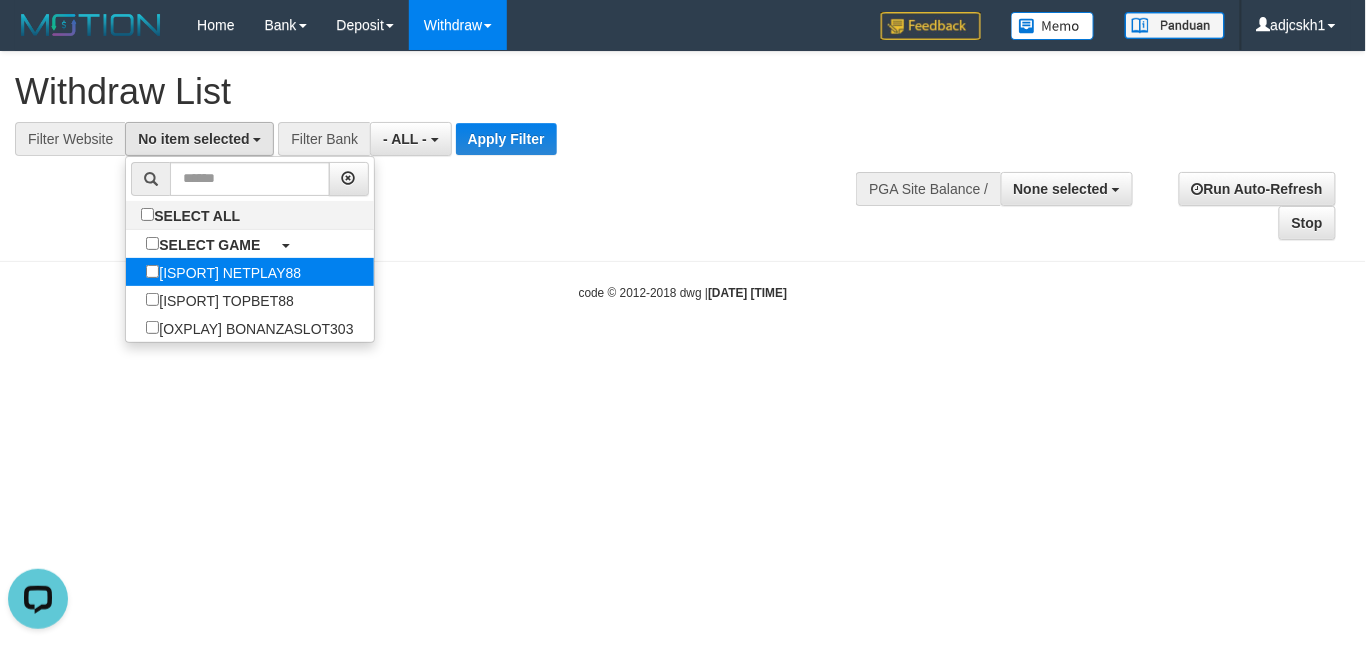 select on "***" 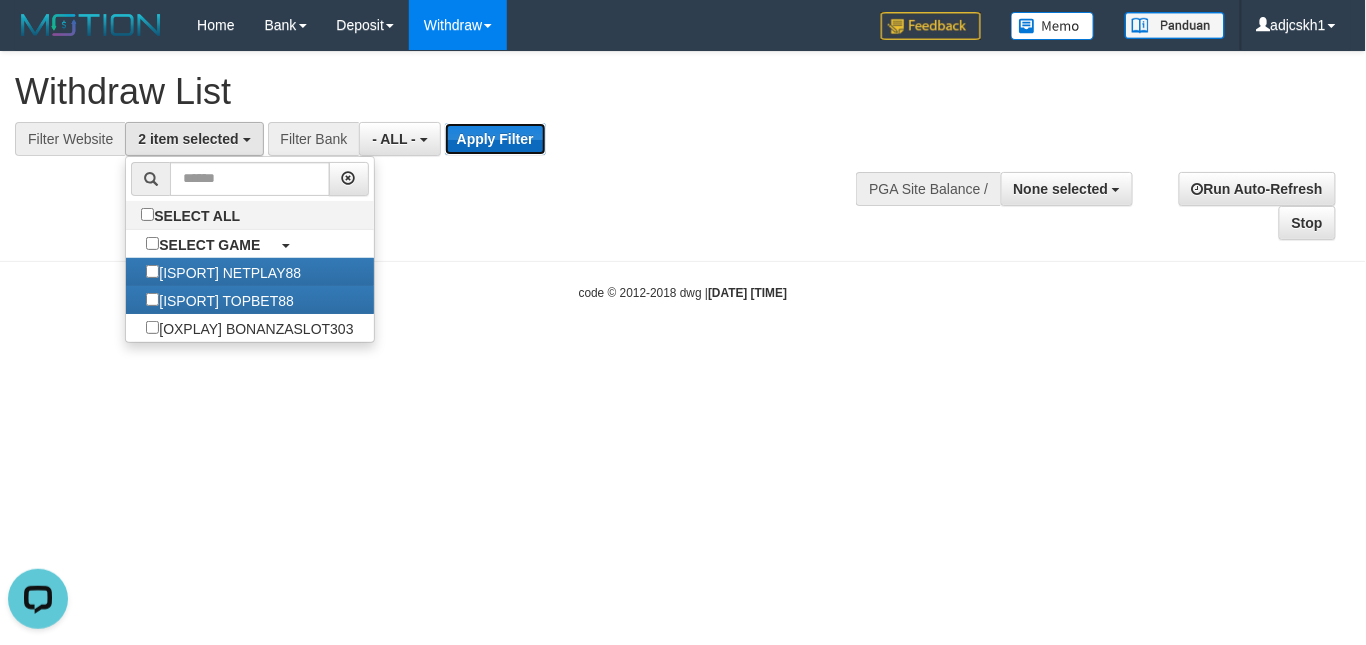 click on "Apply Filter" at bounding box center [495, 139] 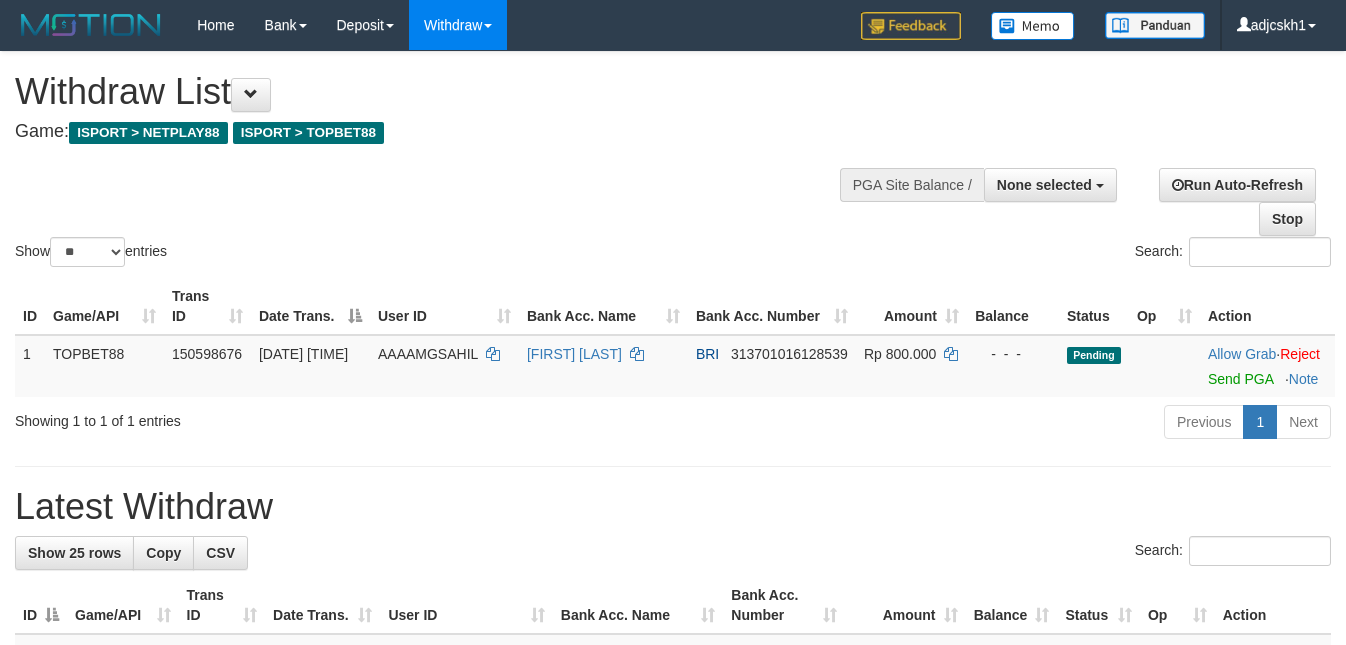 select 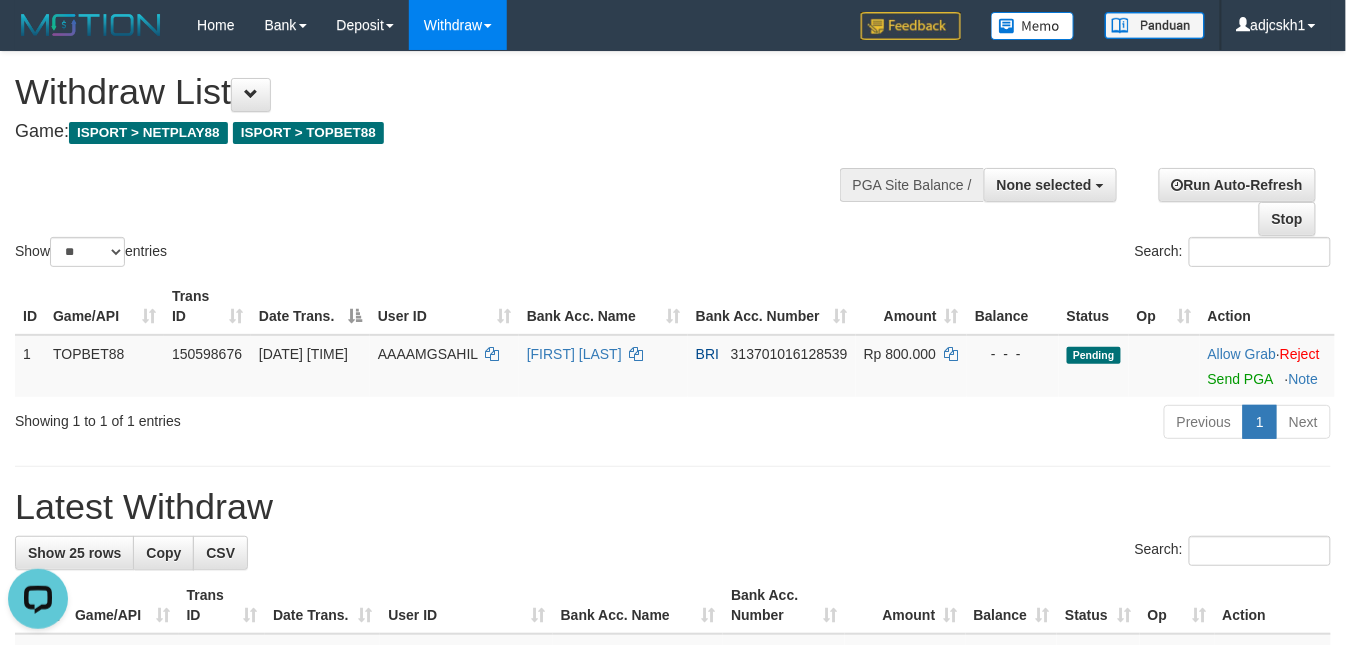 scroll, scrollTop: 0, scrollLeft: 0, axis: both 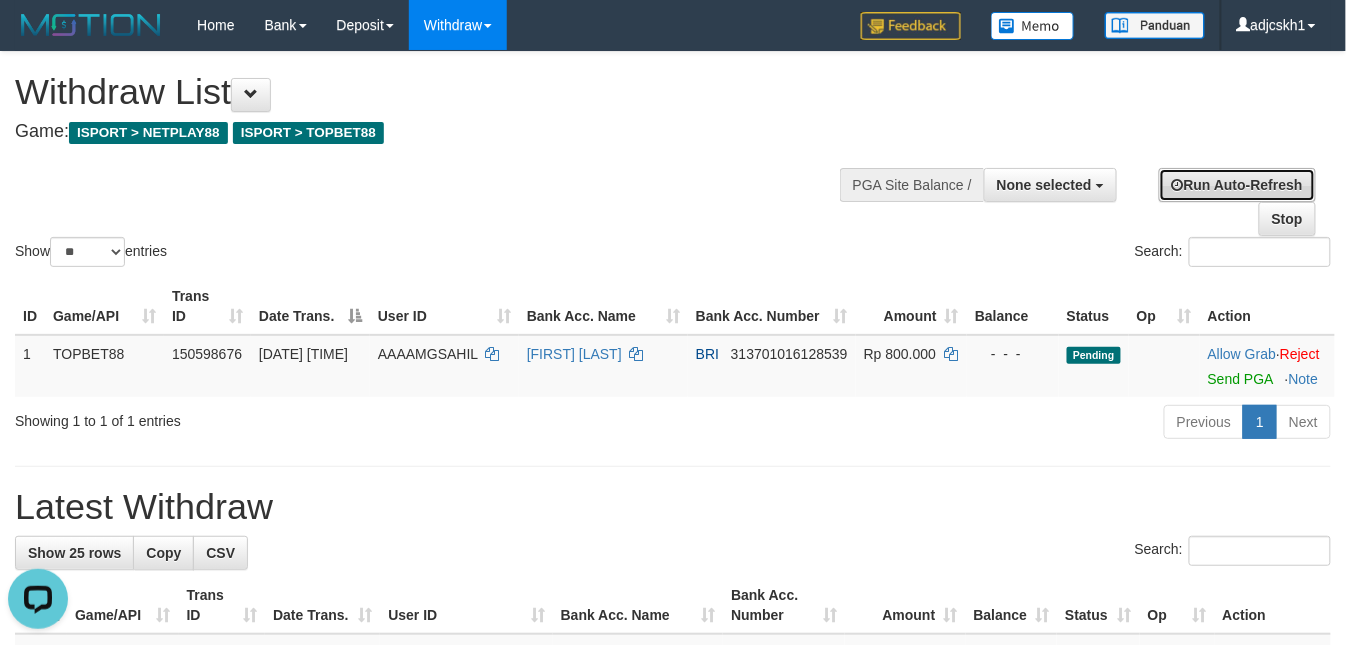 click on "Run Auto-Refresh" at bounding box center (1237, 185) 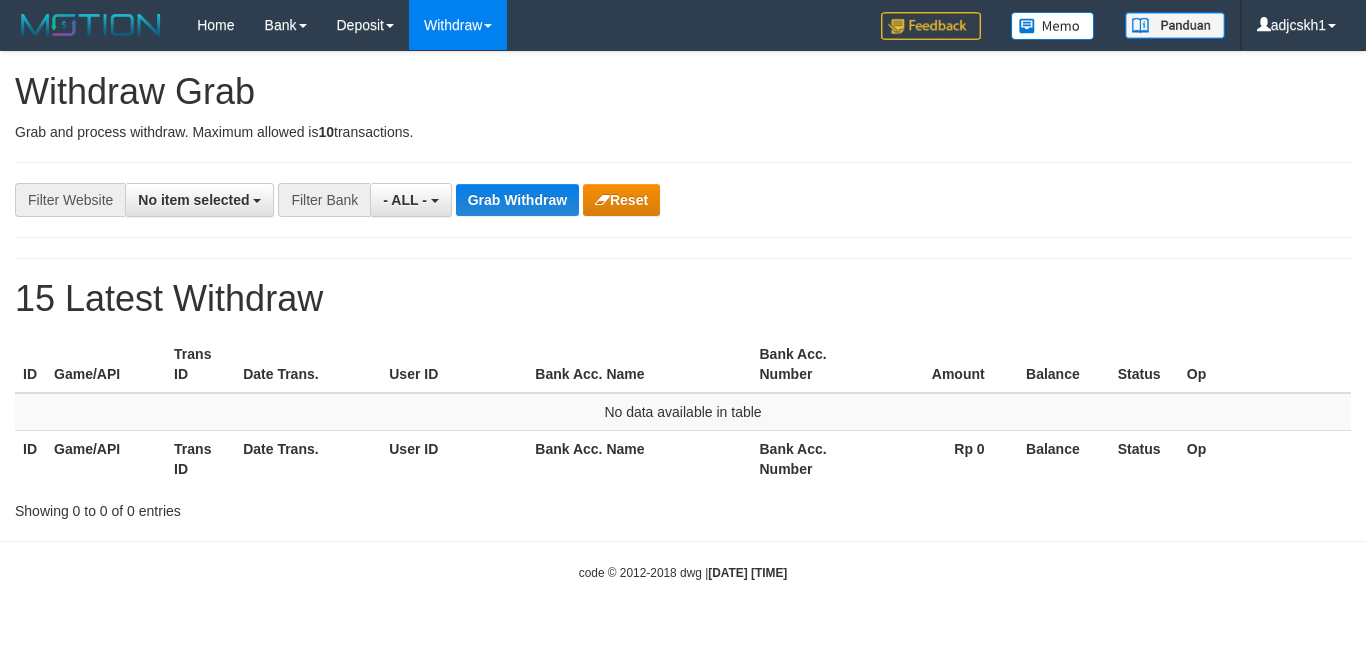 scroll, scrollTop: 0, scrollLeft: 0, axis: both 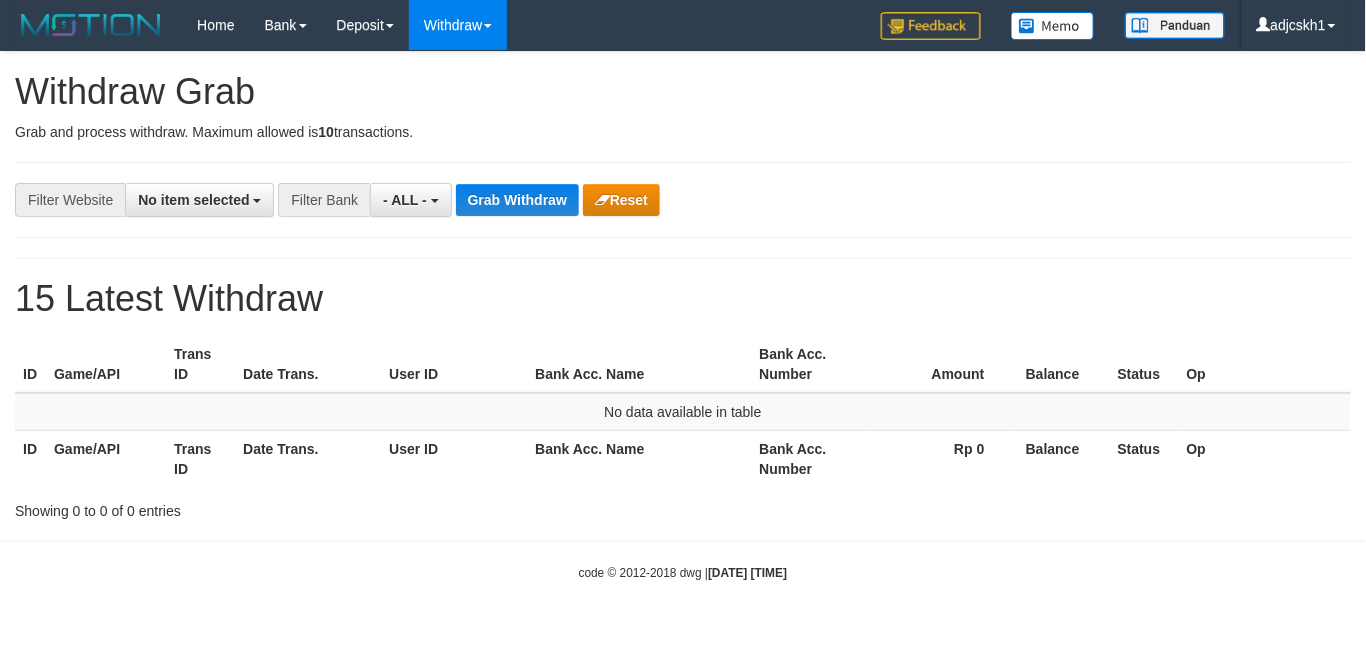 click on "**********" at bounding box center (683, 200) 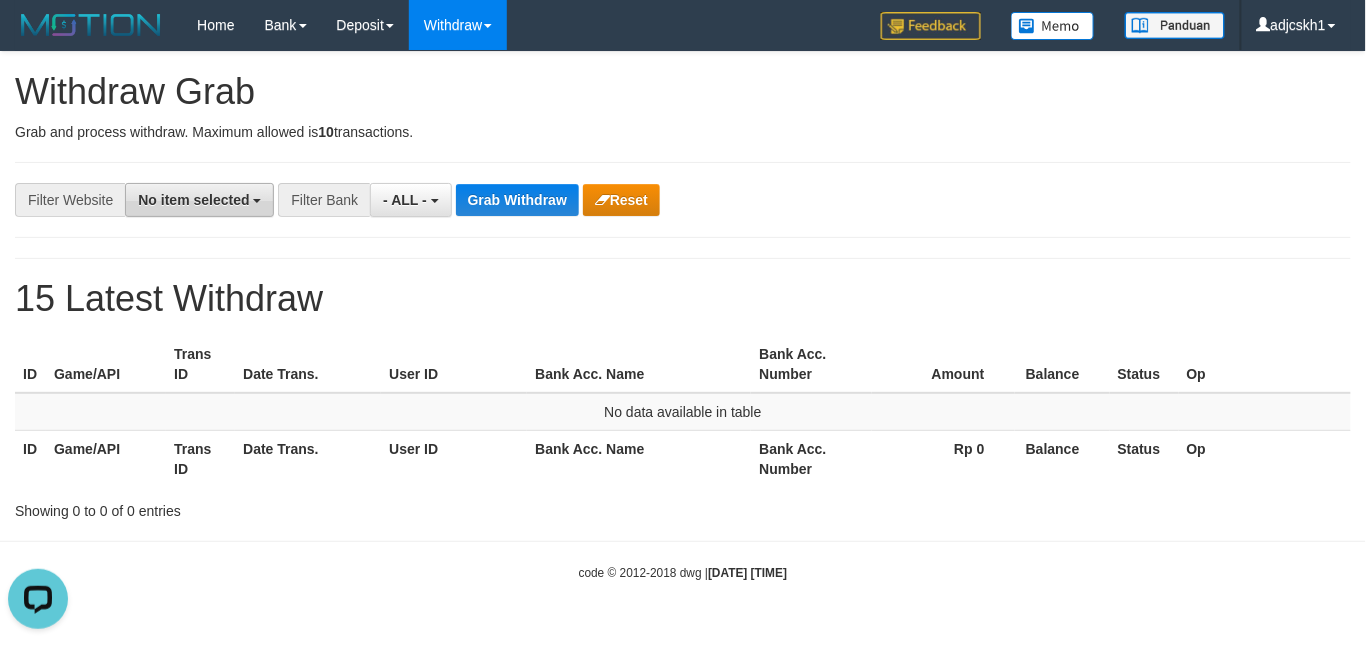 scroll, scrollTop: 0, scrollLeft: 0, axis: both 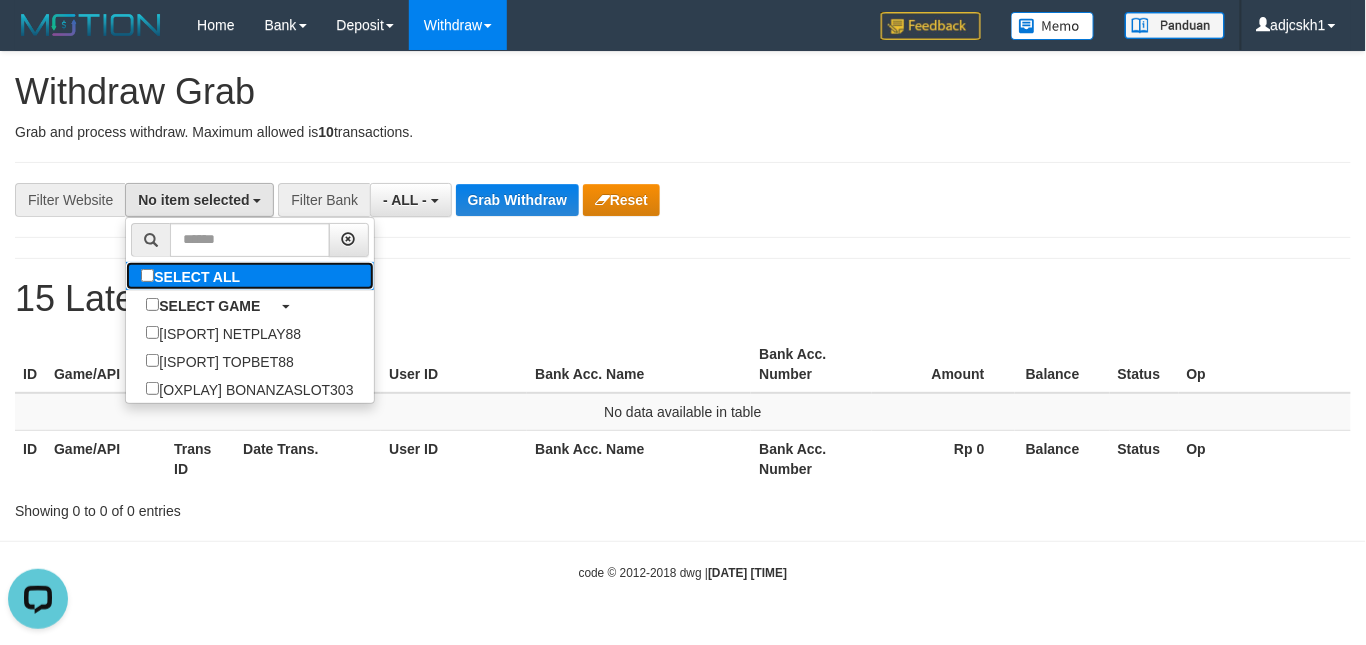 click on "SELECT ALL" at bounding box center [193, 276] 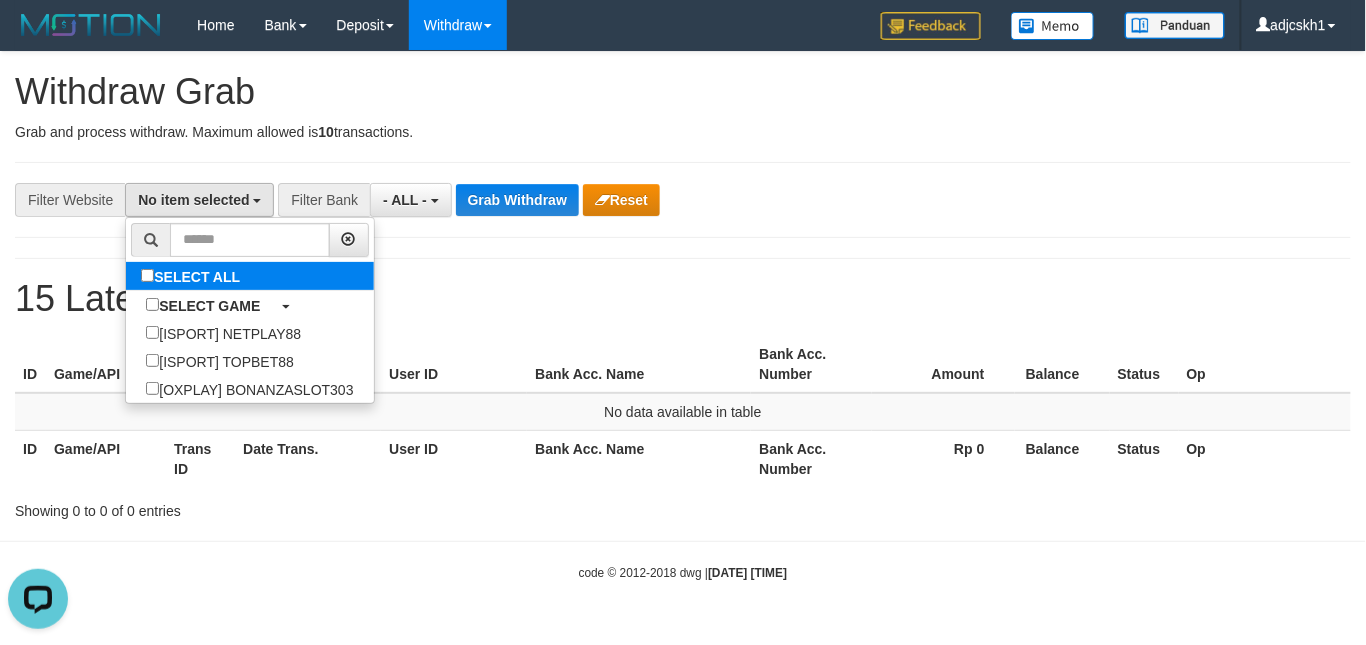 select on "***" 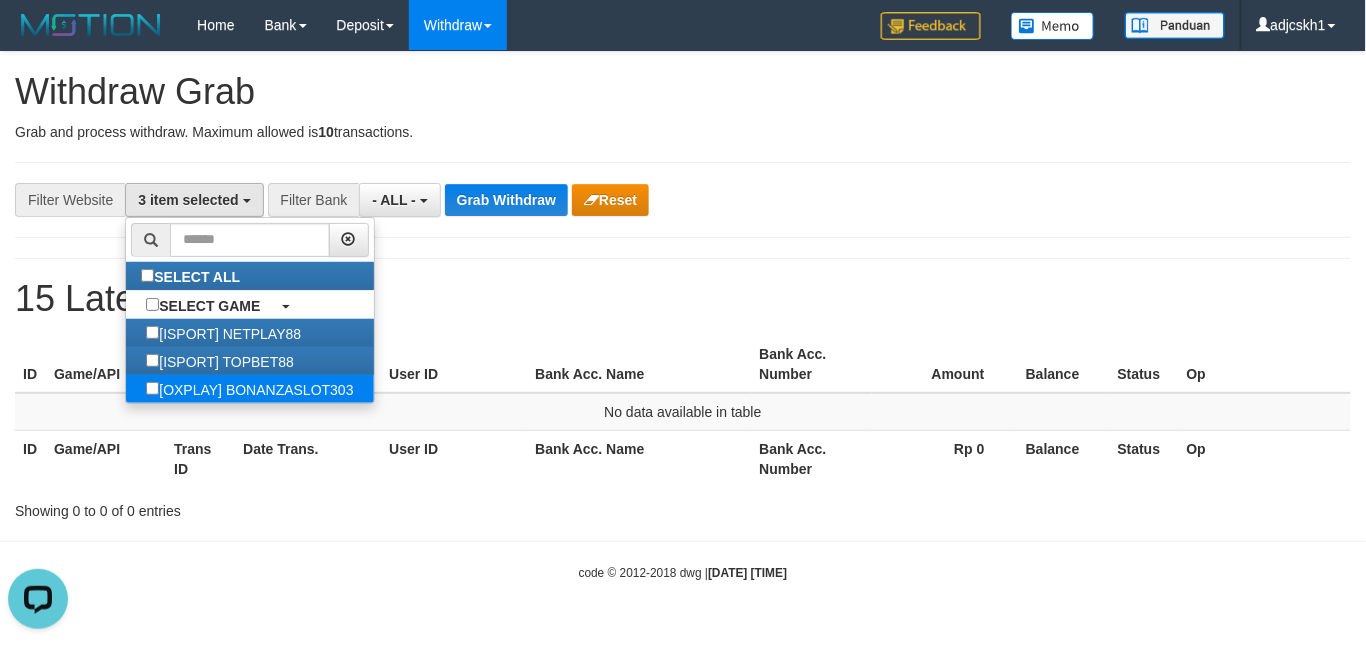 click on "[OXPLAY] BONANZASLOT303" at bounding box center (249, 389) 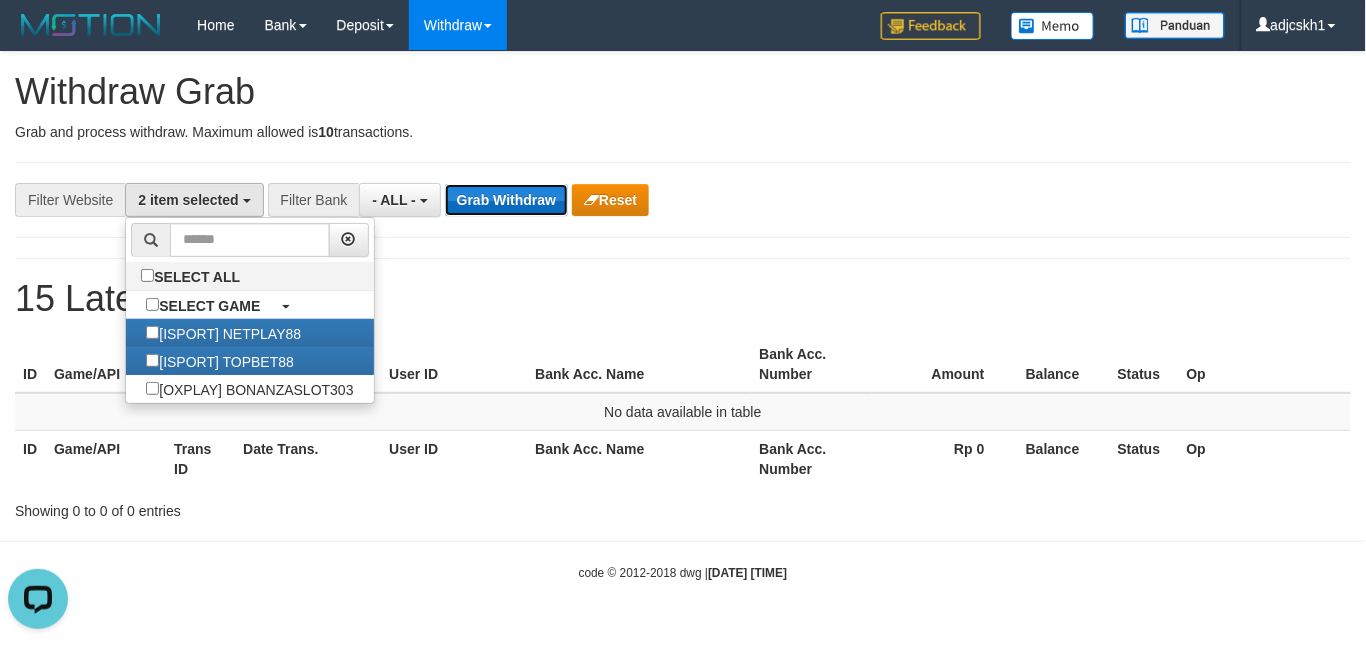 click on "Grab Withdraw" at bounding box center [506, 200] 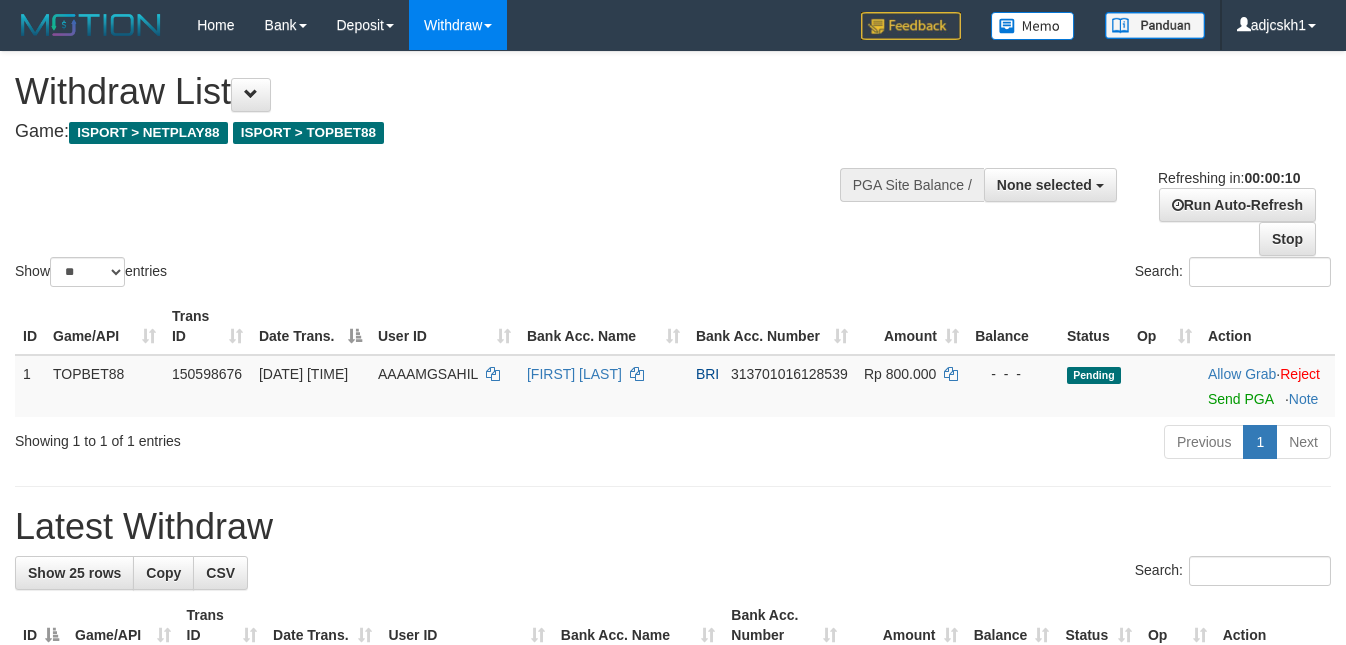 select 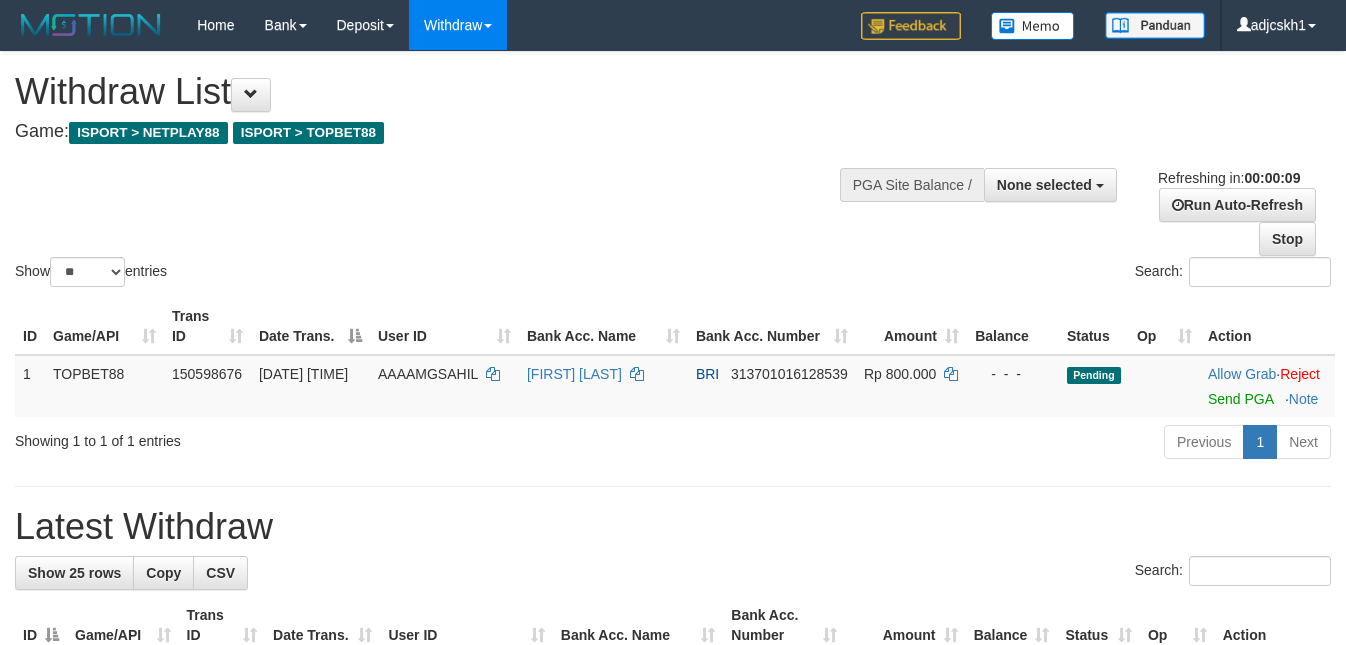 scroll, scrollTop: 0, scrollLeft: 0, axis: both 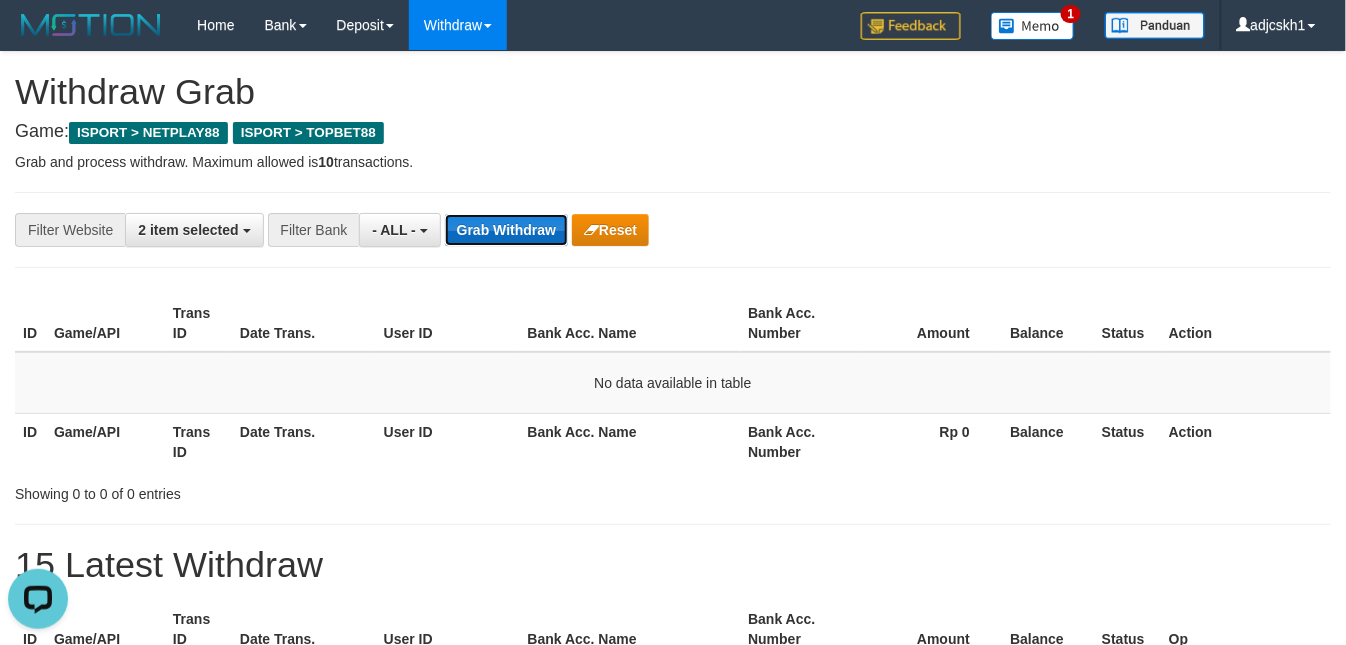 click on "Grab Withdraw" at bounding box center [506, 230] 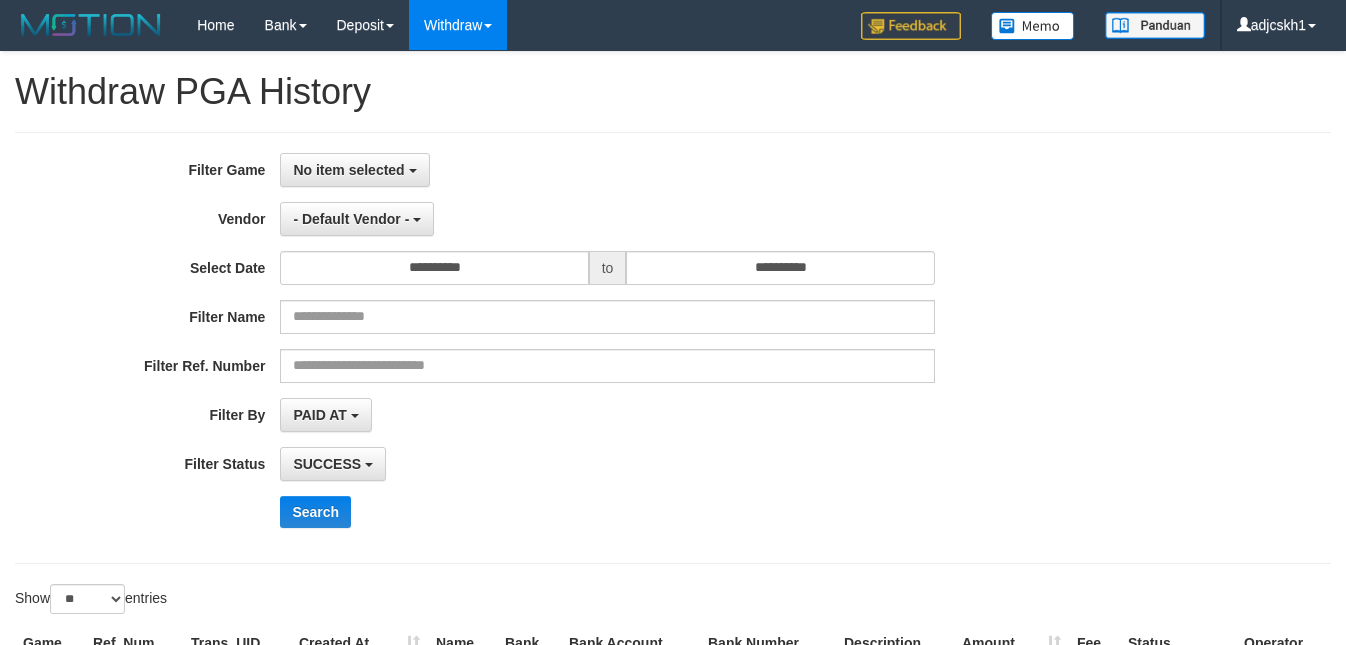 select 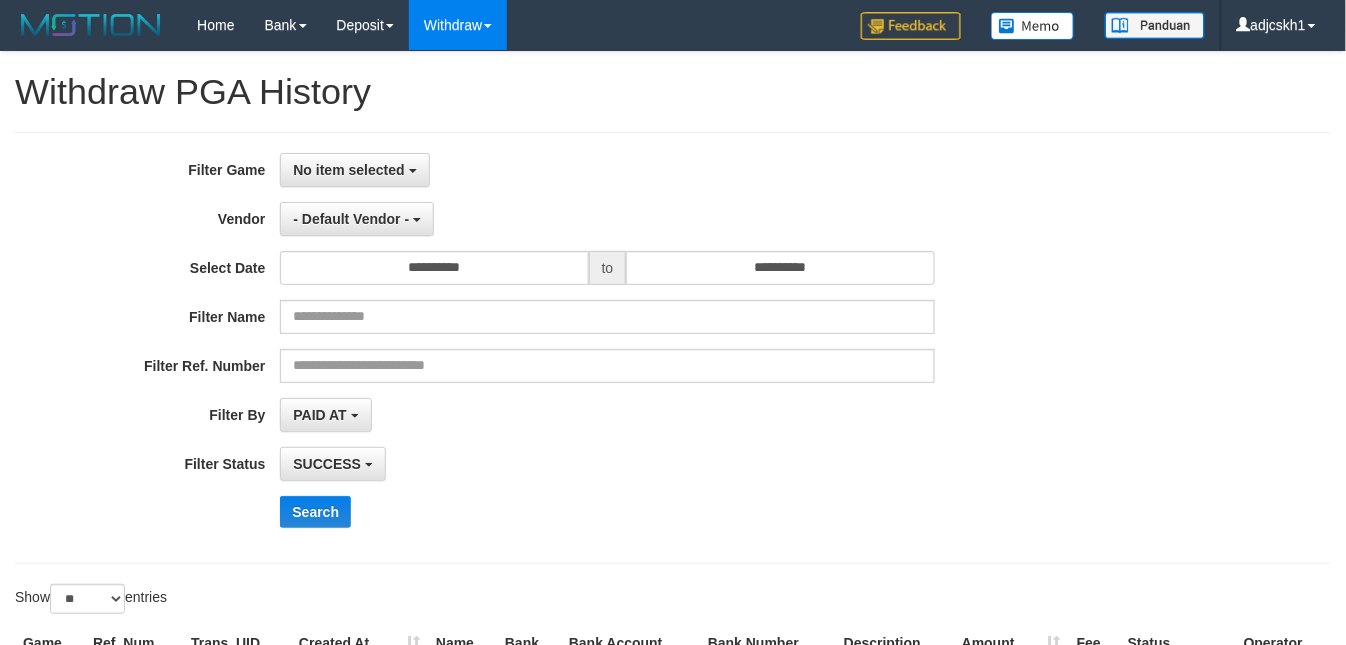 scroll, scrollTop: 157, scrollLeft: 0, axis: vertical 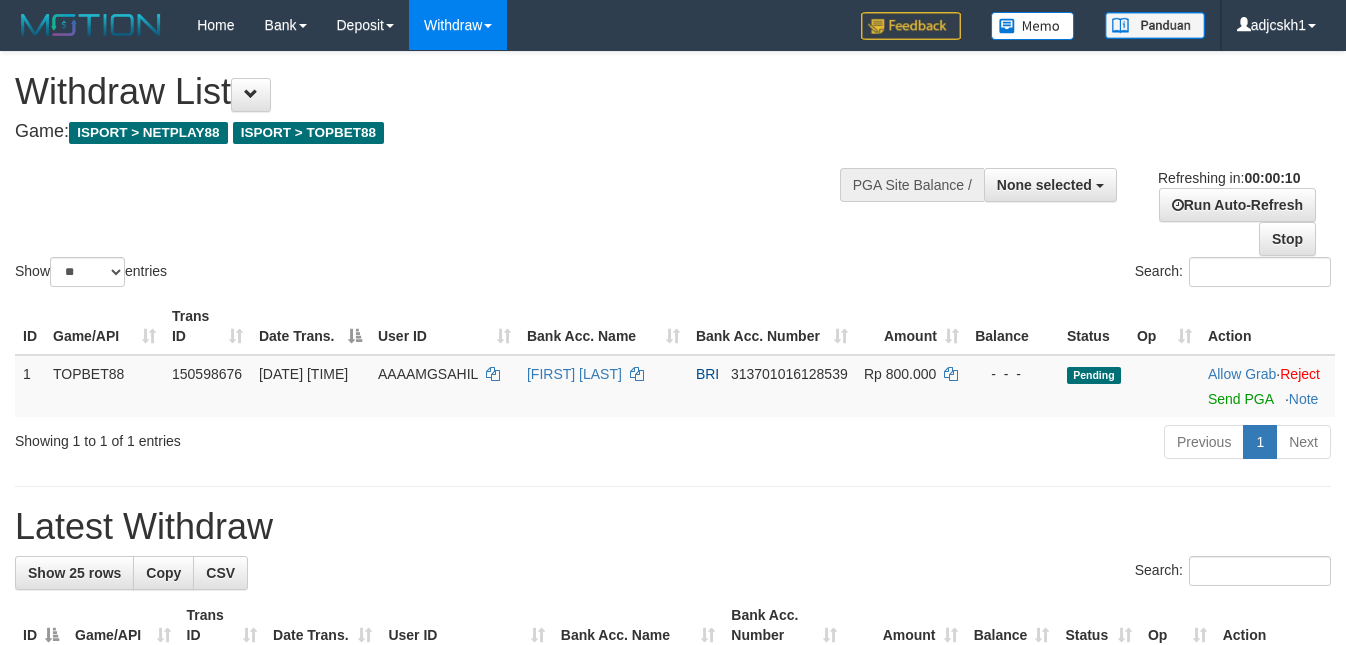 select 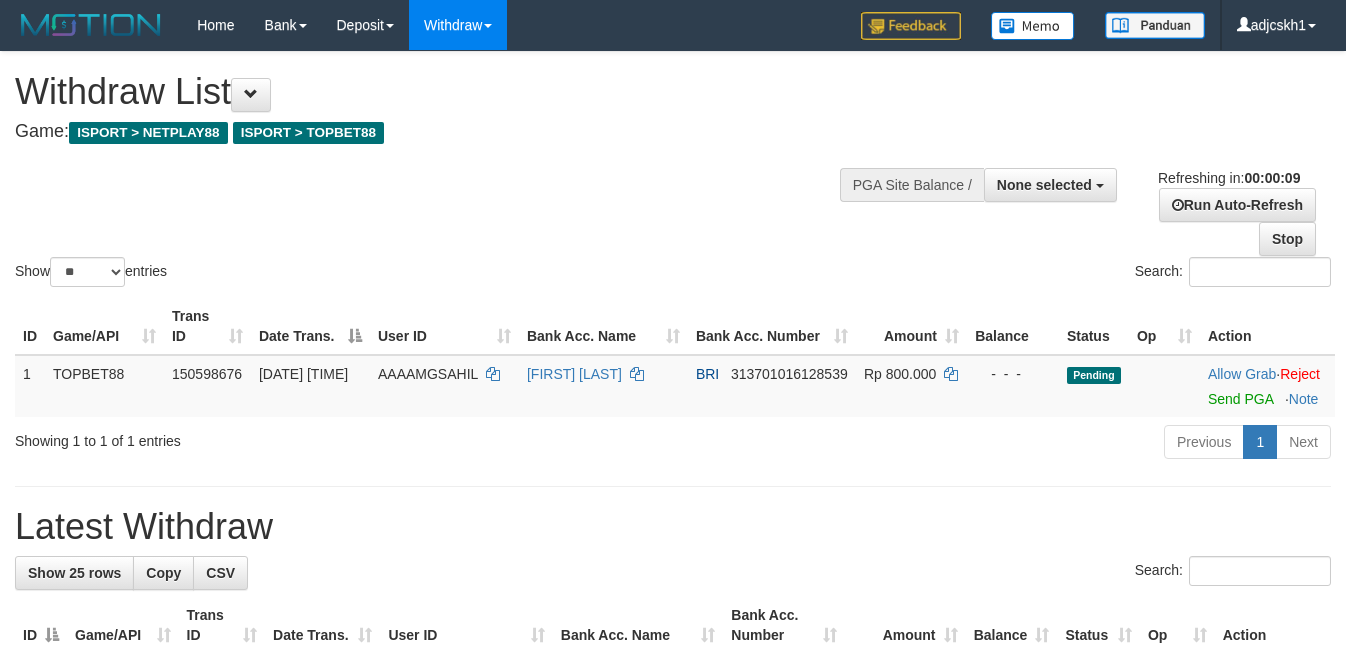 scroll, scrollTop: 0, scrollLeft: 0, axis: both 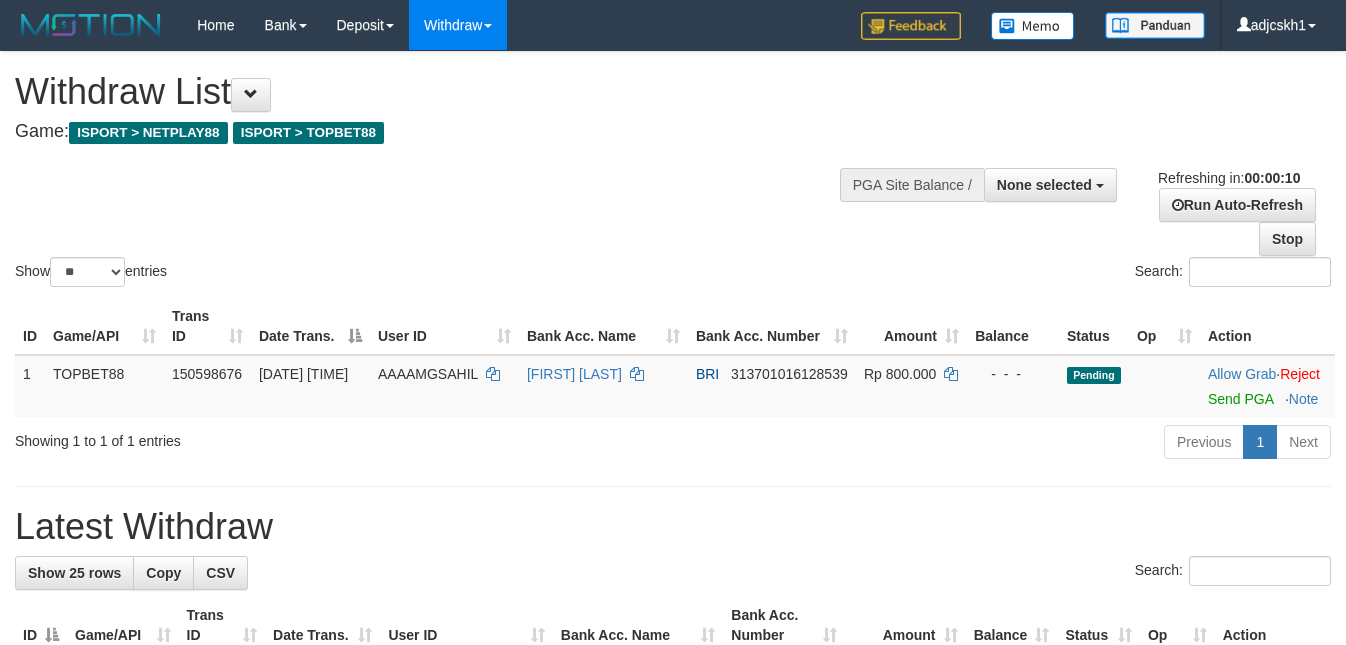 select 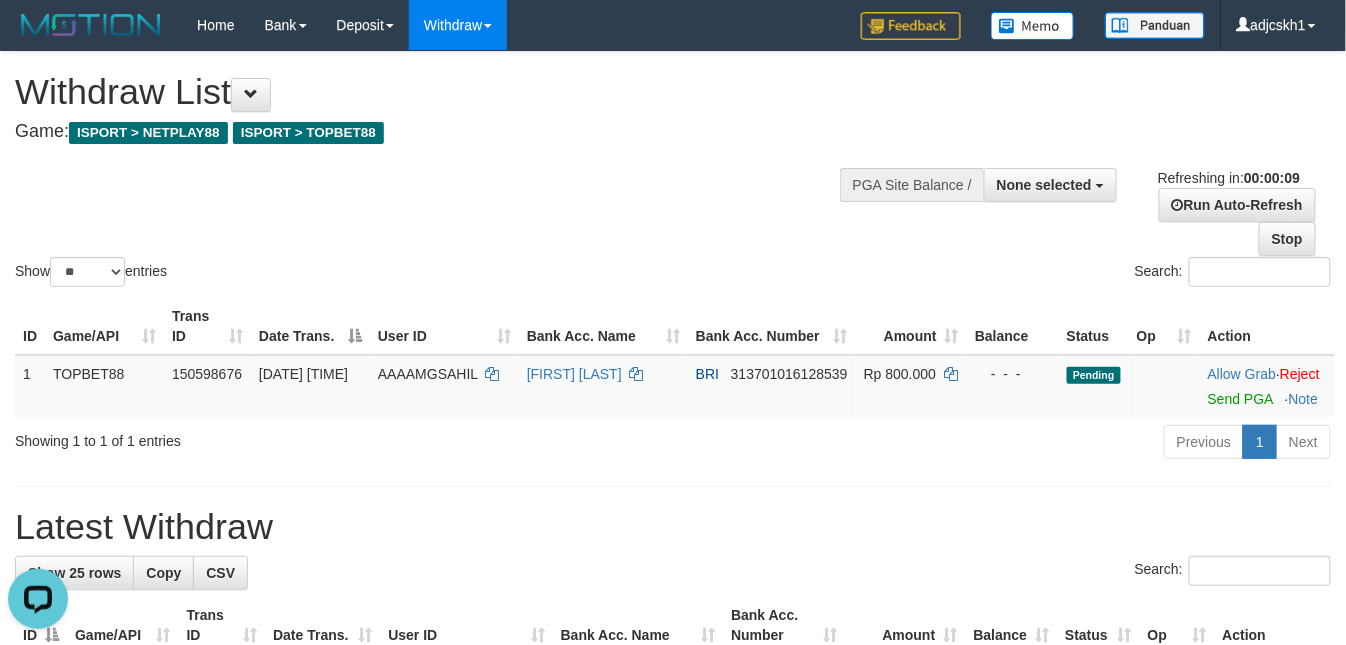 scroll, scrollTop: 0, scrollLeft: 0, axis: both 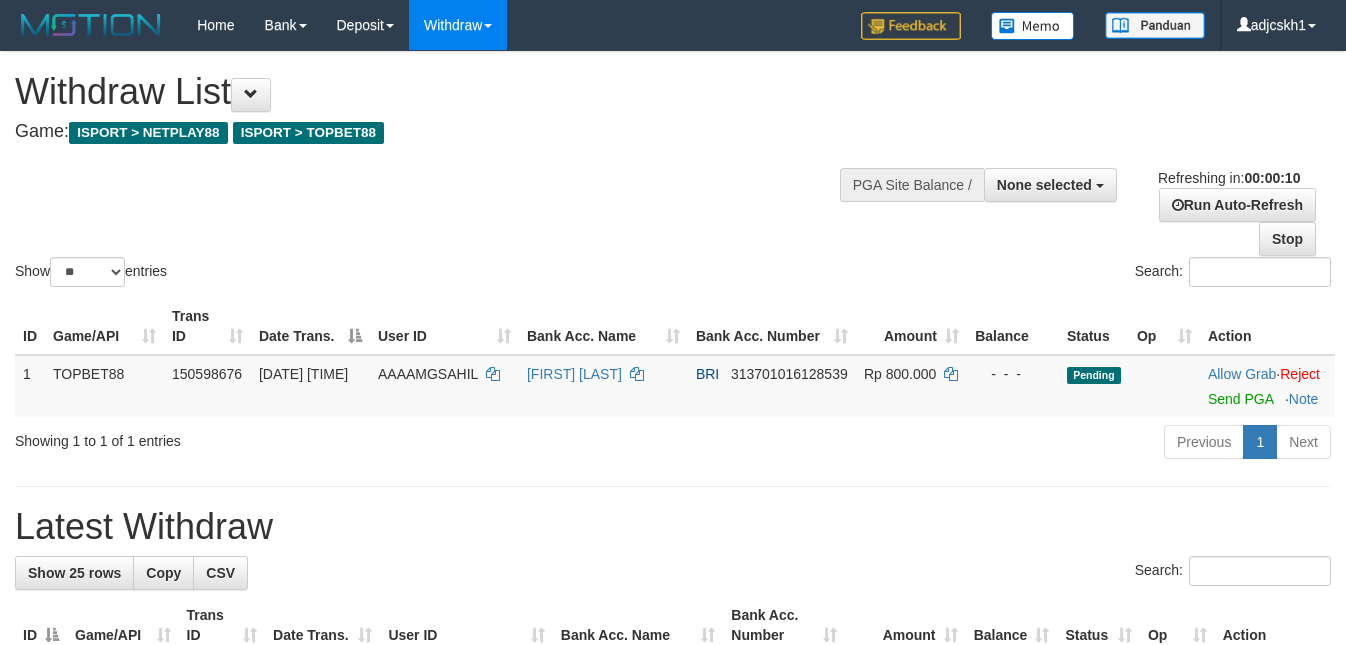 select 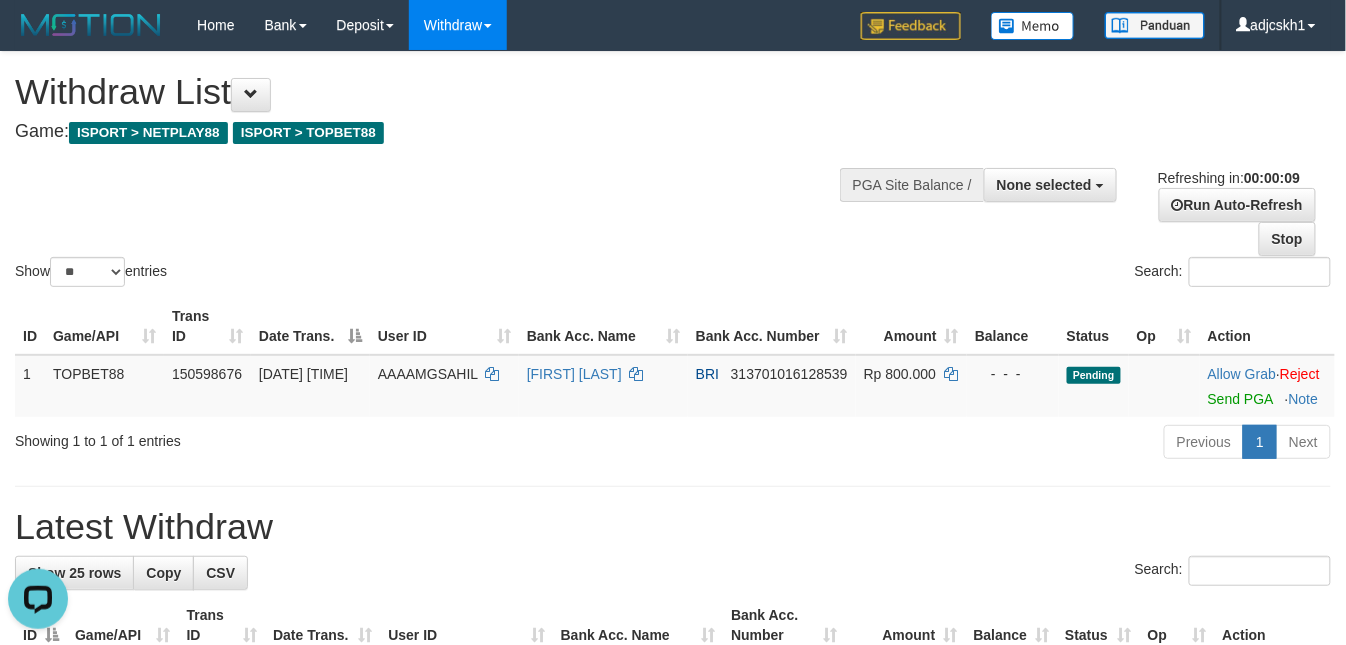 scroll, scrollTop: 0, scrollLeft: 0, axis: both 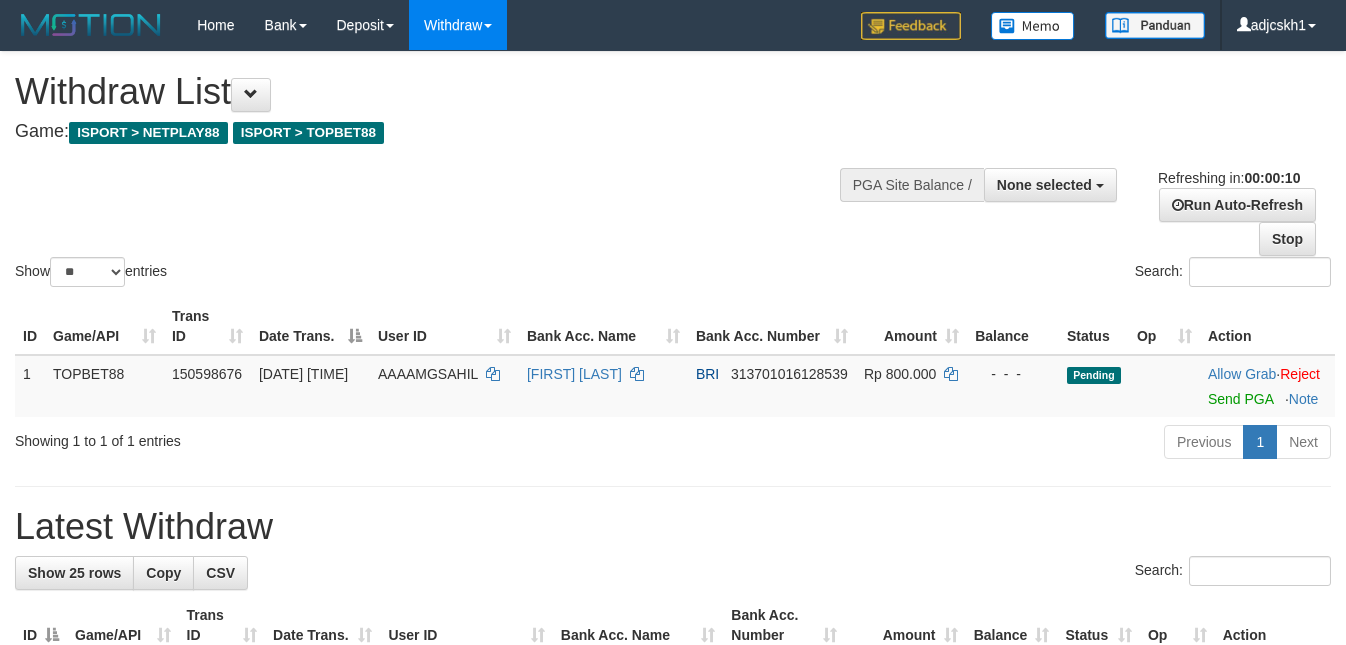 select 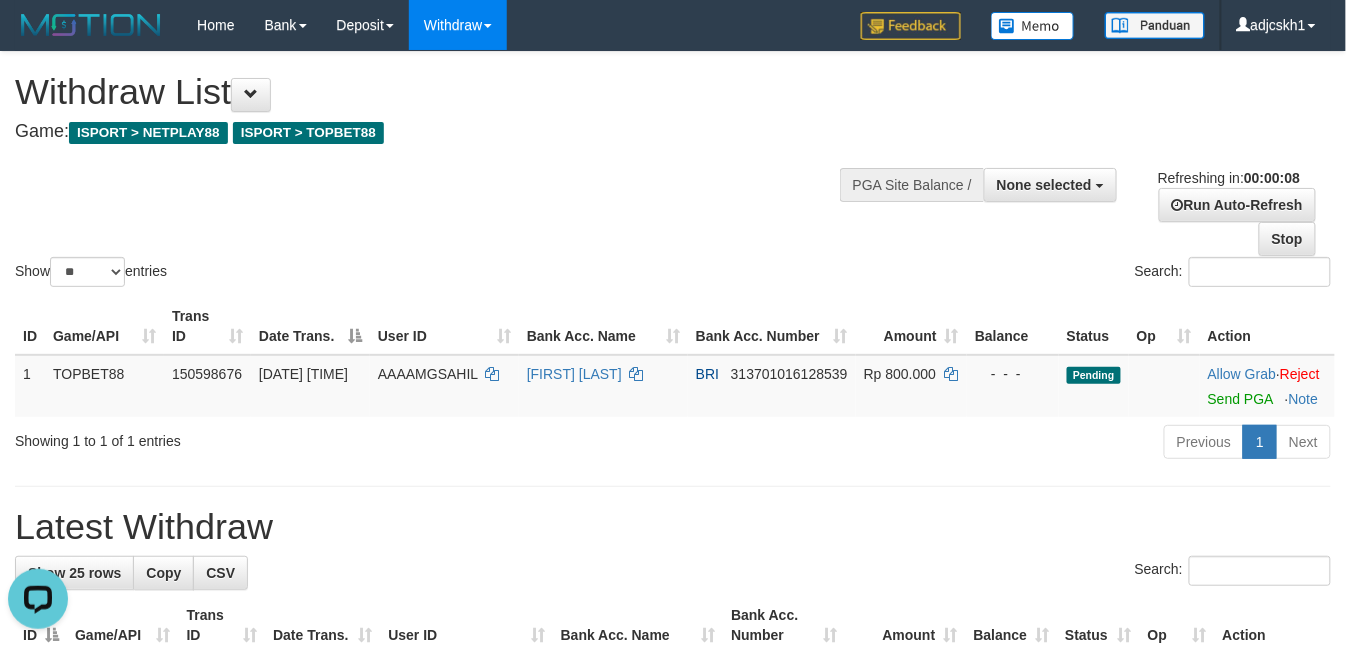 scroll, scrollTop: 0, scrollLeft: 0, axis: both 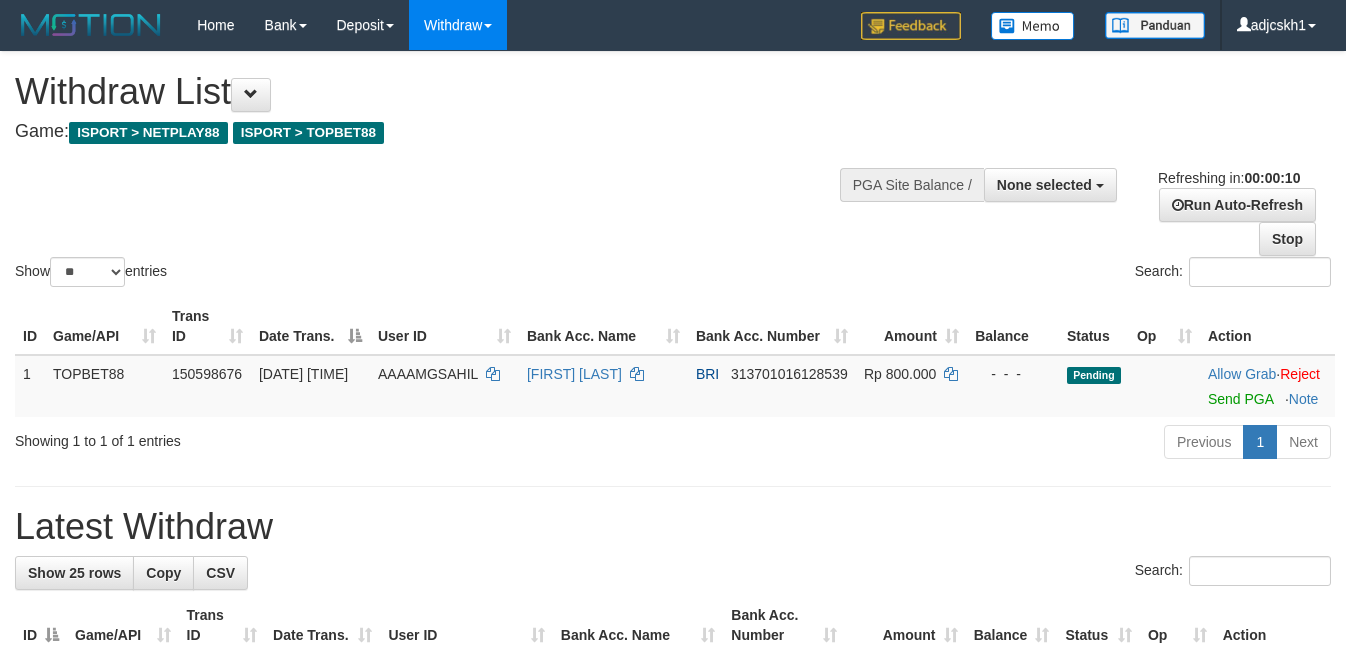 select 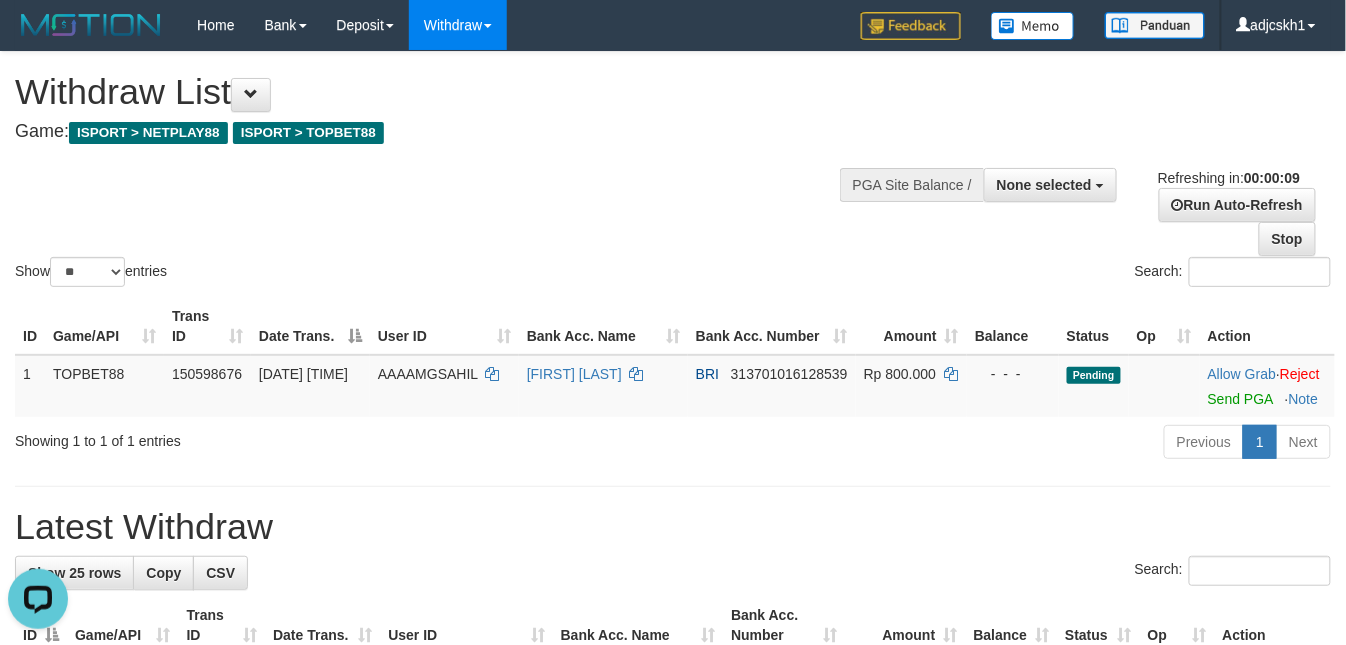 scroll, scrollTop: 0, scrollLeft: 0, axis: both 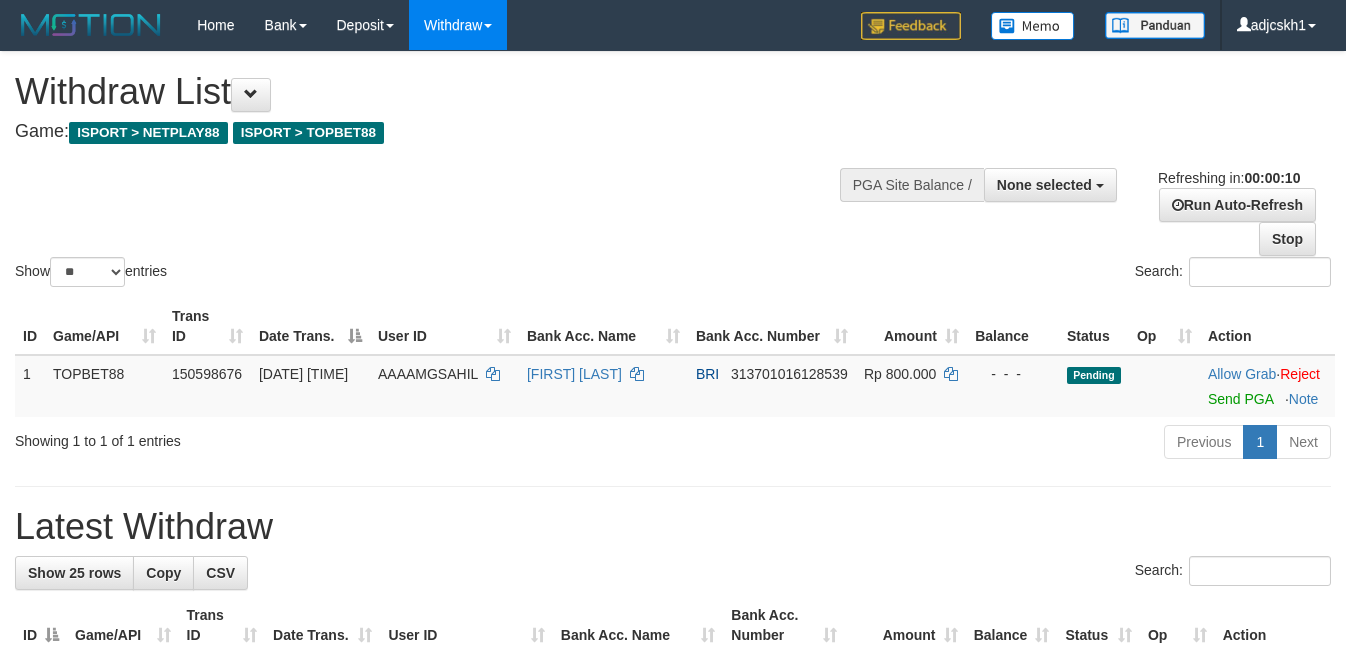 select 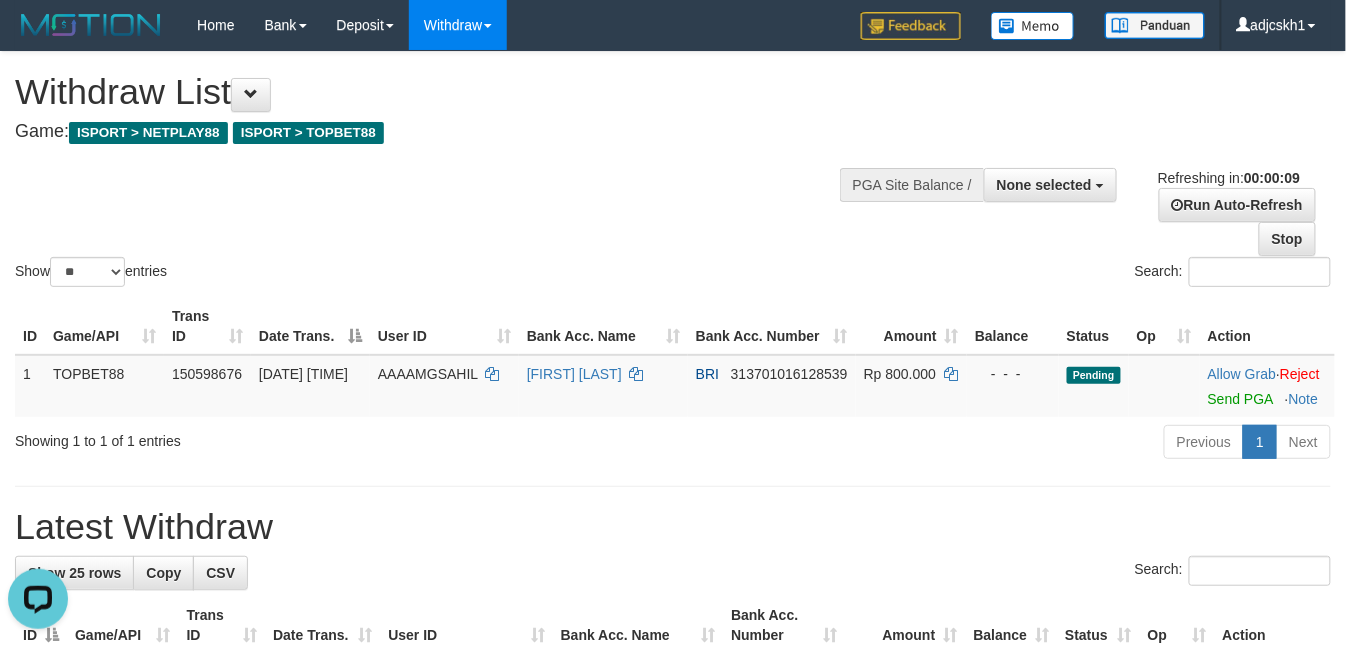 scroll, scrollTop: 0, scrollLeft: 0, axis: both 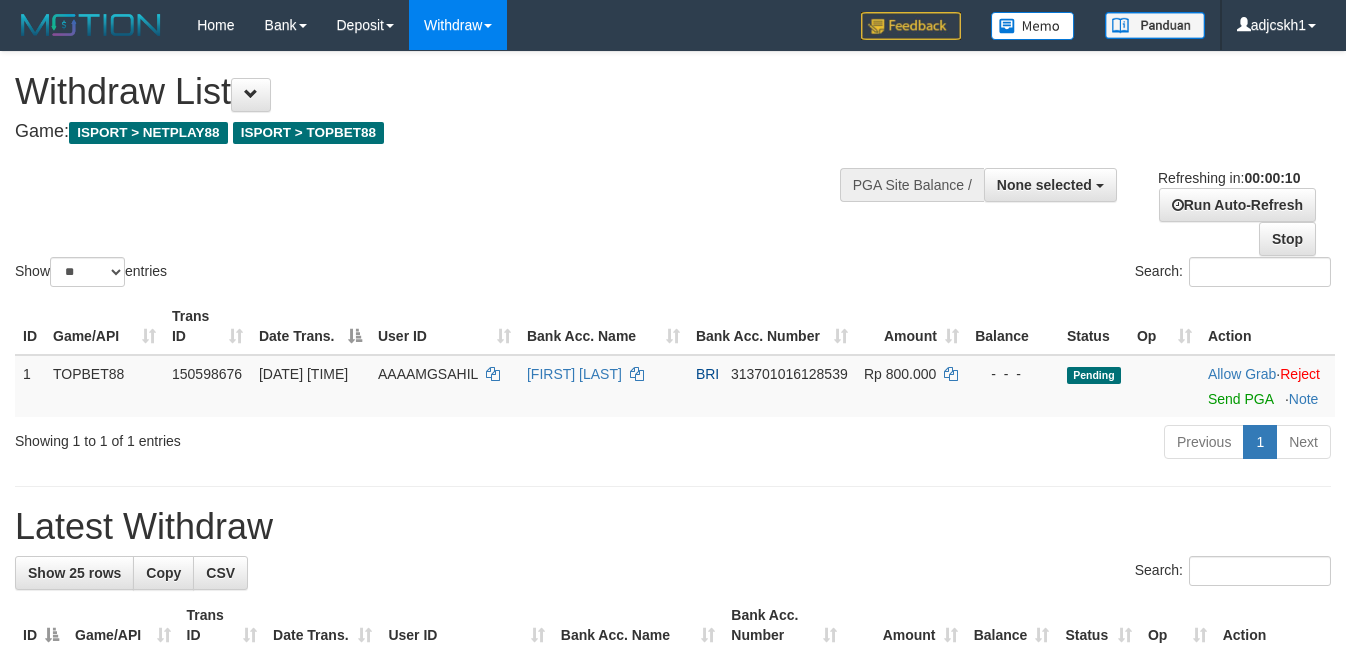 select 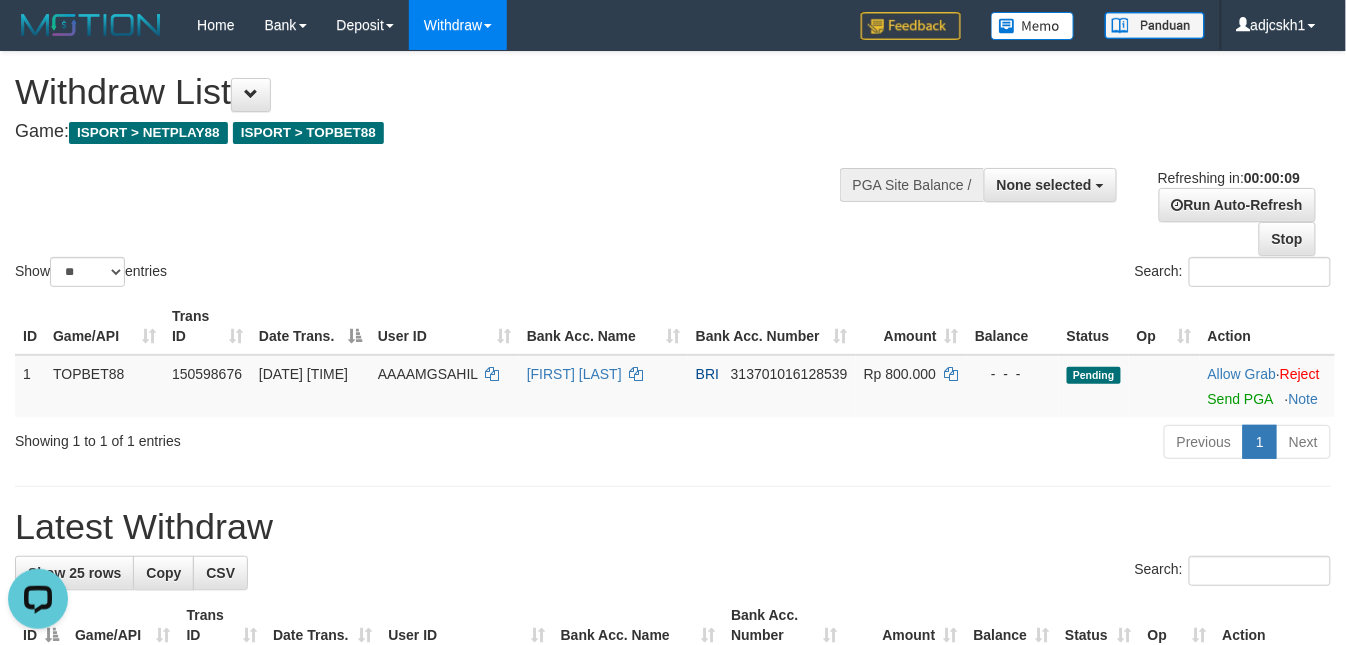scroll, scrollTop: 0, scrollLeft: 0, axis: both 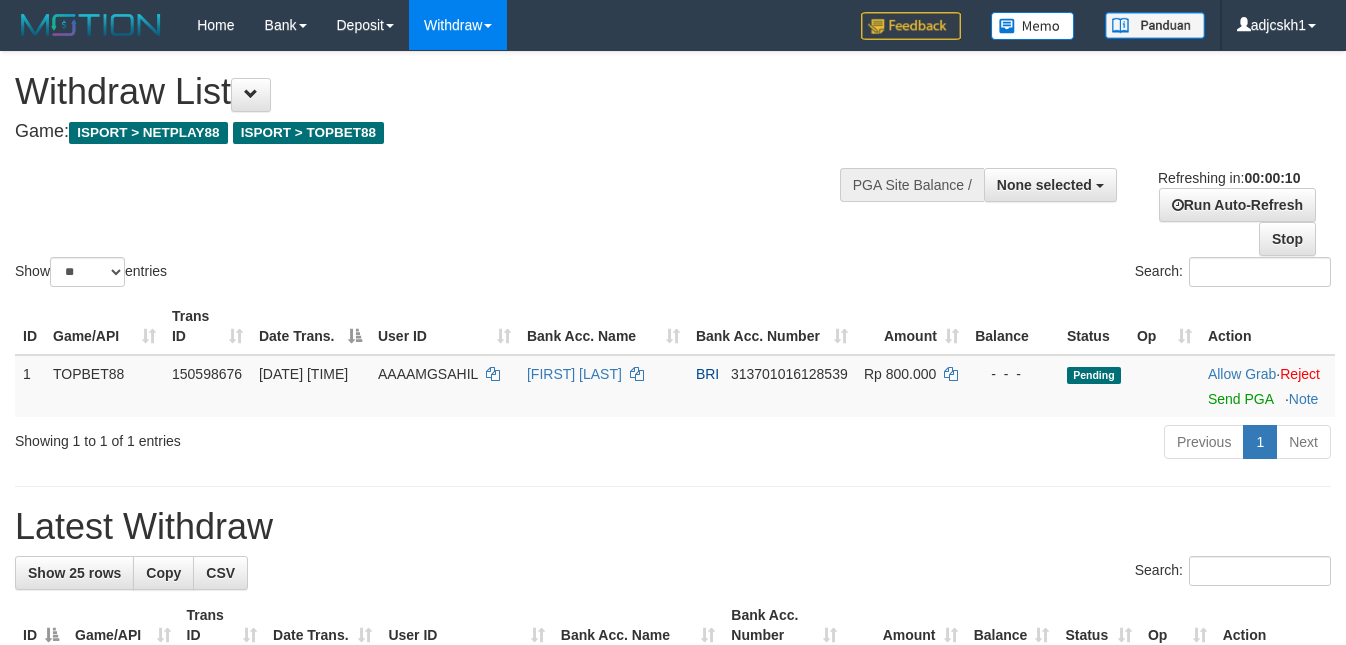 select 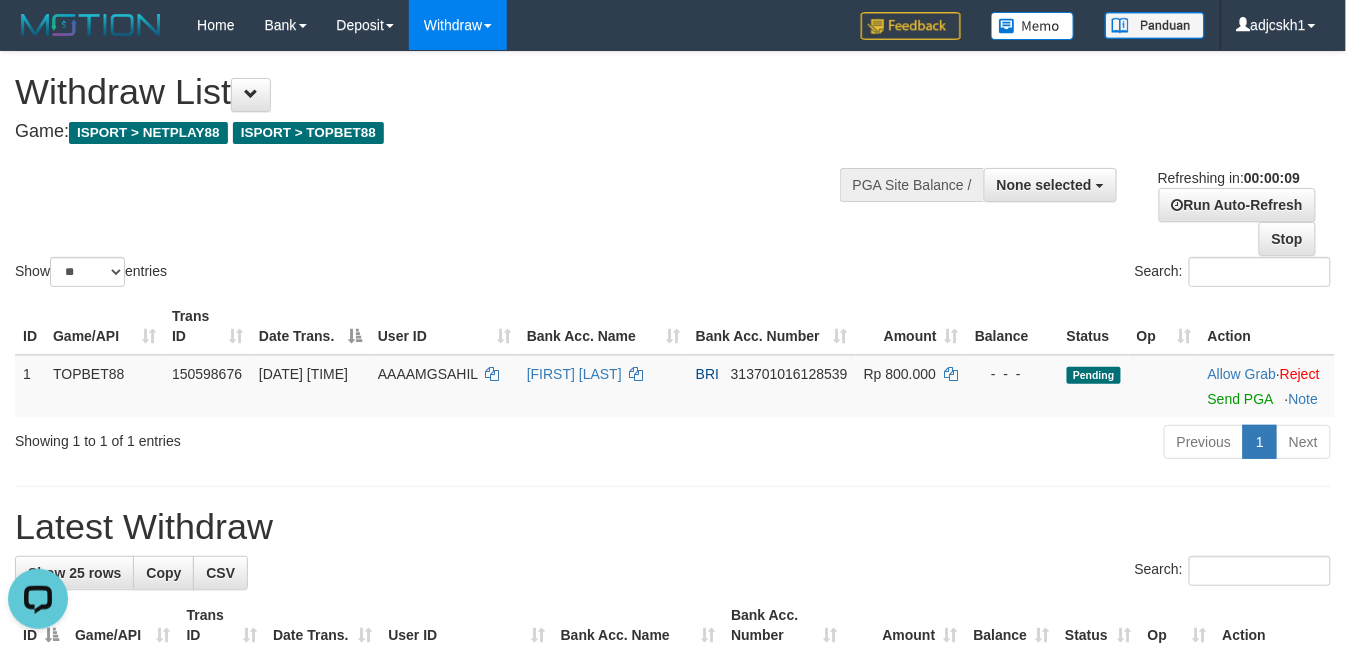scroll, scrollTop: 0, scrollLeft: 0, axis: both 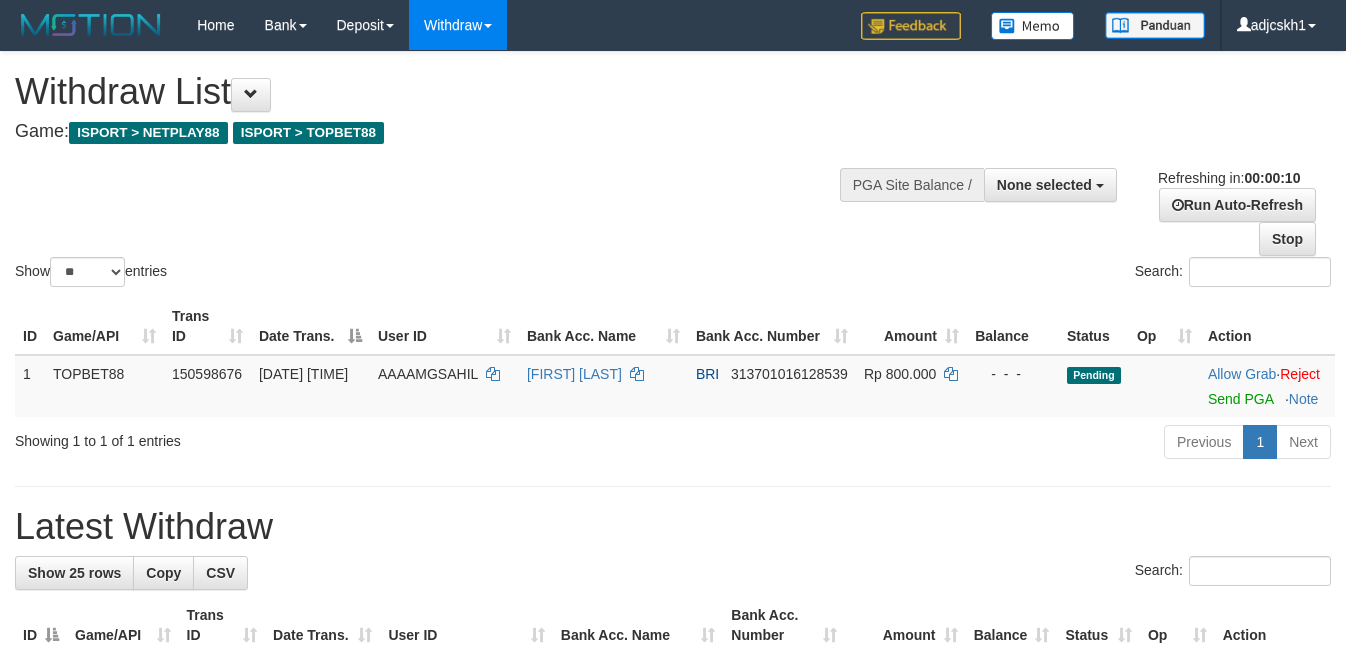 select 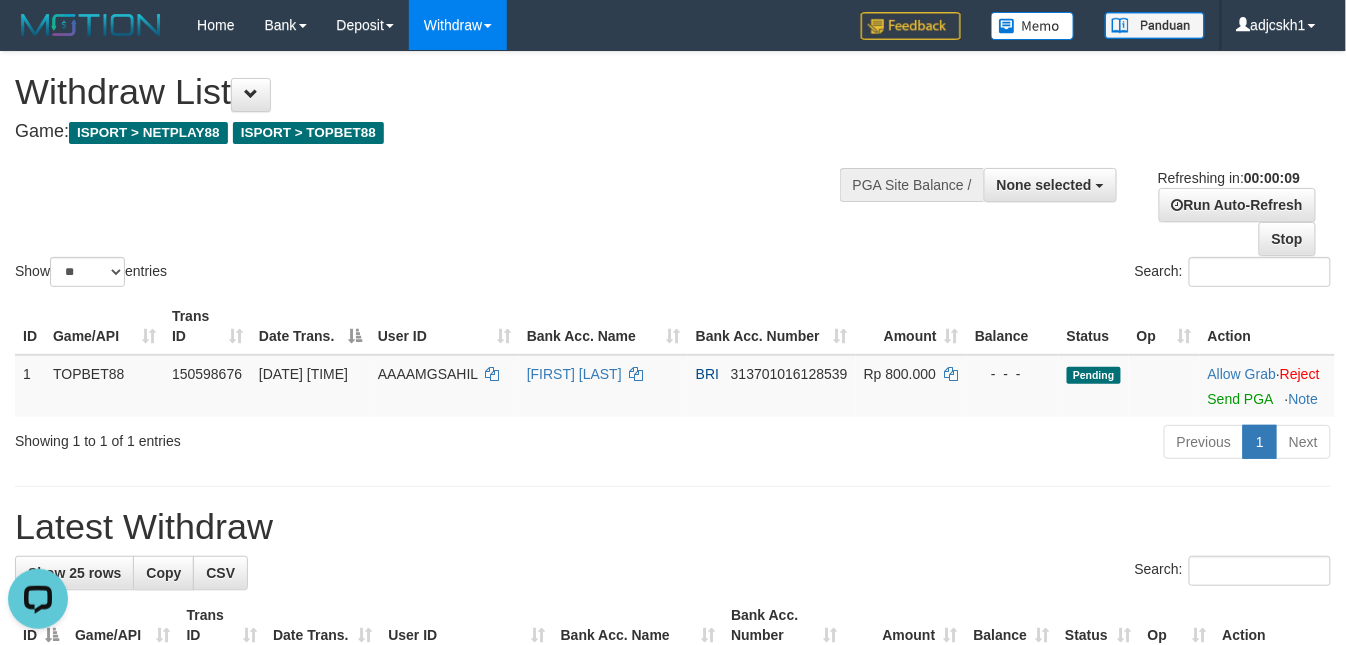 scroll, scrollTop: 0, scrollLeft: 0, axis: both 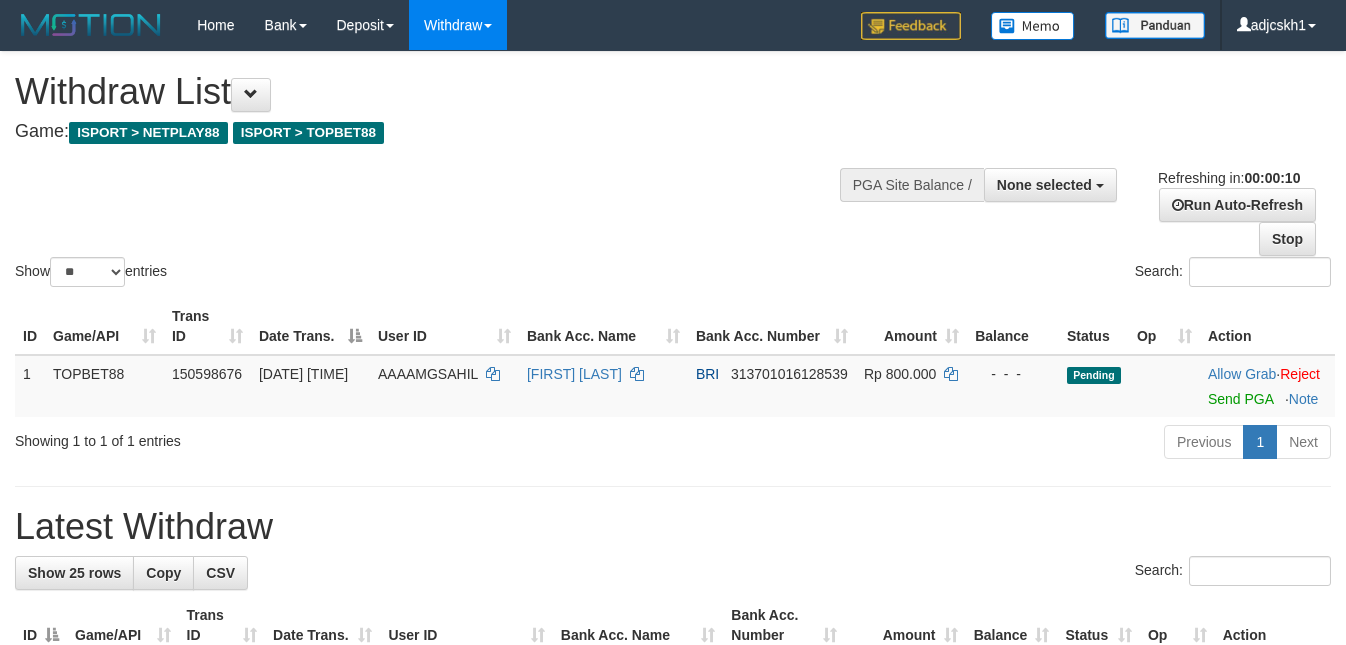 select 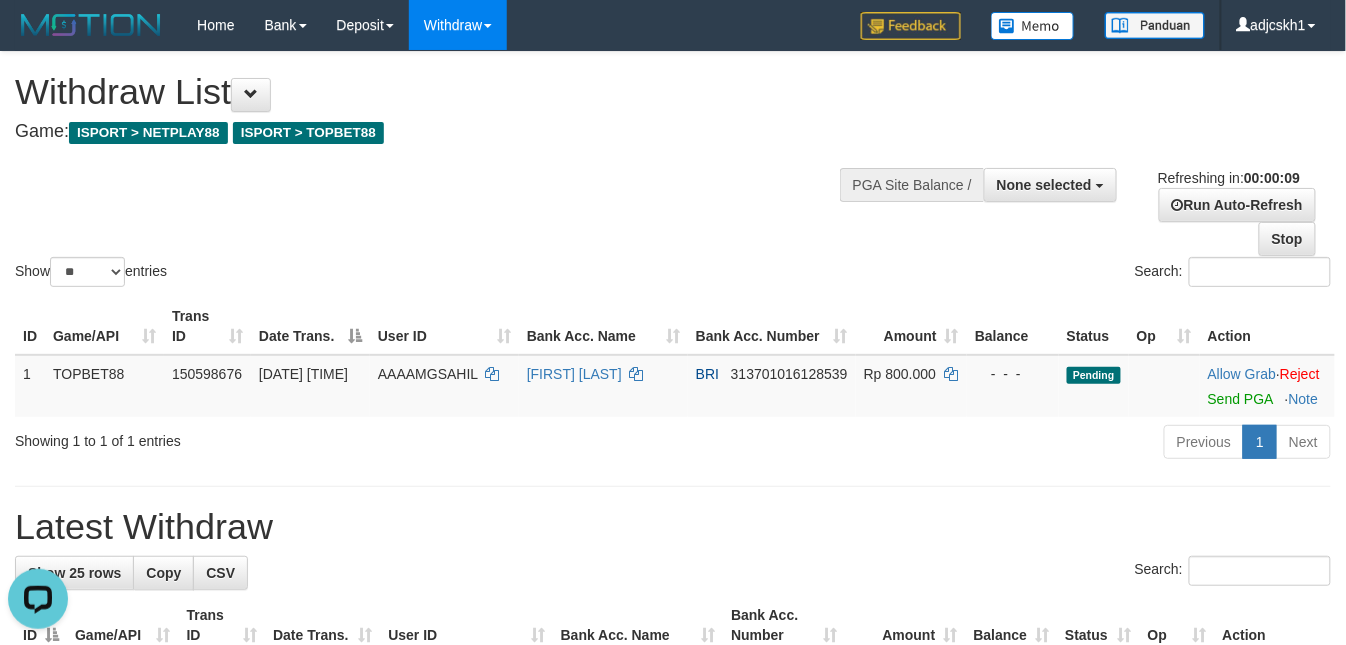 scroll, scrollTop: 0, scrollLeft: 0, axis: both 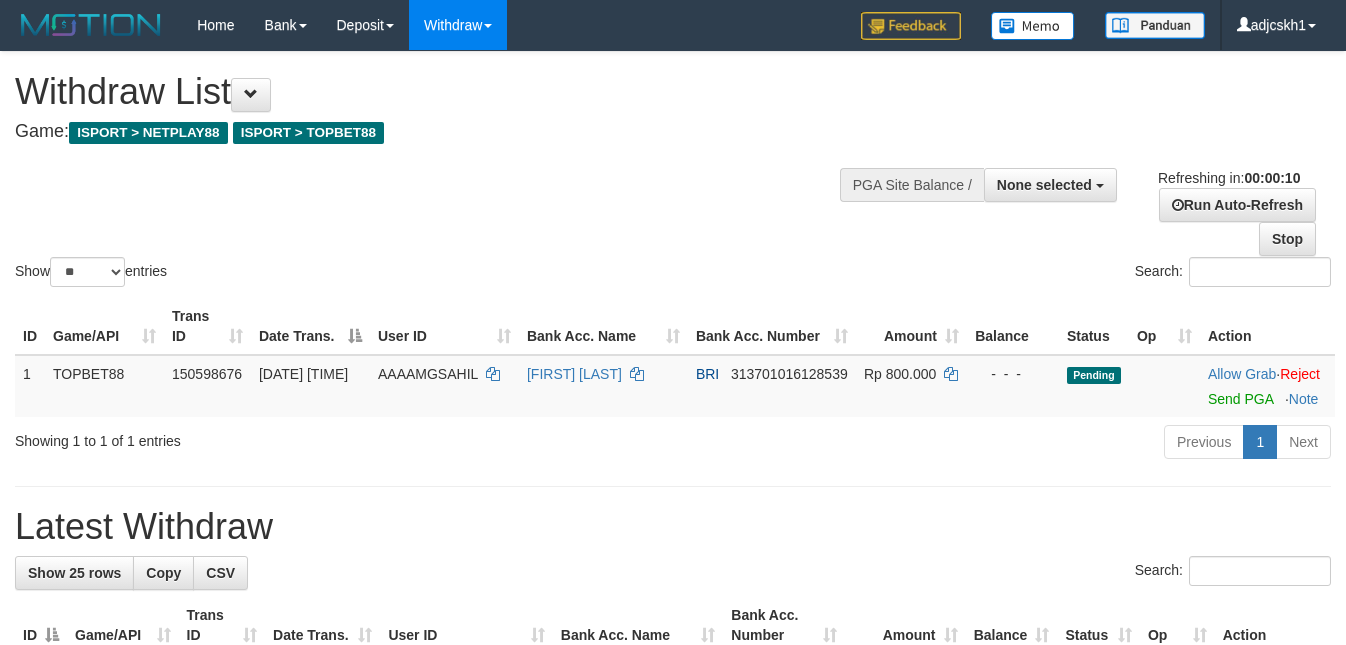 select 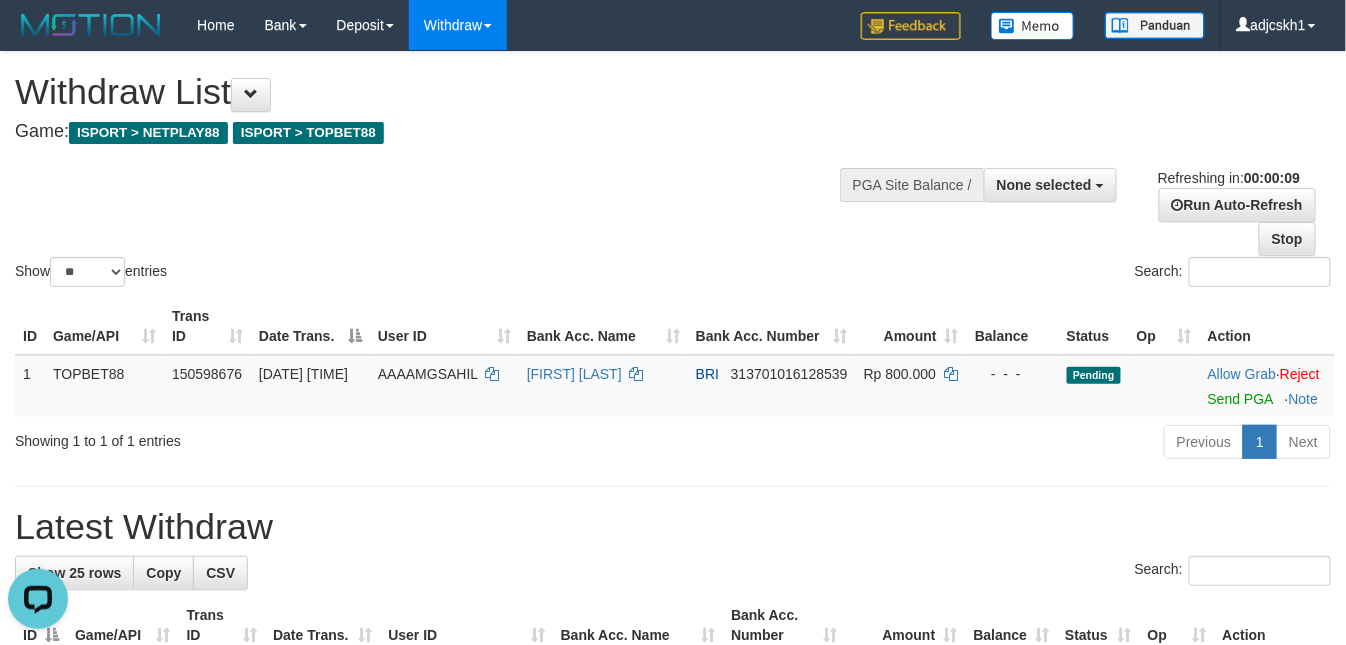 scroll, scrollTop: 0, scrollLeft: 0, axis: both 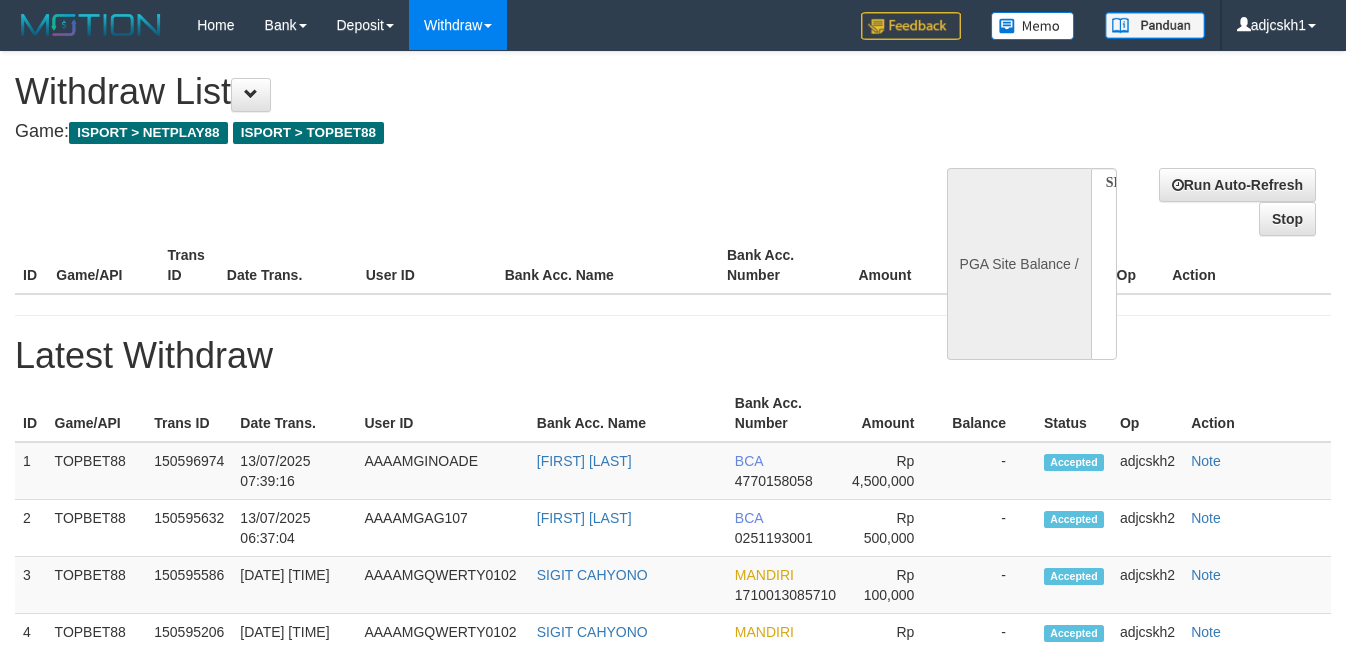 select 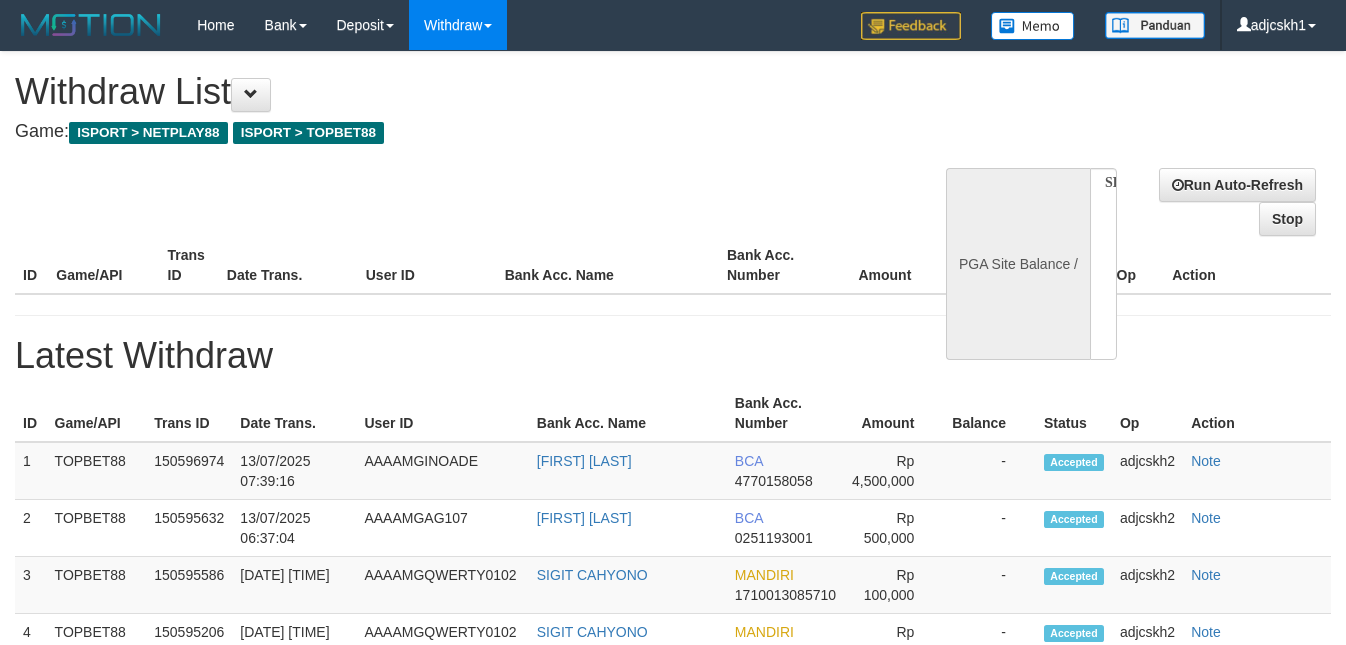 scroll, scrollTop: 0, scrollLeft: 0, axis: both 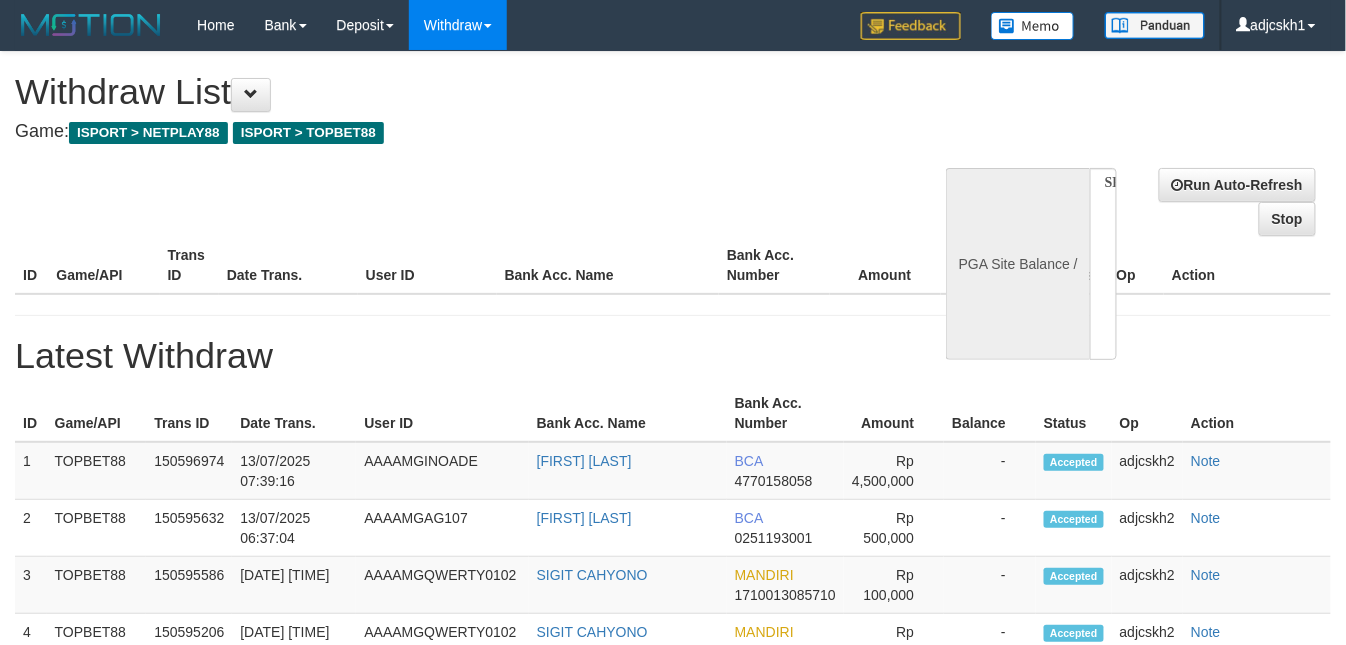 select on "**" 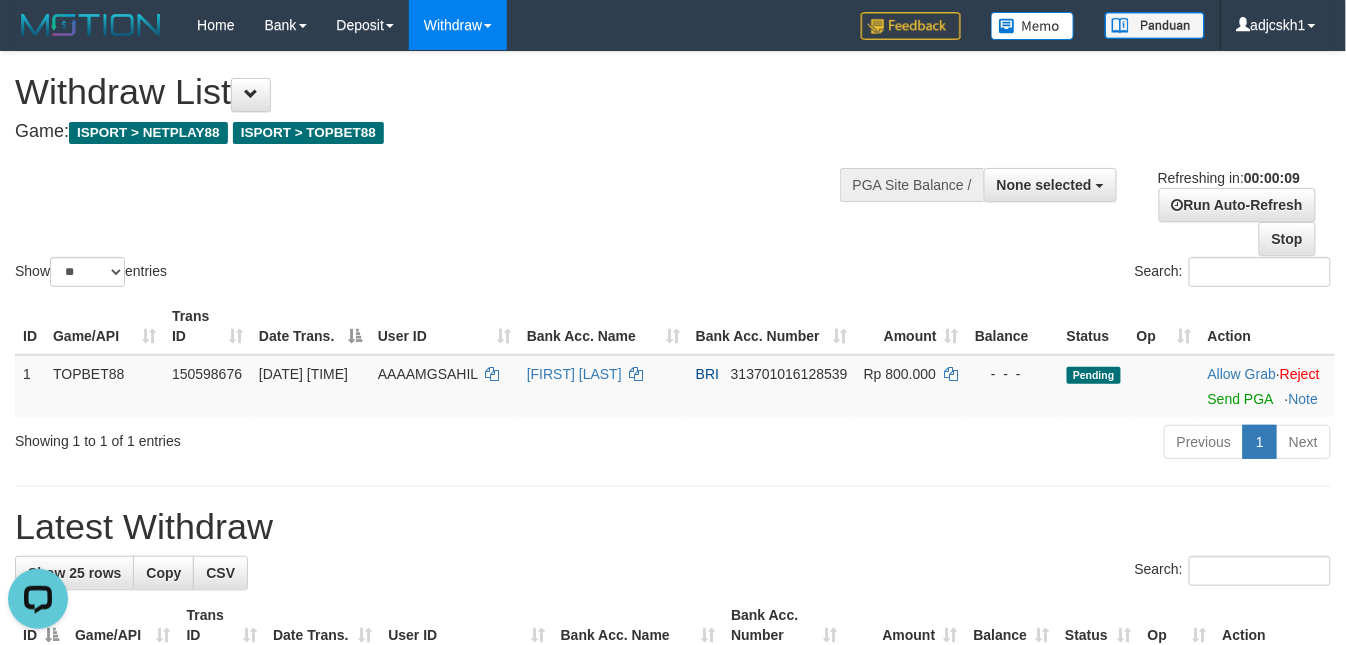 scroll, scrollTop: 0, scrollLeft: 0, axis: both 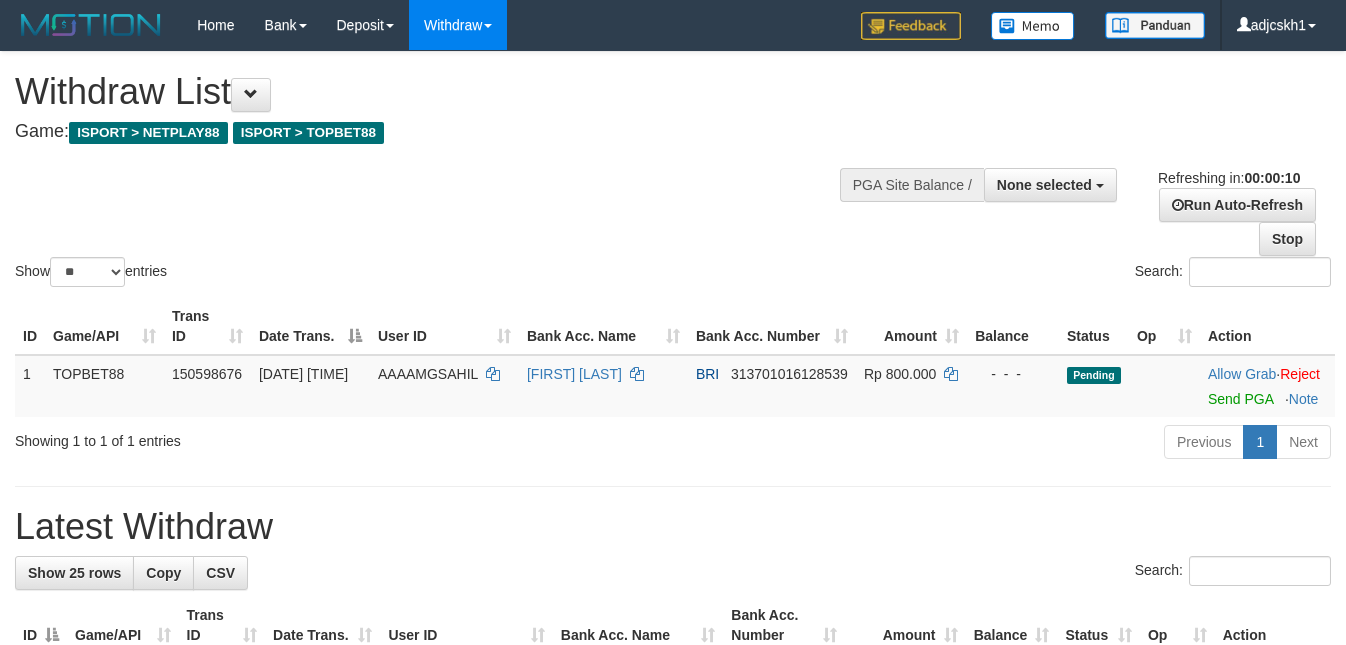 select 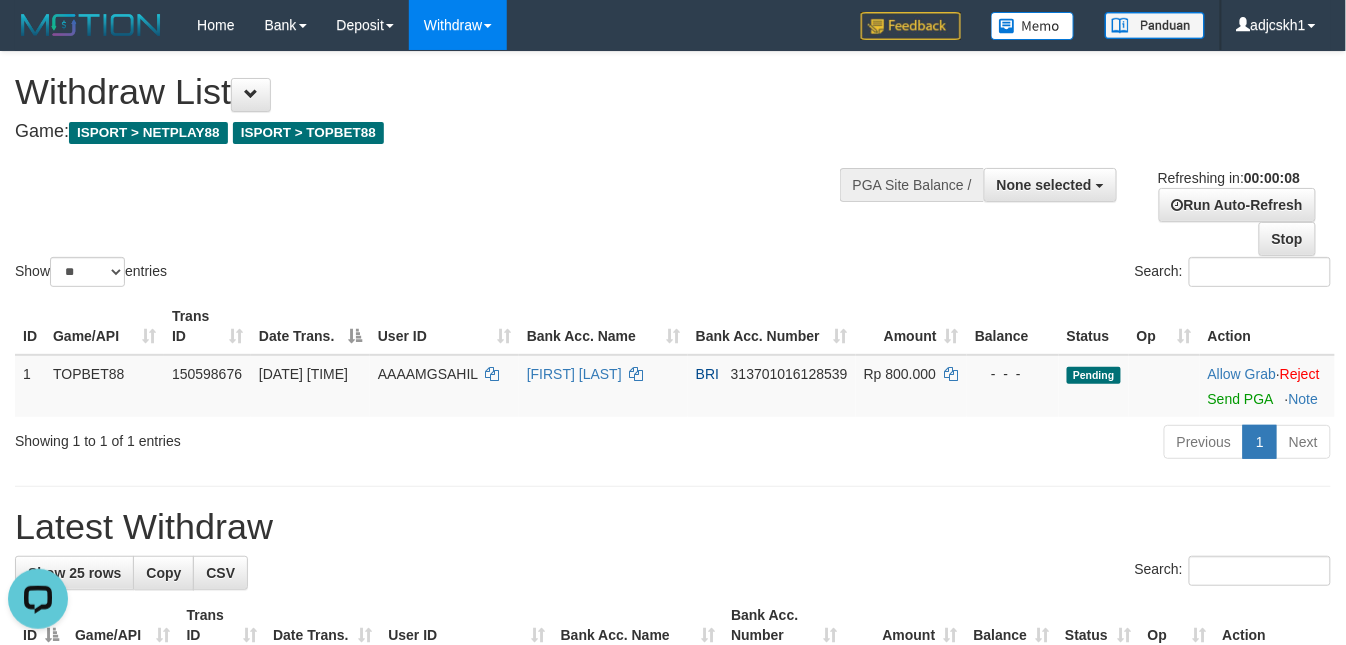 scroll, scrollTop: 0, scrollLeft: 0, axis: both 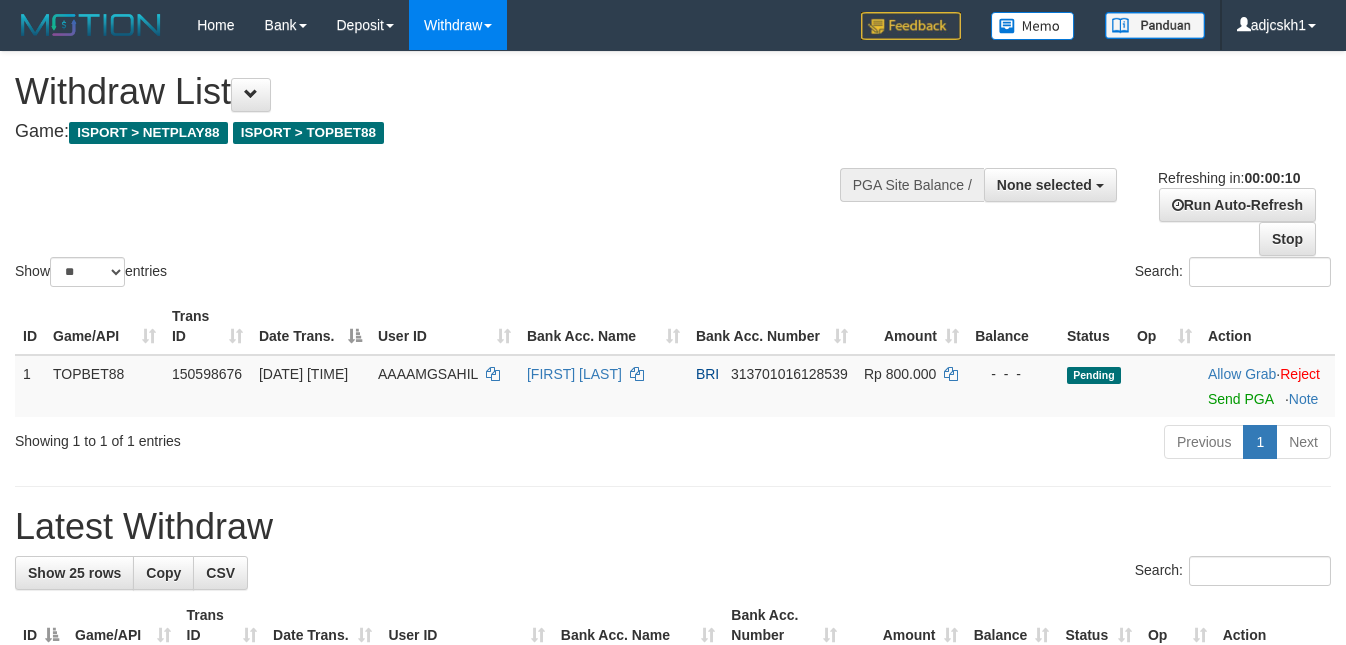 select 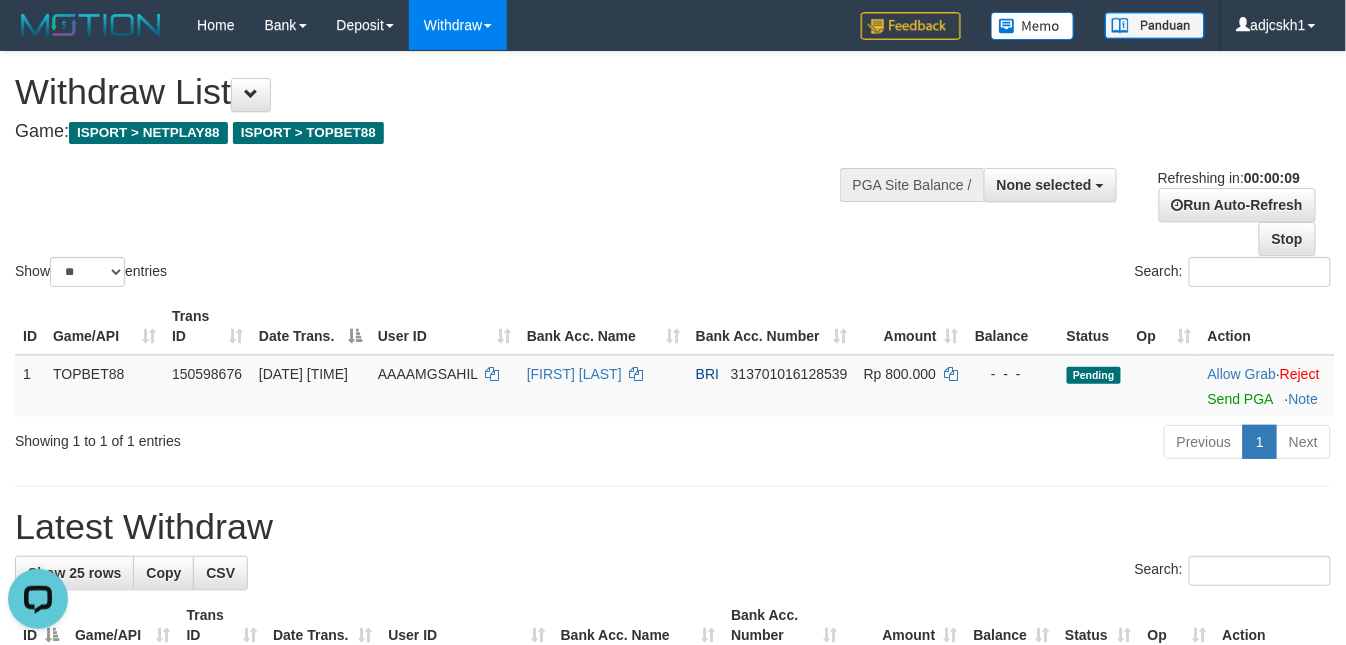 scroll, scrollTop: 0, scrollLeft: 0, axis: both 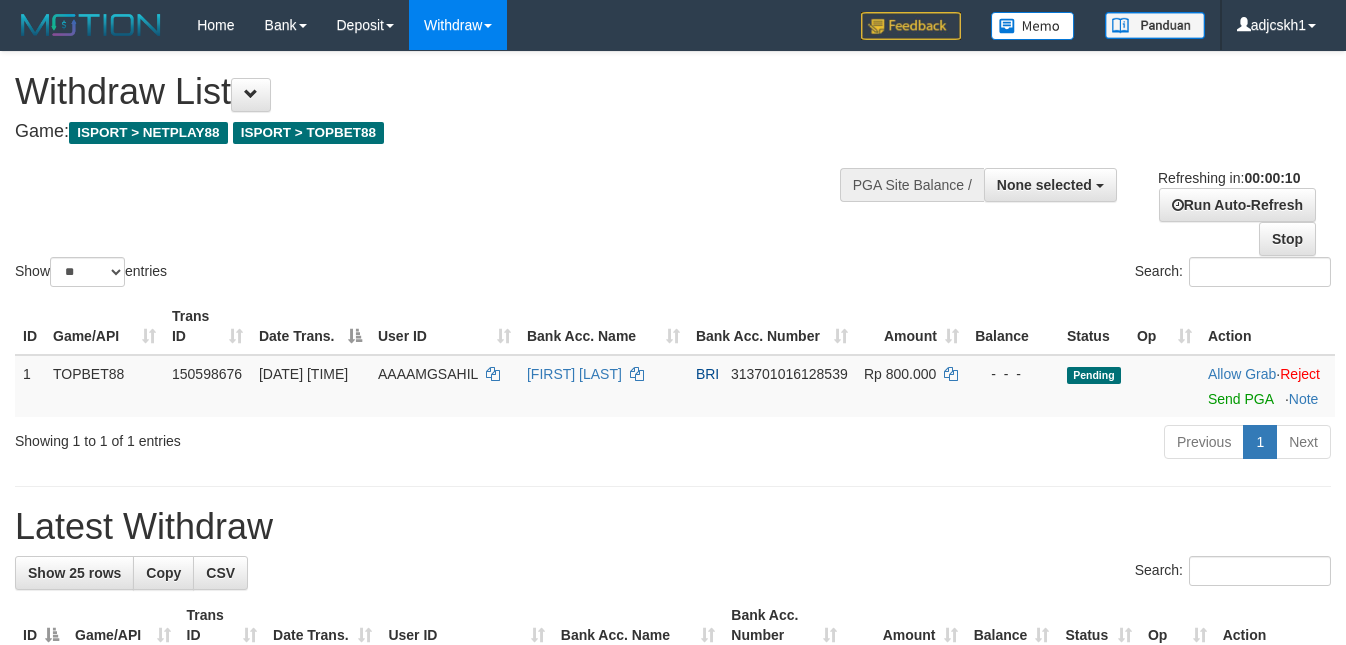 select 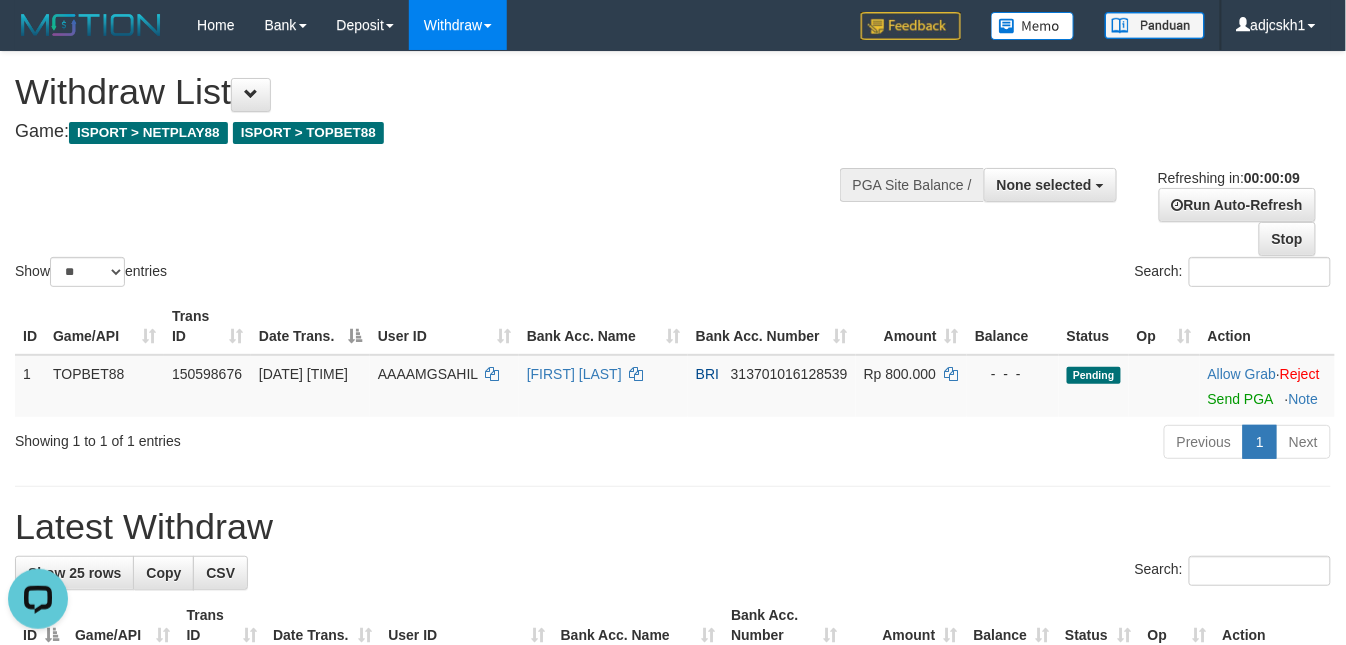scroll, scrollTop: 0, scrollLeft: 0, axis: both 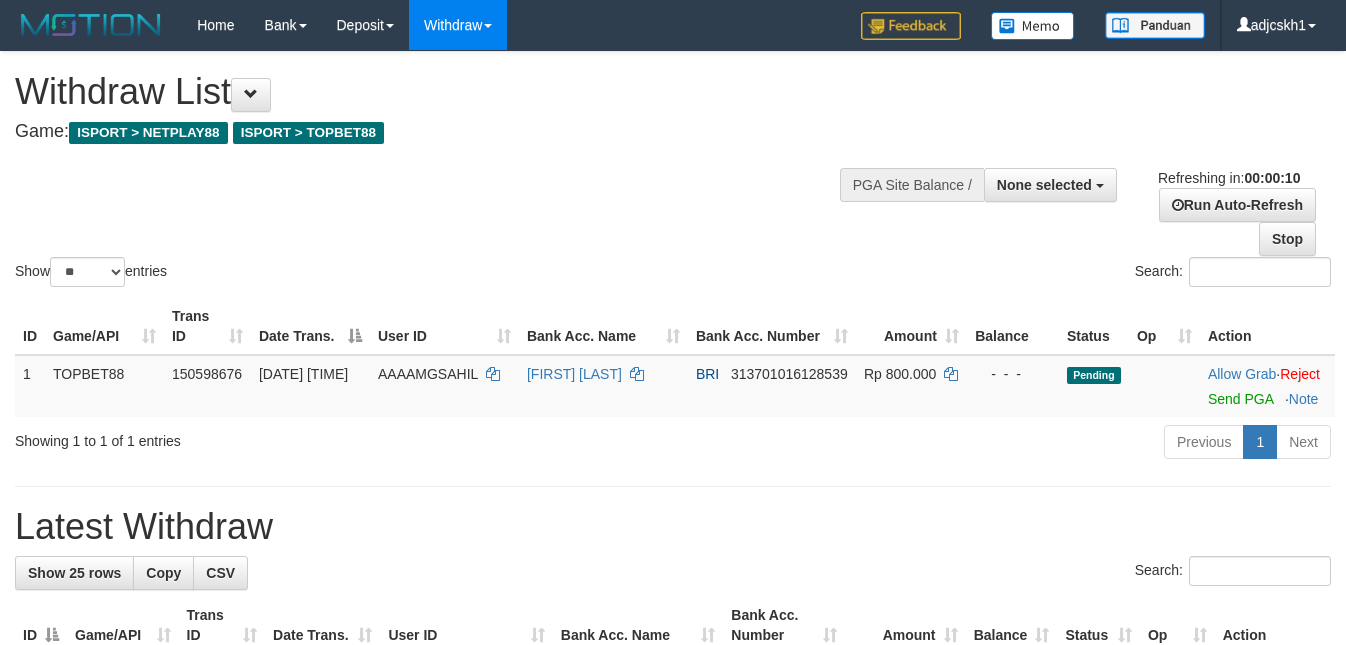 select 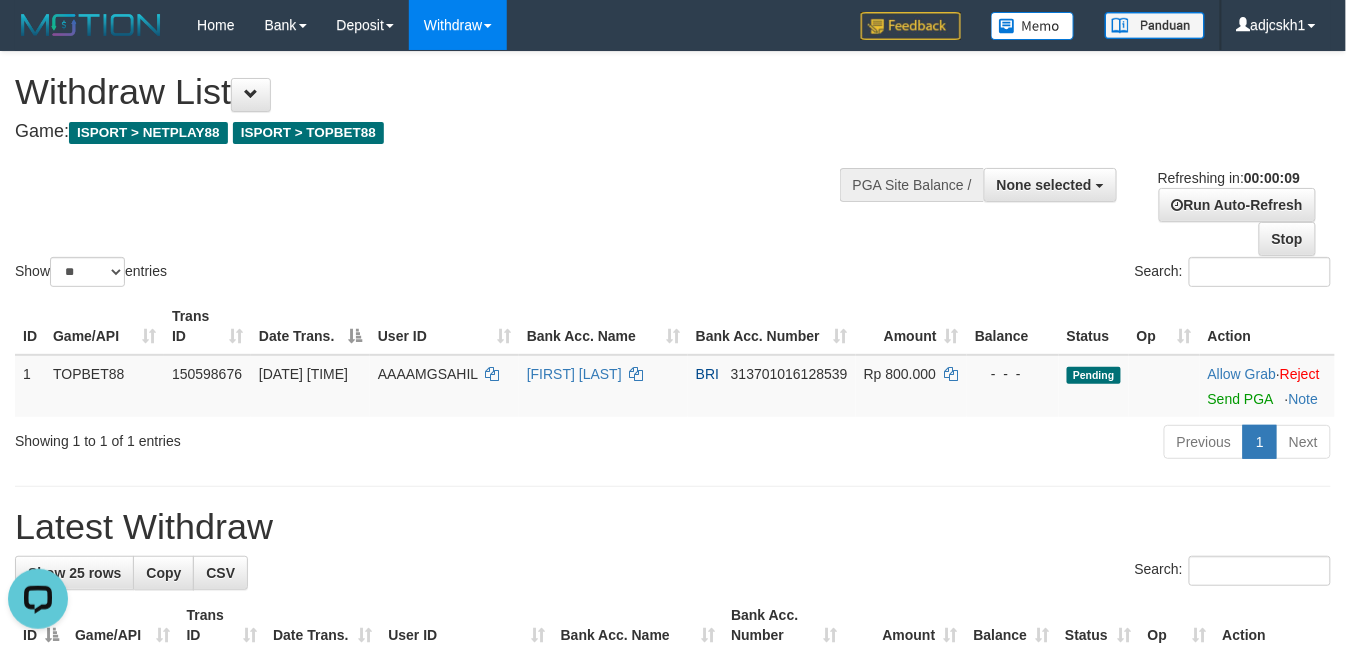 scroll, scrollTop: 0, scrollLeft: 0, axis: both 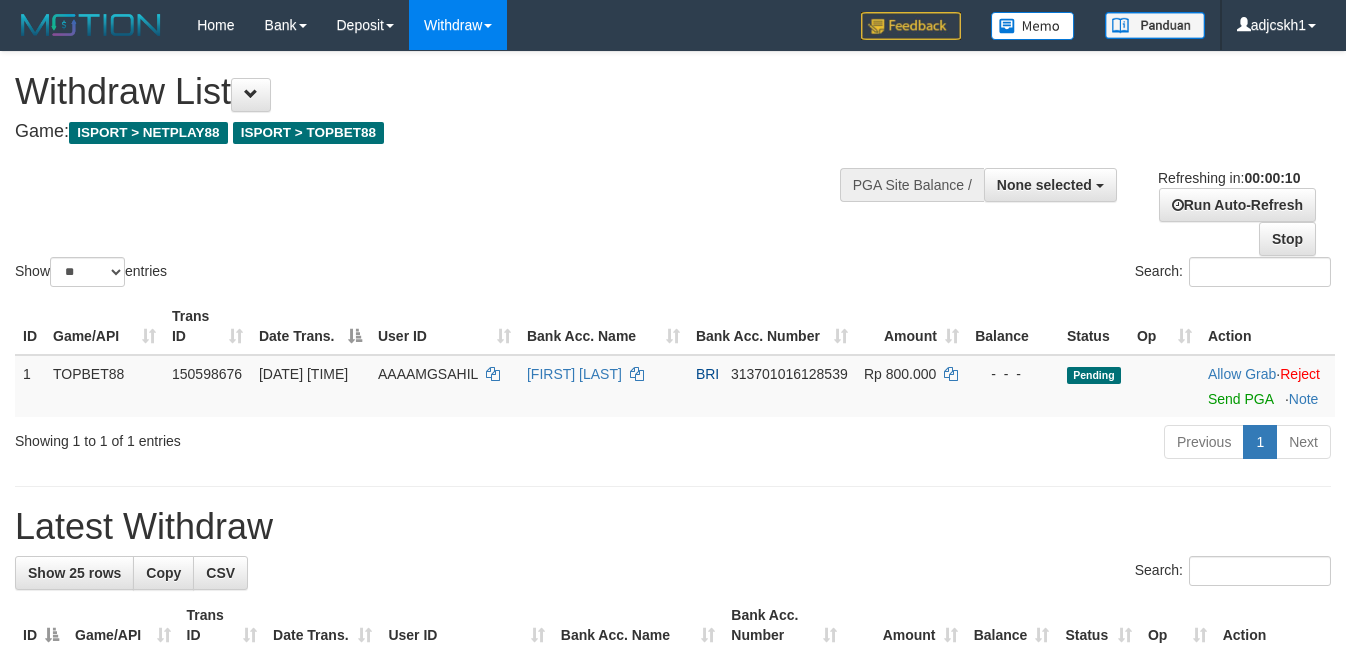 select 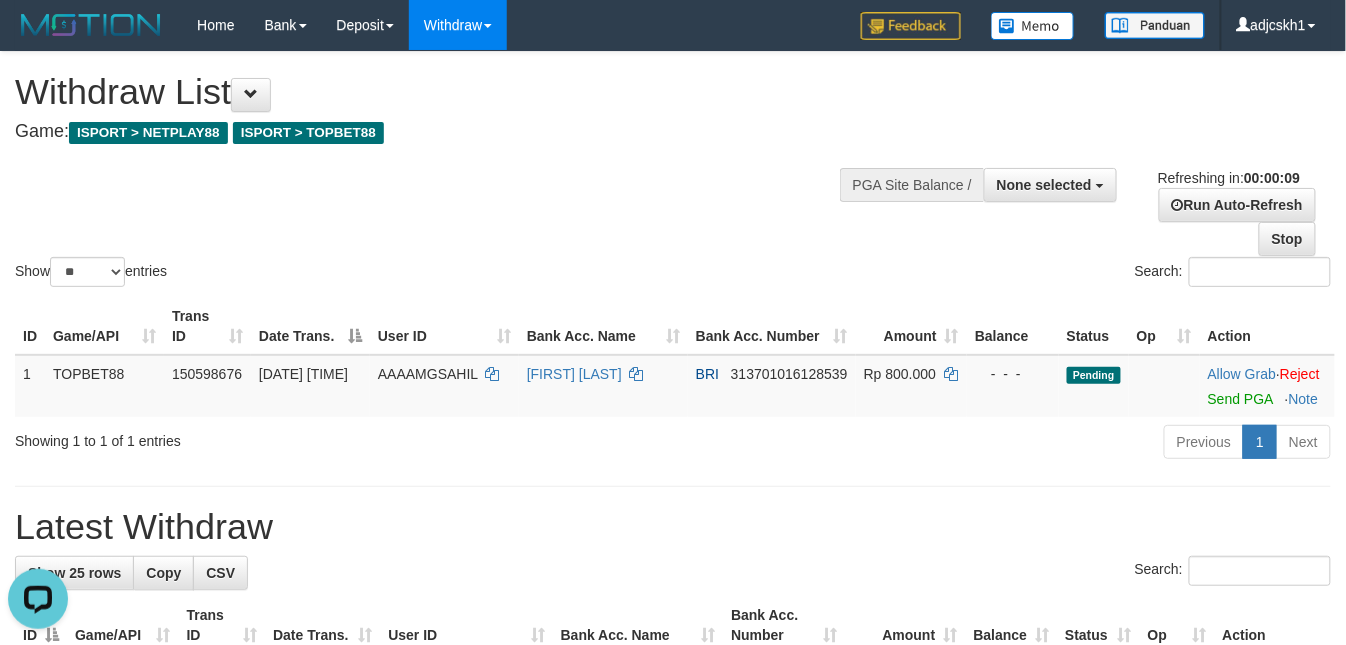 scroll, scrollTop: 0, scrollLeft: 0, axis: both 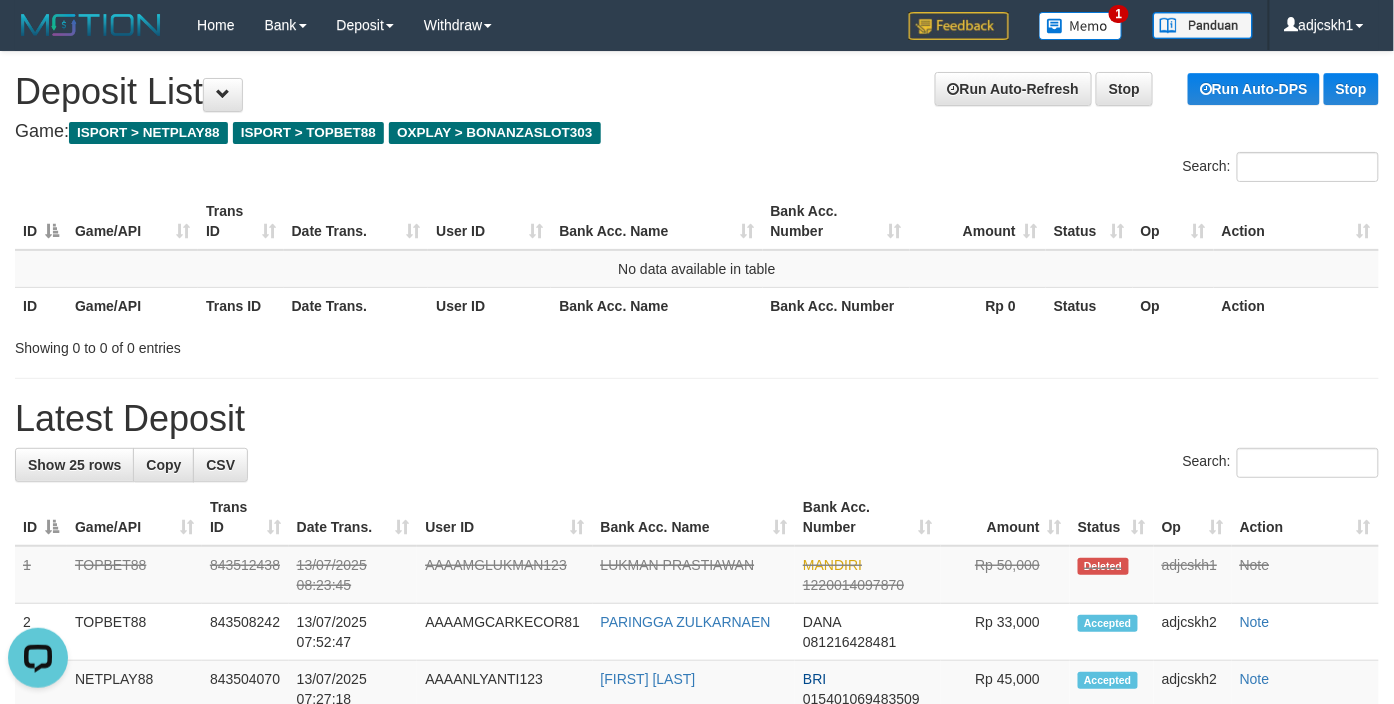 click on "Latest Deposit" at bounding box center (697, 419) 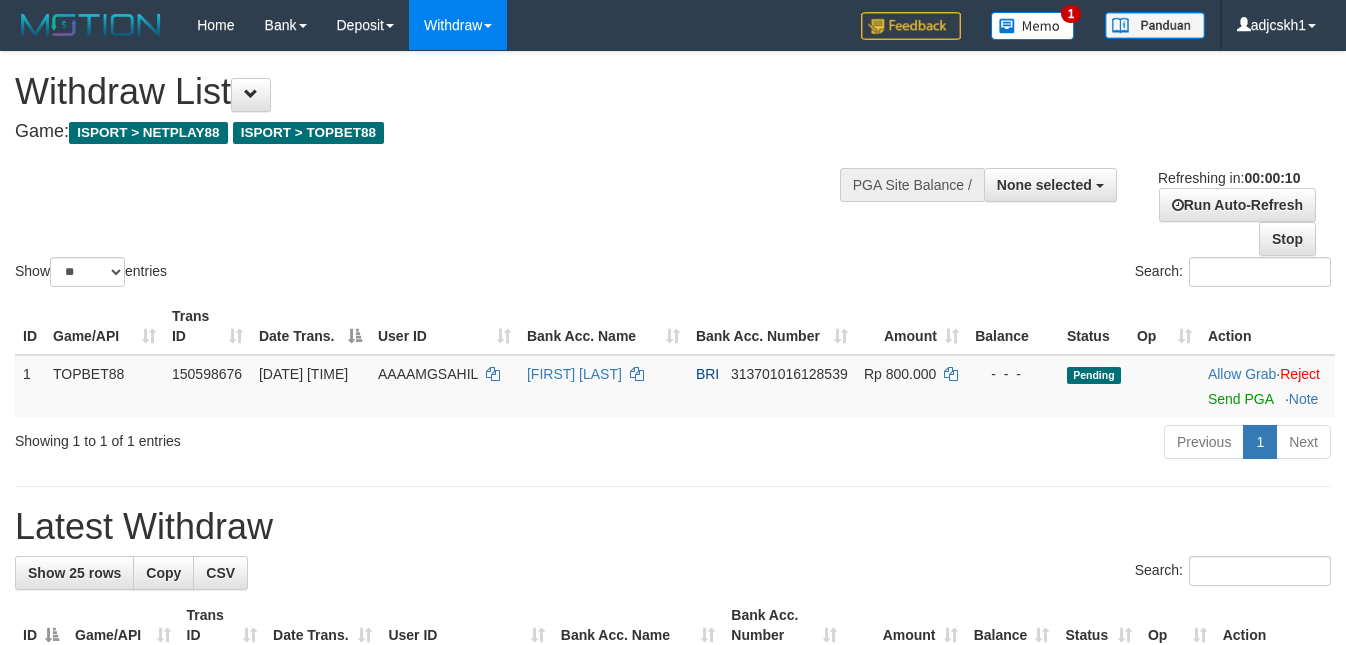 select 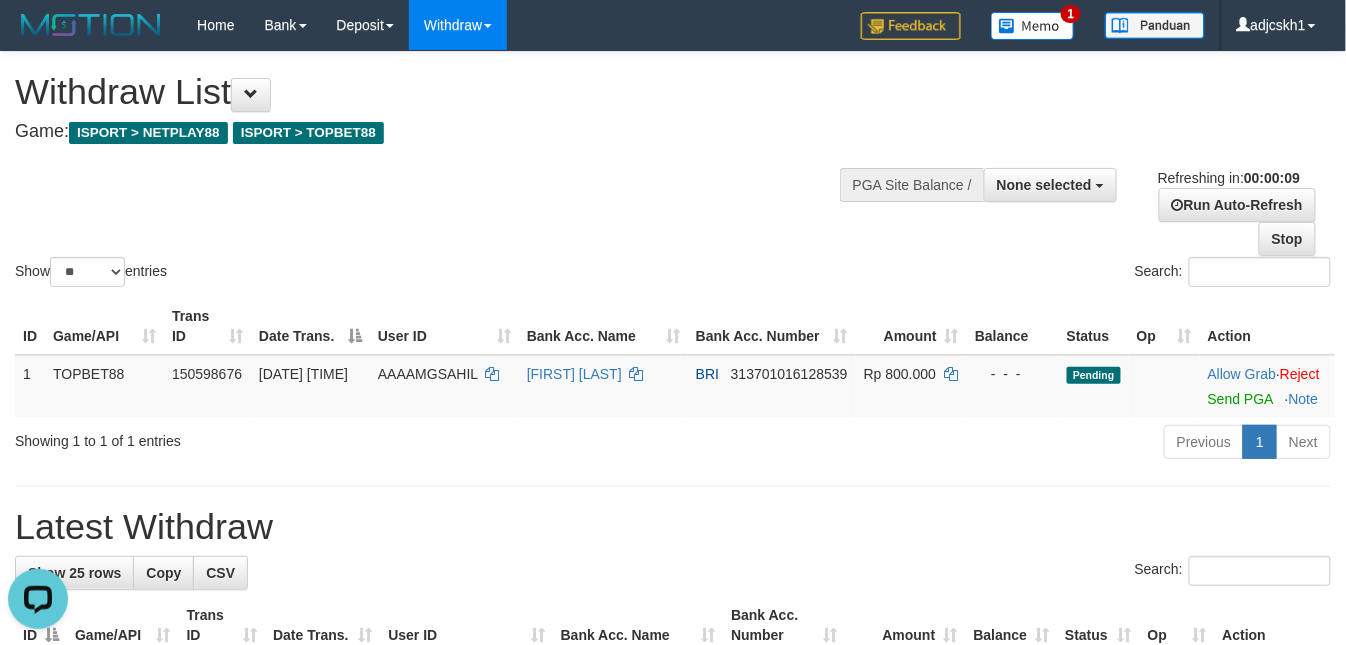 scroll, scrollTop: 0, scrollLeft: 0, axis: both 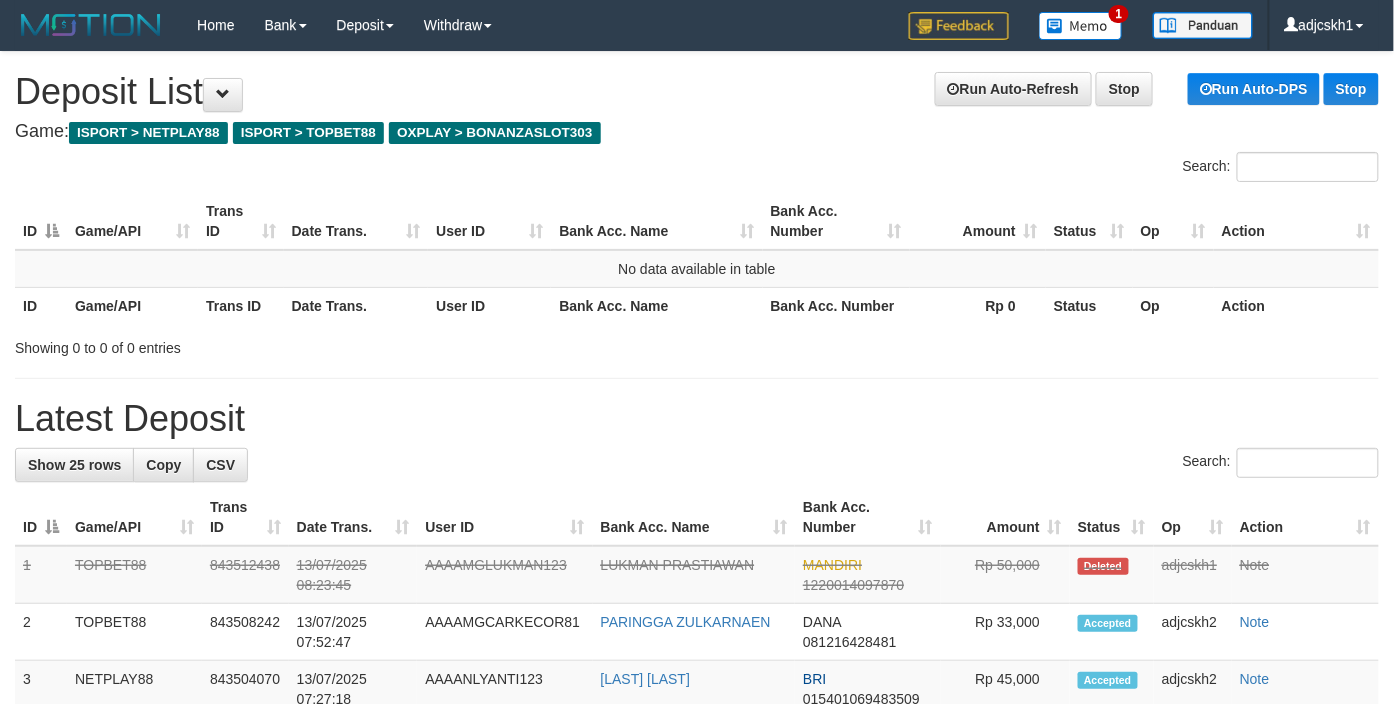 click on "Latest Deposit" at bounding box center [697, 419] 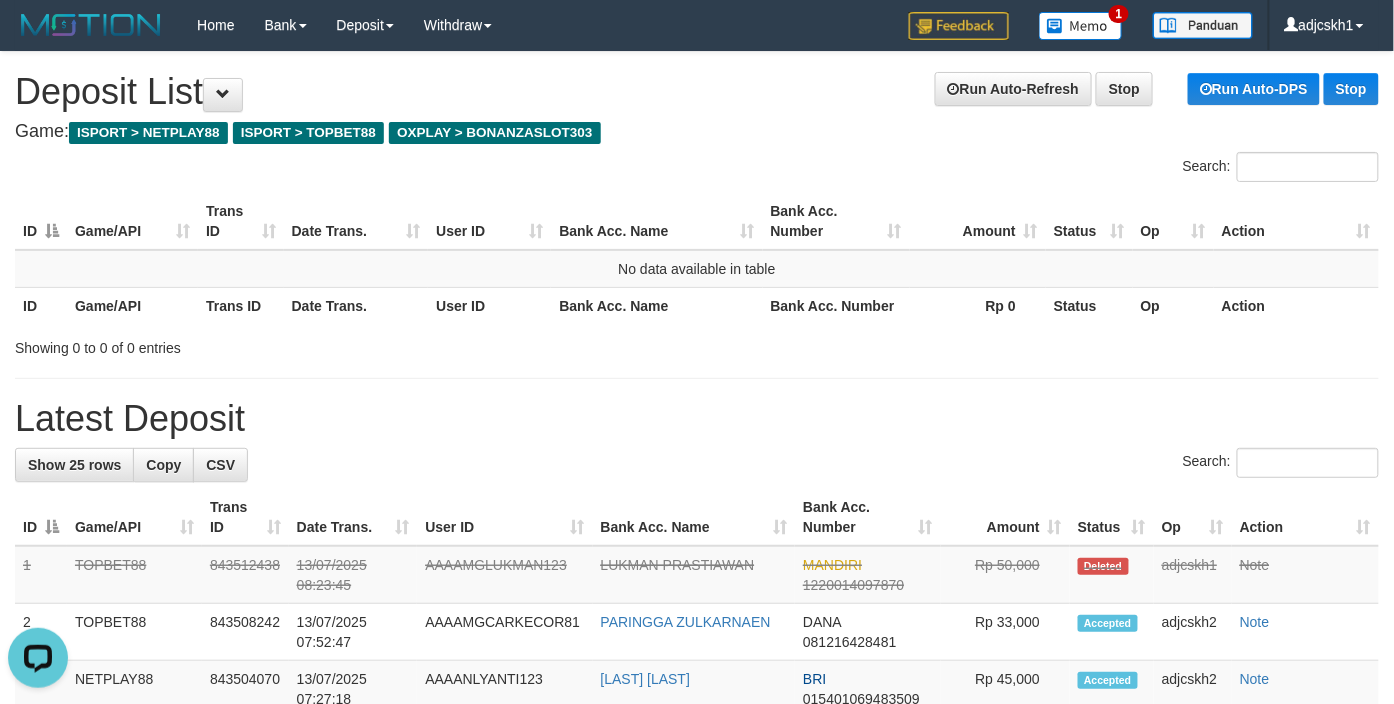 scroll, scrollTop: 0, scrollLeft: 0, axis: both 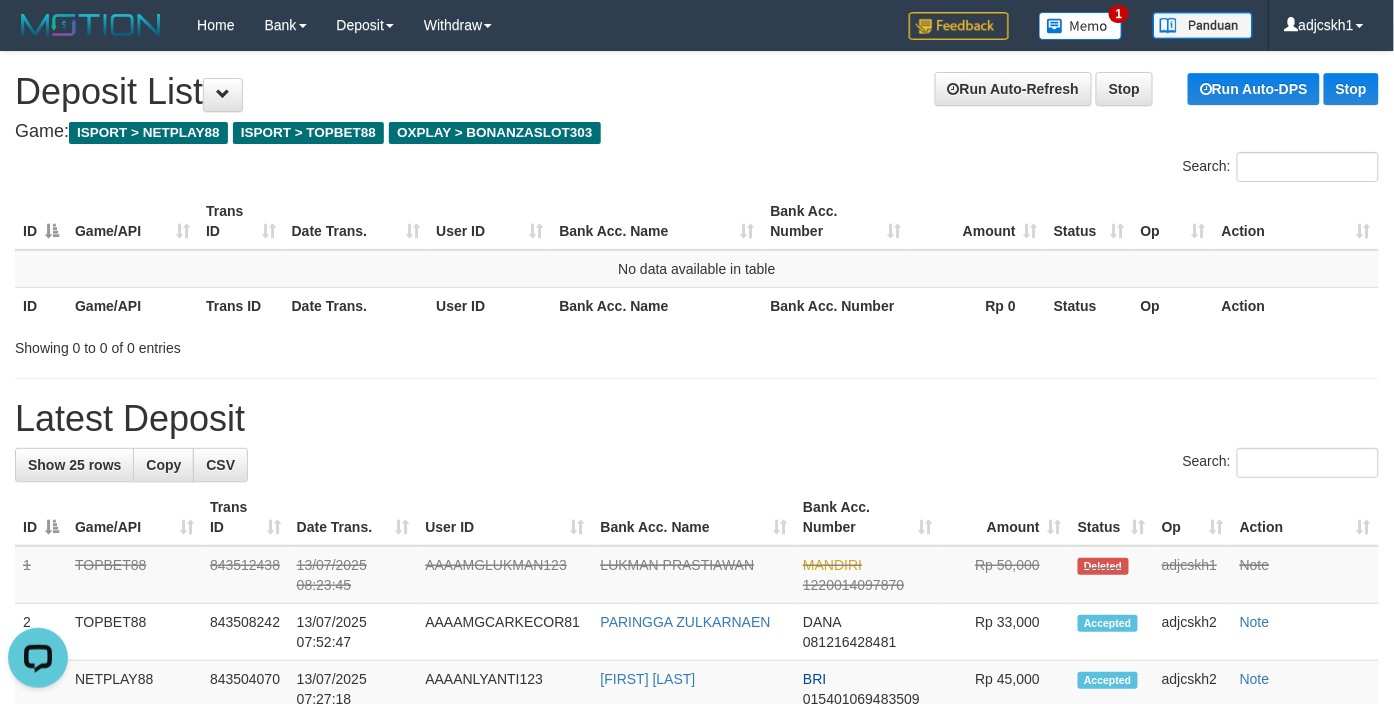 click on "Latest Deposit" at bounding box center (697, 419) 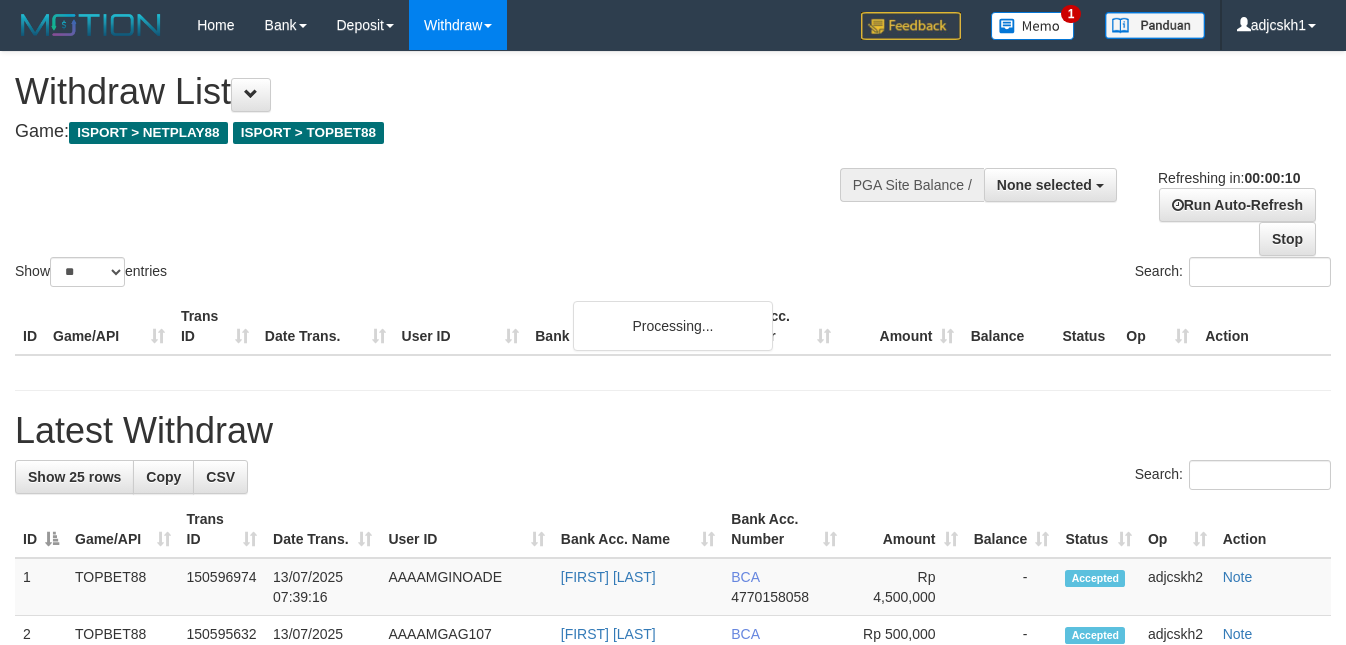 select 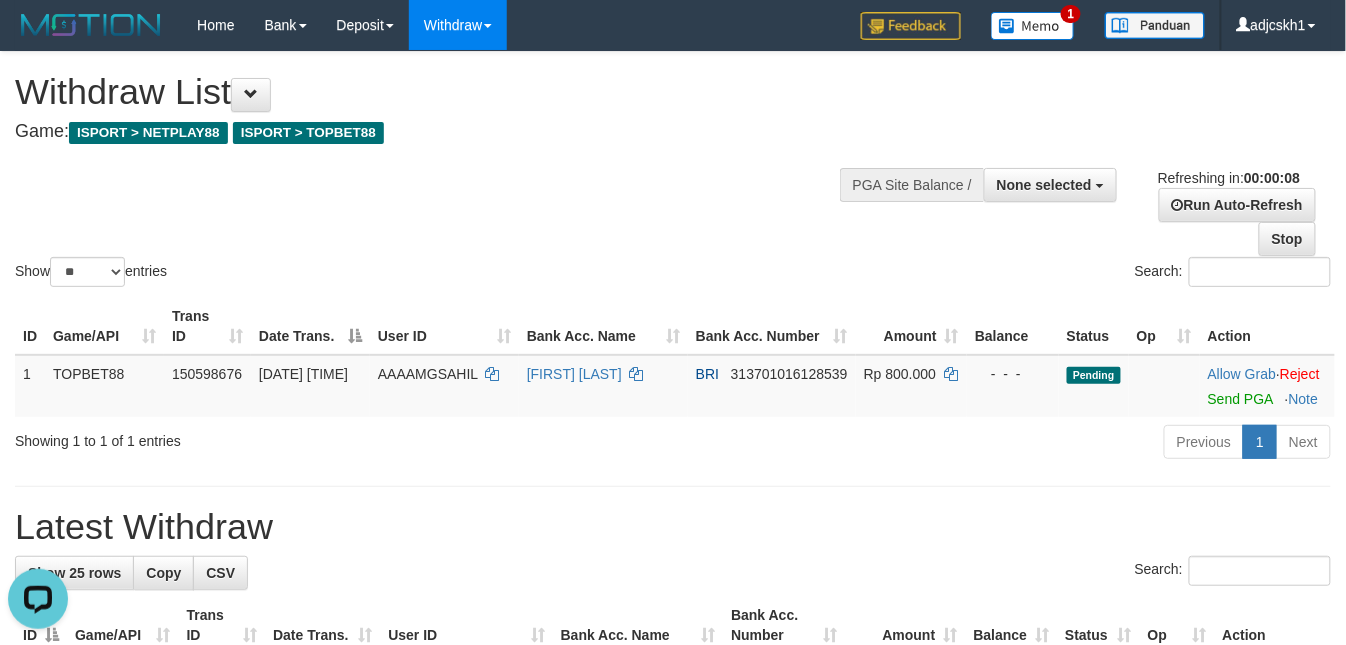 scroll, scrollTop: 0, scrollLeft: 0, axis: both 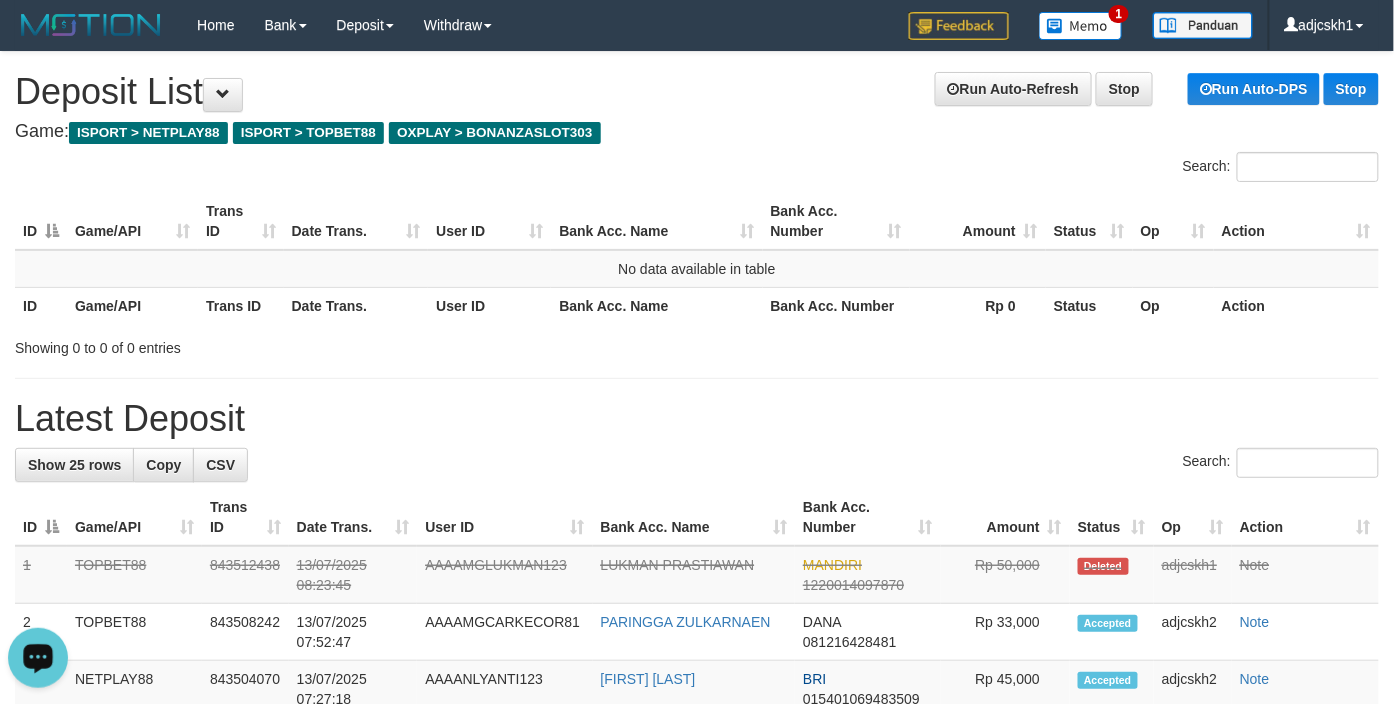 click on "Search:" at bounding box center [697, 465] 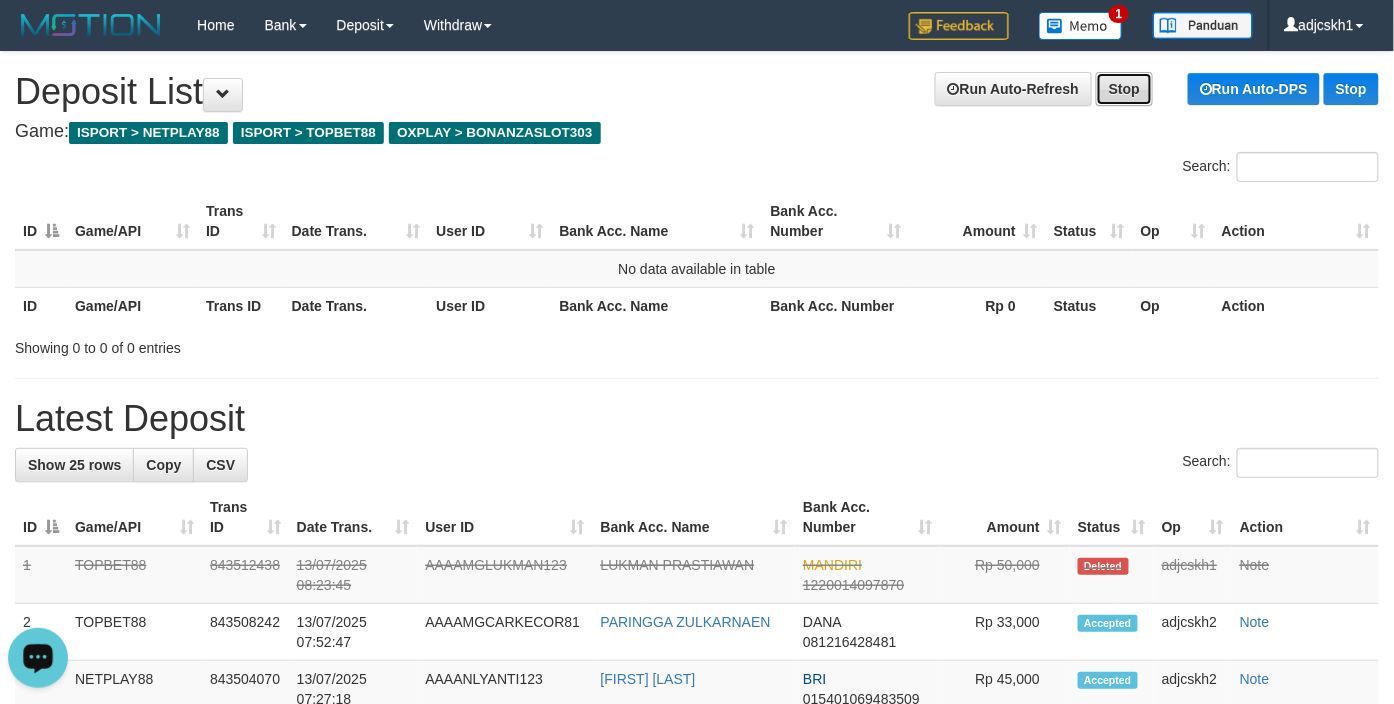 click on "Stop" at bounding box center [1124, 89] 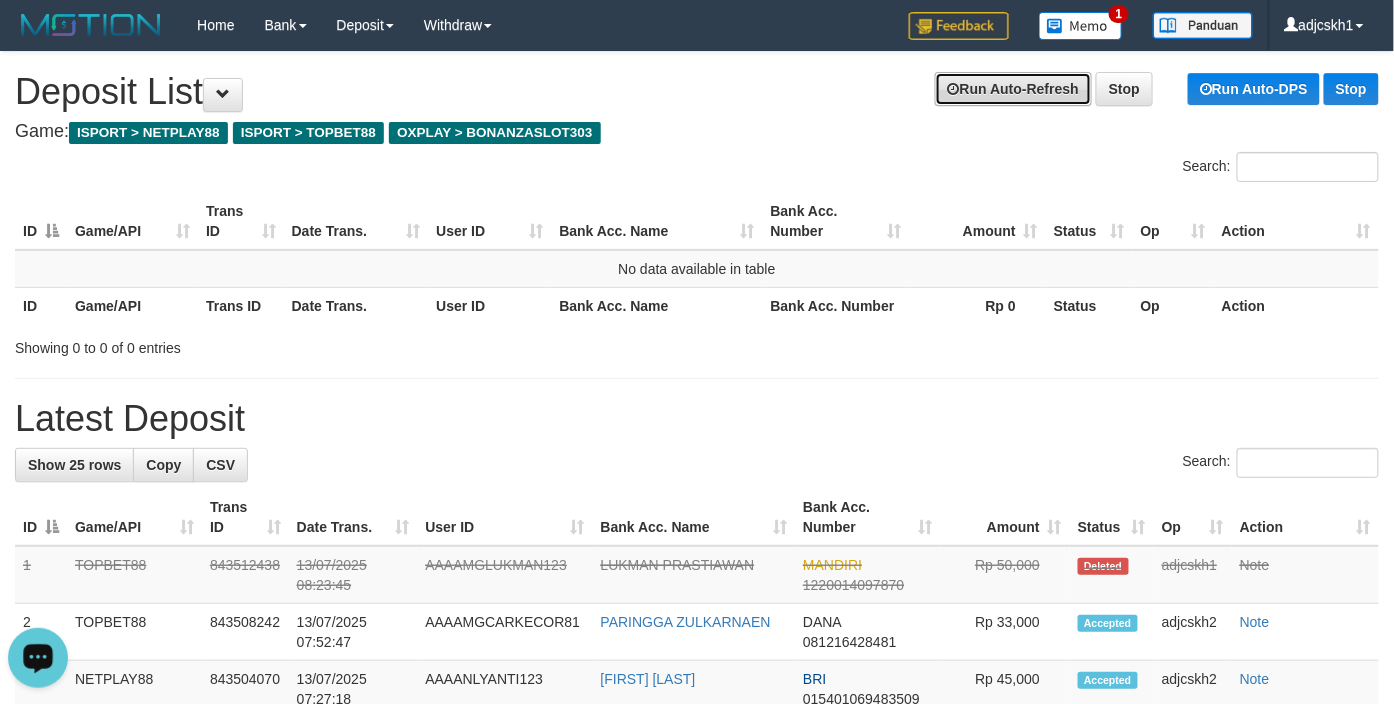 click on "Run Auto-Refresh" at bounding box center [1013, 89] 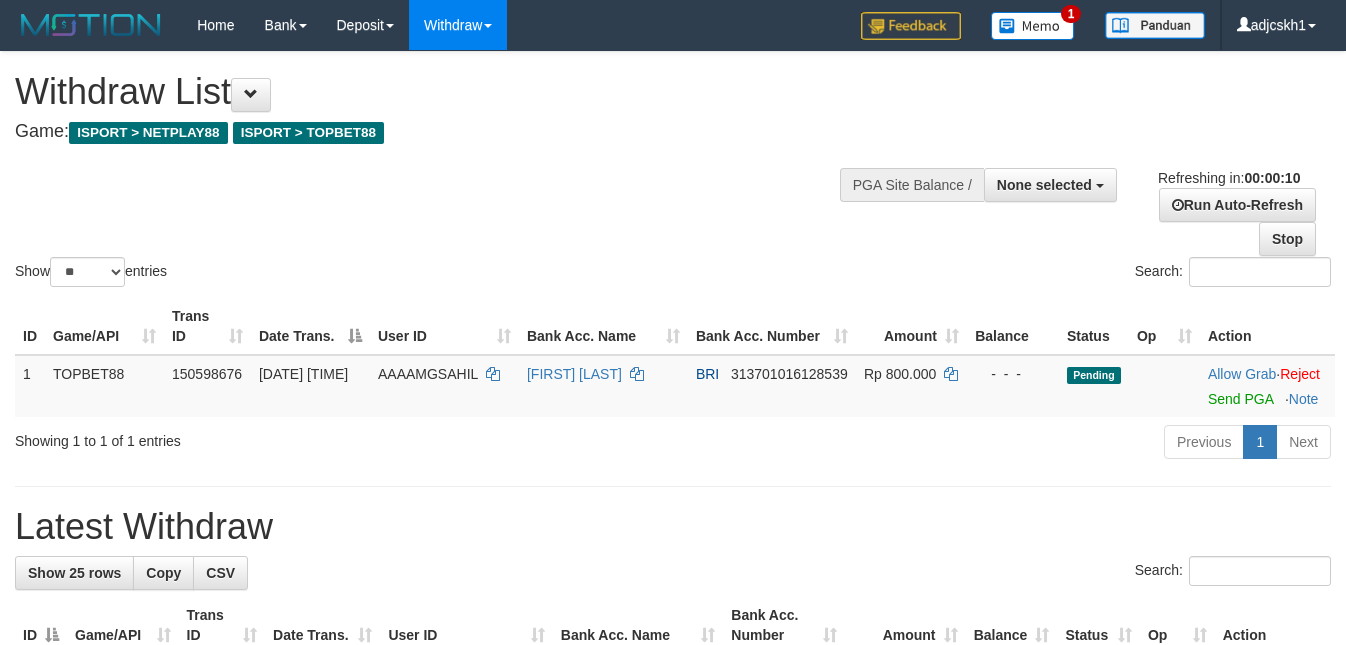 select 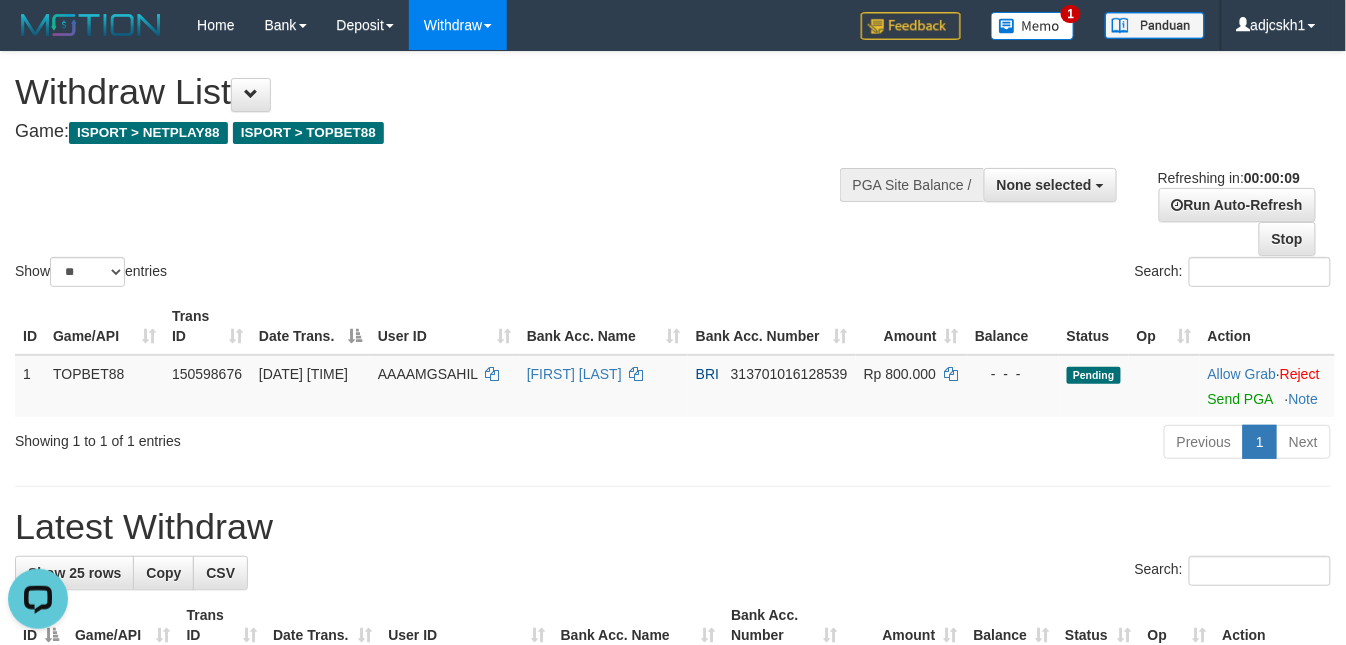 scroll, scrollTop: 0, scrollLeft: 0, axis: both 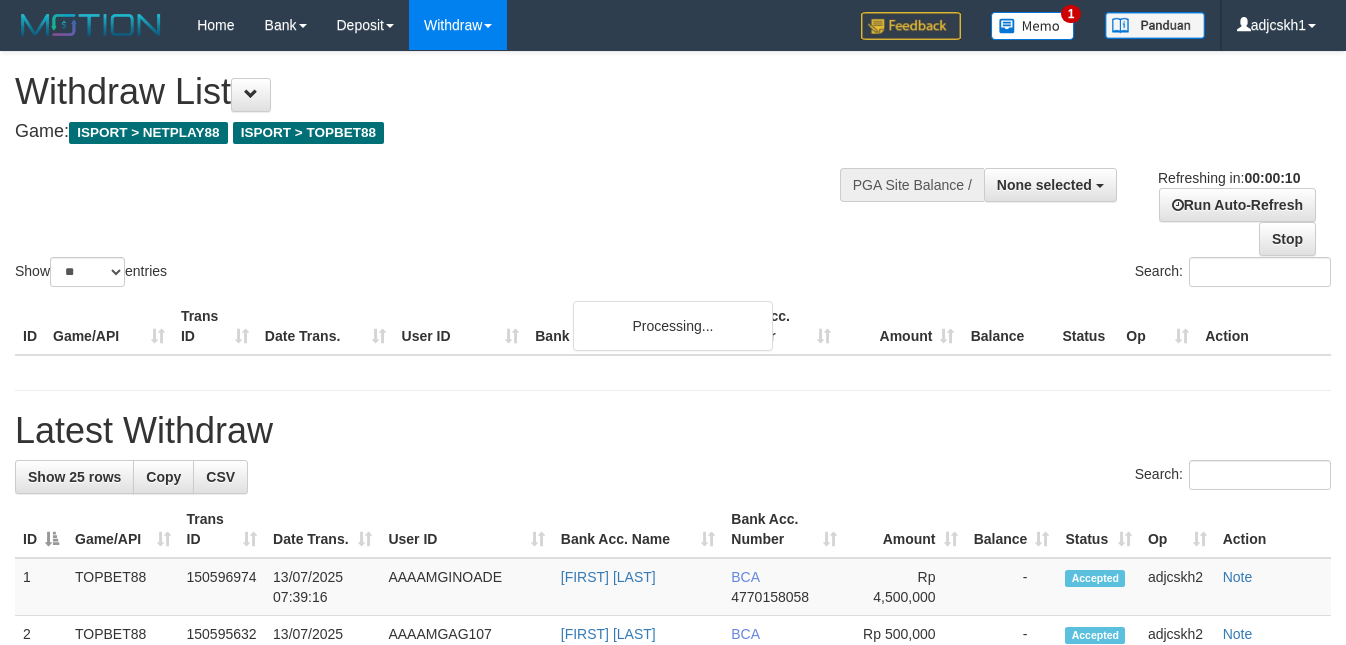 select 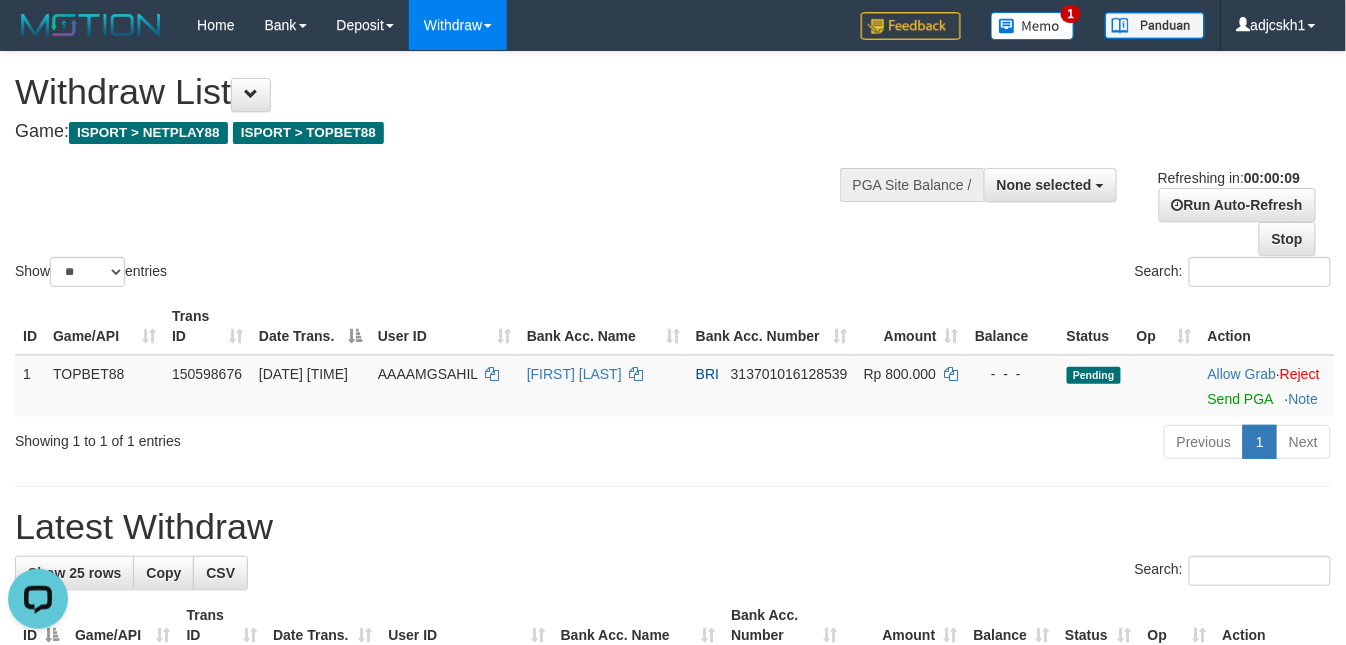 scroll, scrollTop: 0, scrollLeft: 0, axis: both 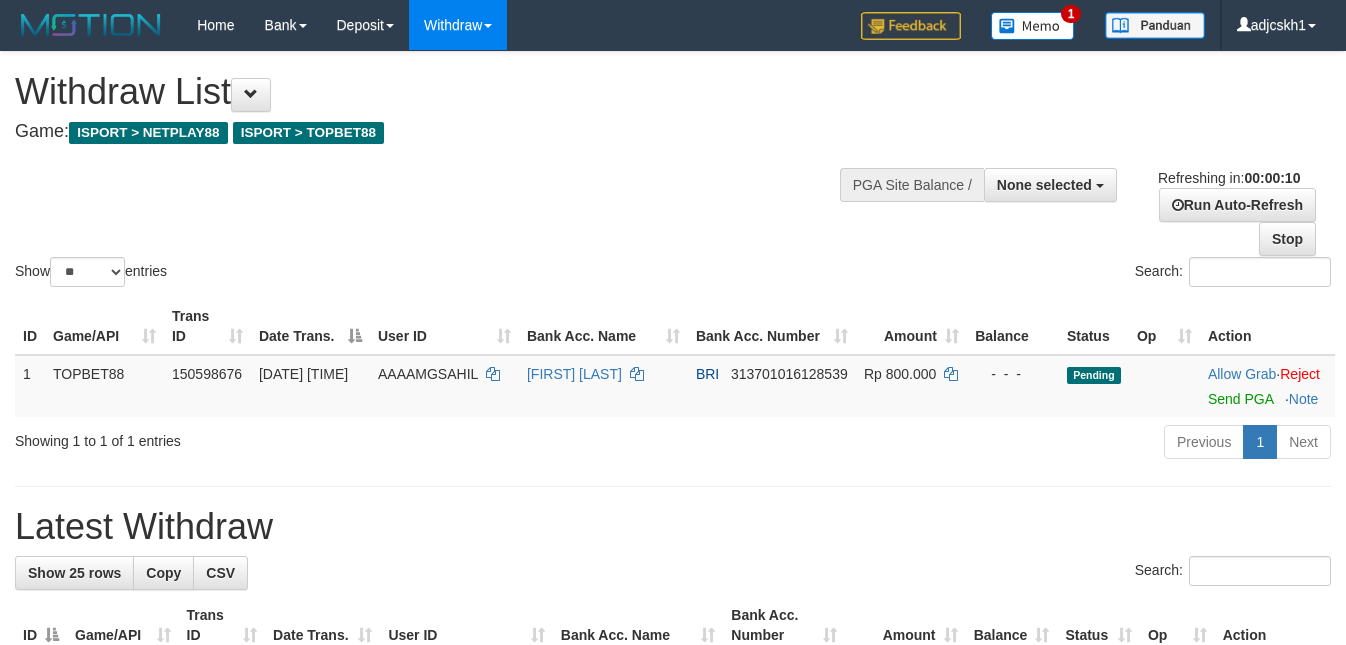 select 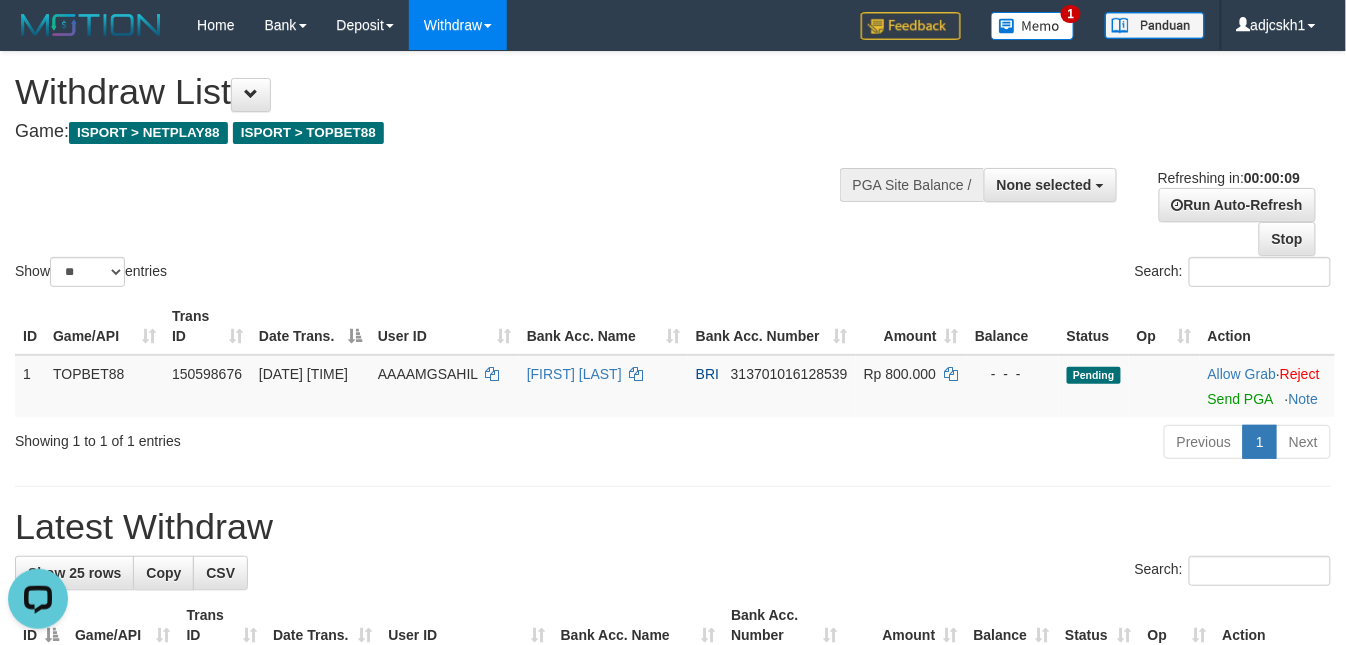 scroll, scrollTop: 0, scrollLeft: 0, axis: both 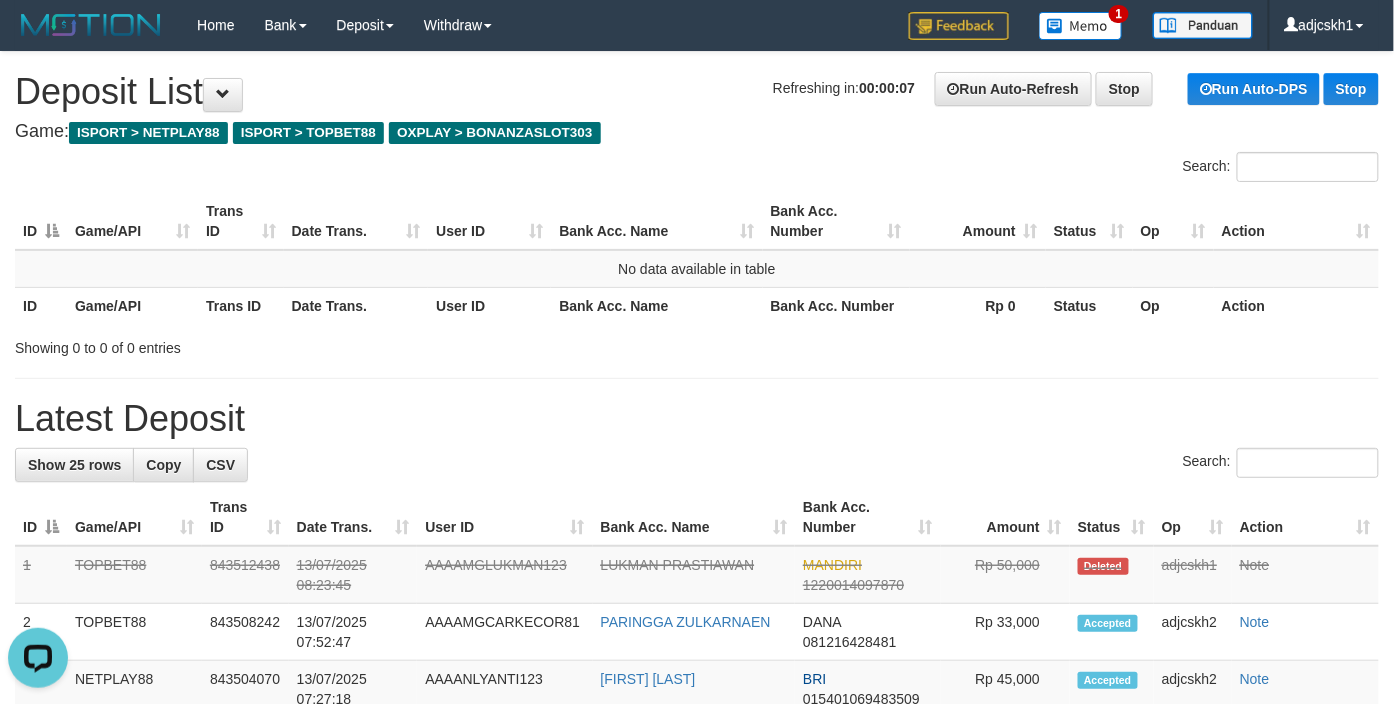click on "Latest Deposit" at bounding box center [697, 419] 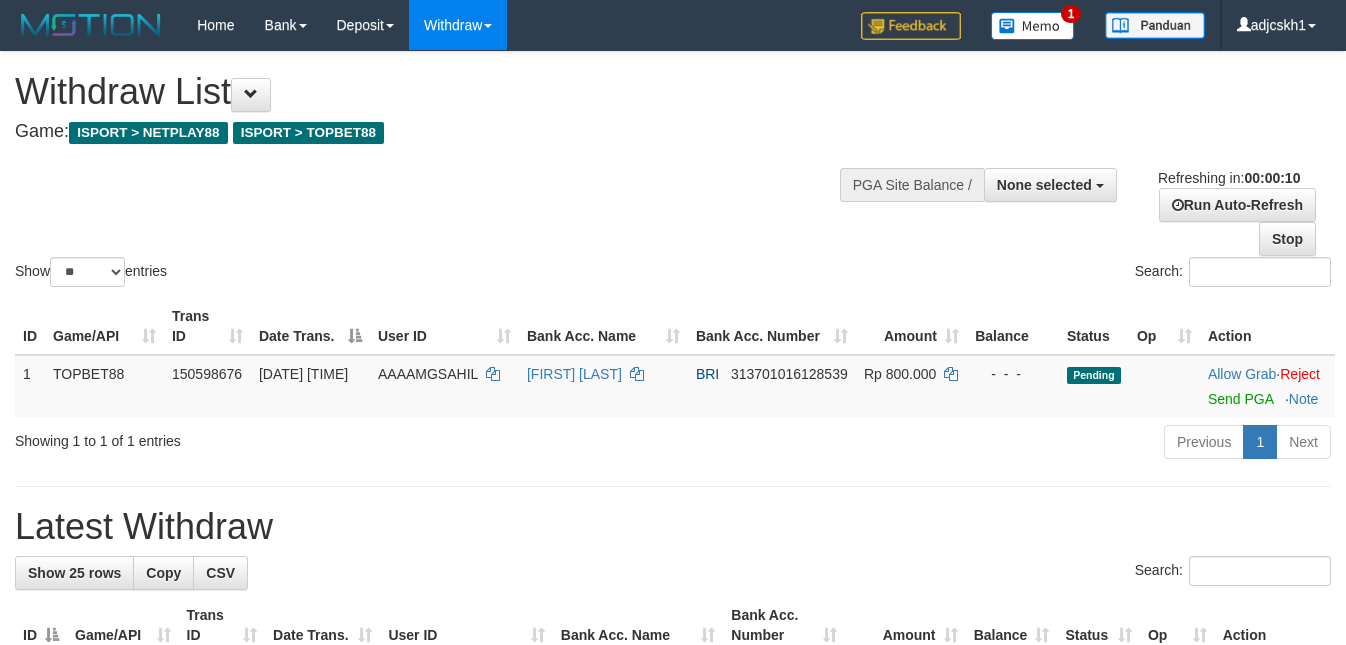 select 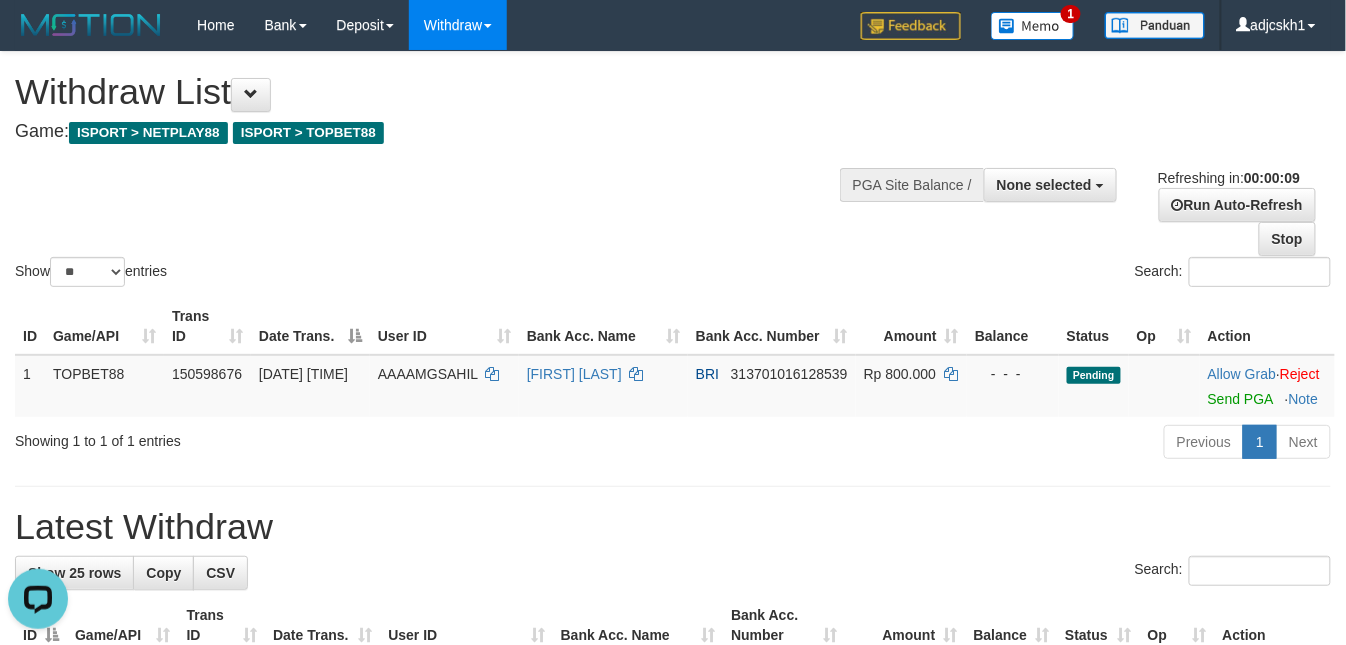 scroll, scrollTop: 0, scrollLeft: 0, axis: both 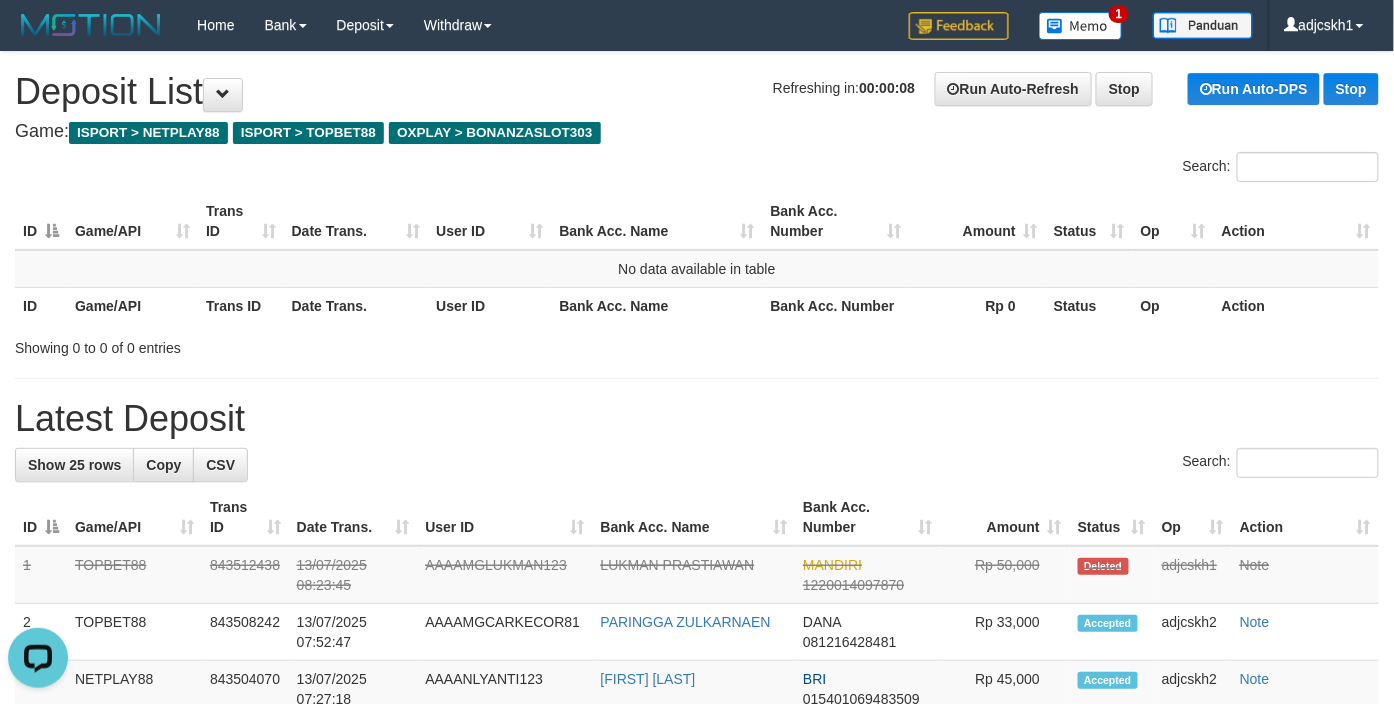 click on "Latest Deposit" at bounding box center (697, 419) 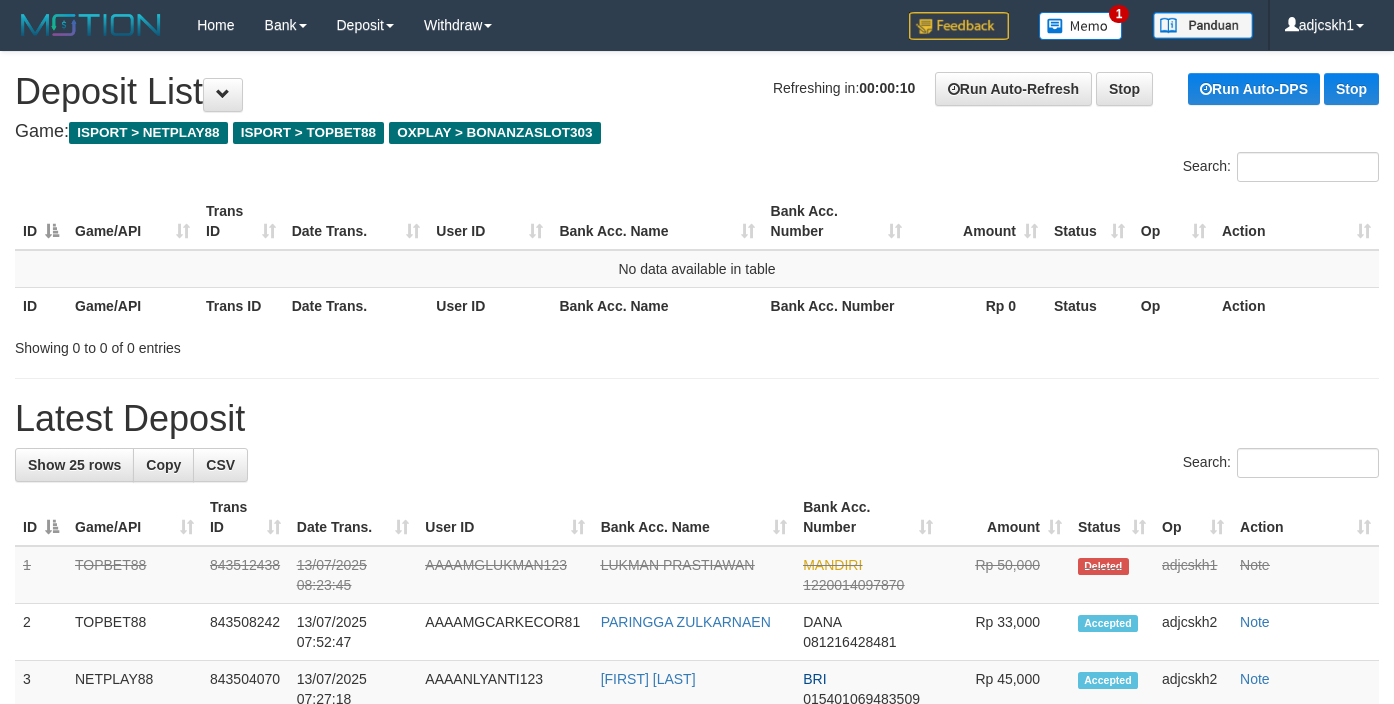 scroll, scrollTop: 0, scrollLeft: 0, axis: both 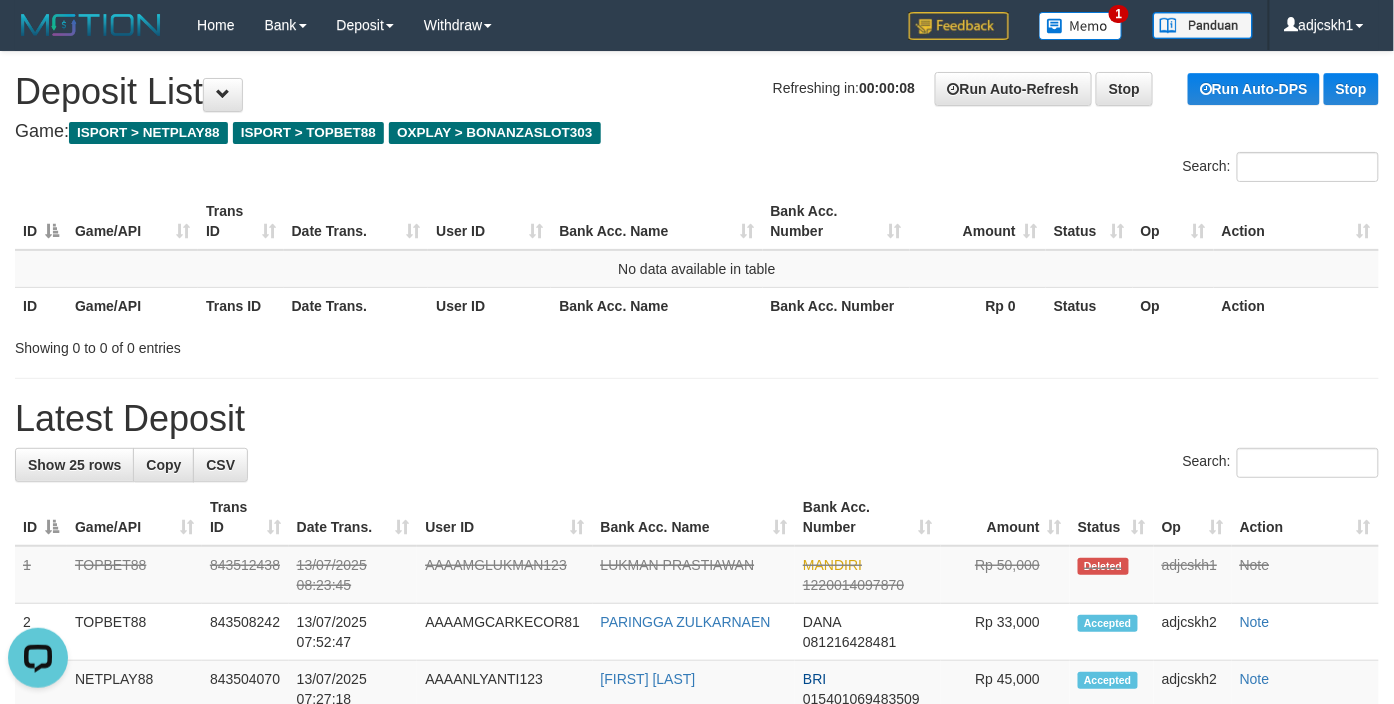 click on "Latest Deposit" at bounding box center (697, 419) 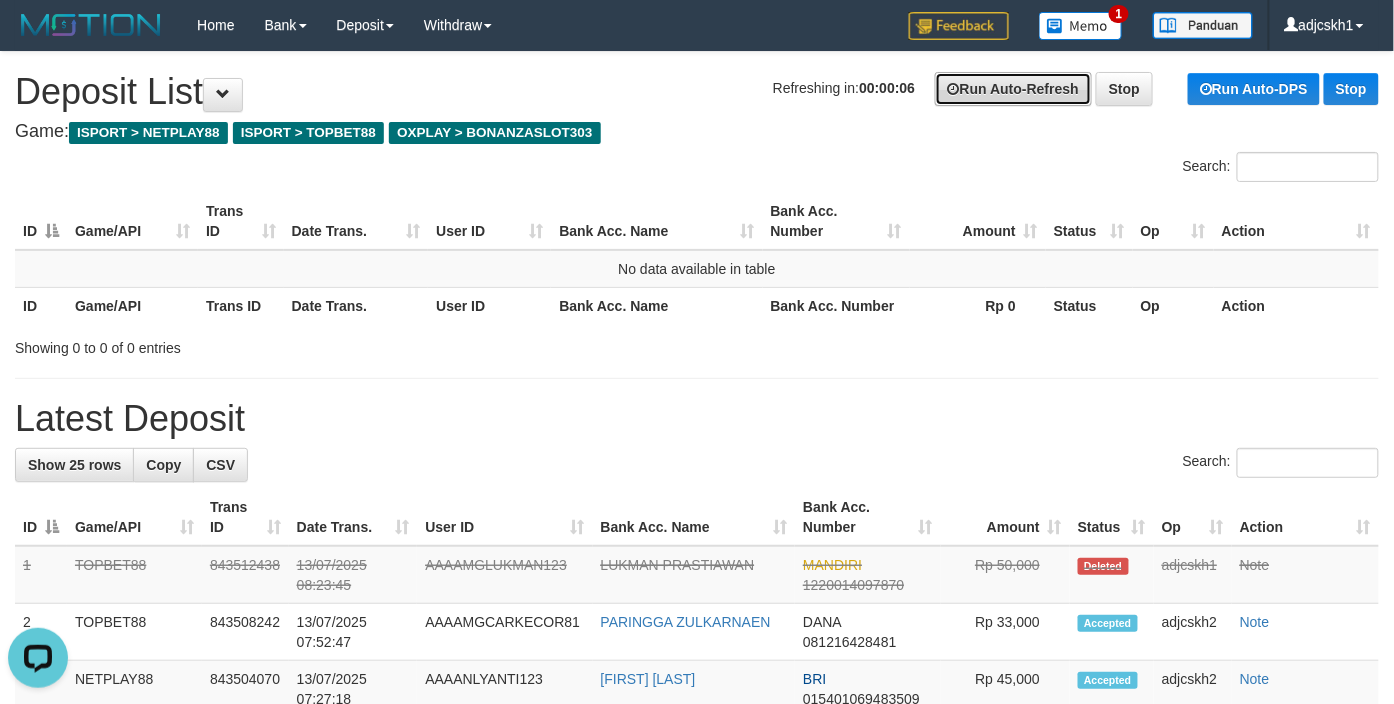 click on "Run Auto-Refresh" at bounding box center (1013, 89) 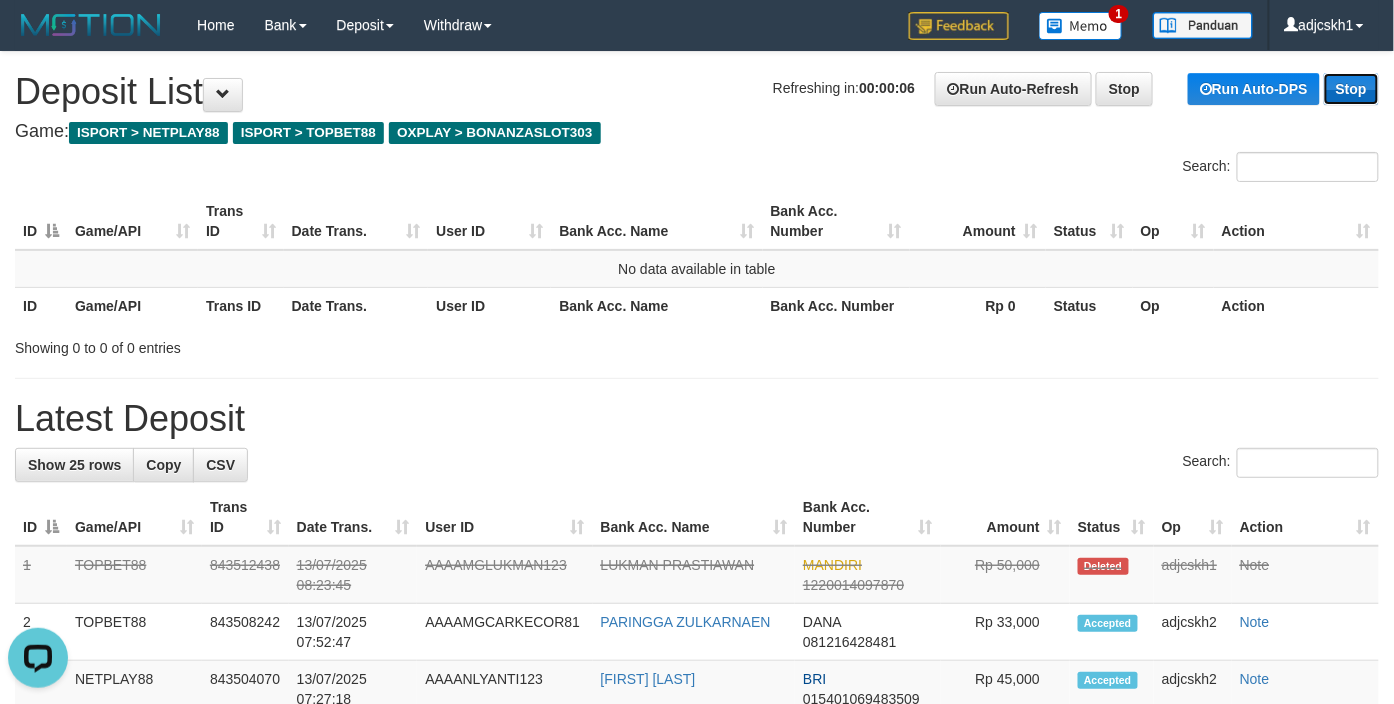 click on "Stop" at bounding box center (1351, 89) 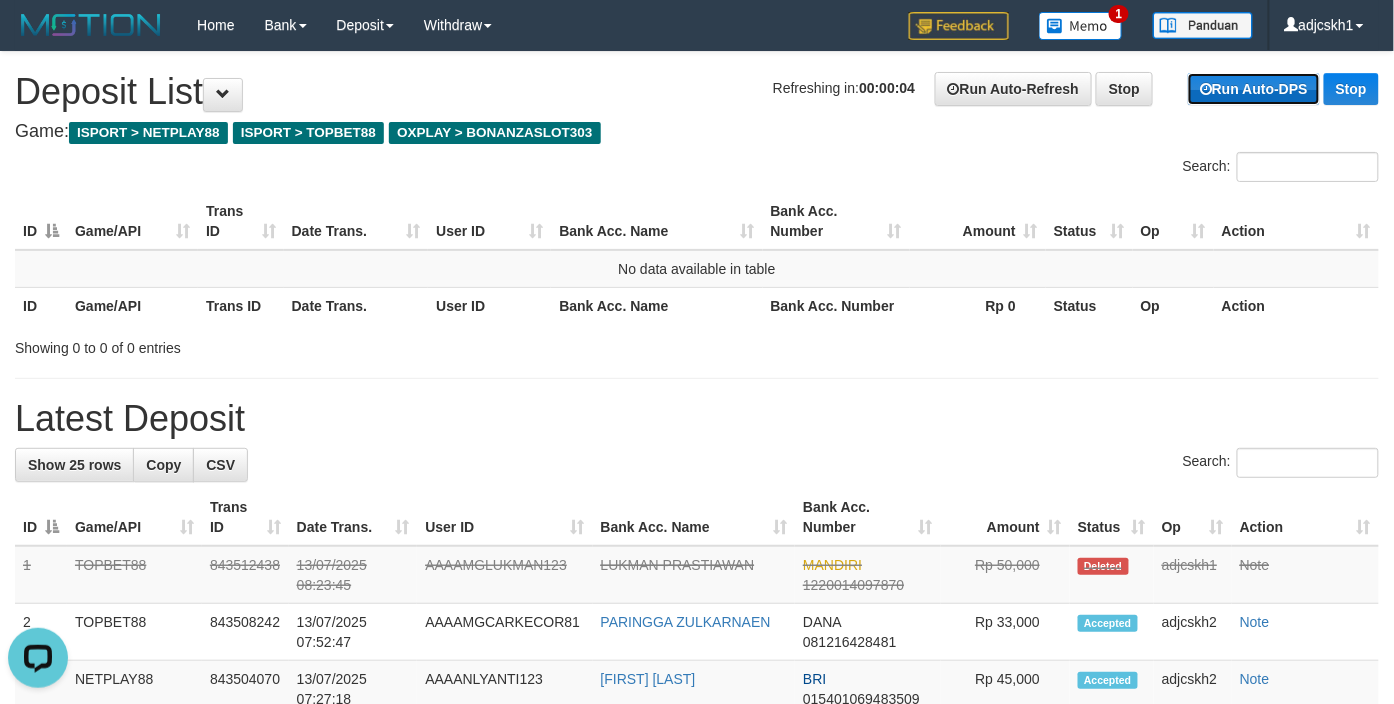click on "Run Auto-DPS" at bounding box center [1254, 89] 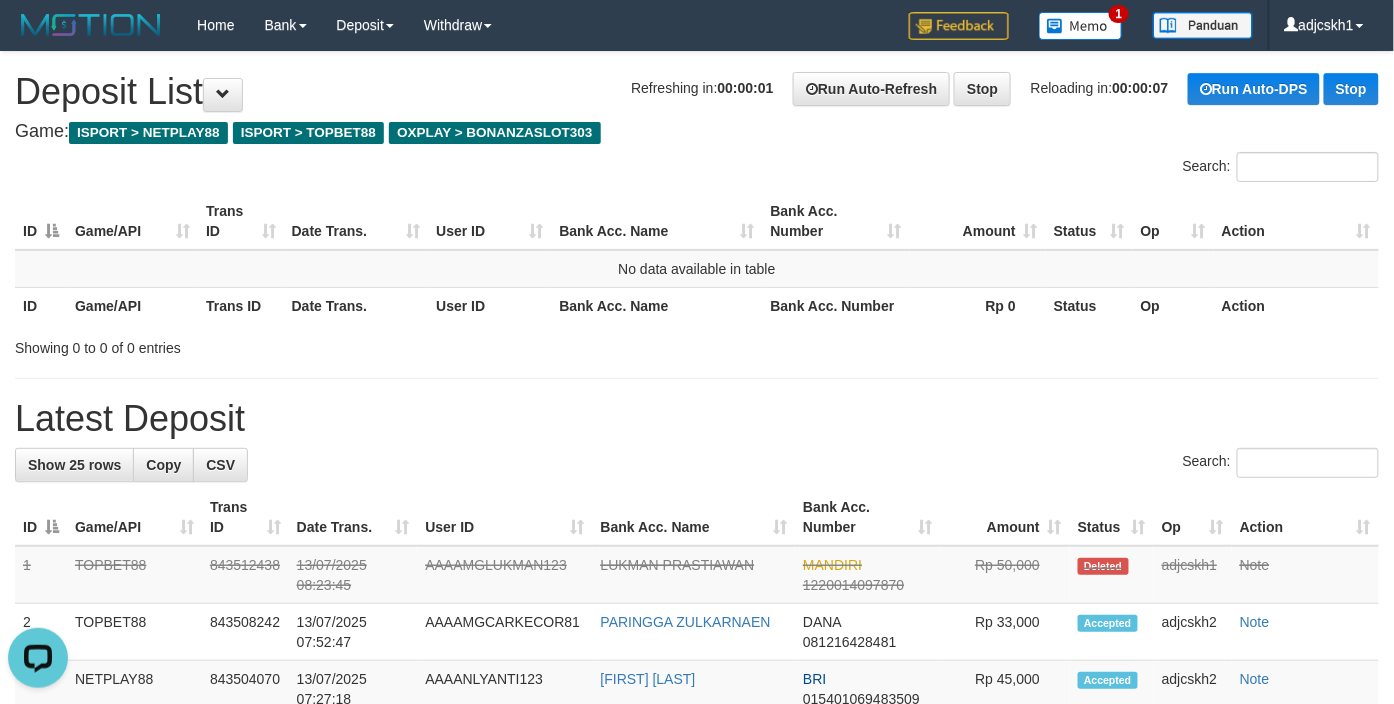 click on "**********" at bounding box center (697, 1028) 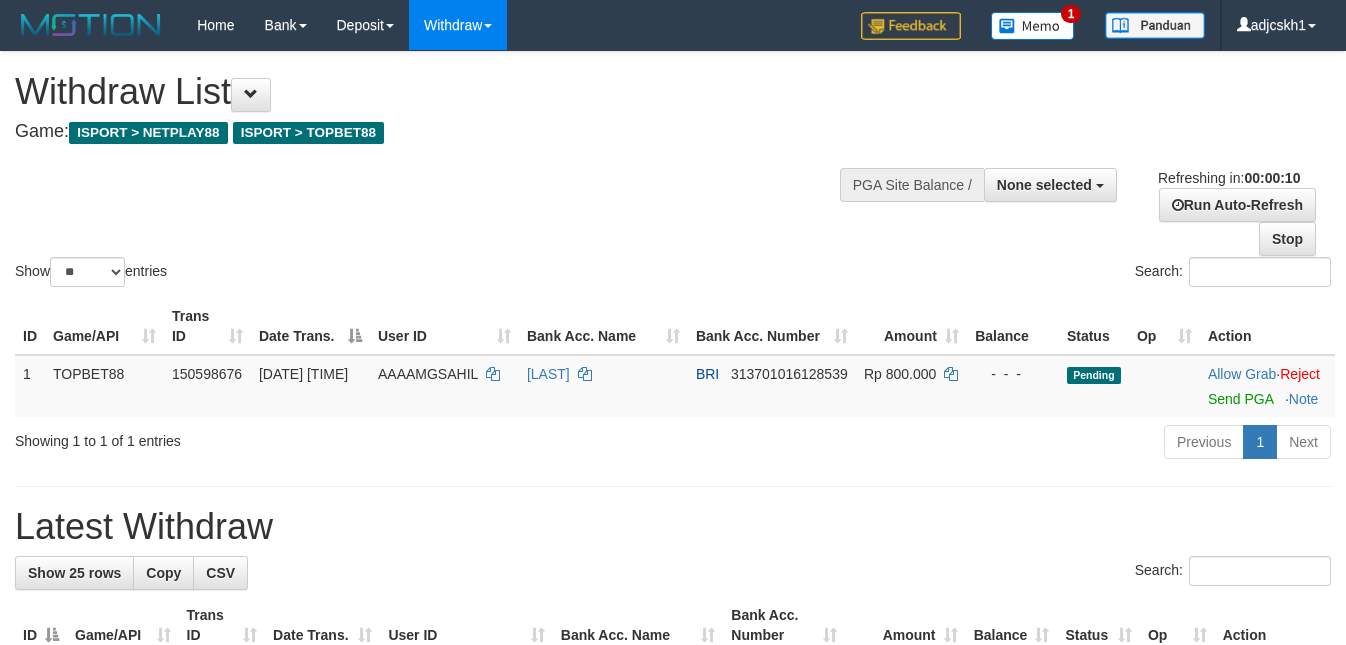 select 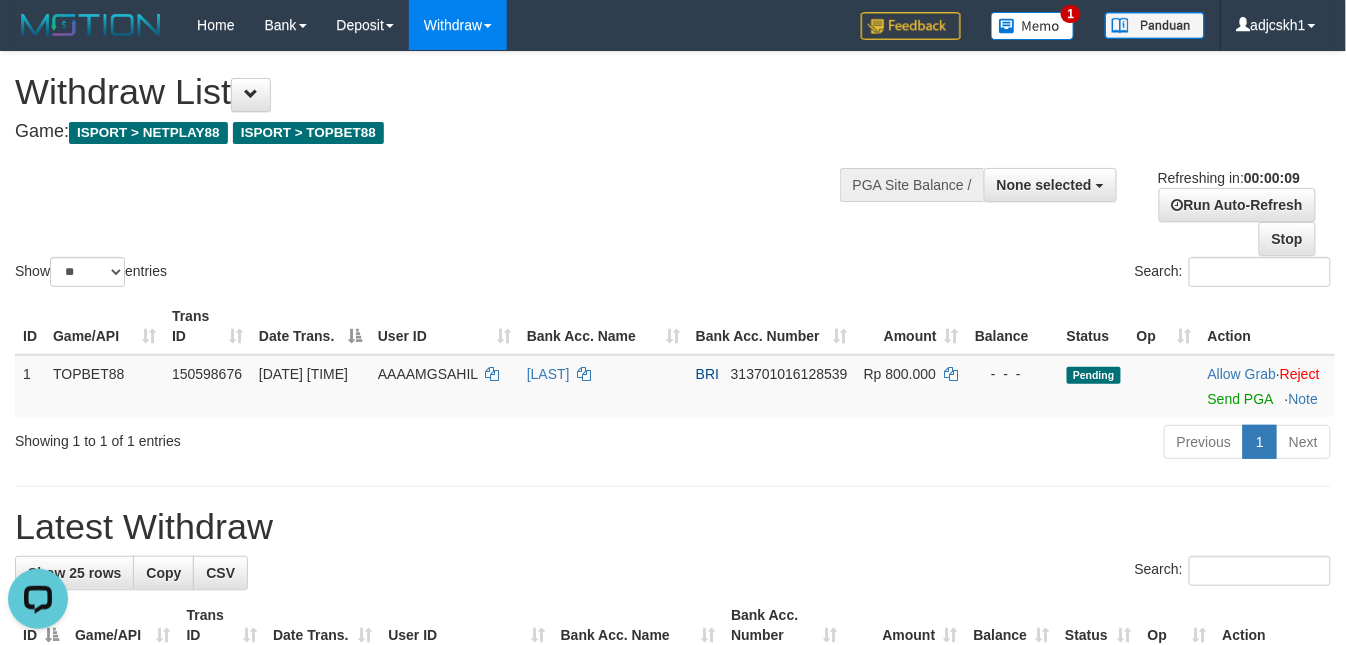 scroll, scrollTop: 0, scrollLeft: 0, axis: both 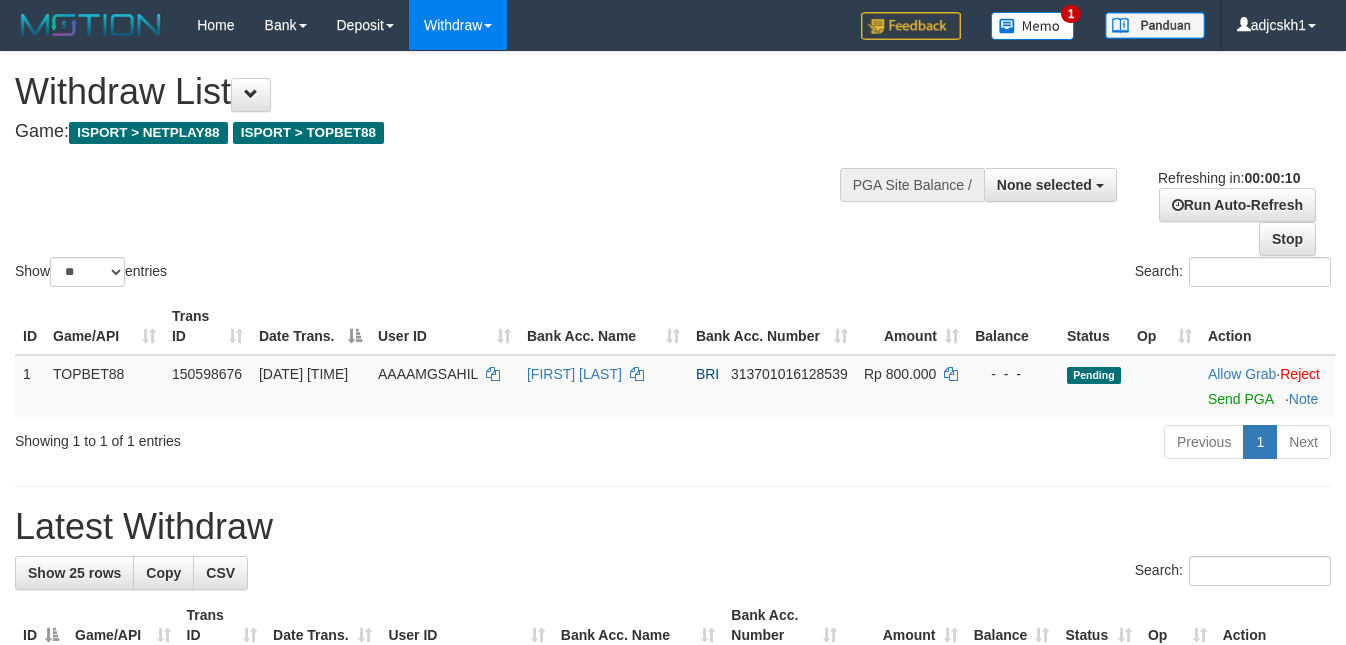 select 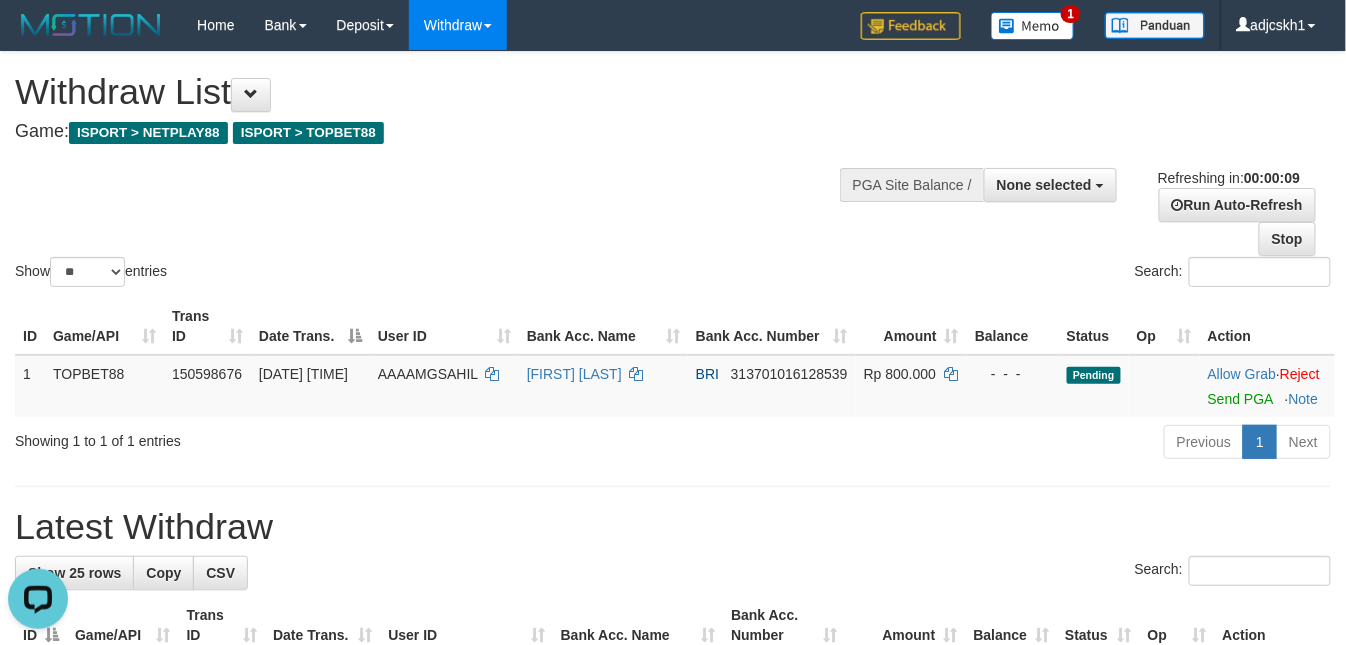 scroll, scrollTop: 0, scrollLeft: 0, axis: both 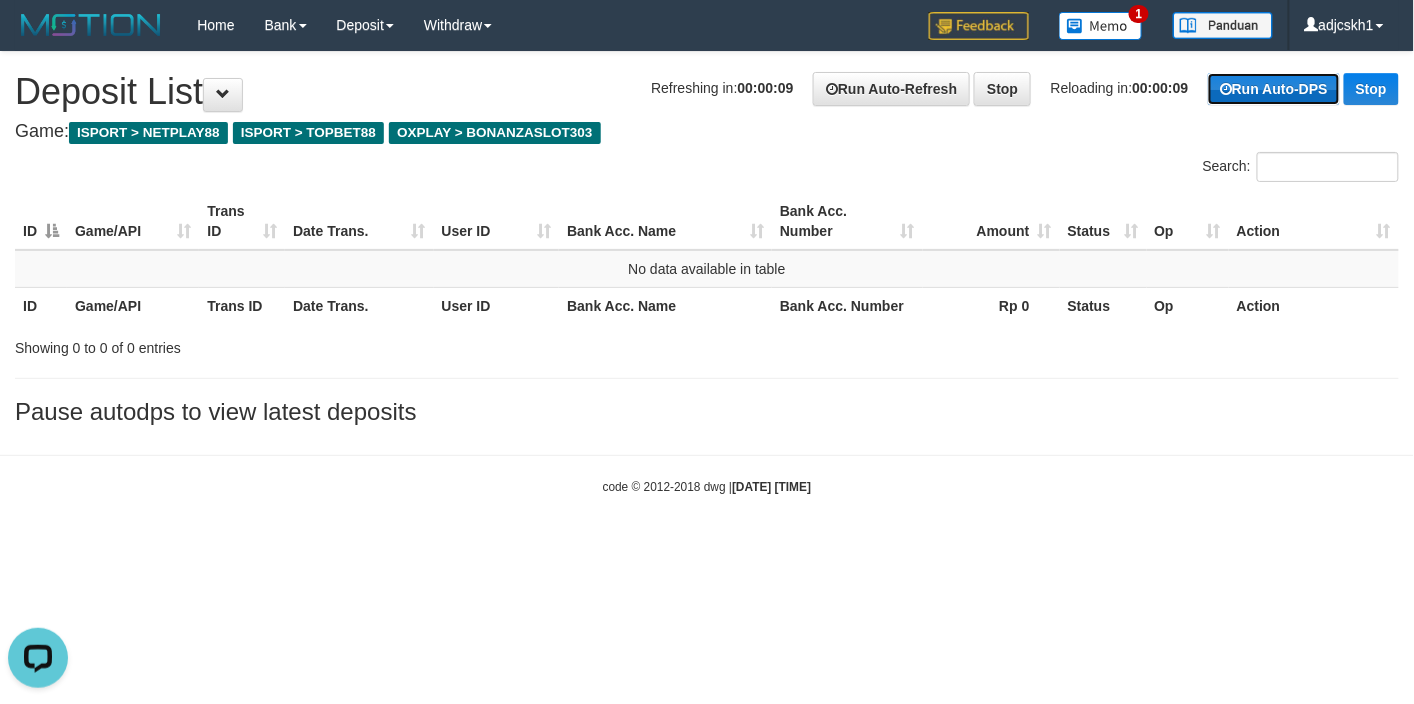 click on "Run Auto-DPS" at bounding box center [1274, 89] 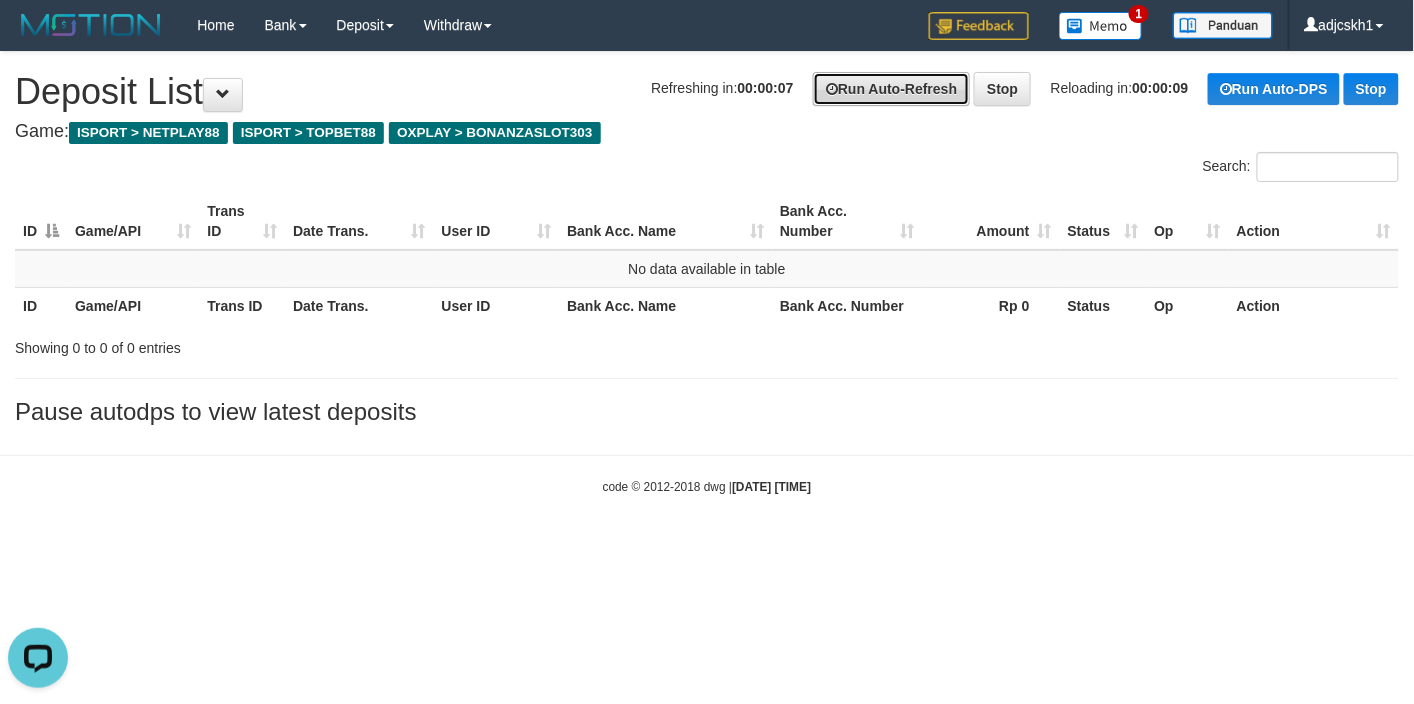 click on "Run Auto-Refresh" at bounding box center [891, 89] 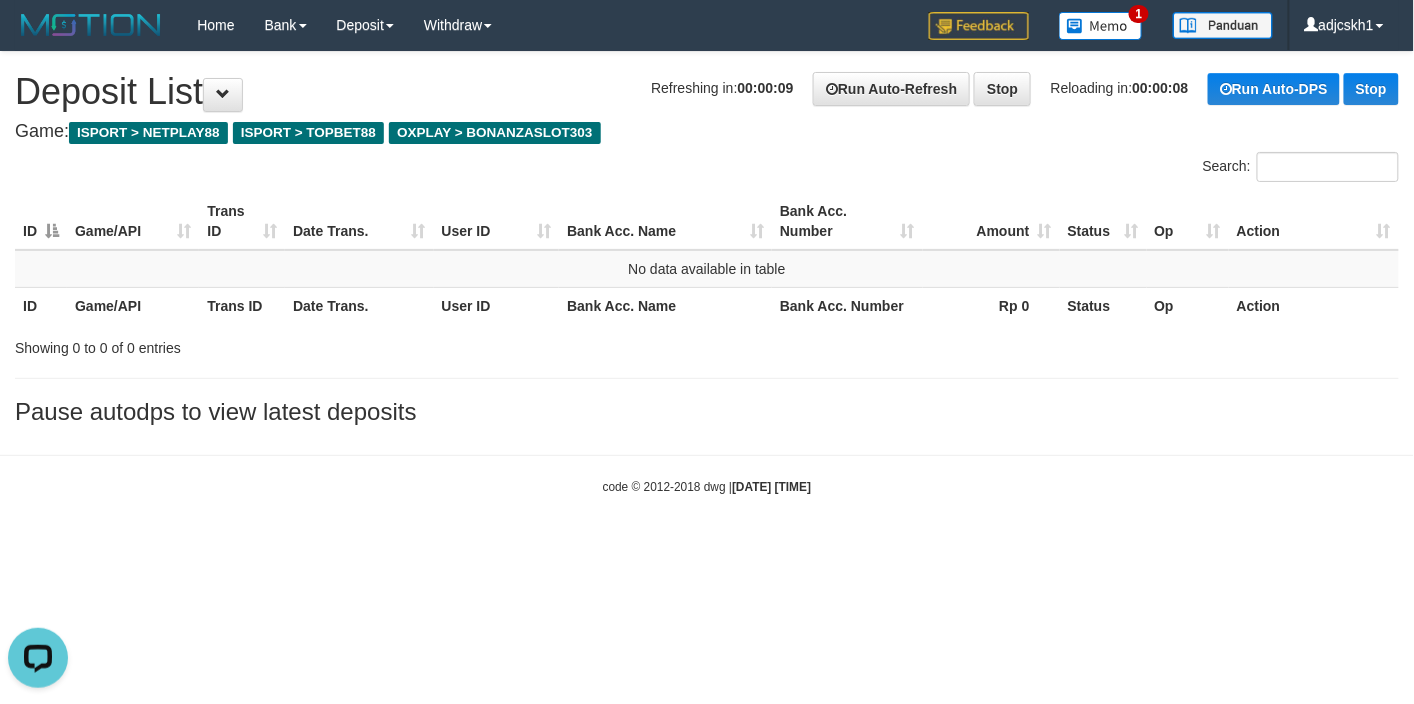 click on "Toggle navigation
Home
Bank
Account List
Load
By Website
Group
[ISPORT]													NETPLAY88
Group
[ISPORT]													TOPBET88
Group
[OXPLAY]													BONANZASLOT303
By Load Group (DPS)
Group adj-1
1" at bounding box center (707, 273) 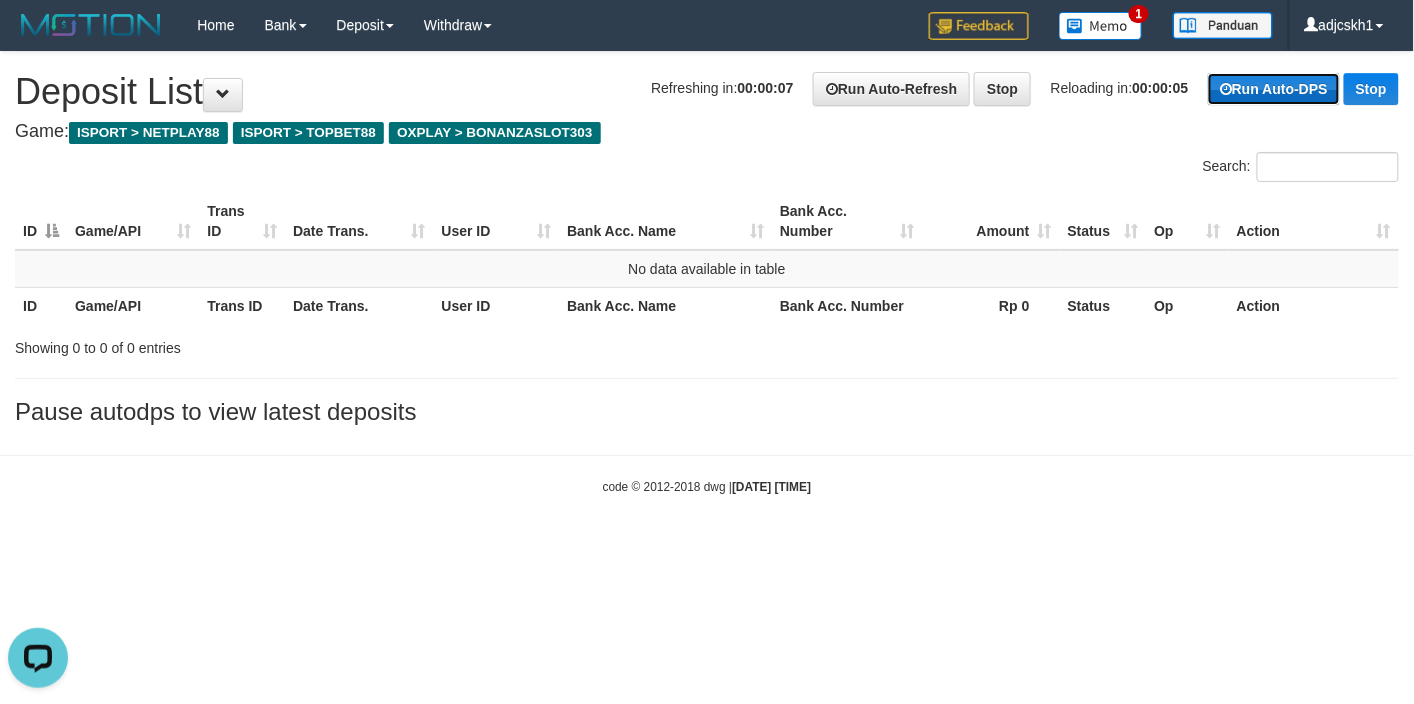 click on "Run Auto-DPS" at bounding box center (1274, 89) 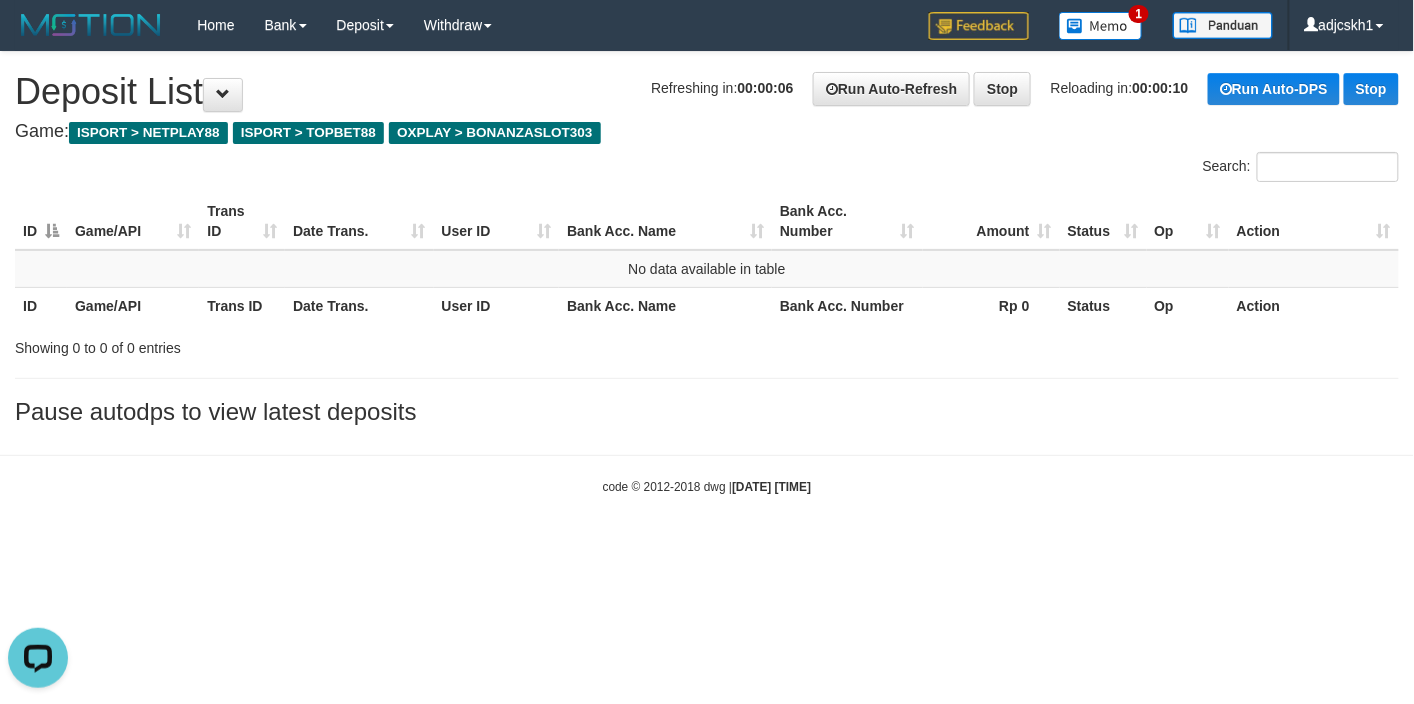 click on "Toggle navigation
Home
Bank
Account List
Load
By Website
Group
[ISPORT]													NETPLAY88
Group
[ISPORT]													TOPBET88
Group
[OXPLAY]													BONANZASLOT303
By Load Group (DPS)
Group adj-1
1" at bounding box center [707, 273] 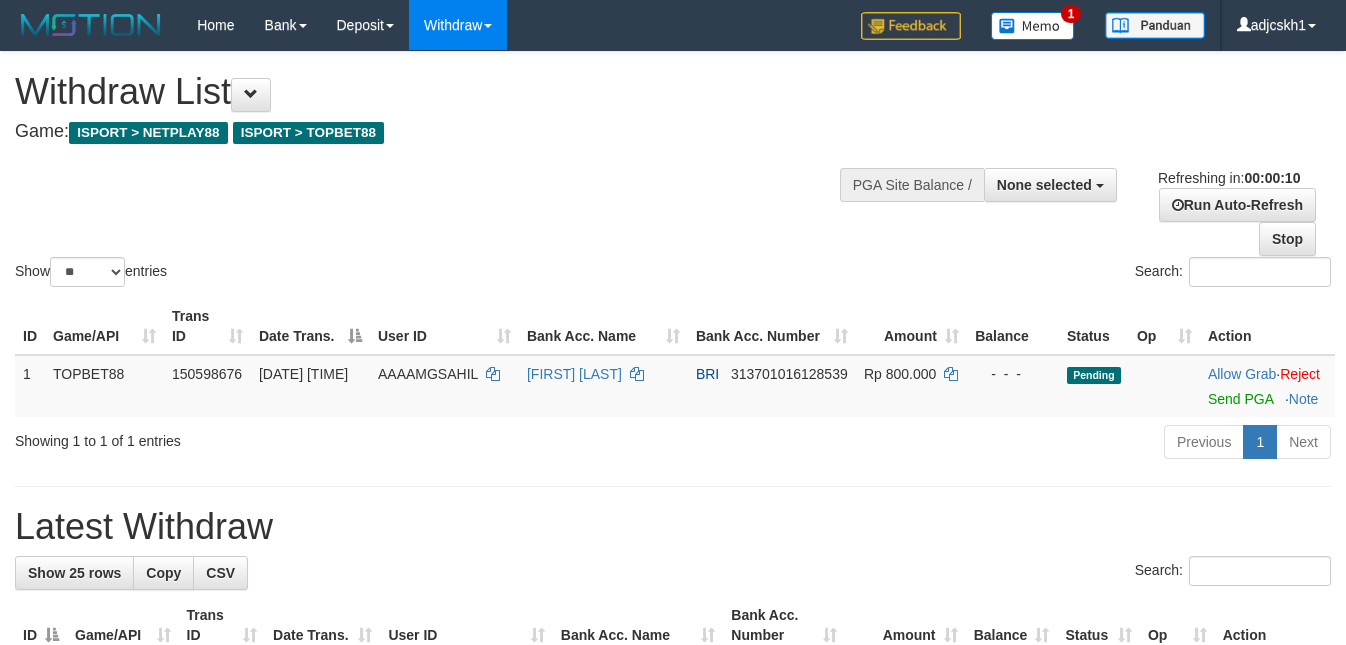 select 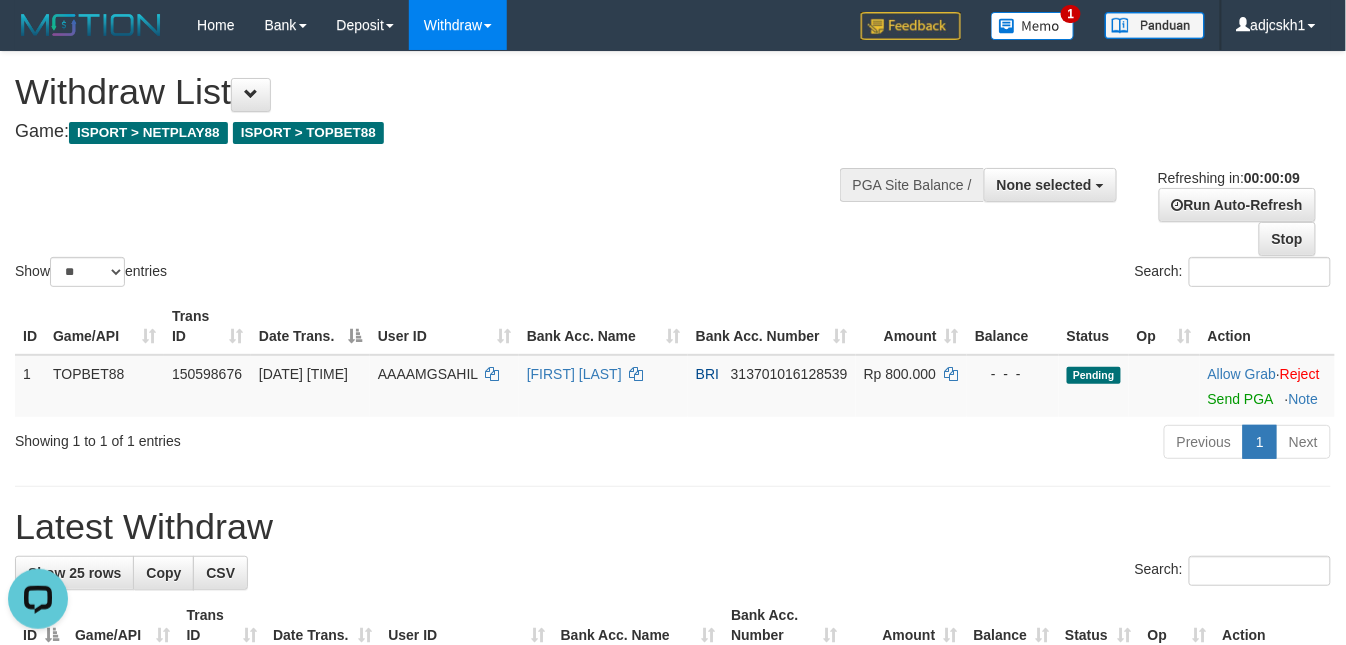 scroll, scrollTop: 0, scrollLeft: 0, axis: both 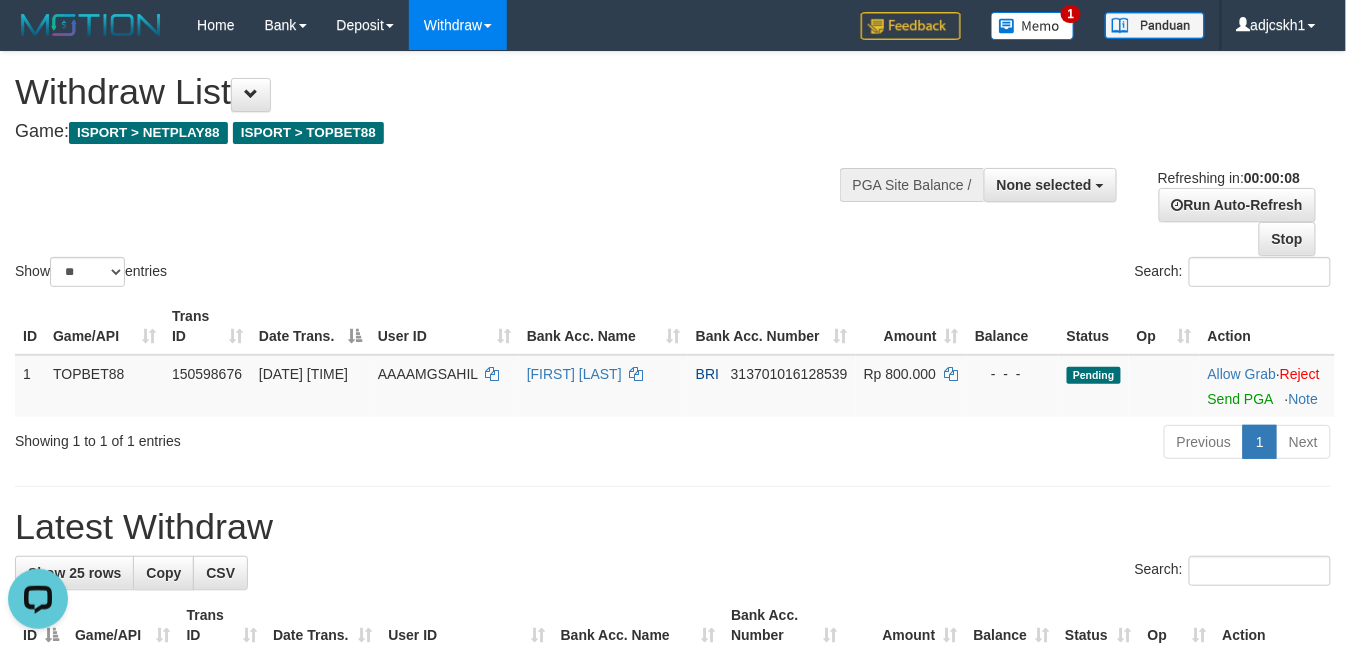 click on "Show  ** ** ** ***  entries Search:" at bounding box center (673, 171) 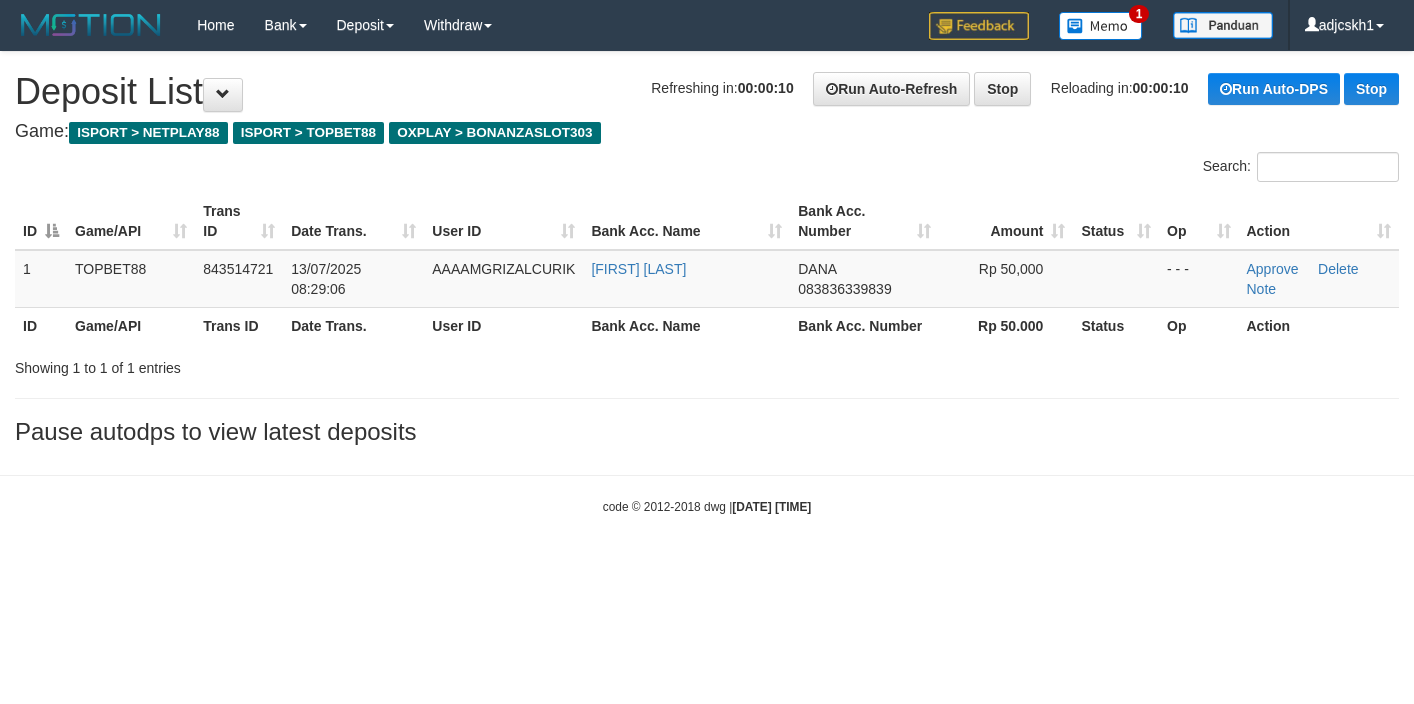 scroll, scrollTop: 0, scrollLeft: 0, axis: both 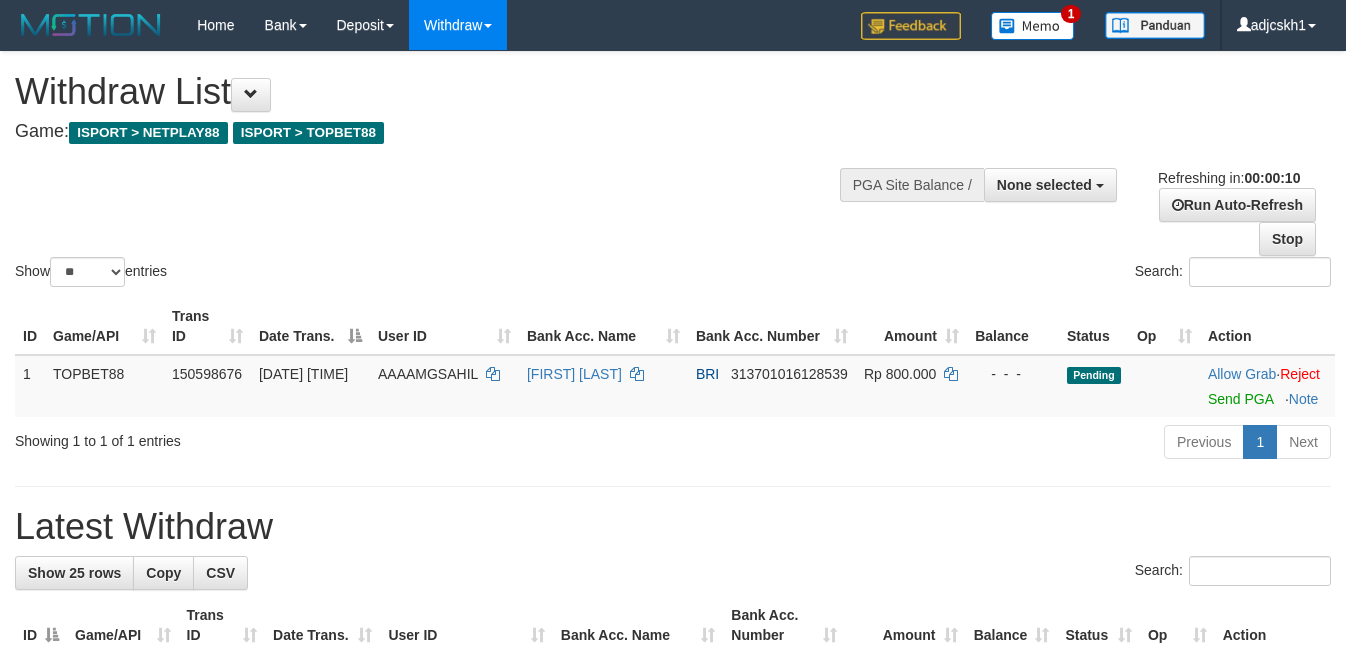 select 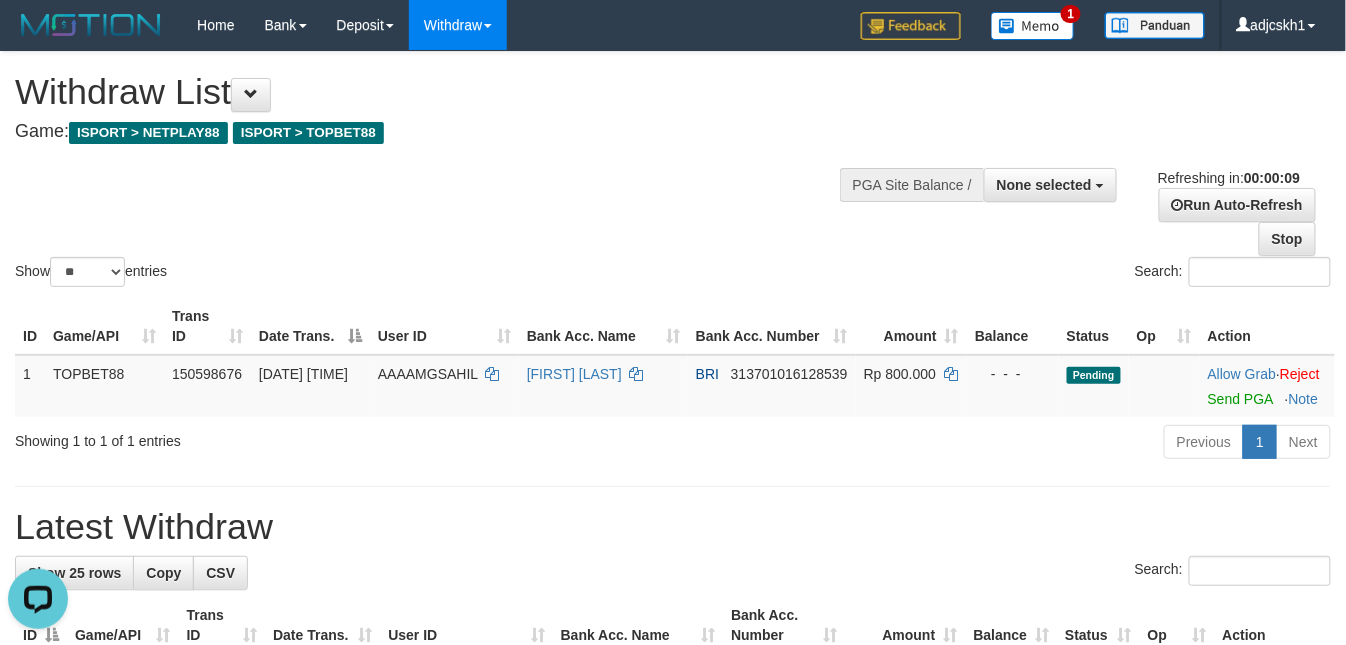 scroll, scrollTop: 0, scrollLeft: 0, axis: both 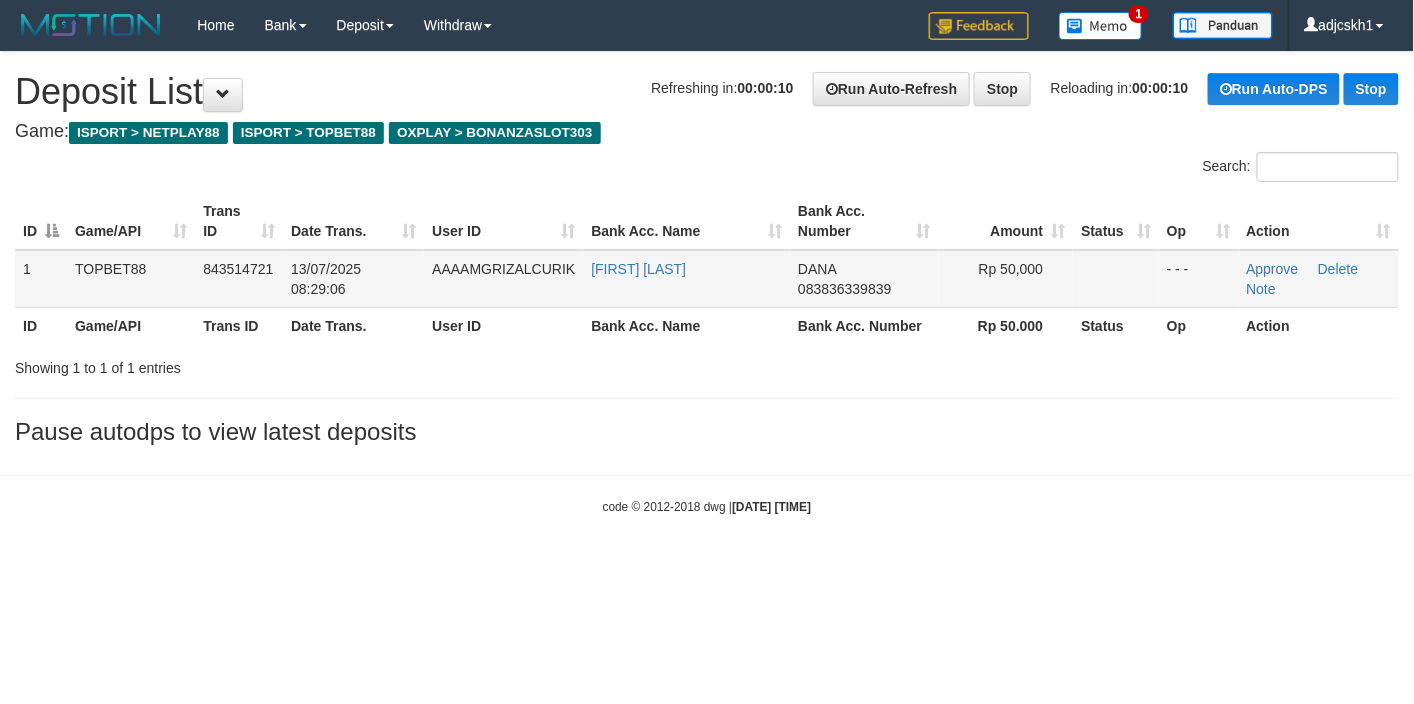 click on "RIZAL MULYANA" at bounding box center [686, 279] 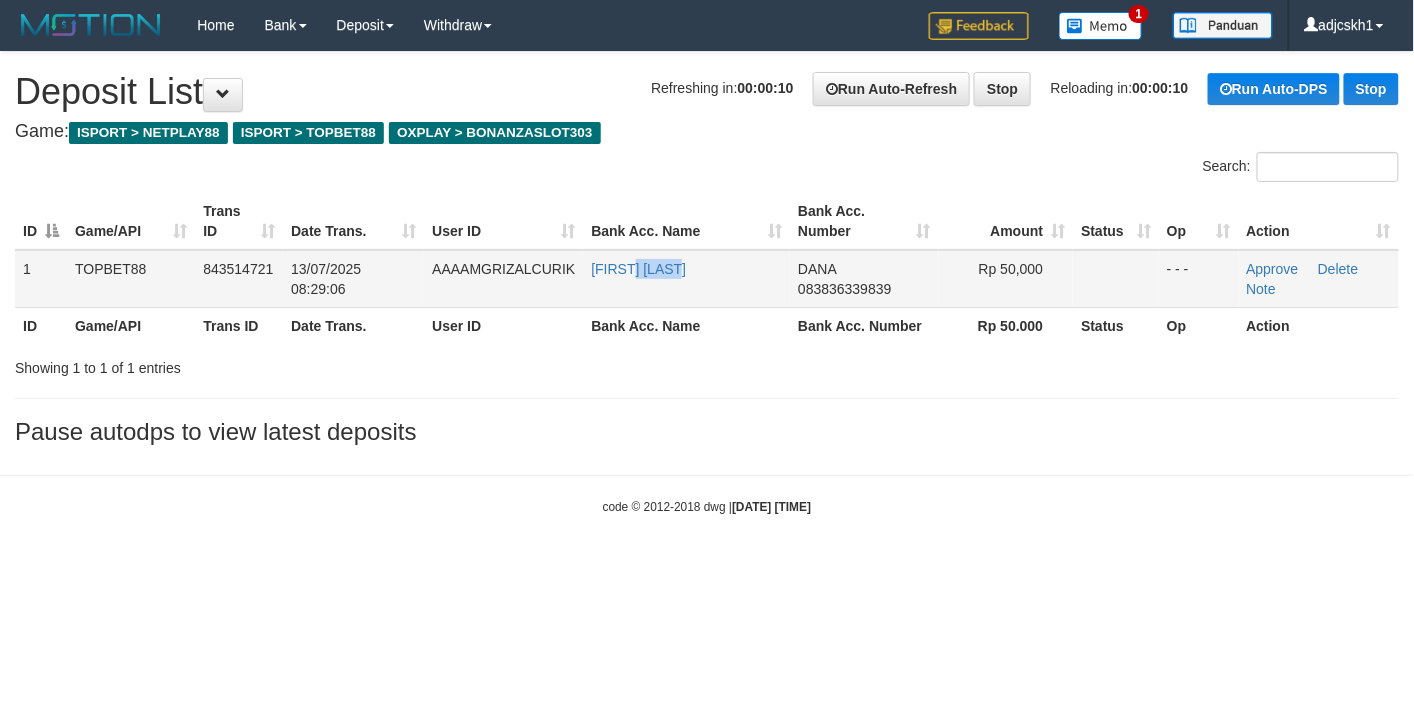 click on "RIZAL MULYANA" at bounding box center [686, 279] 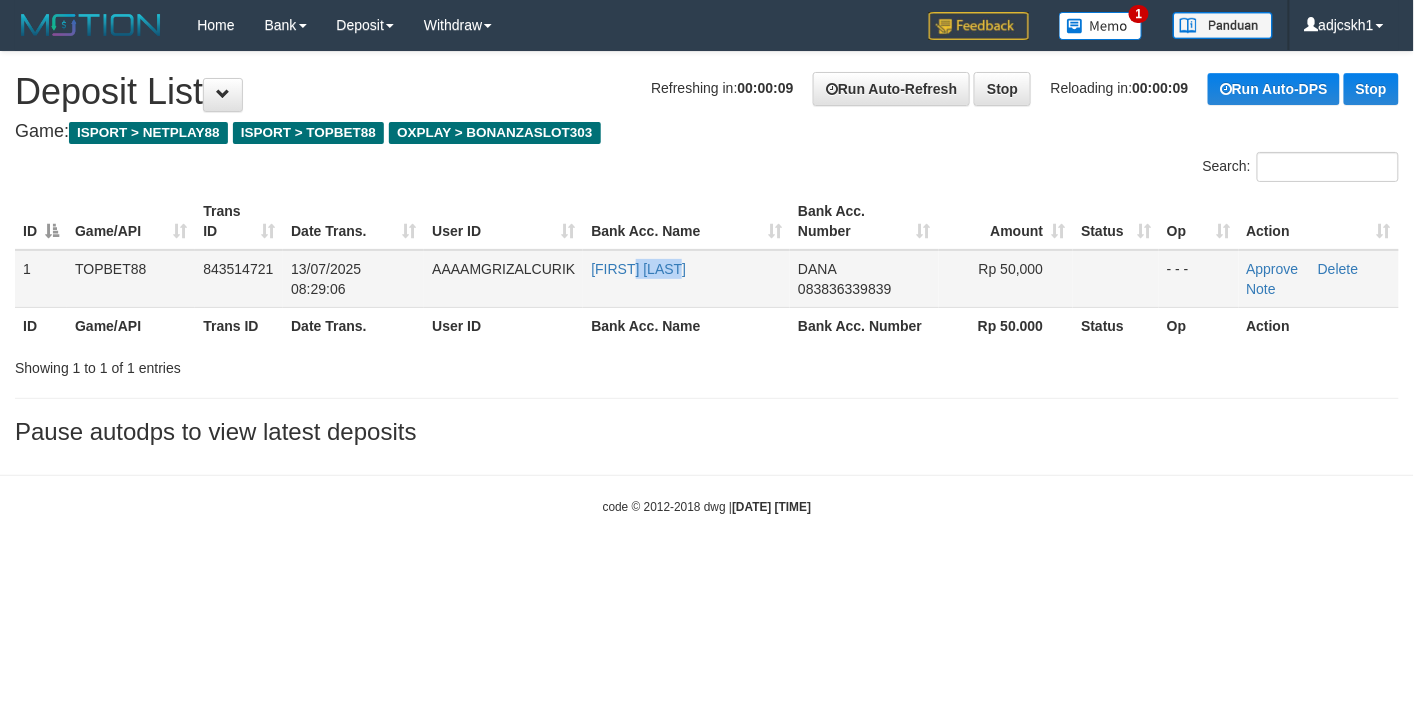 copy on "MULYANA" 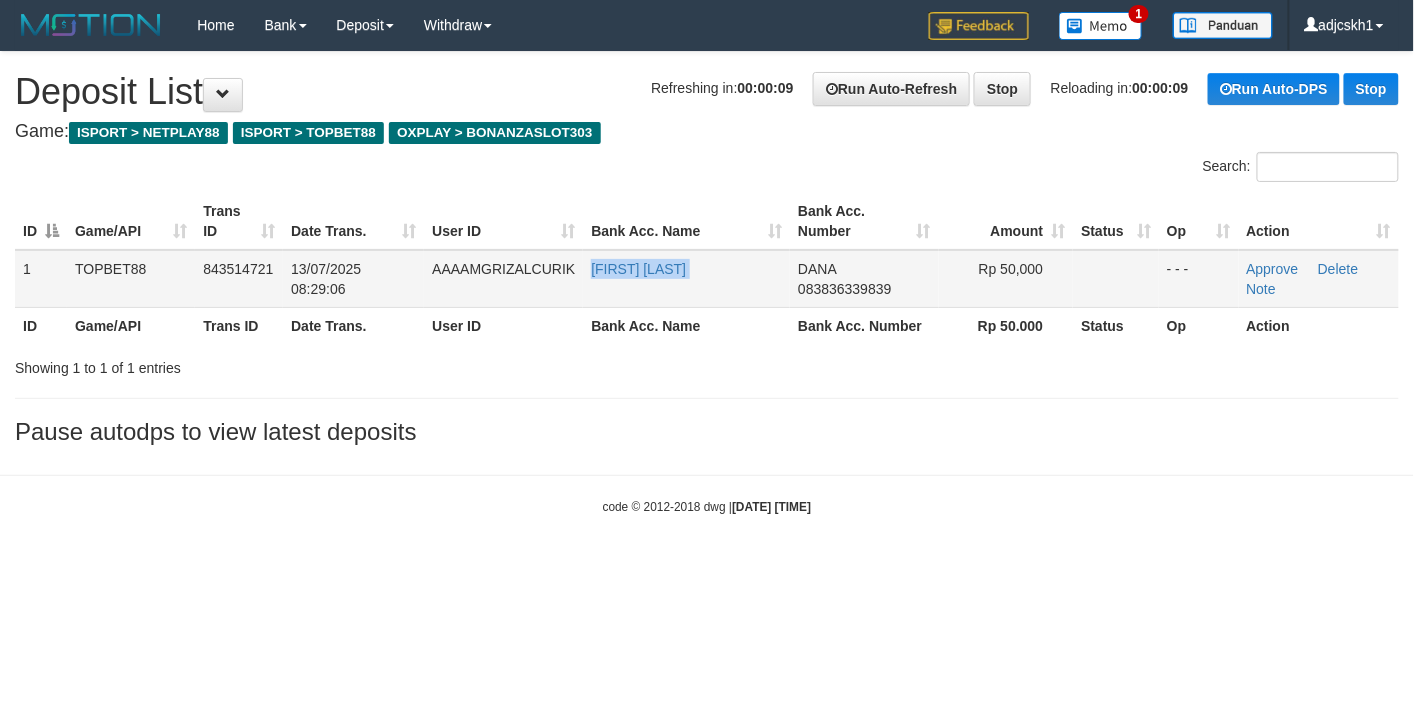 click on "[FIRST] [LAST]" at bounding box center (686, 279) 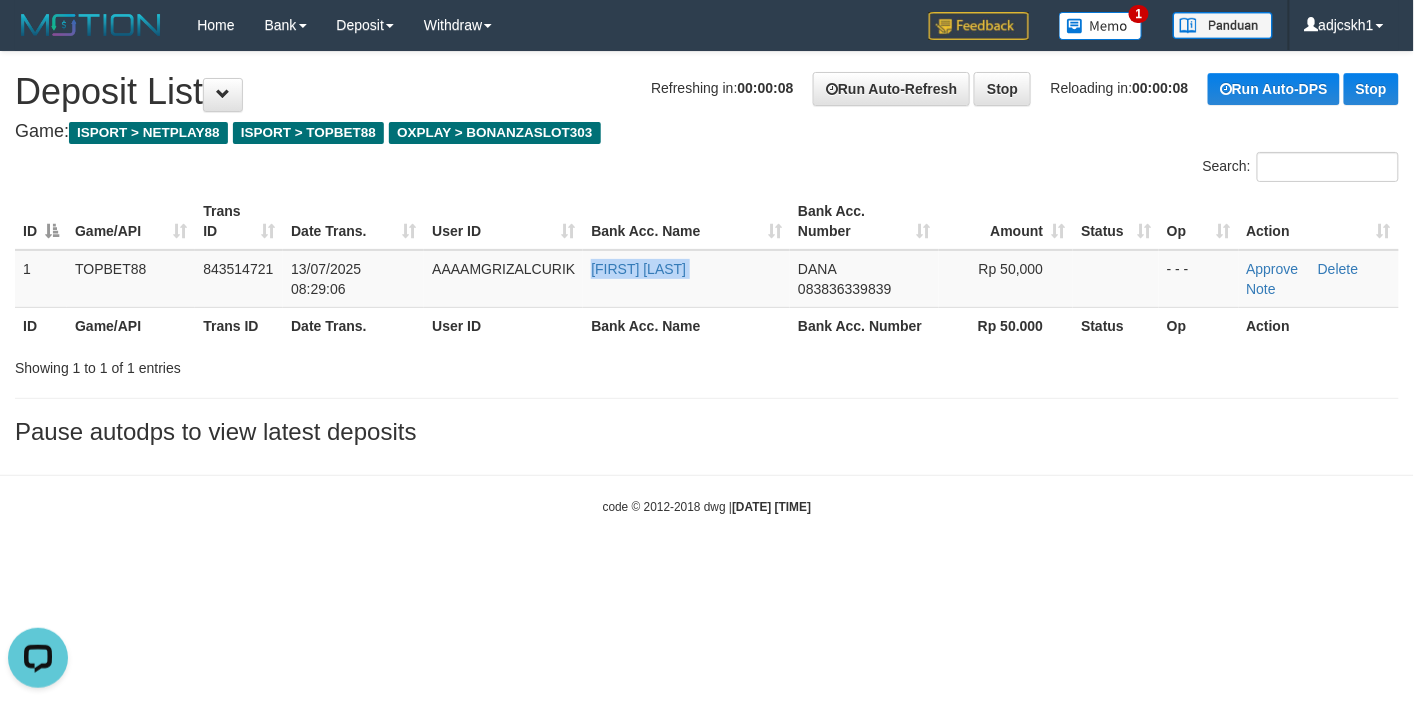 scroll, scrollTop: 0, scrollLeft: 0, axis: both 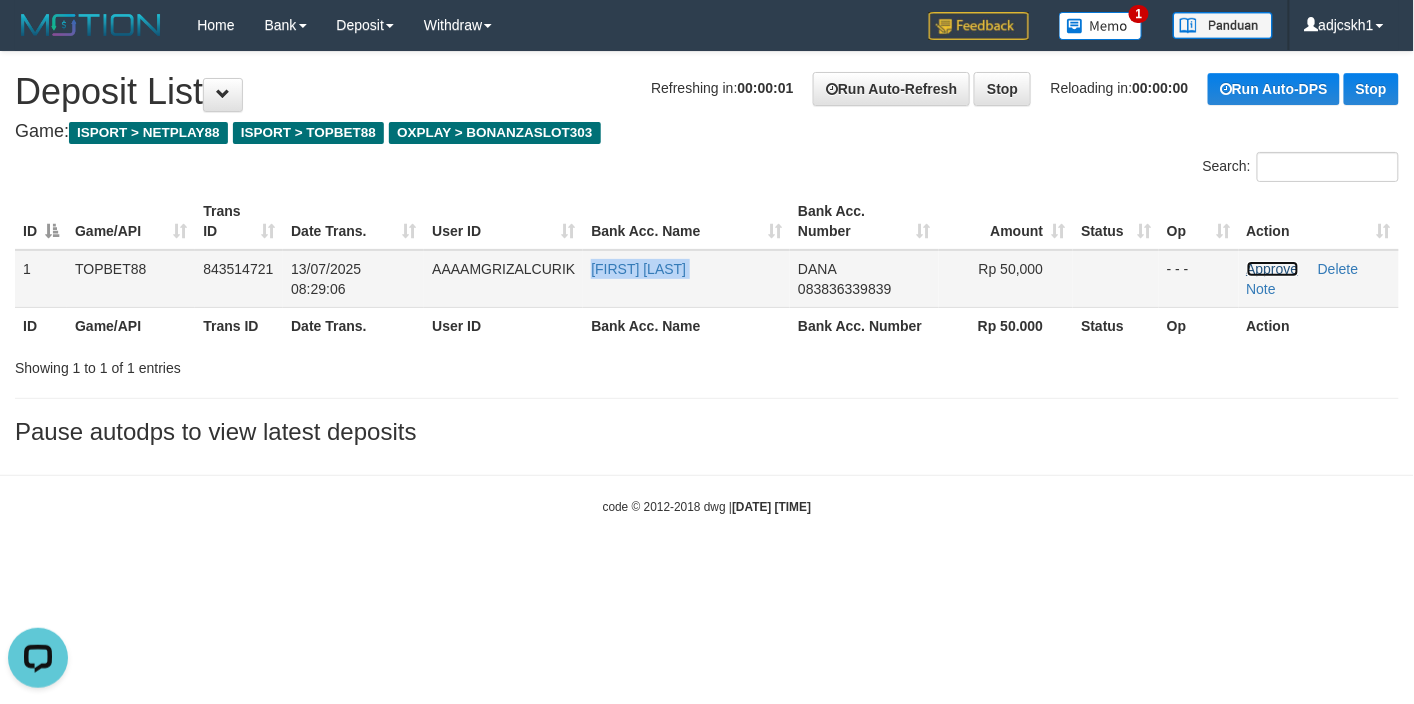 click on "Approve" at bounding box center [1273, 269] 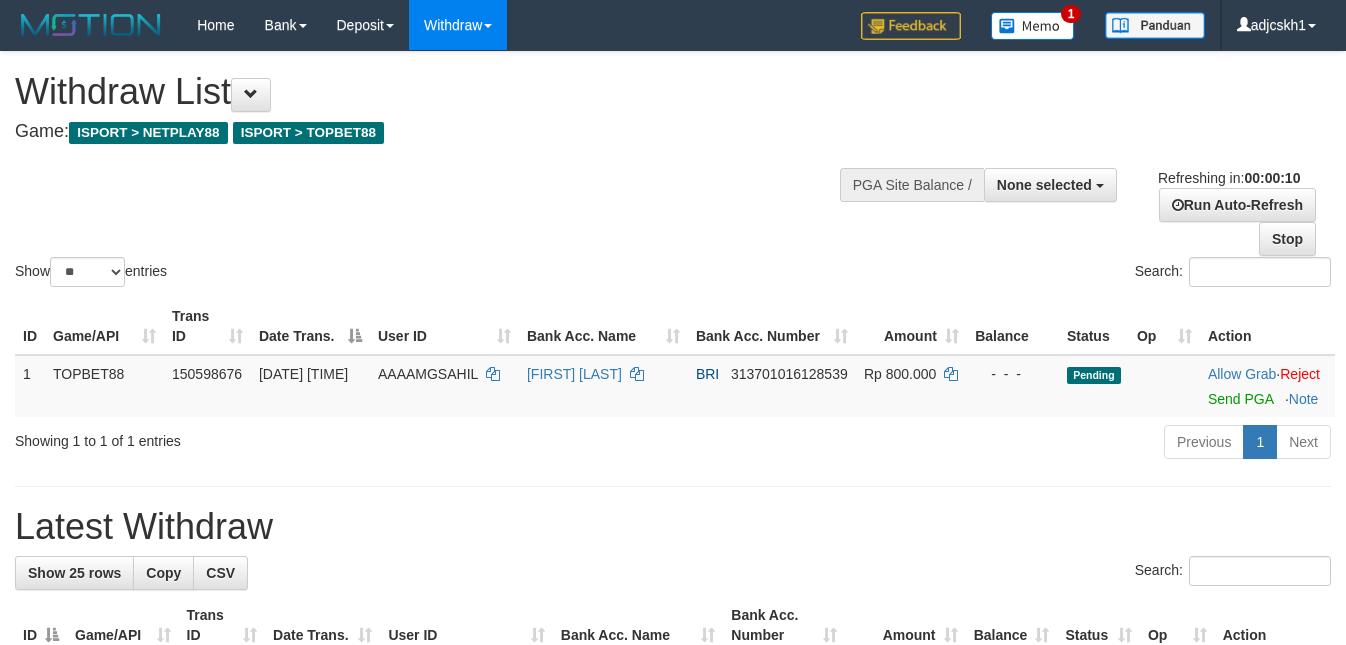 select 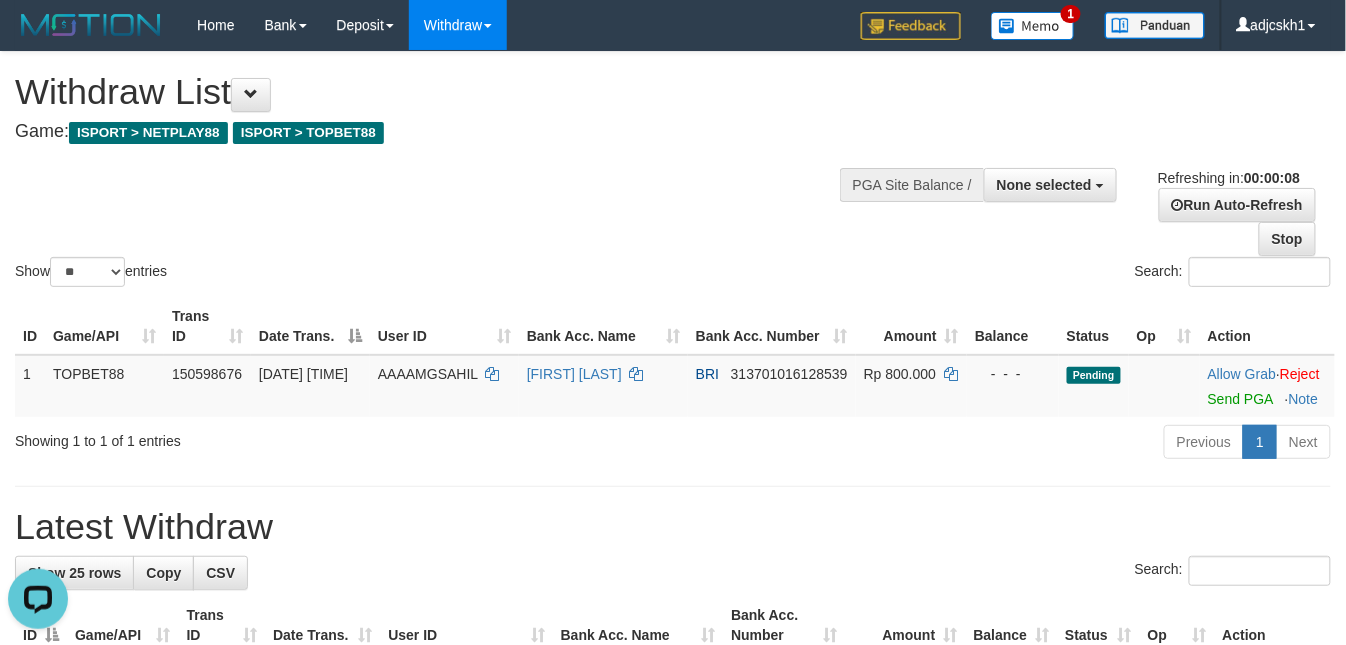 scroll, scrollTop: 0, scrollLeft: 0, axis: both 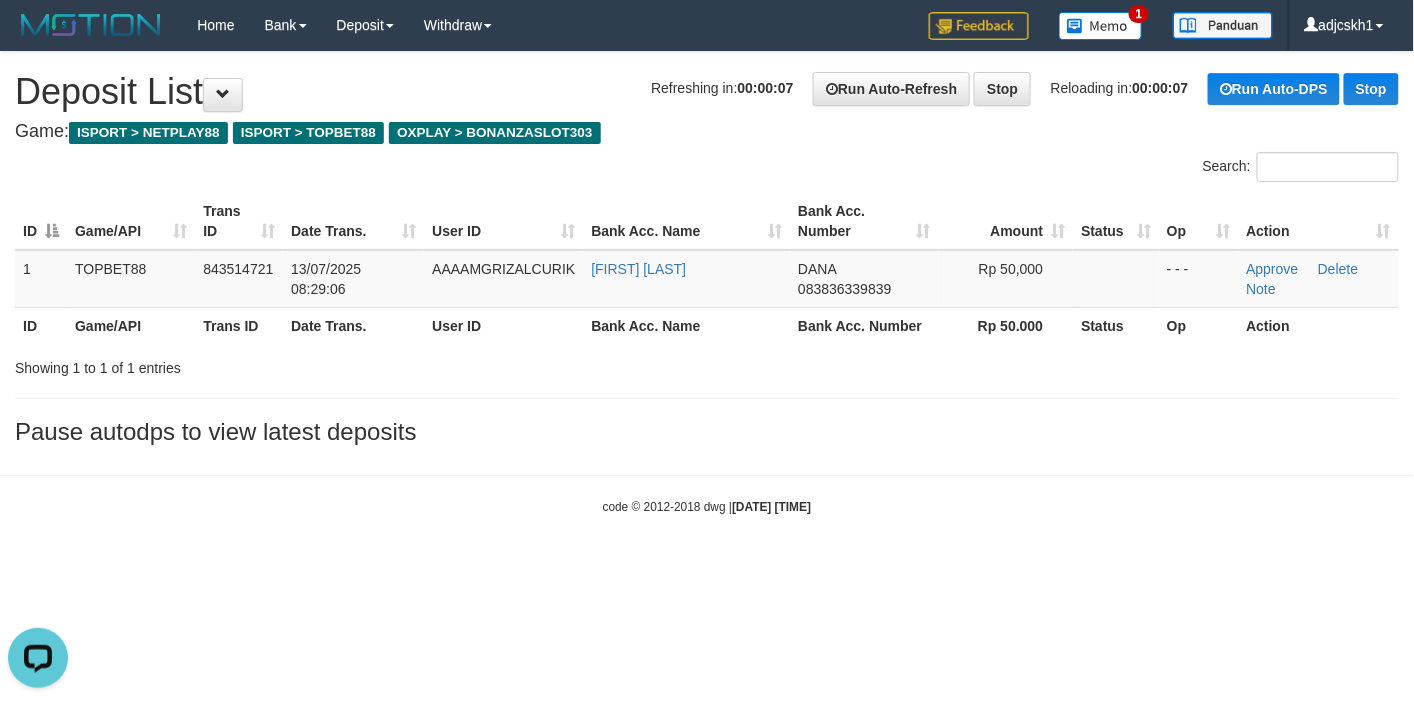 click on "Toggle navigation
Home
Bank
Account List
Load
By Website
Group
[ISPORT]													NETPLAY88
Group
[ISPORT]													TOPBET88
Group
[OXPLAY]													BONANZASLOT303
By Load Group (DPS)
Group adj-1
Search" at bounding box center [707, 283] 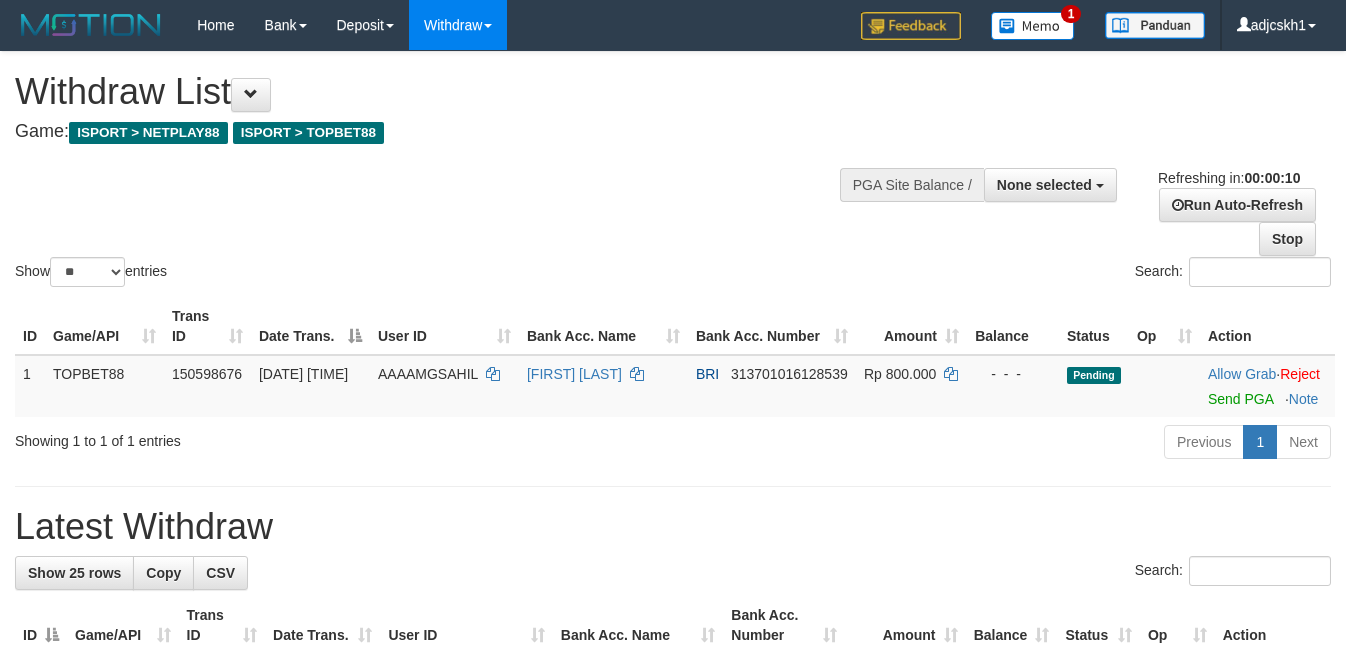 select 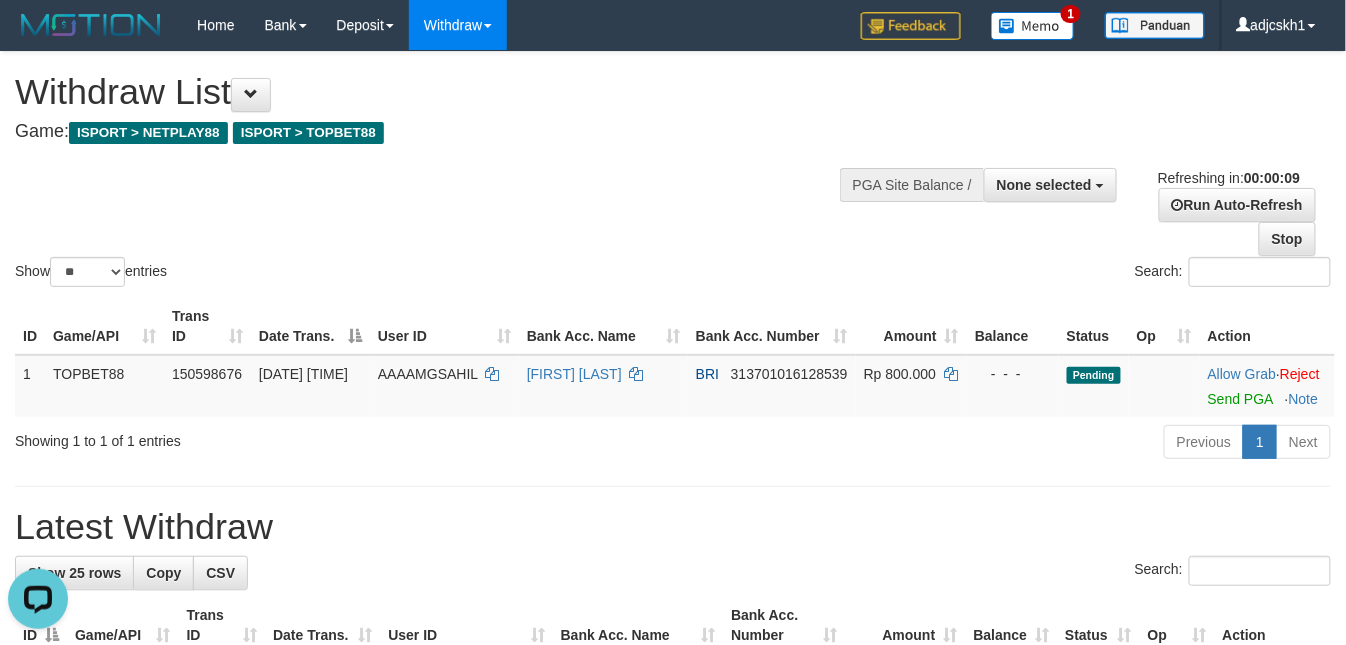 scroll, scrollTop: 0, scrollLeft: 0, axis: both 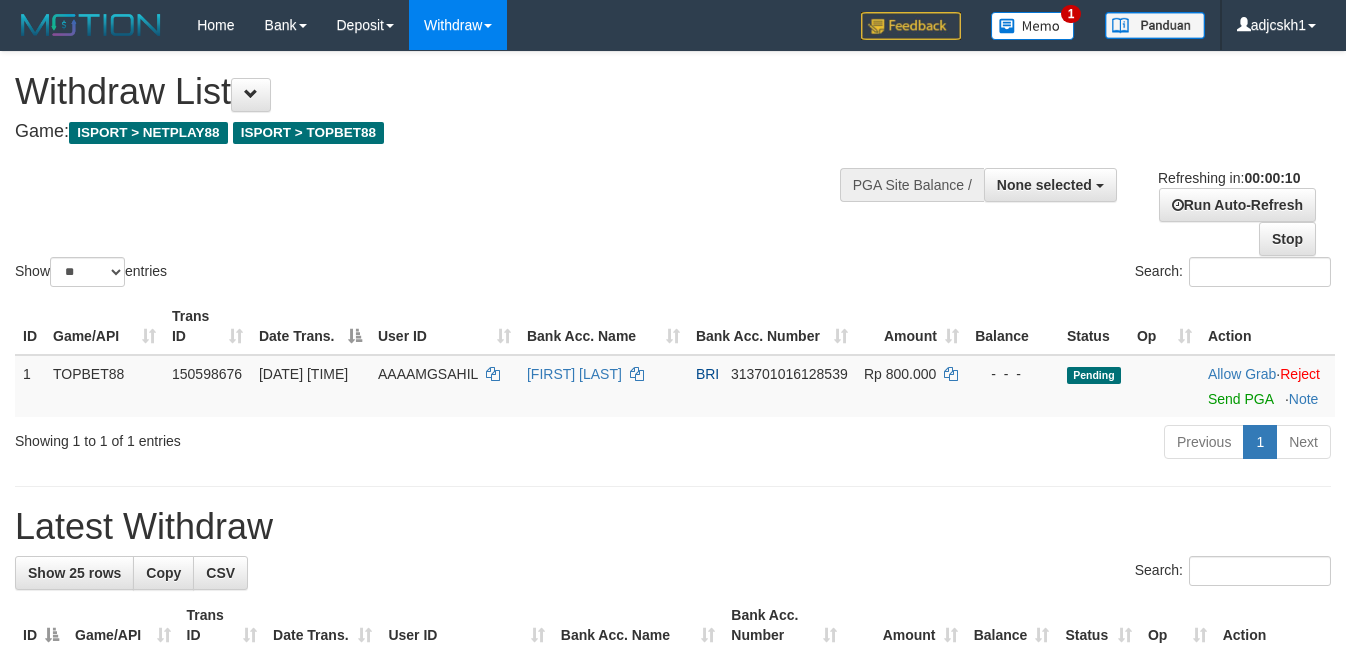 select 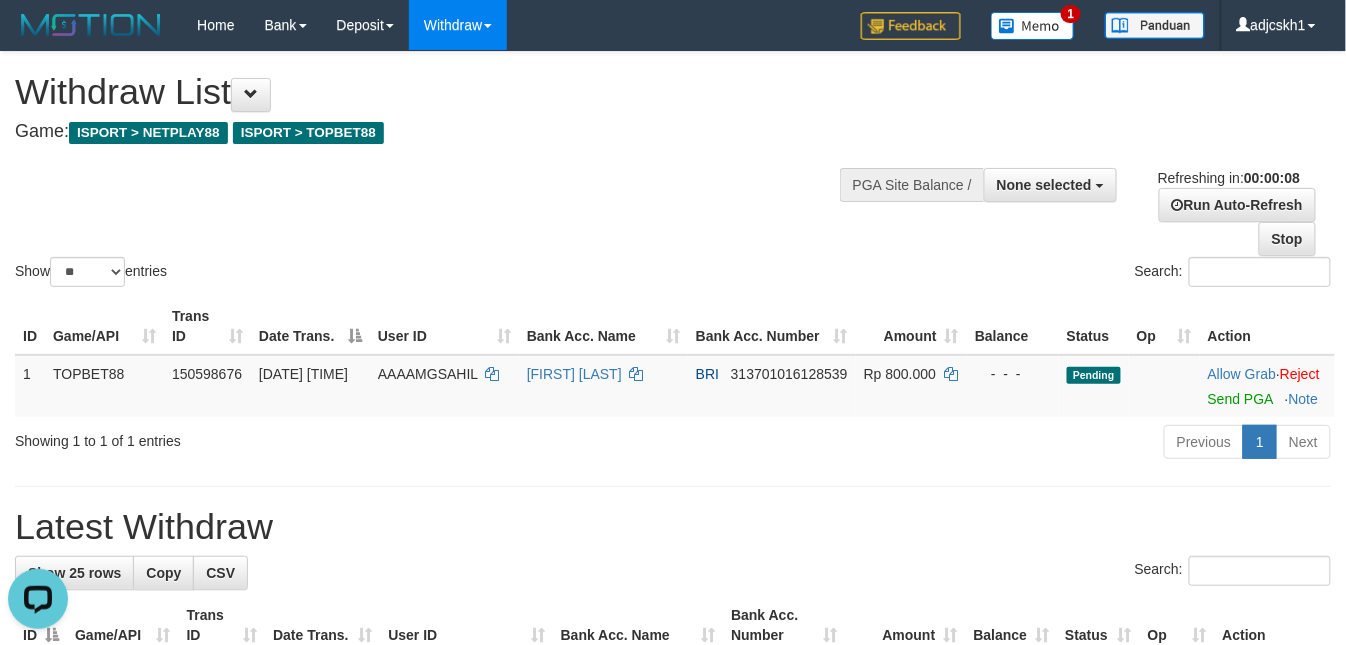 scroll, scrollTop: 0, scrollLeft: 0, axis: both 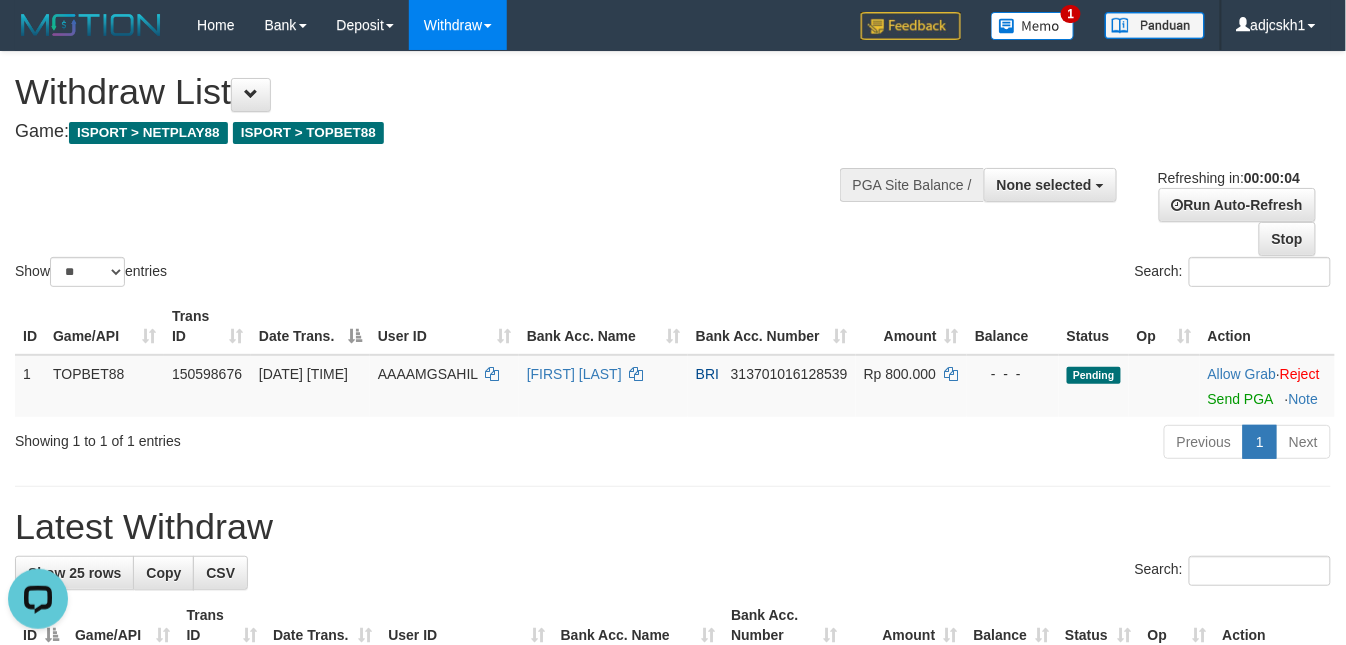 click on "Search:" at bounding box center [1009, 274] 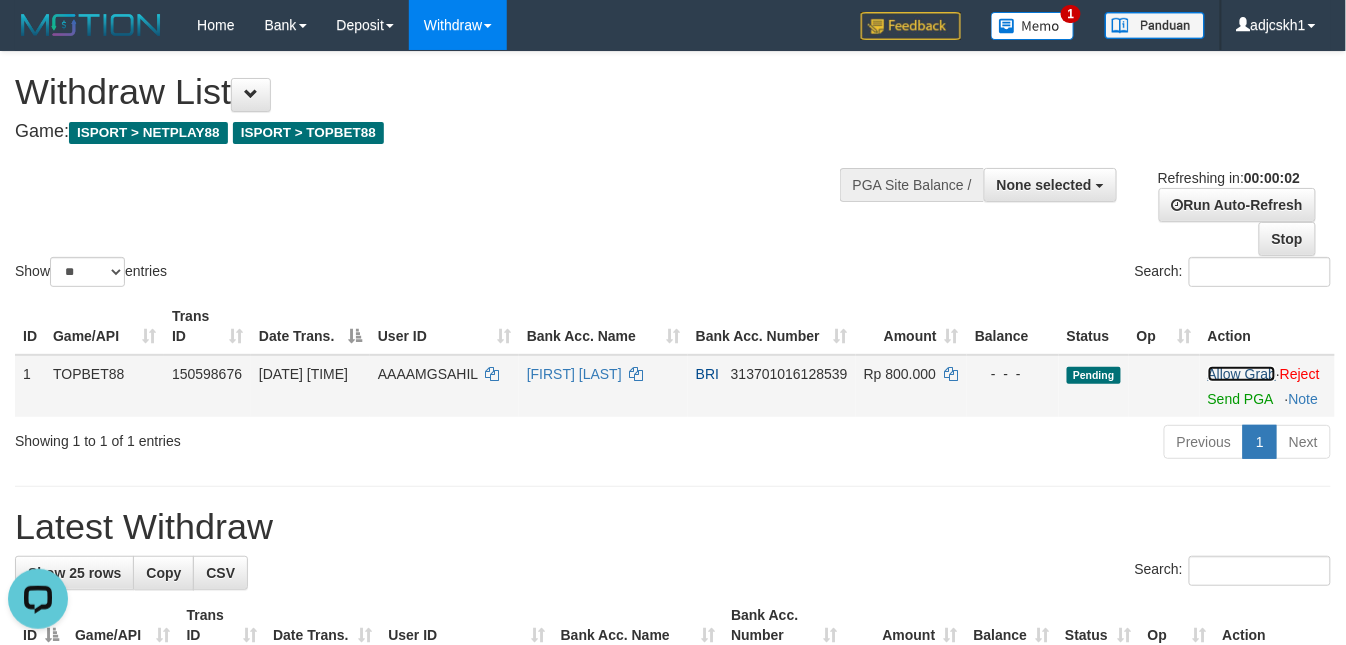 click on "Allow Grab" at bounding box center (1242, 374) 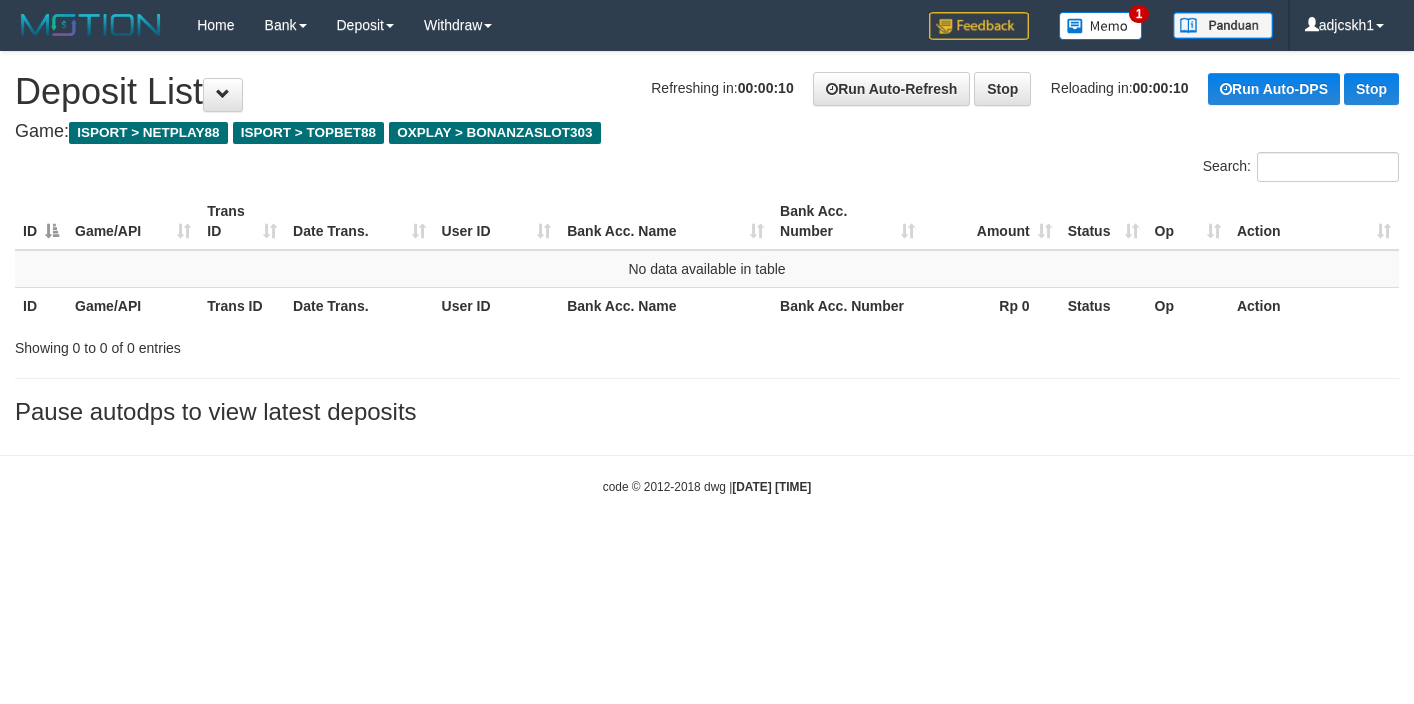 scroll, scrollTop: 0, scrollLeft: 0, axis: both 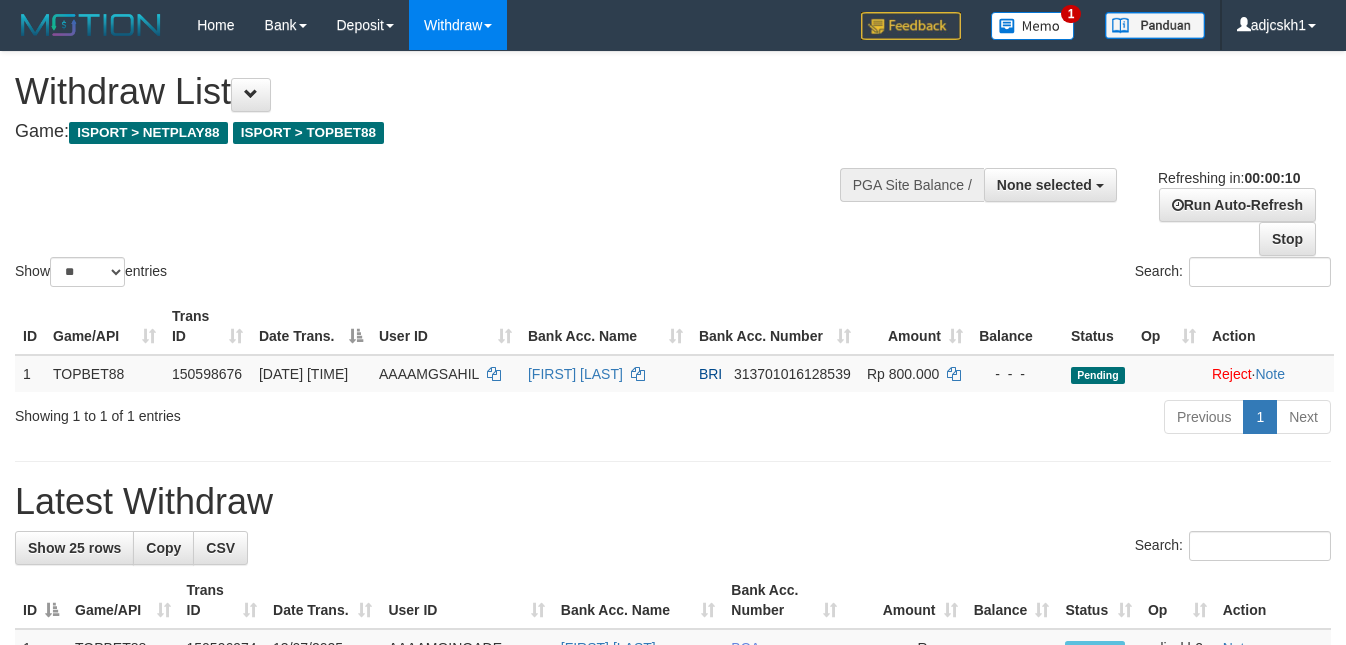 select 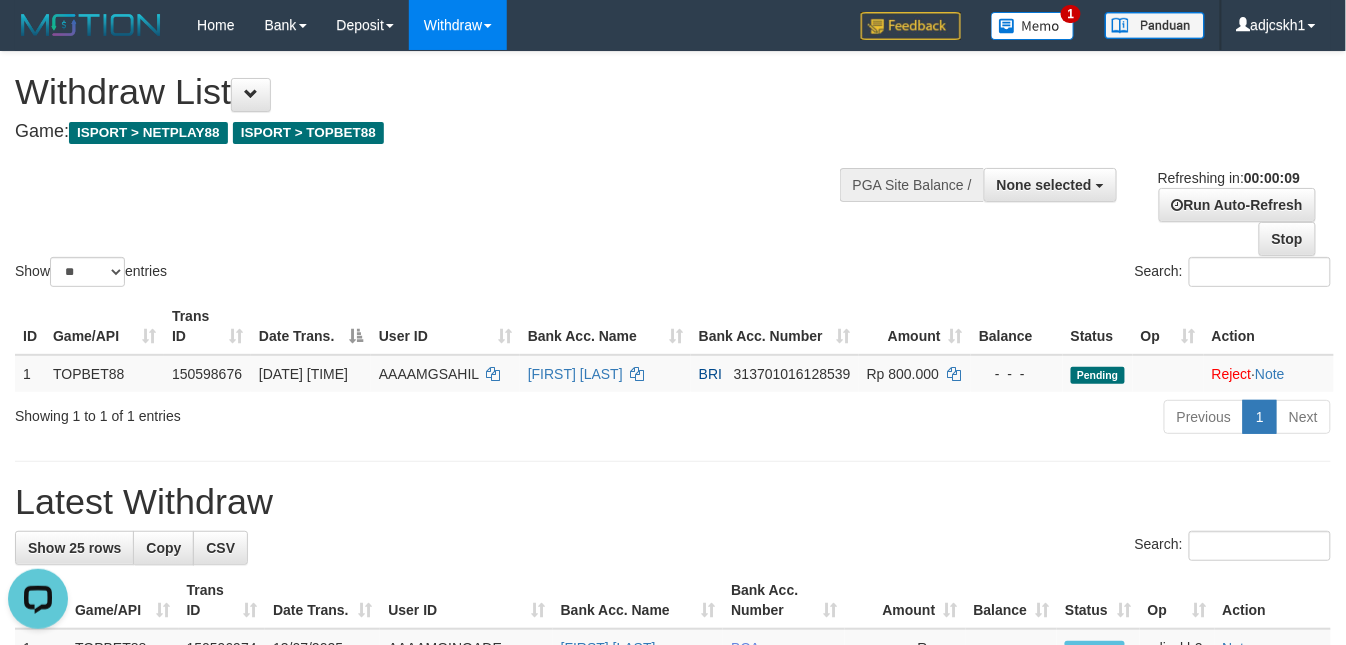 scroll, scrollTop: 0, scrollLeft: 0, axis: both 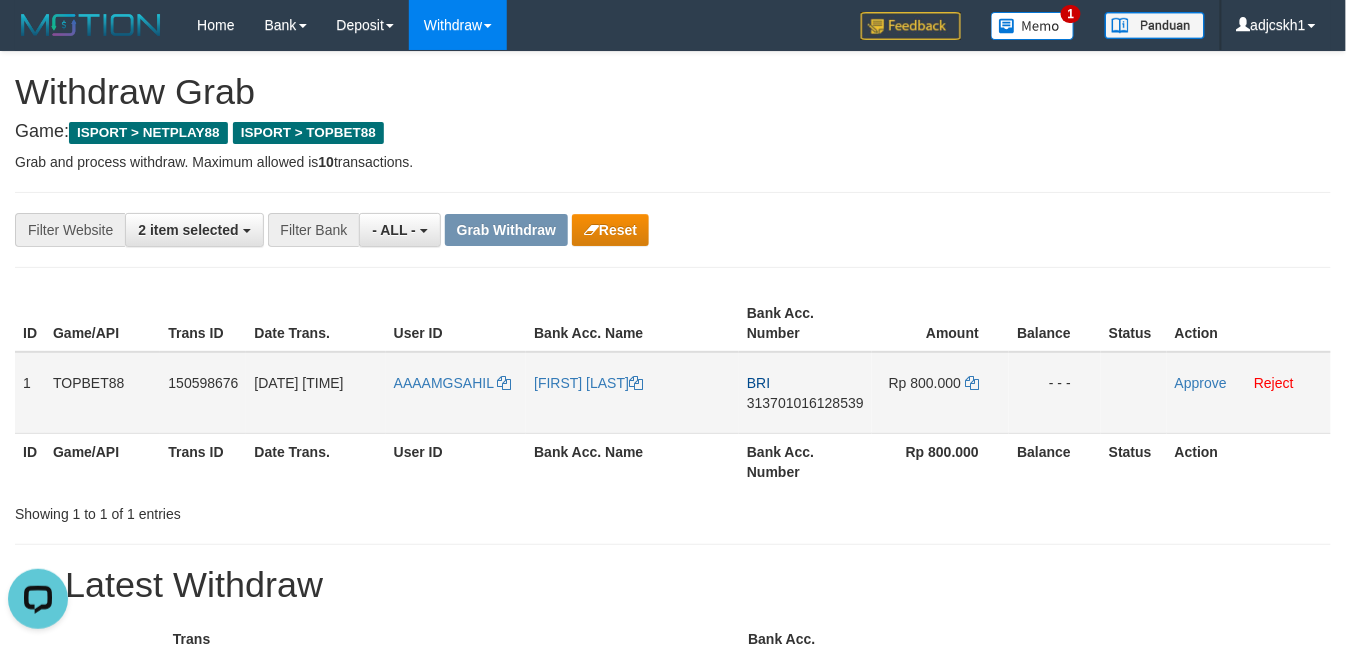 click on "[FIRST] [LAST]" at bounding box center (632, 393) 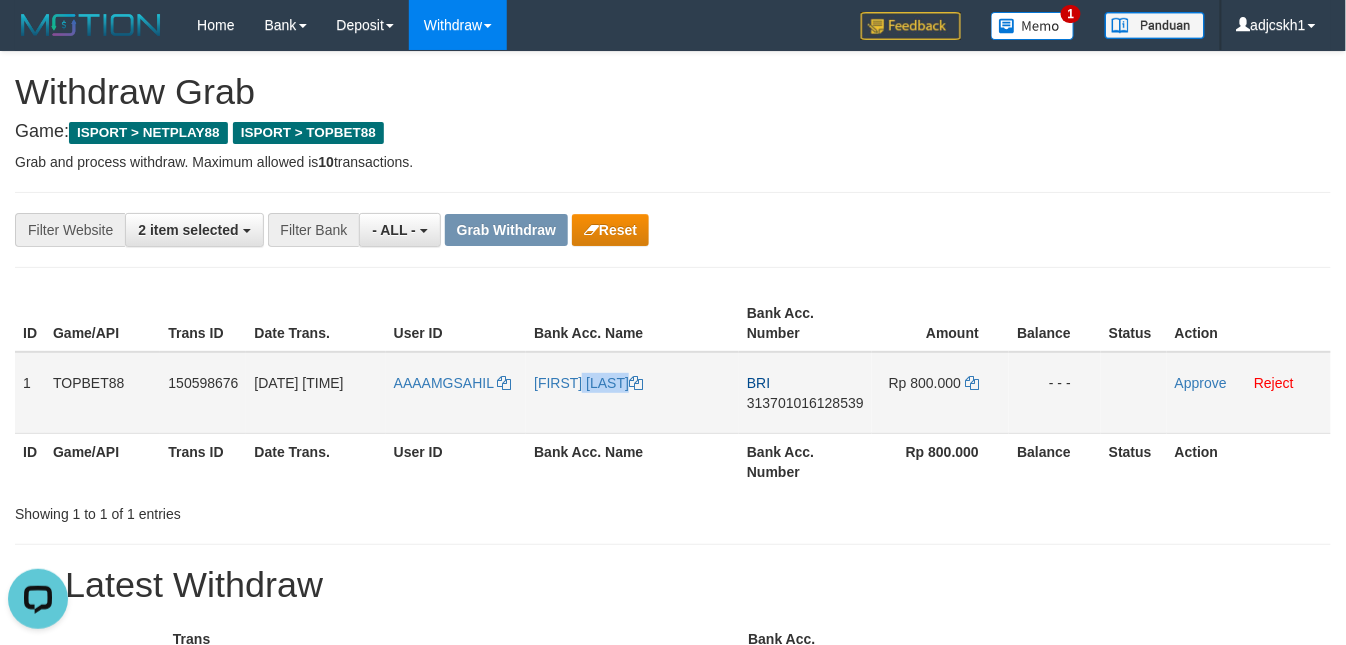 click on "[FIRST] [LAST]" at bounding box center (632, 393) 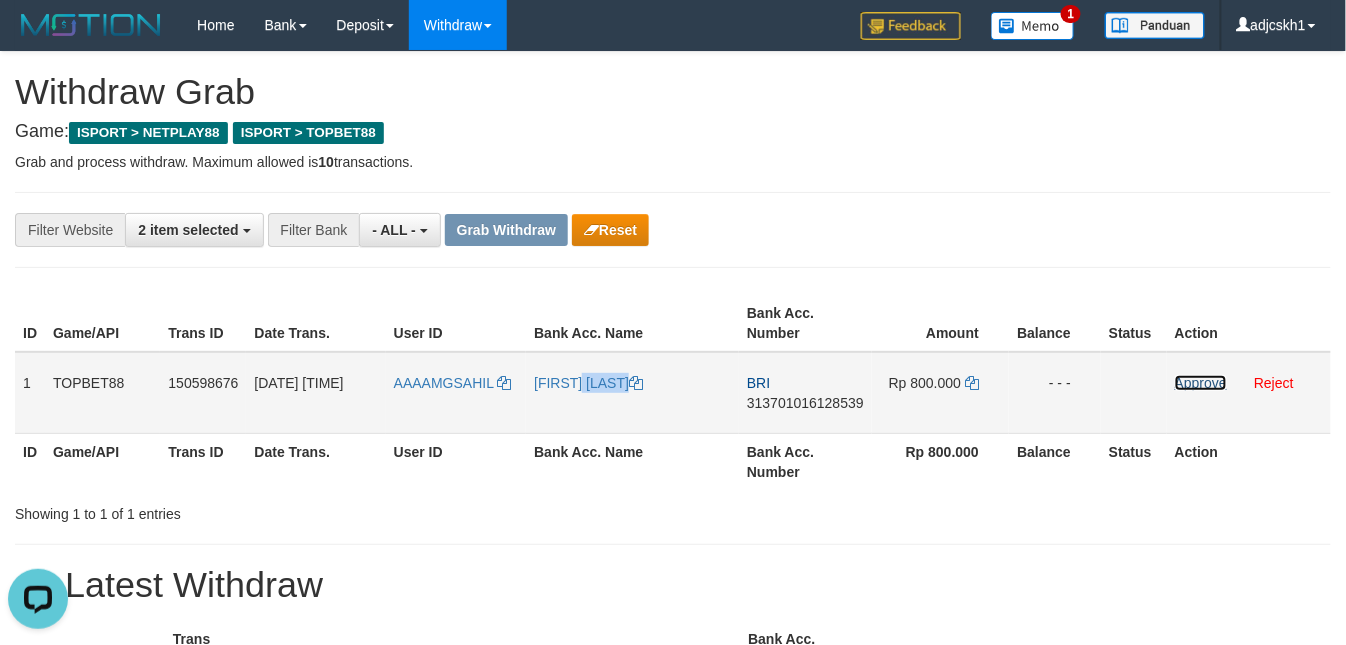 click on "Approve" at bounding box center [1201, 383] 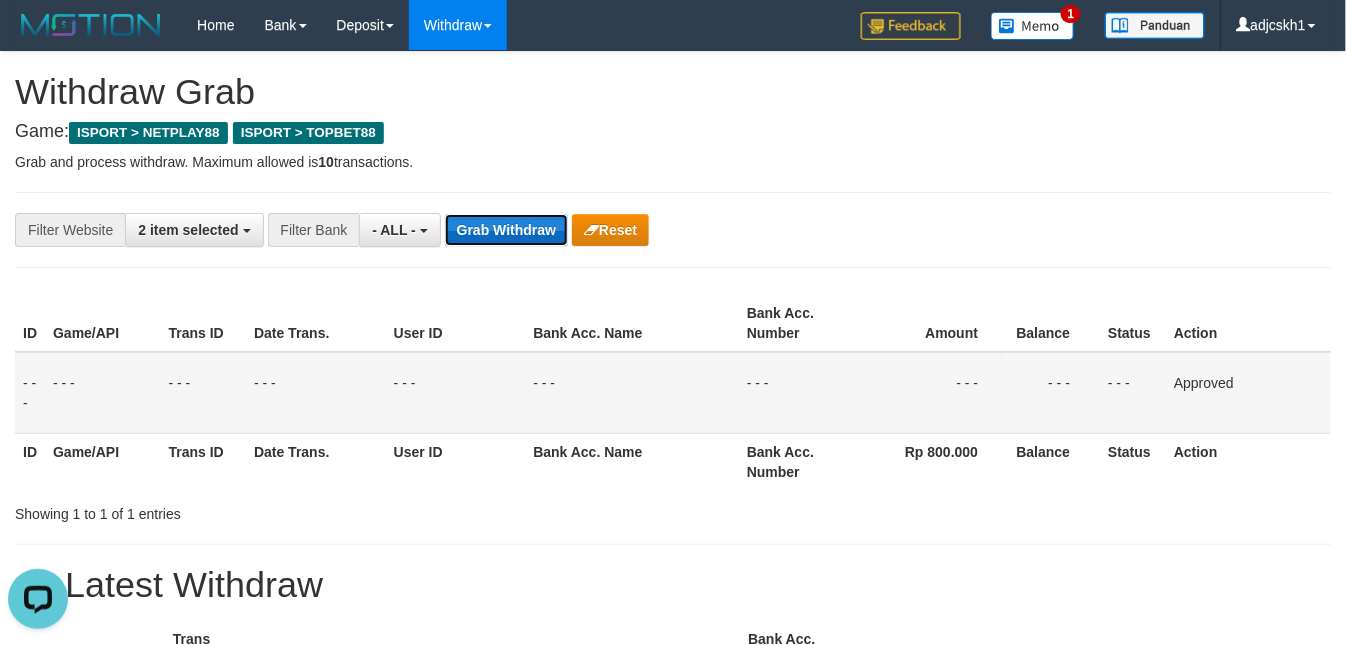 click on "Grab Withdraw" at bounding box center [506, 230] 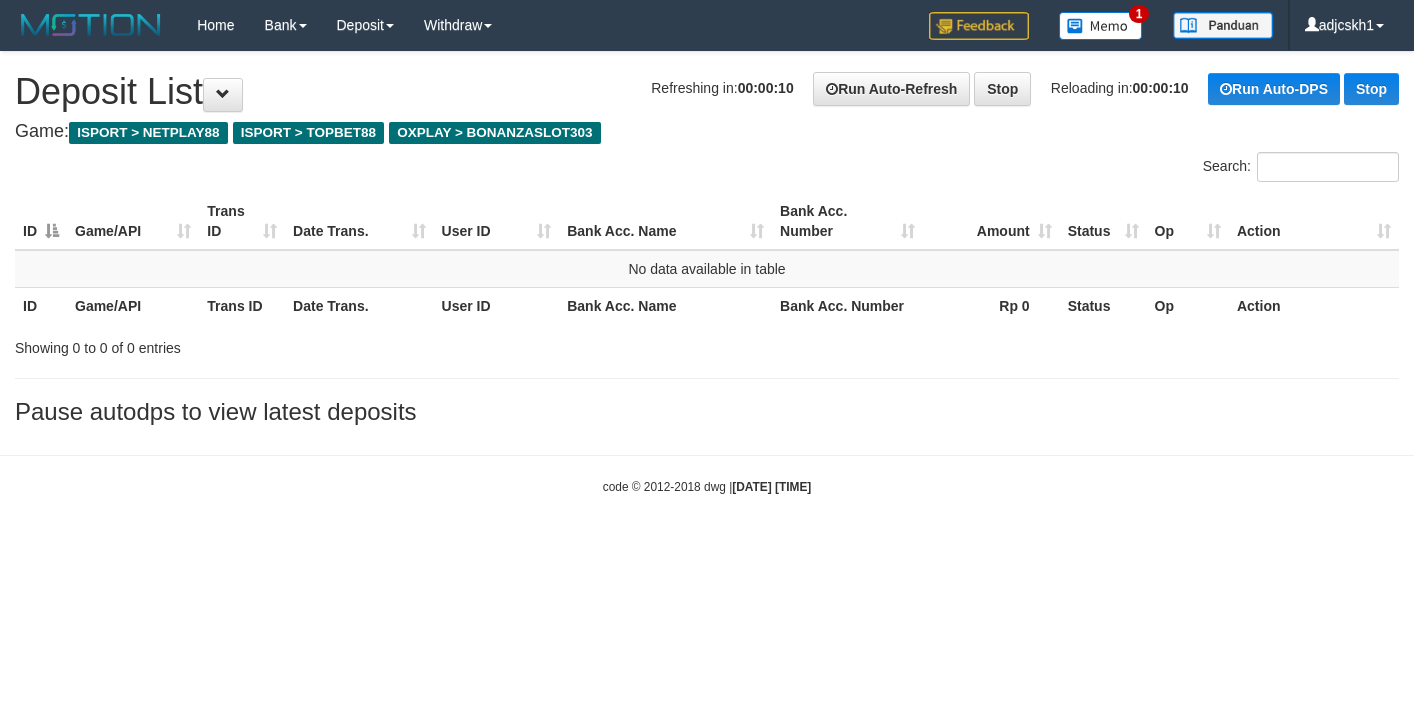 scroll, scrollTop: 0, scrollLeft: 0, axis: both 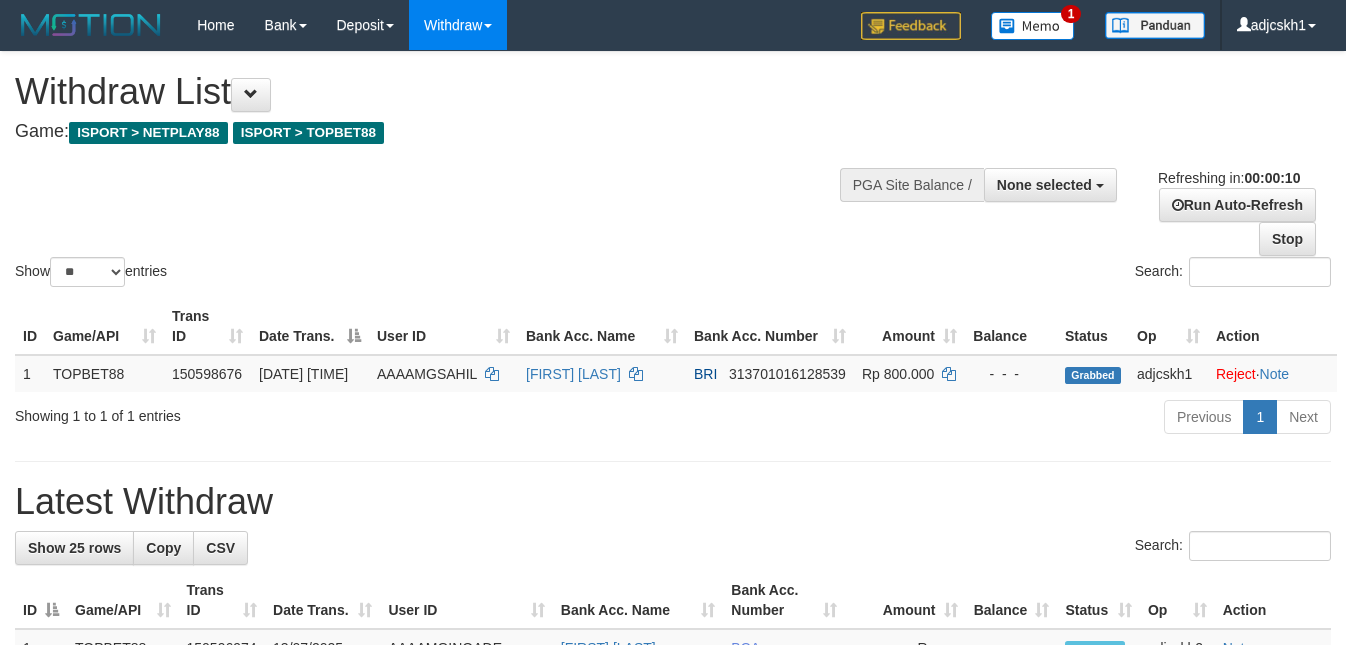 select 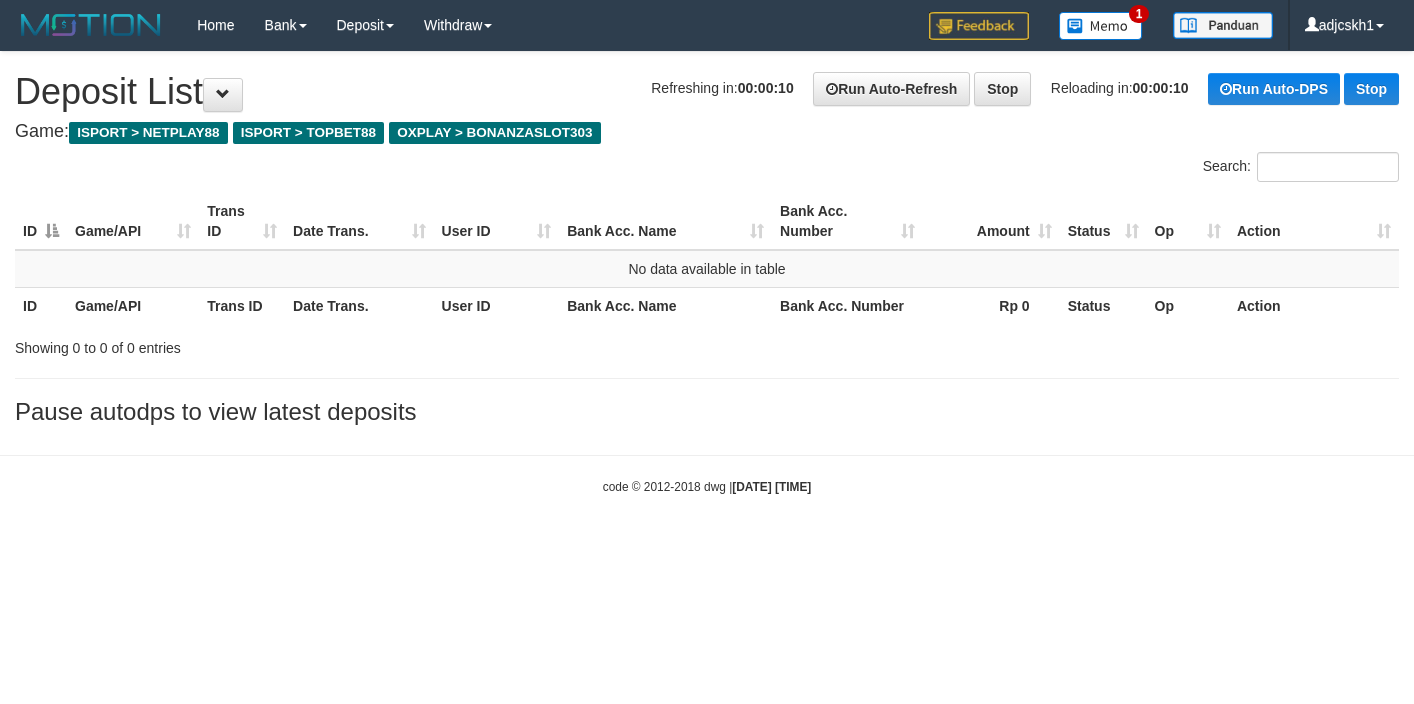 scroll, scrollTop: 0, scrollLeft: 0, axis: both 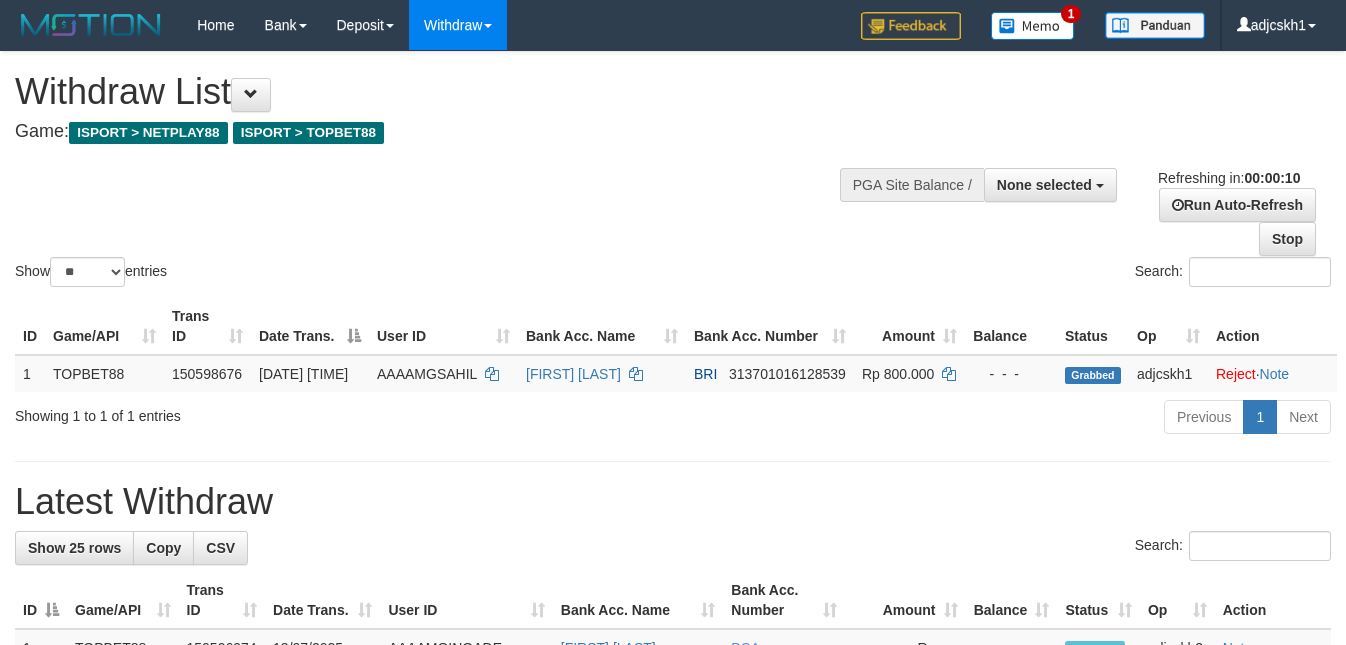 select 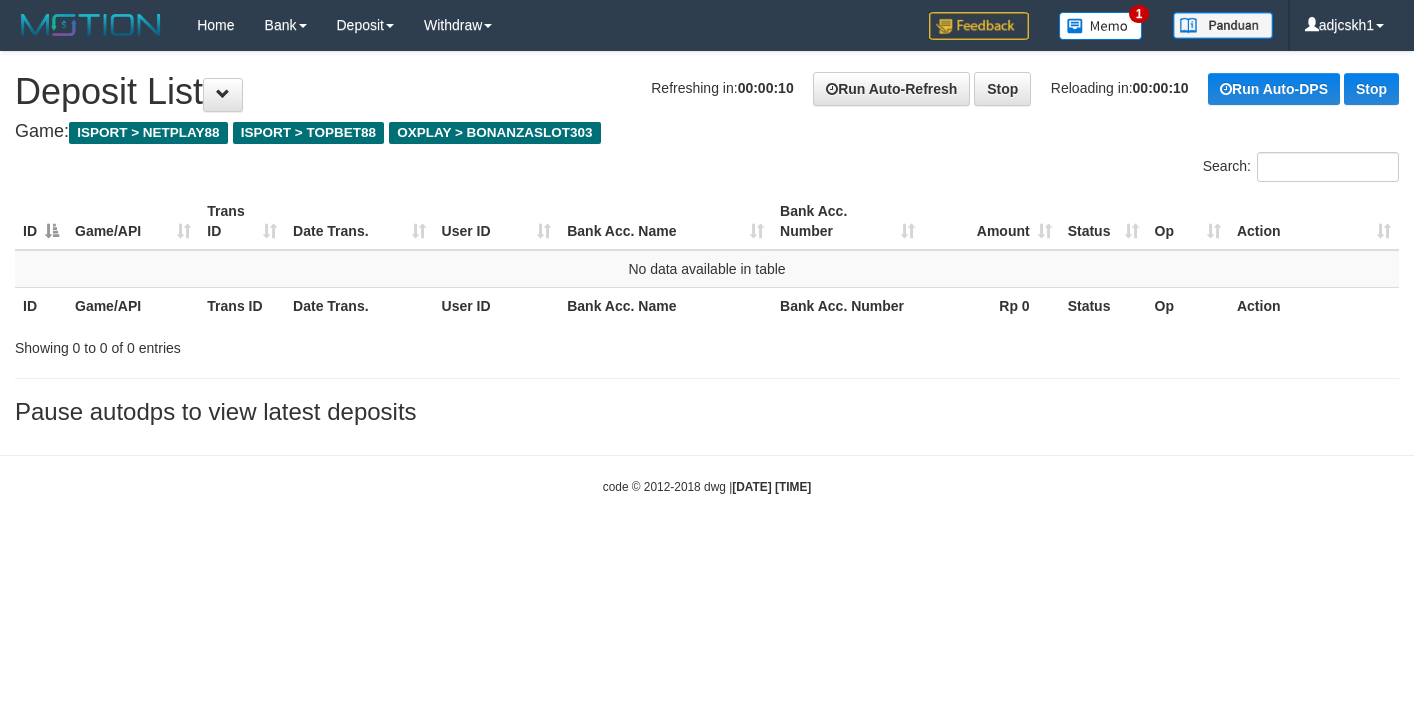 scroll, scrollTop: 0, scrollLeft: 0, axis: both 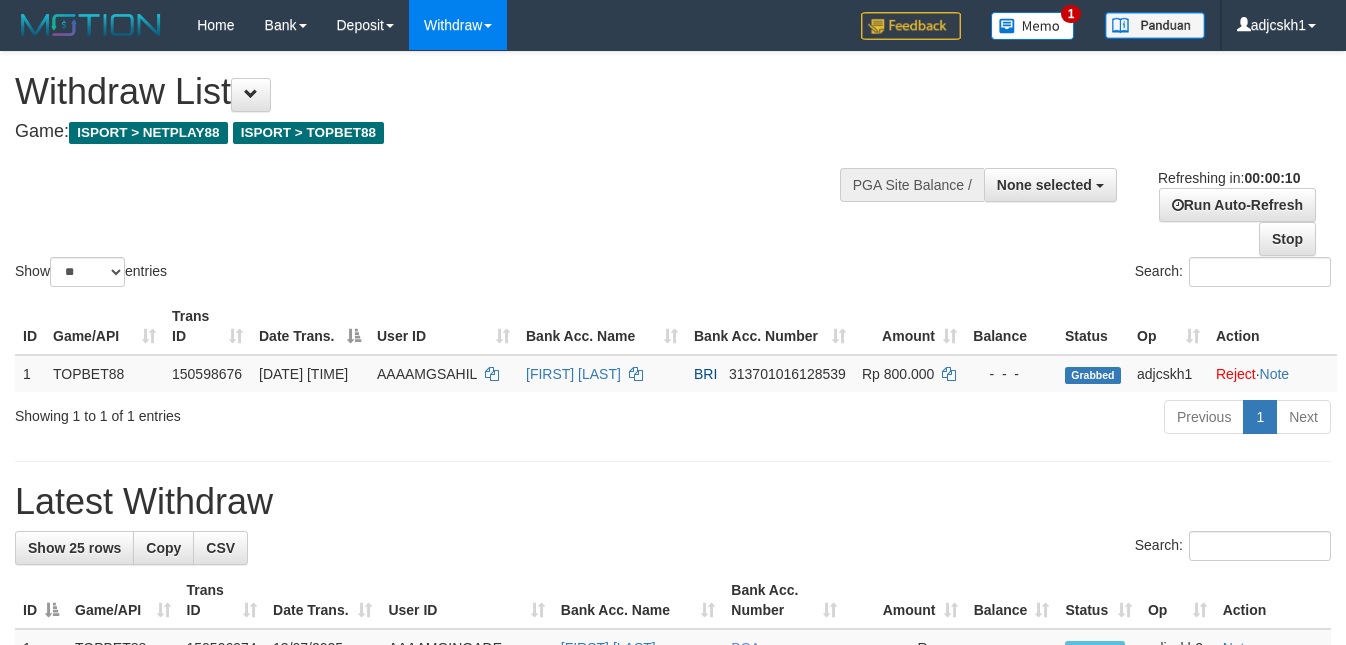 select 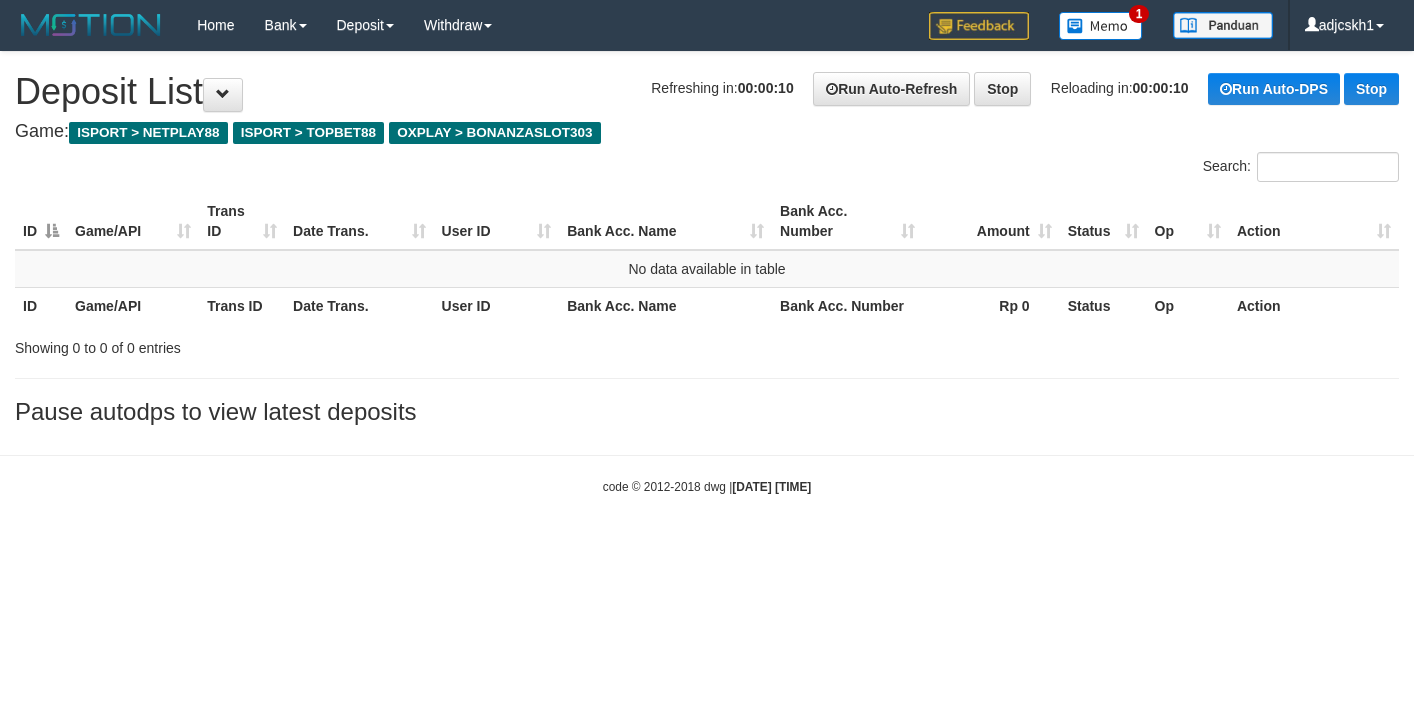 scroll, scrollTop: 0, scrollLeft: 0, axis: both 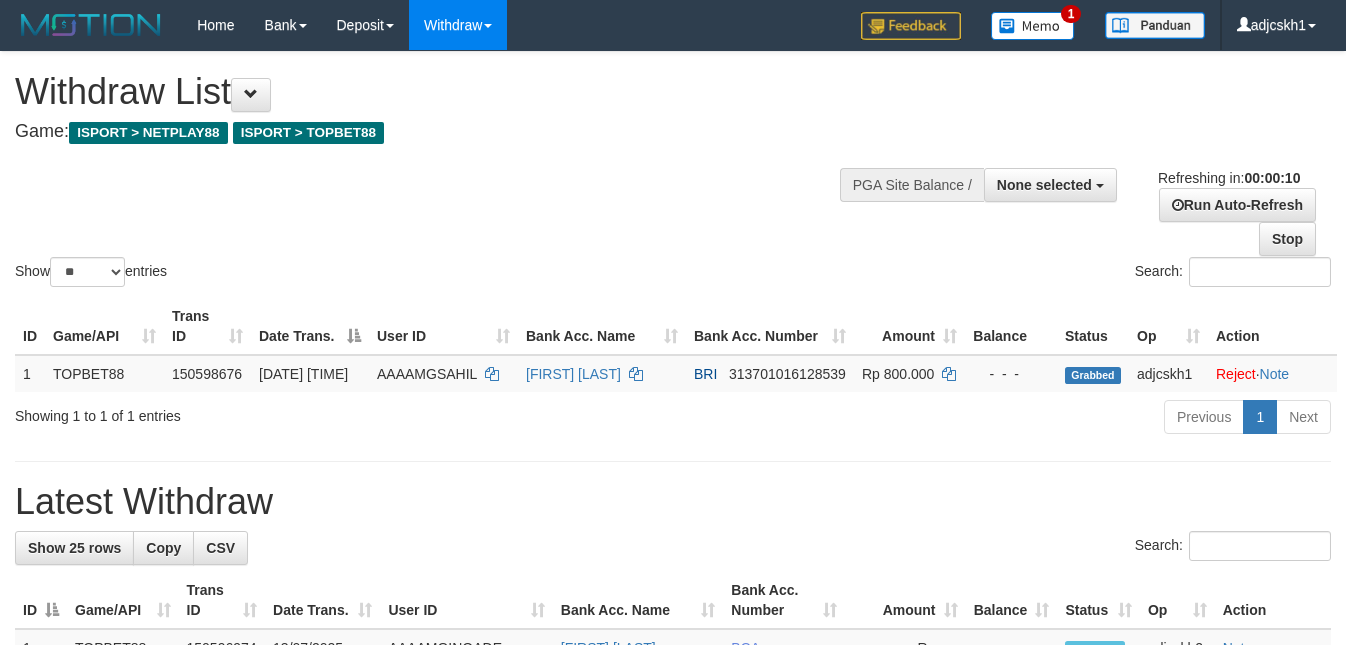 select 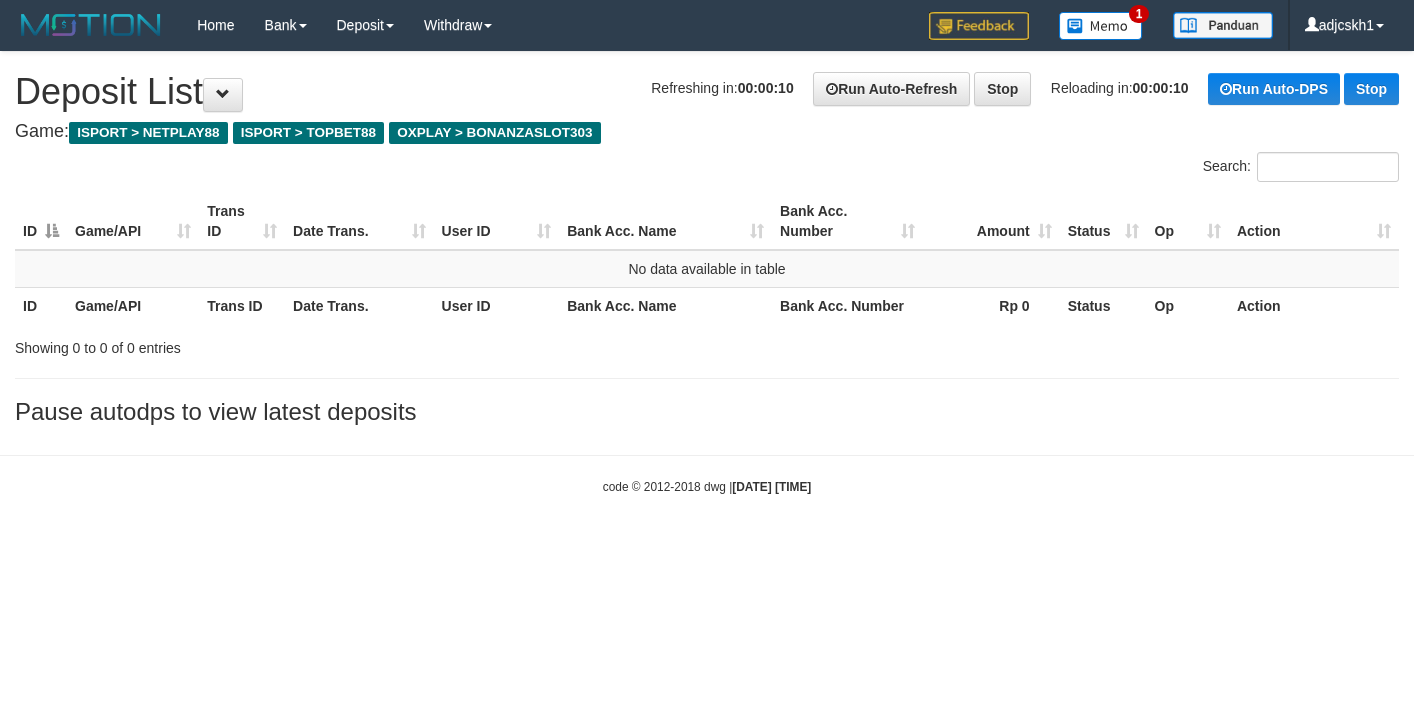 scroll, scrollTop: 0, scrollLeft: 0, axis: both 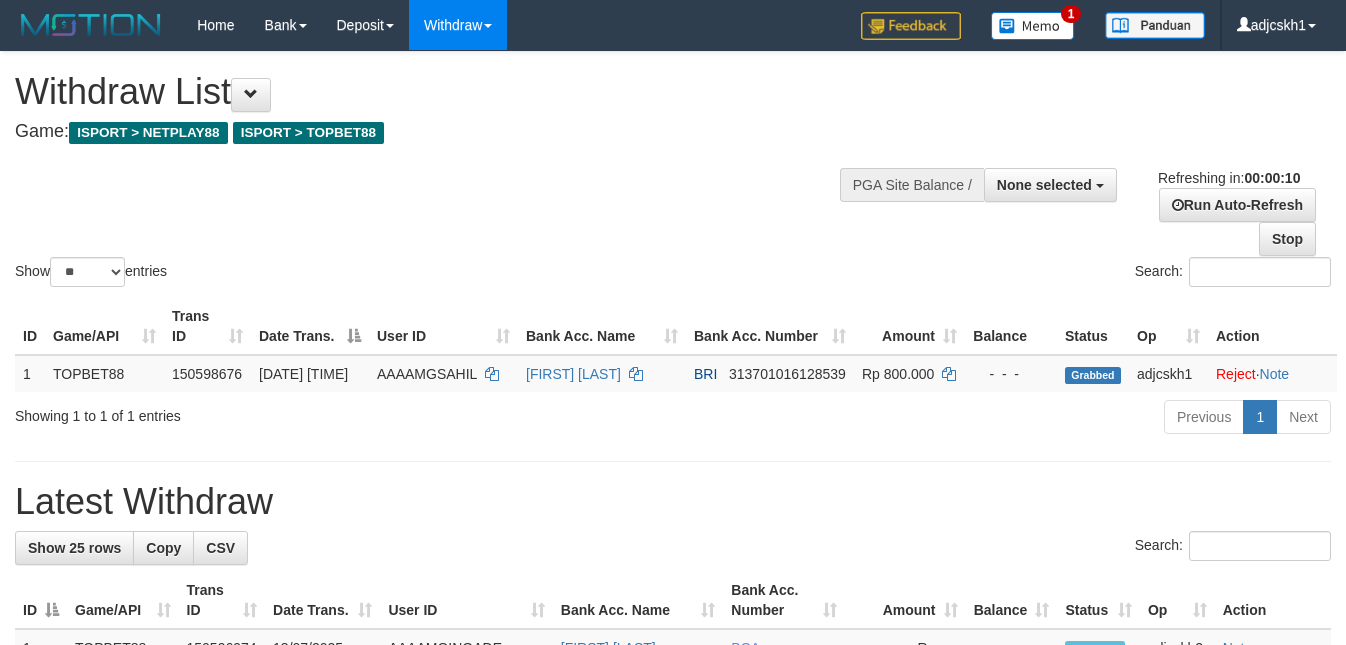 select 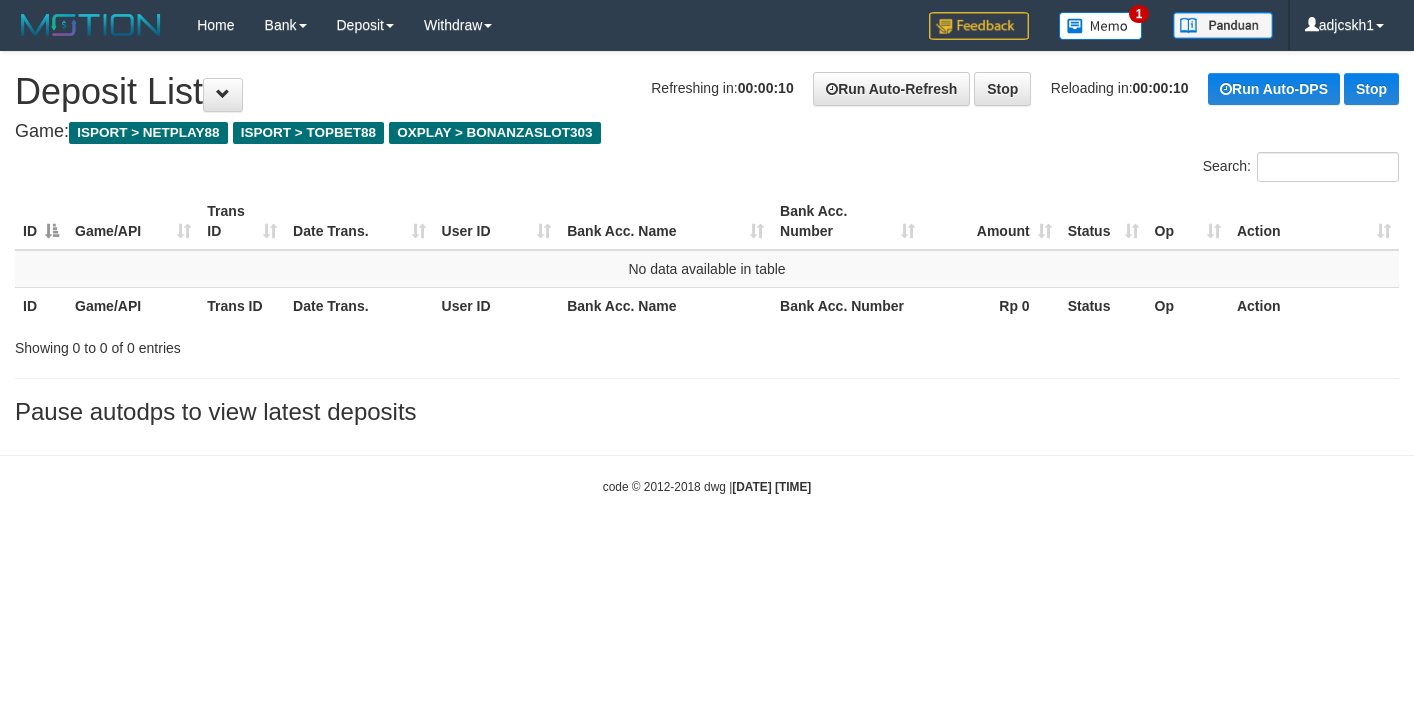 scroll, scrollTop: 0, scrollLeft: 0, axis: both 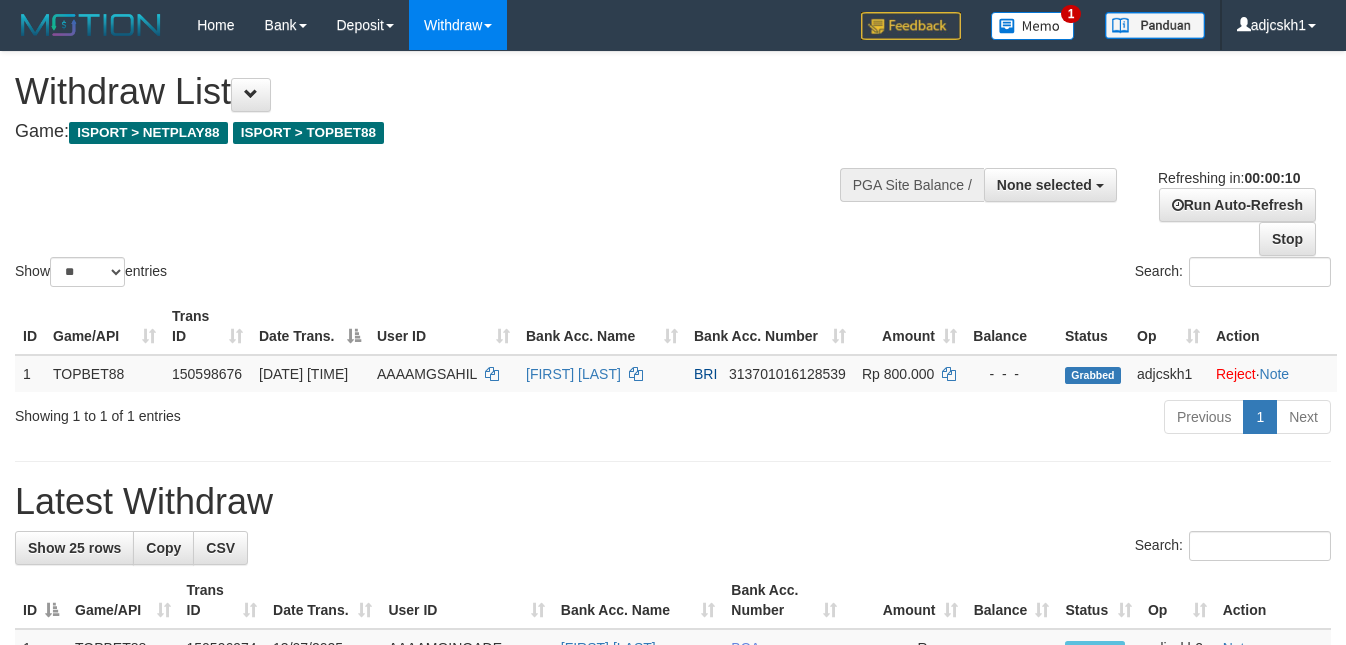 select 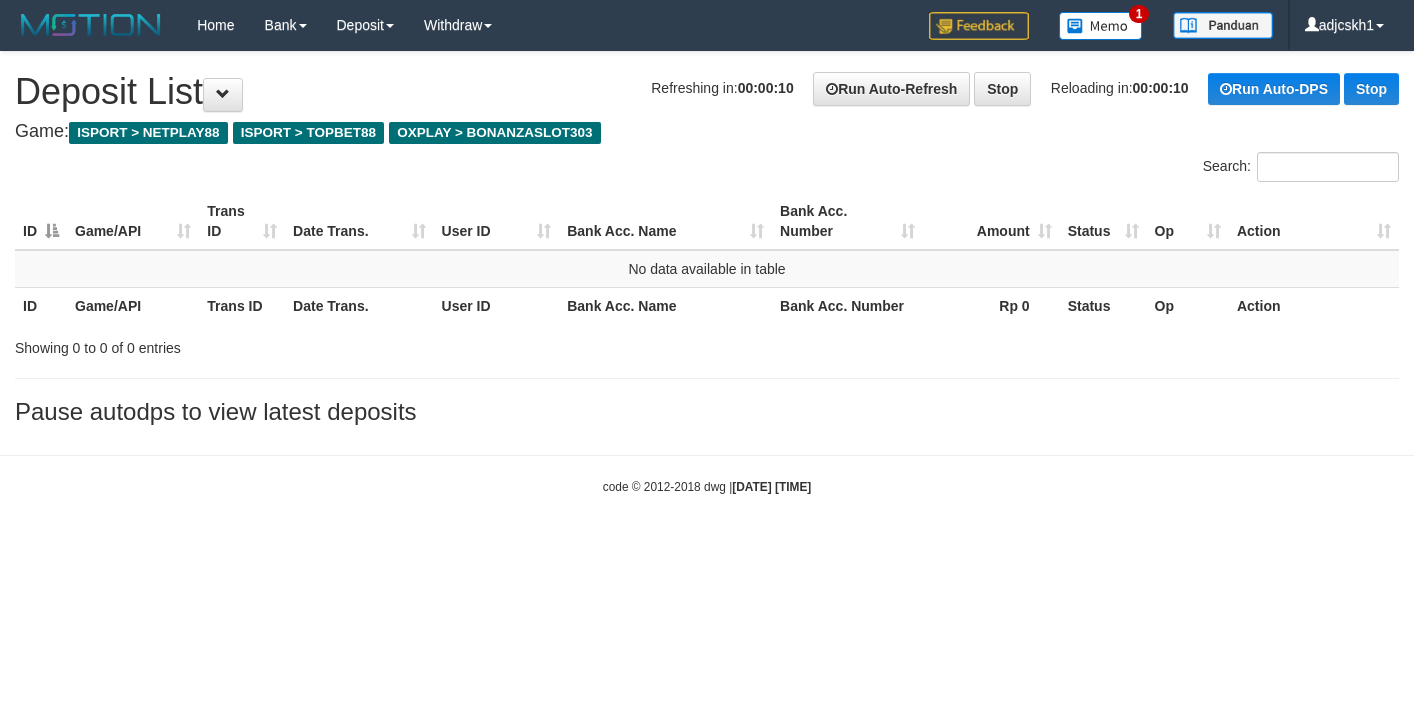 scroll, scrollTop: 0, scrollLeft: 0, axis: both 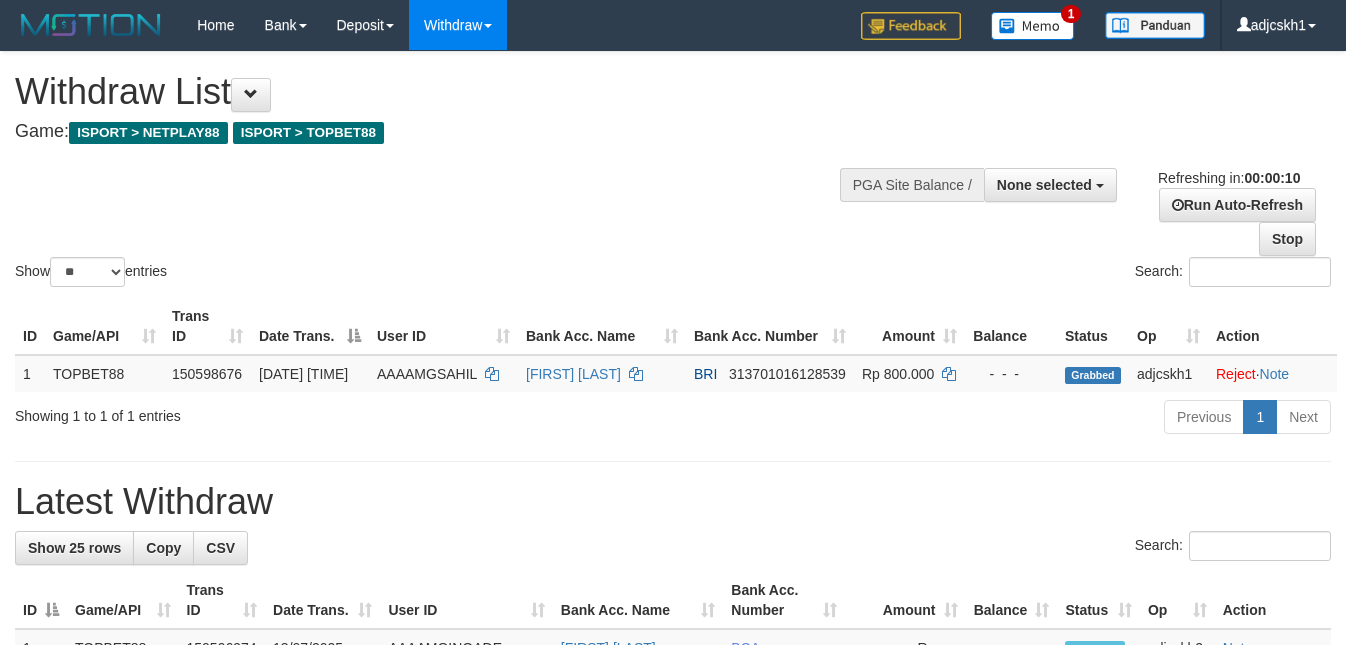 select 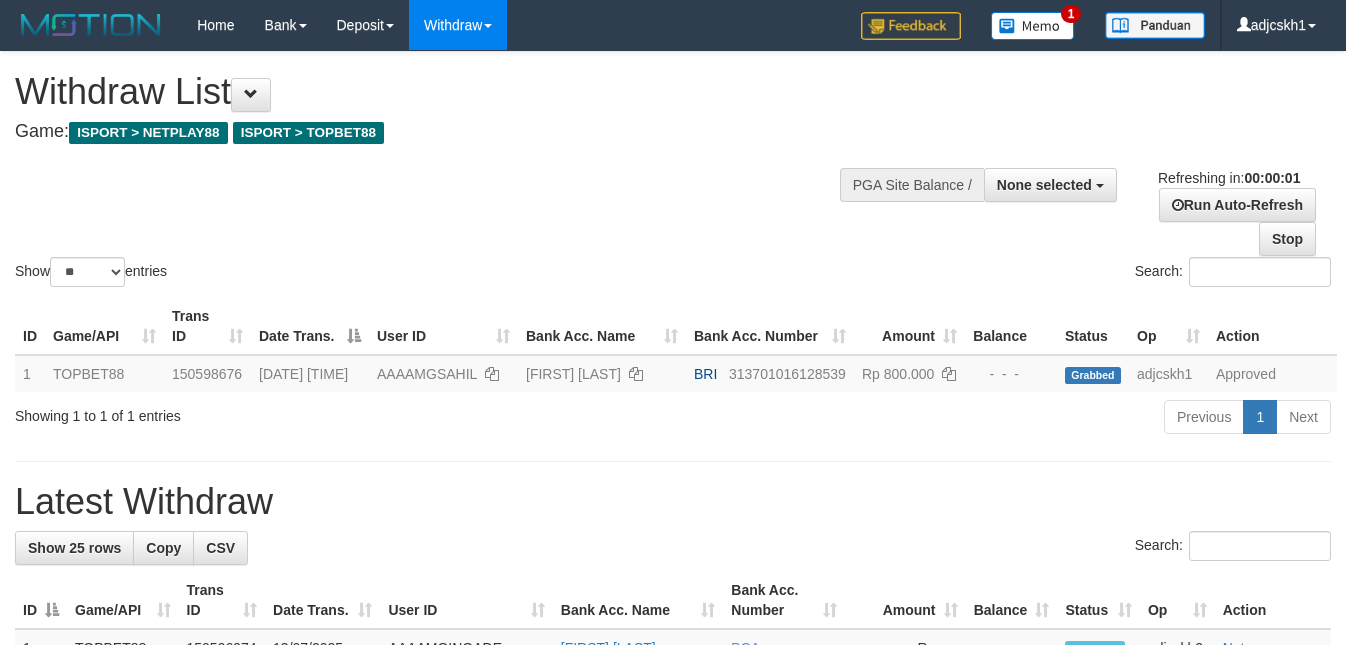 scroll, scrollTop: 0, scrollLeft: 0, axis: both 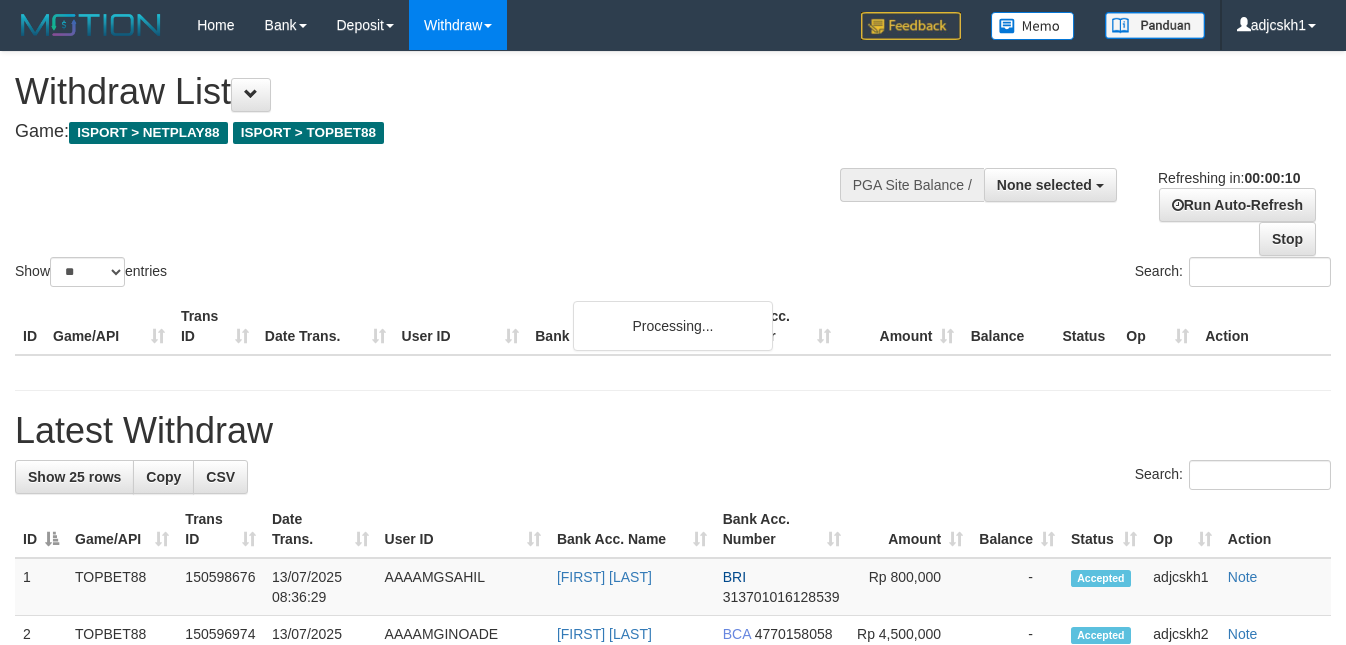 select 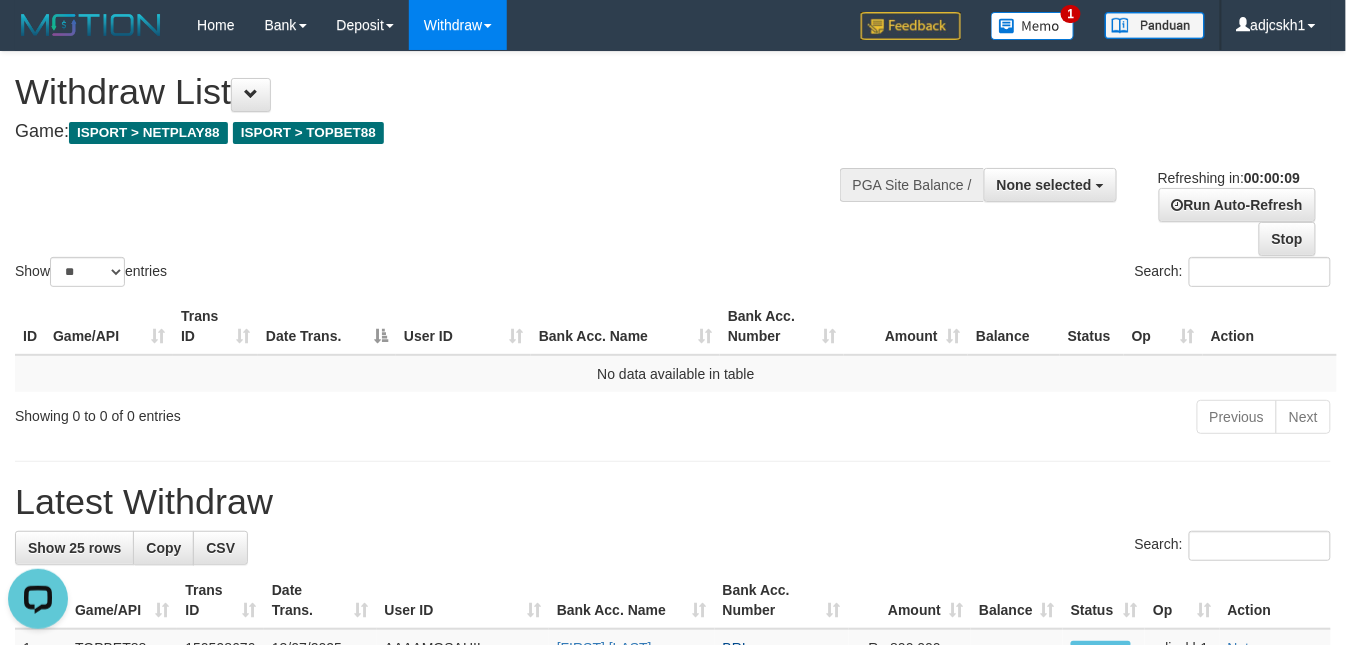 scroll, scrollTop: 0, scrollLeft: 0, axis: both 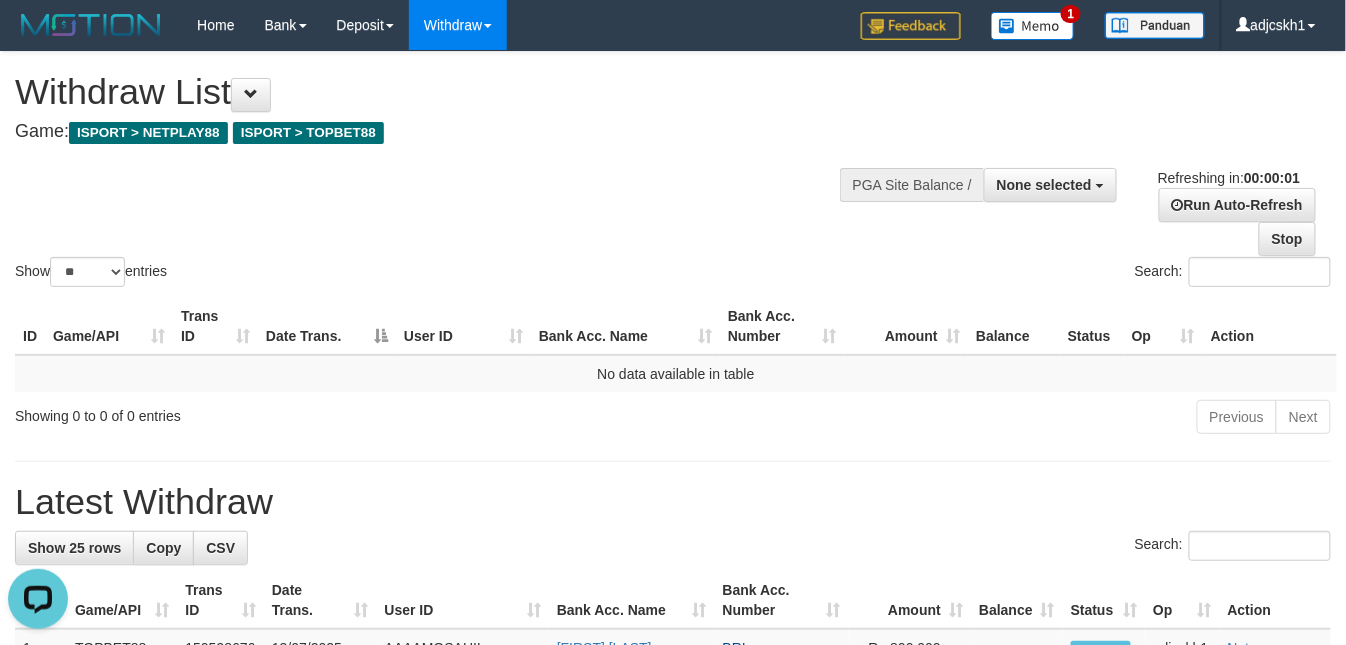 click on "Show  ** ** ** ***  entries Search:" at bounding box center [673, 171] 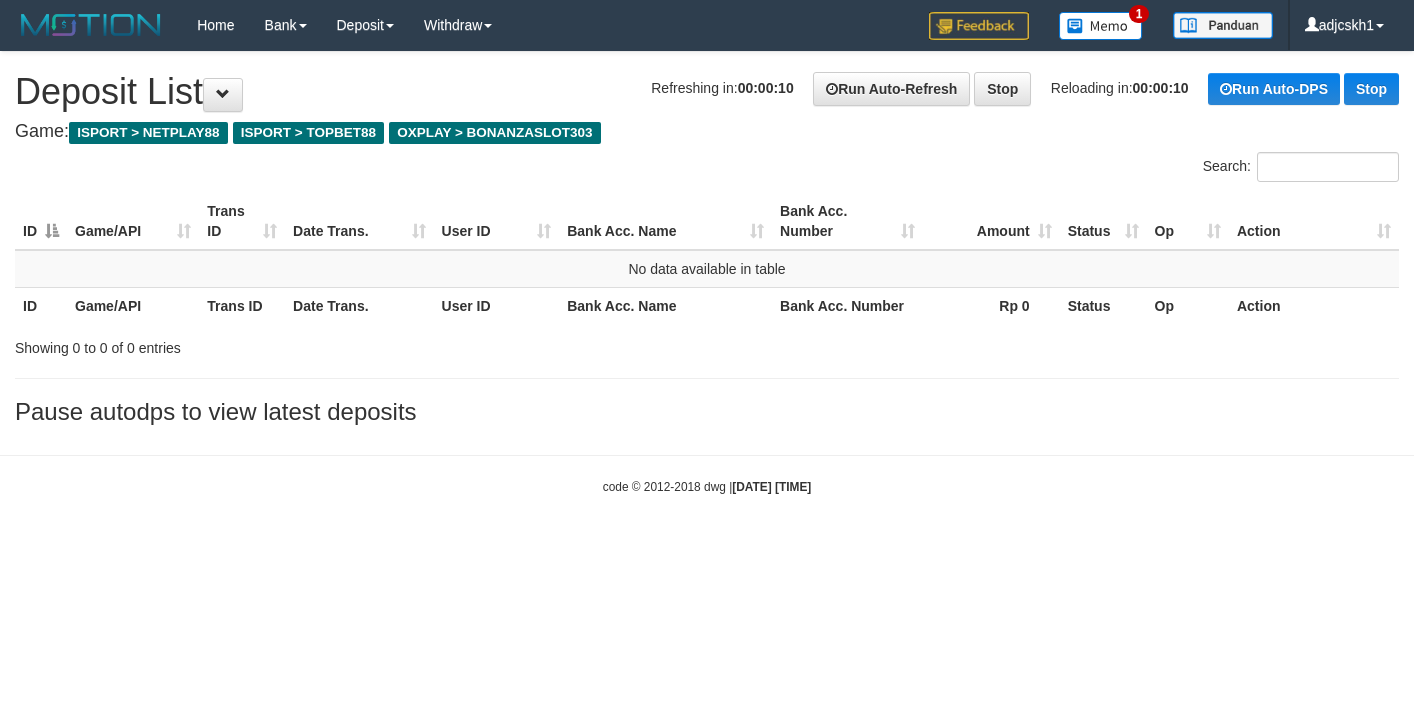 scroll, scrollTop: 0, scrollLeft: 0, axis: both 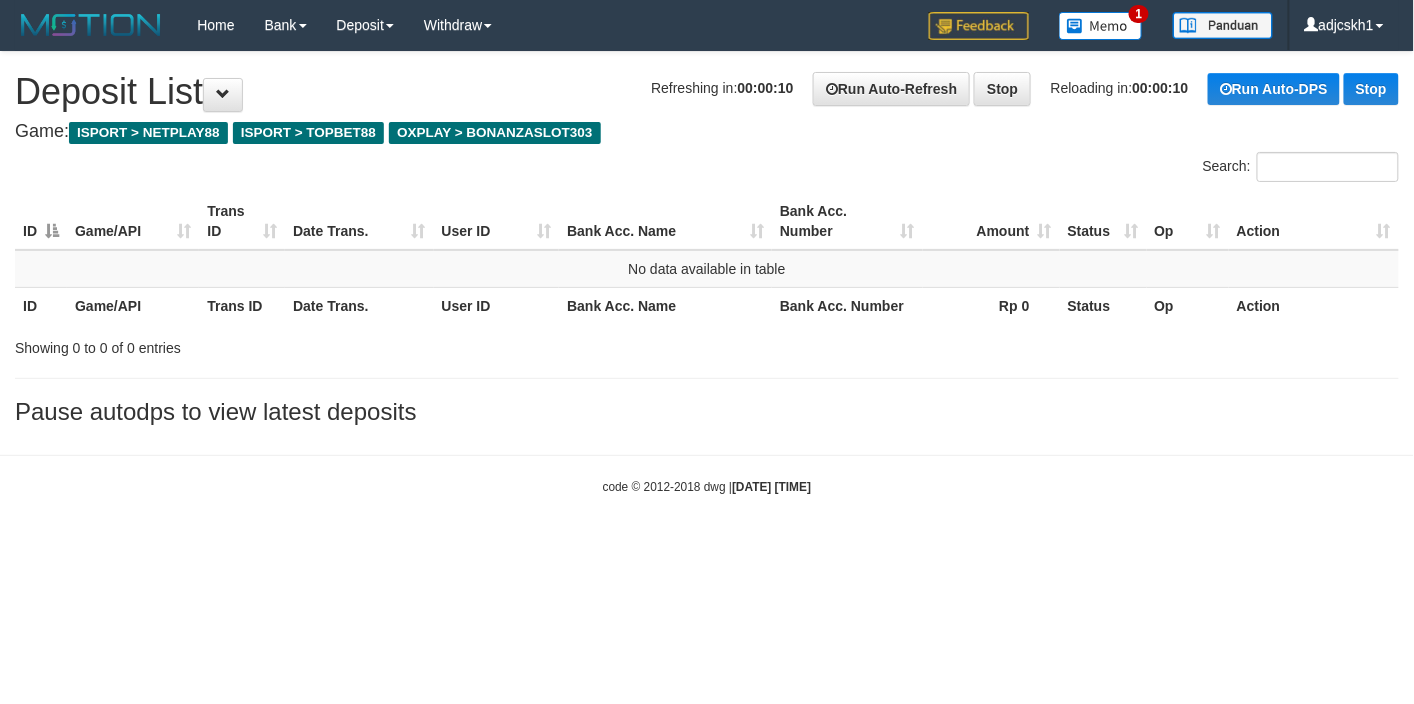 click on "Pause autodps to view latest deposits" at bounding box center (707, 412) 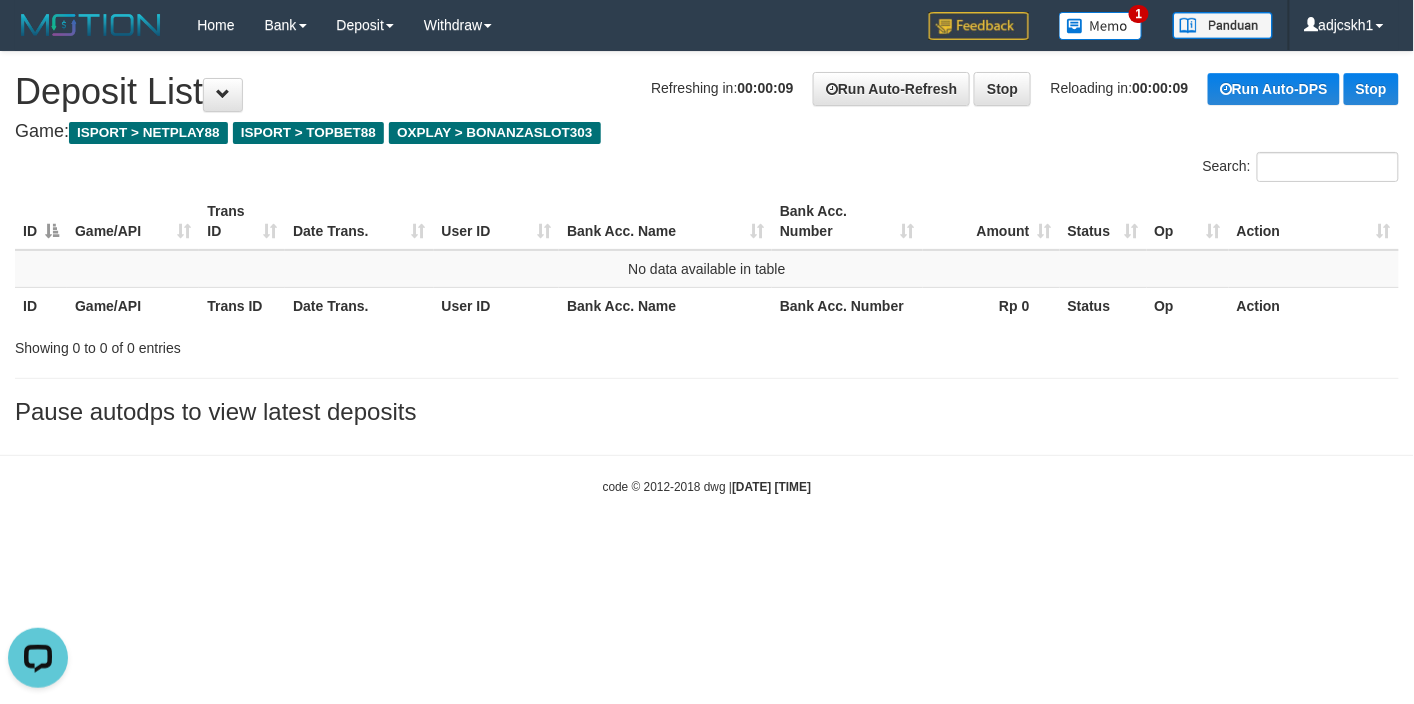 scroll, scrollTop: 0, scrollLeft: 0, axis: both 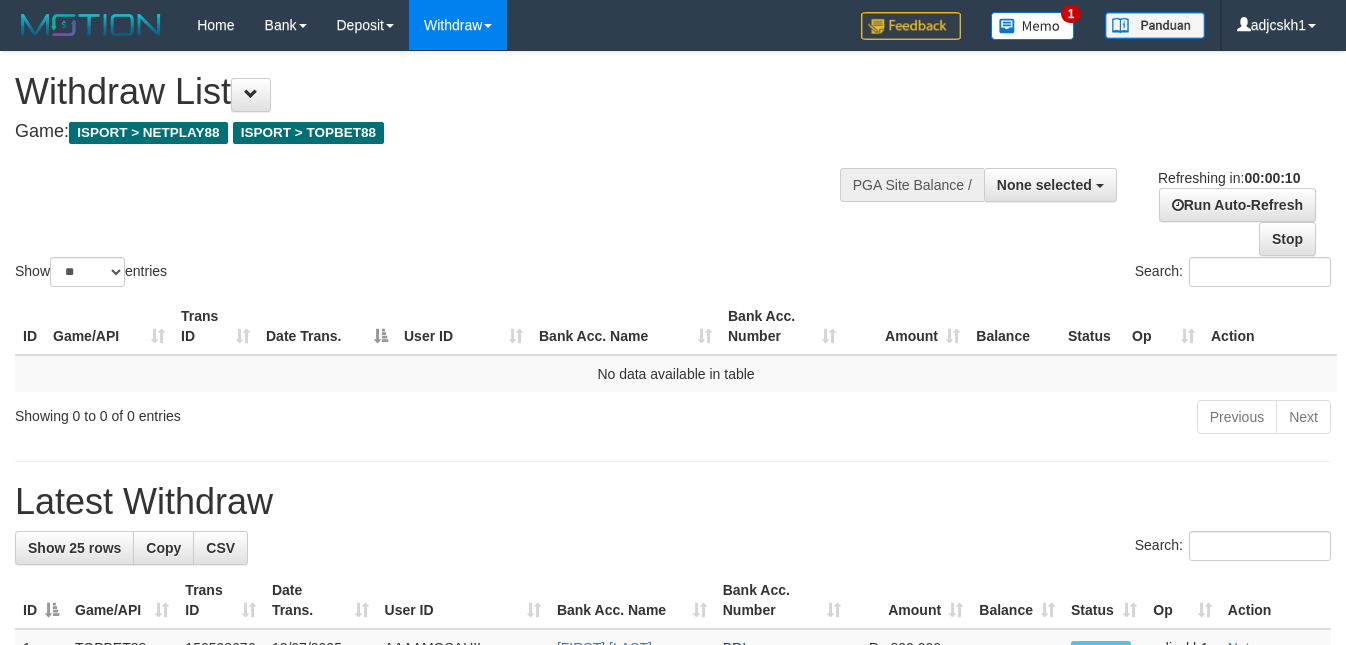 select 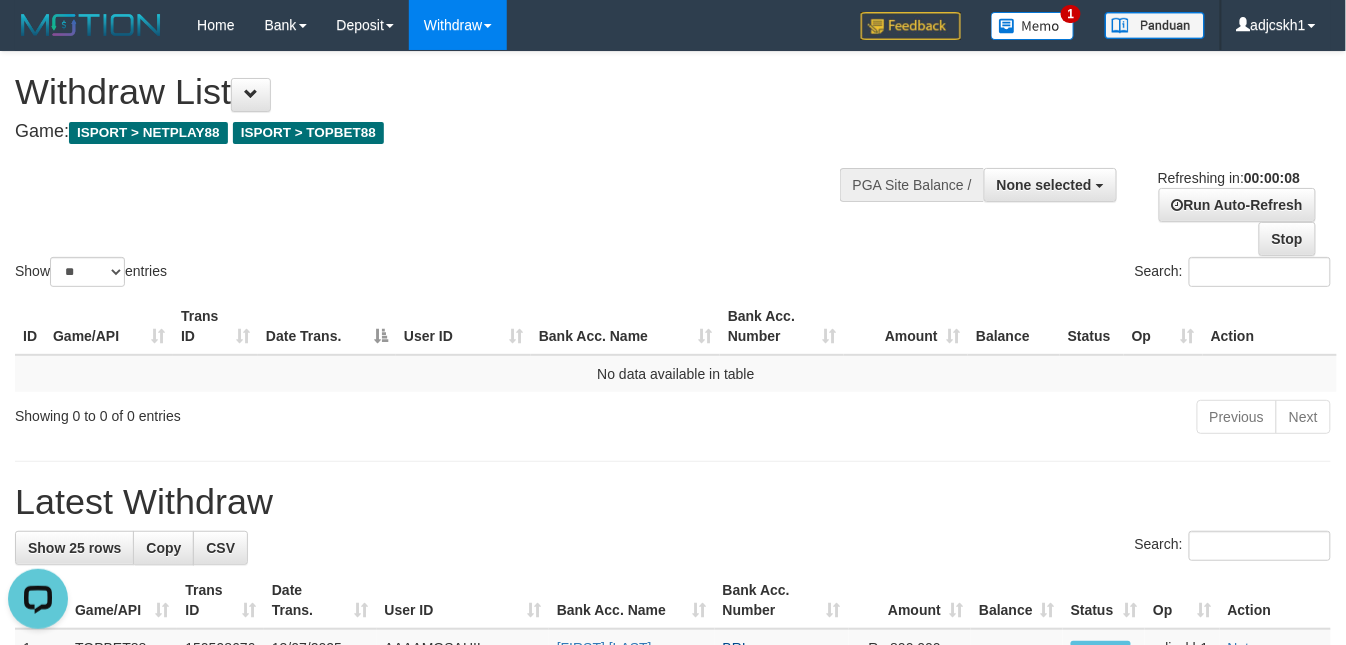 scroll, scrollTop: 0, scrollLeft: 0, axis: both 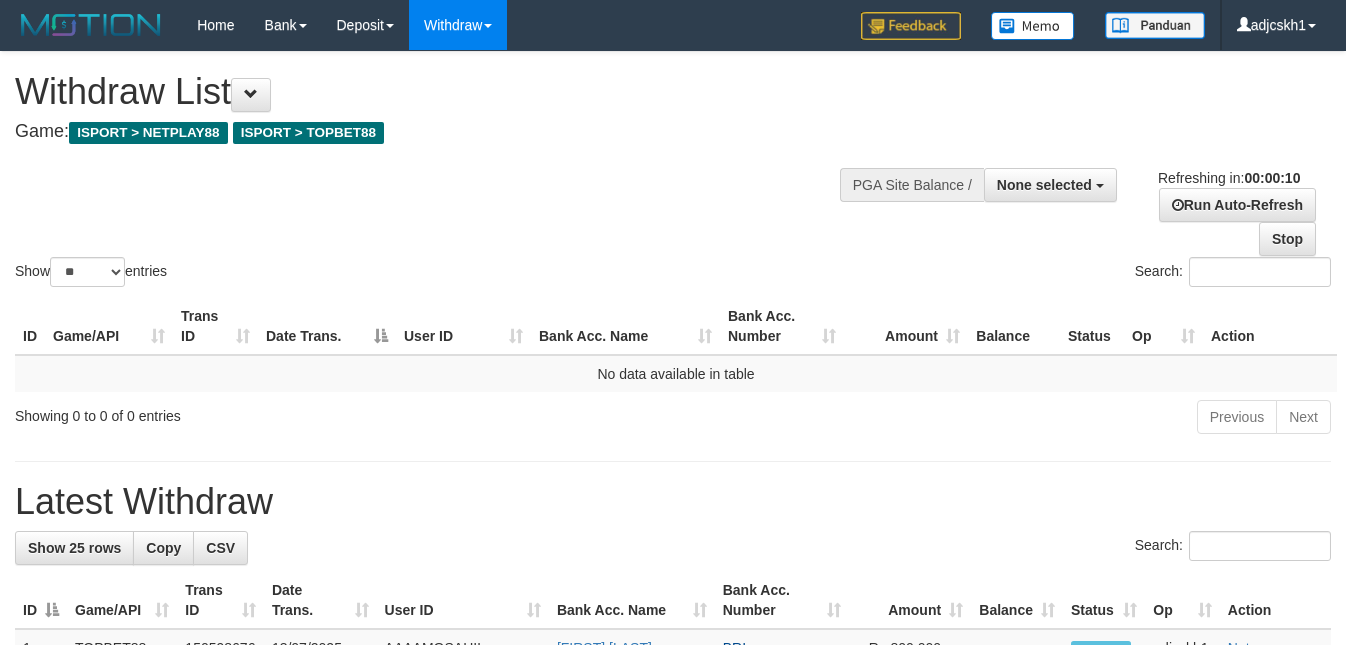 select 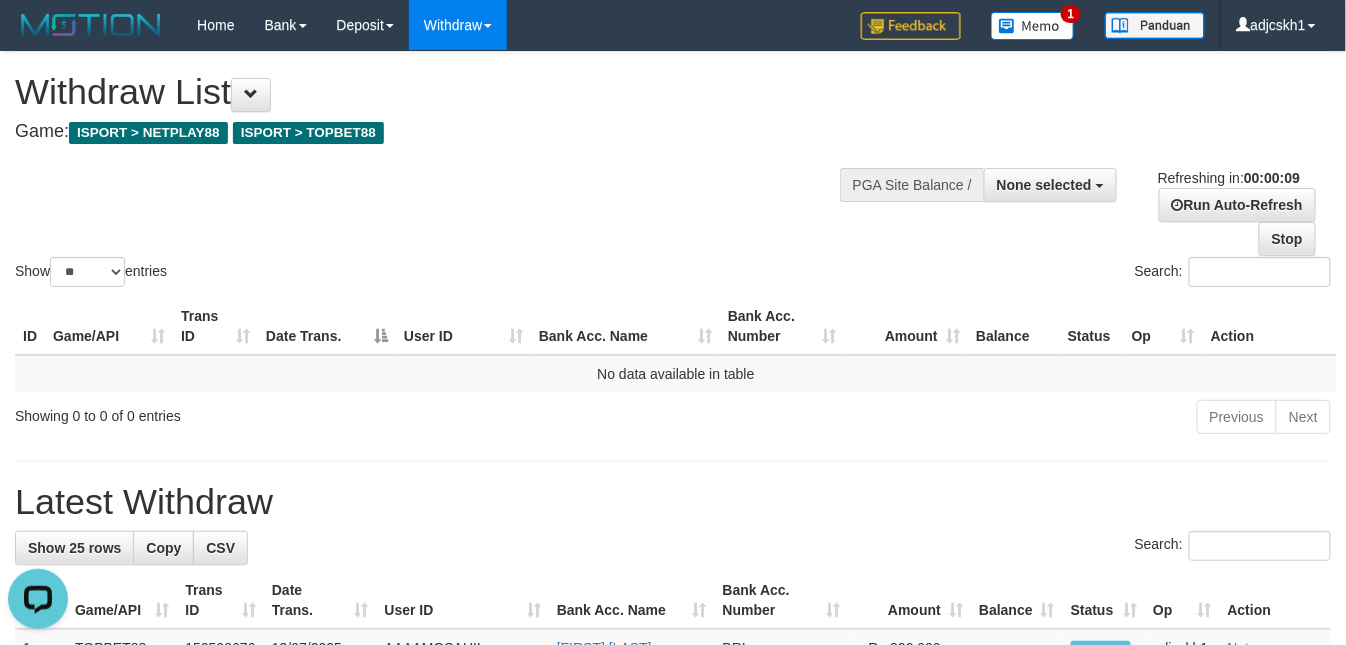 scroll, scrollTop: 0, scrollLeft: 0, axis: both 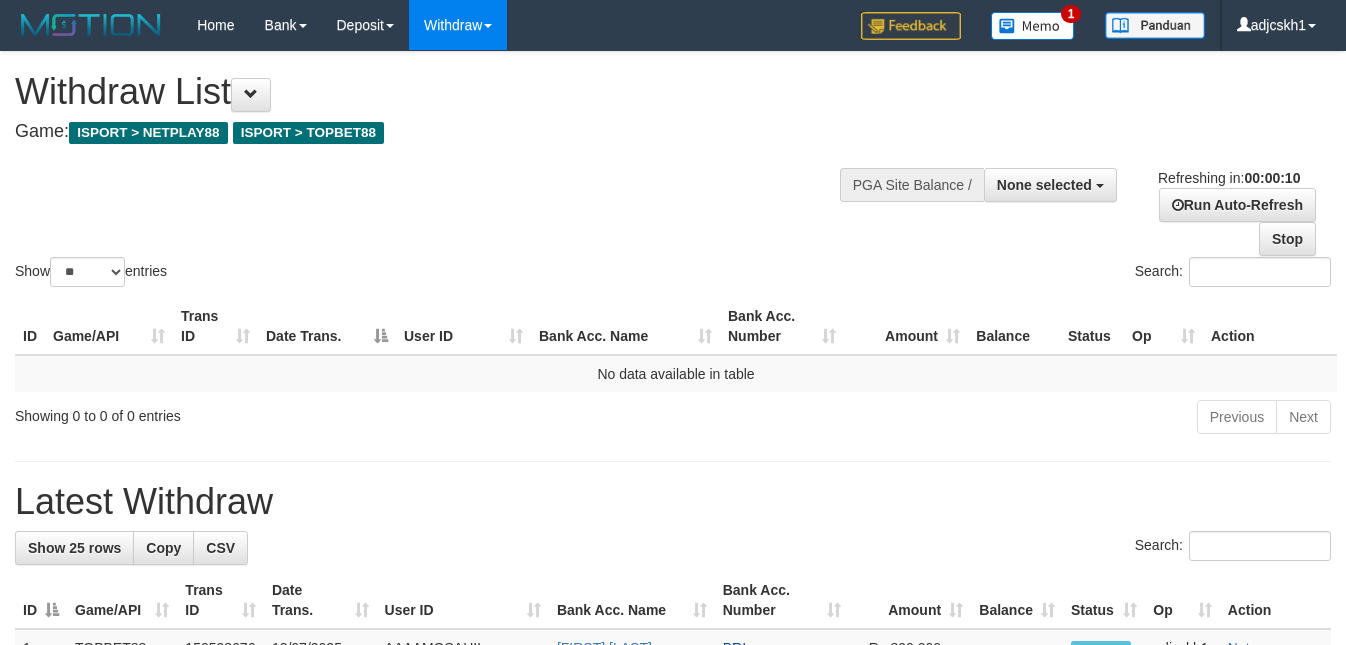 select 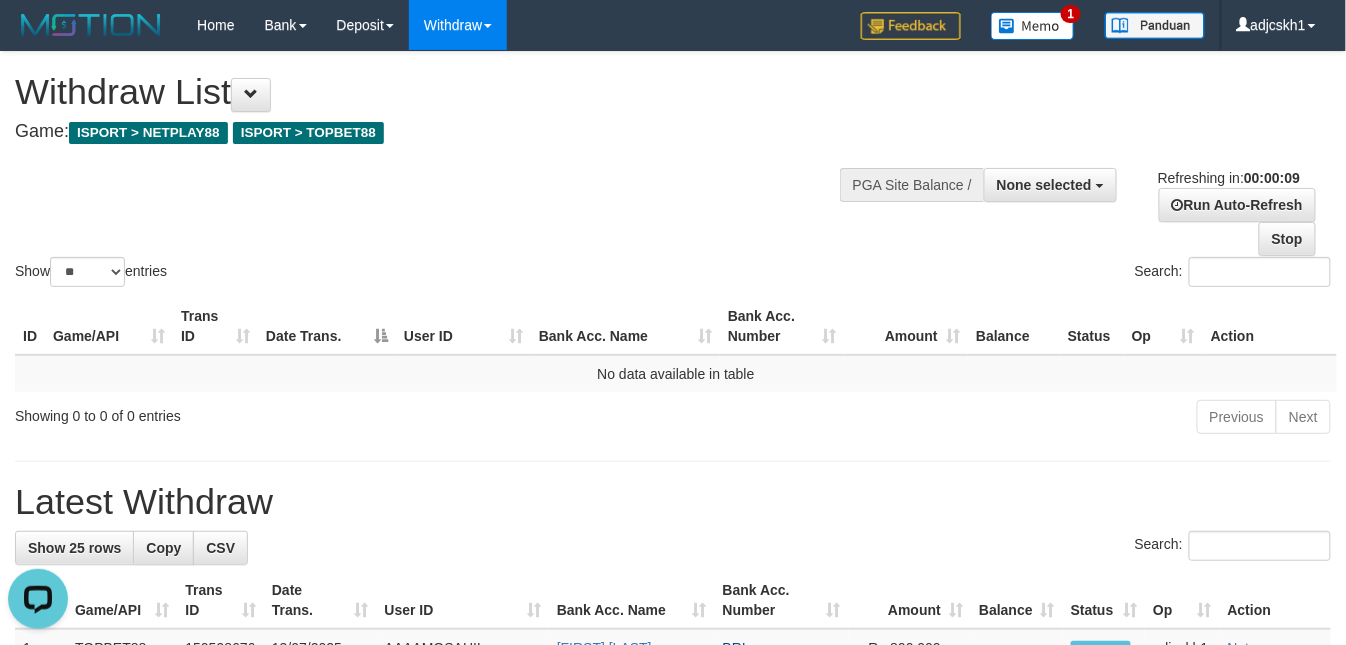 scroll, scrollTop: 0, scrollLeft: 0, axis: both 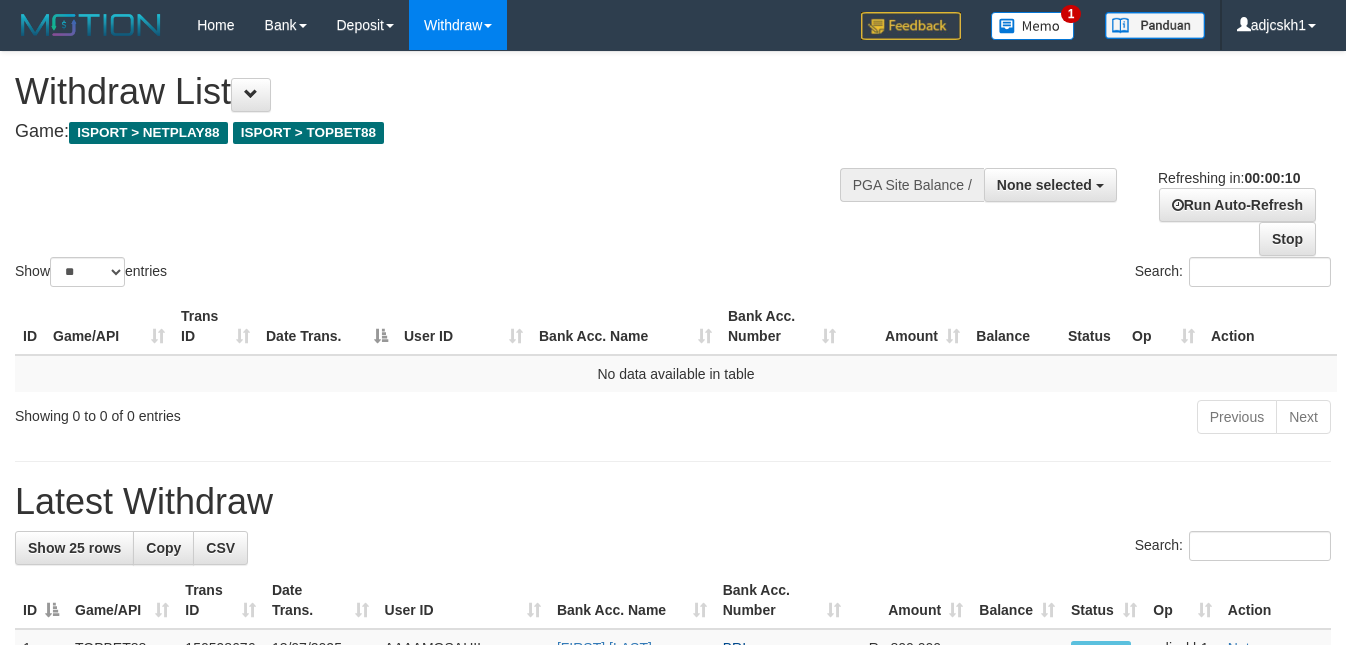 select 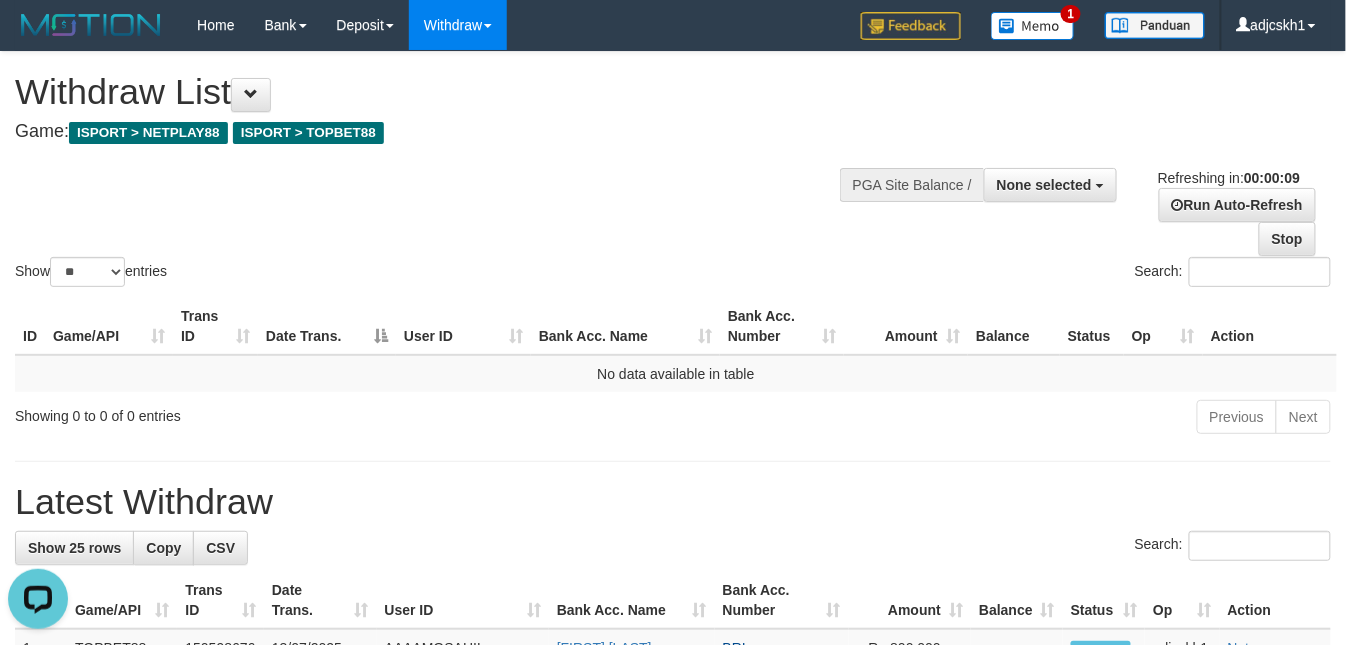 scroll, scrollTop: 0, scrollLeft: 0, axis: both 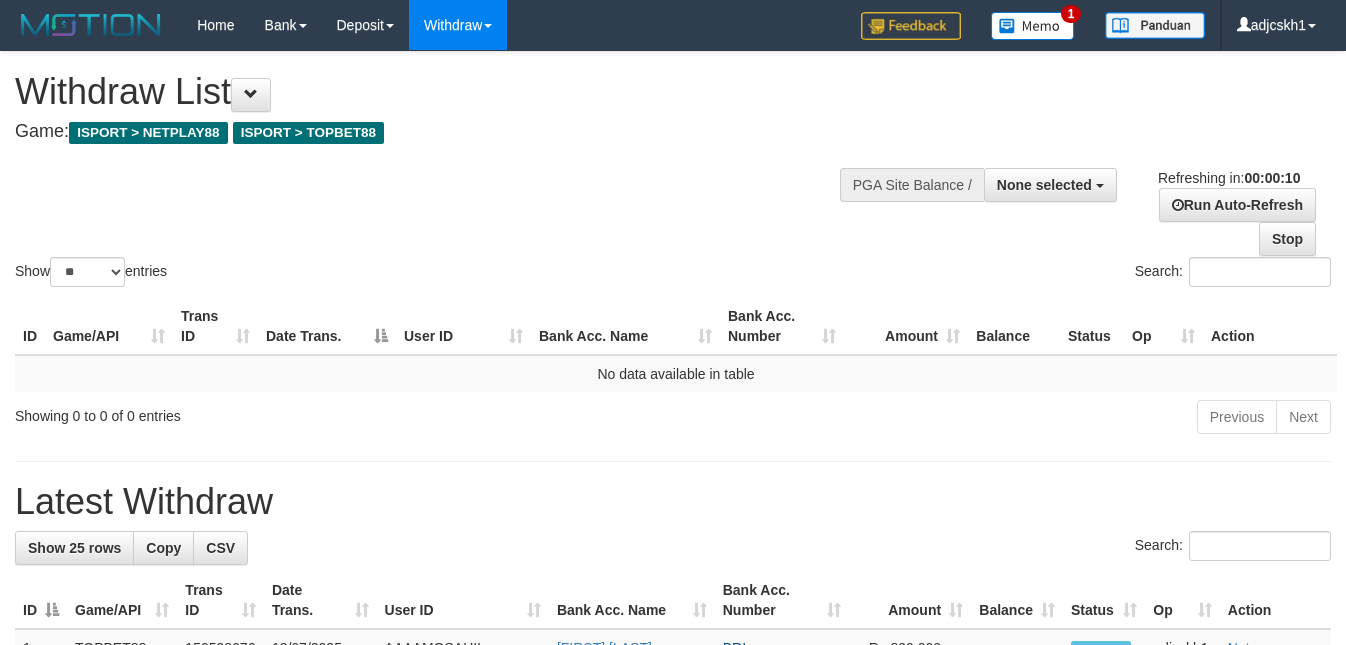 select 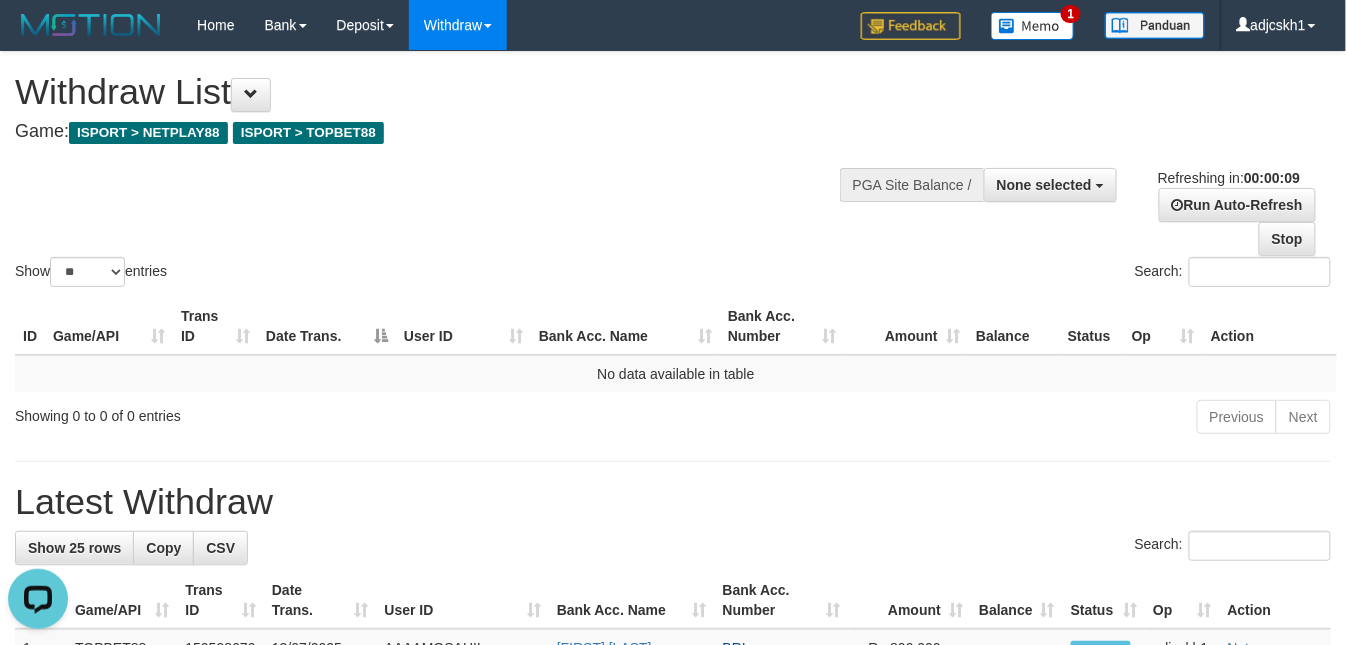 scroll, scrollTop: 0, scrollLeft: 0, axis: both 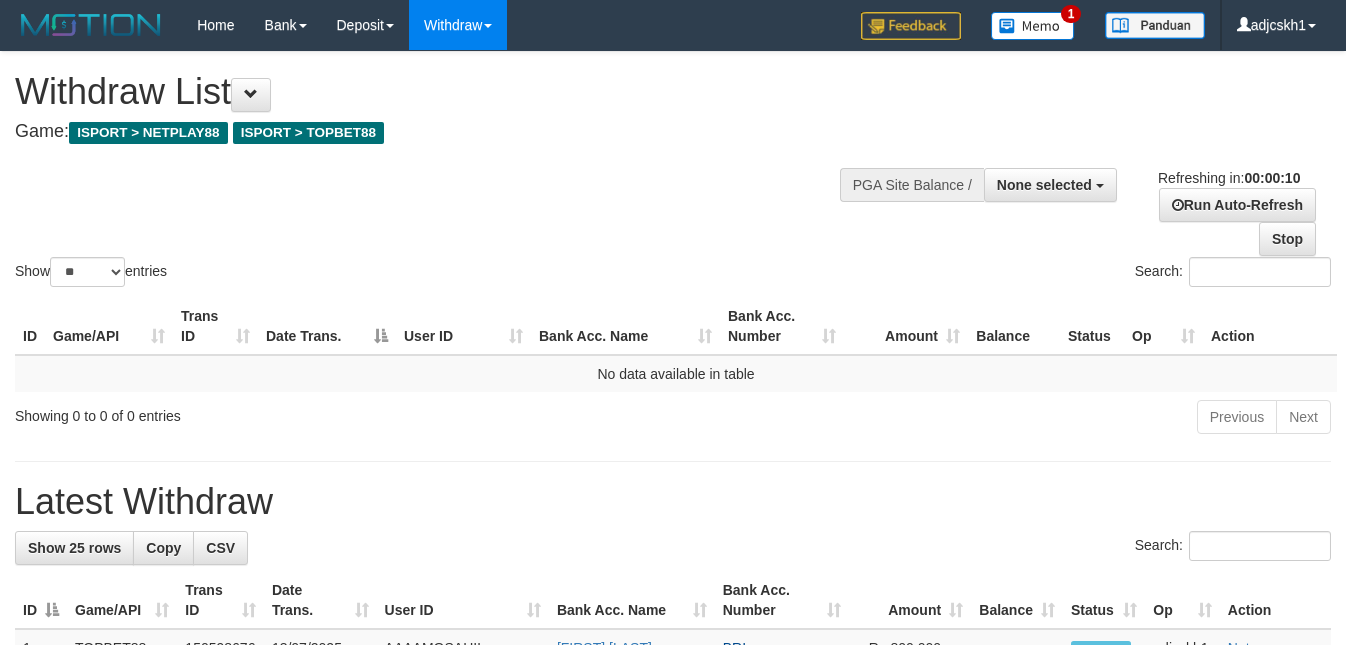 select 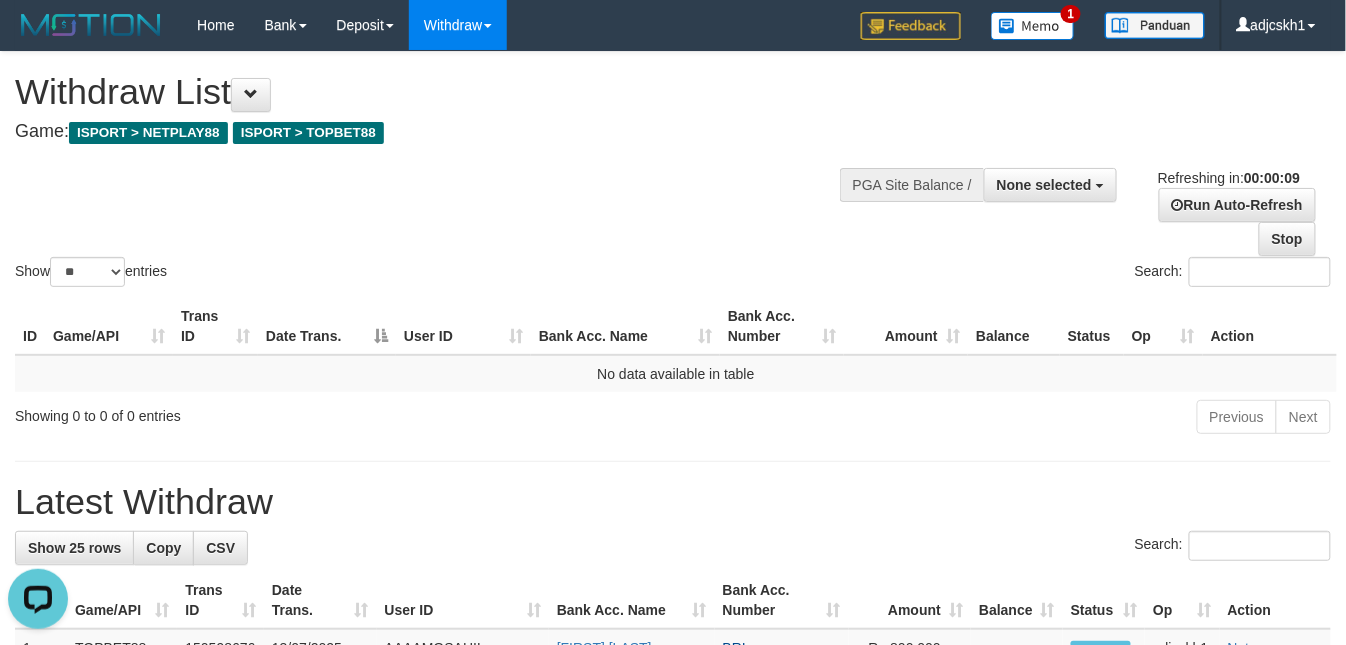 scroll, scrollTop: 0, scrollLeft: 0, axis: both 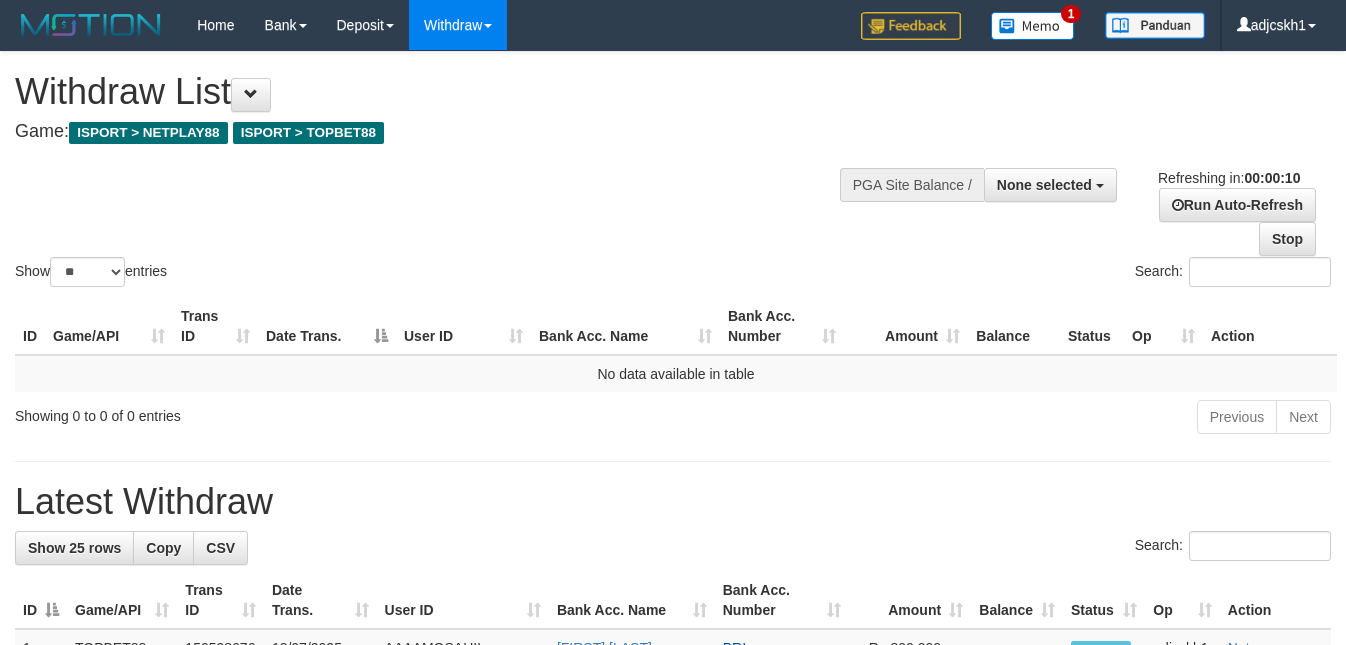select 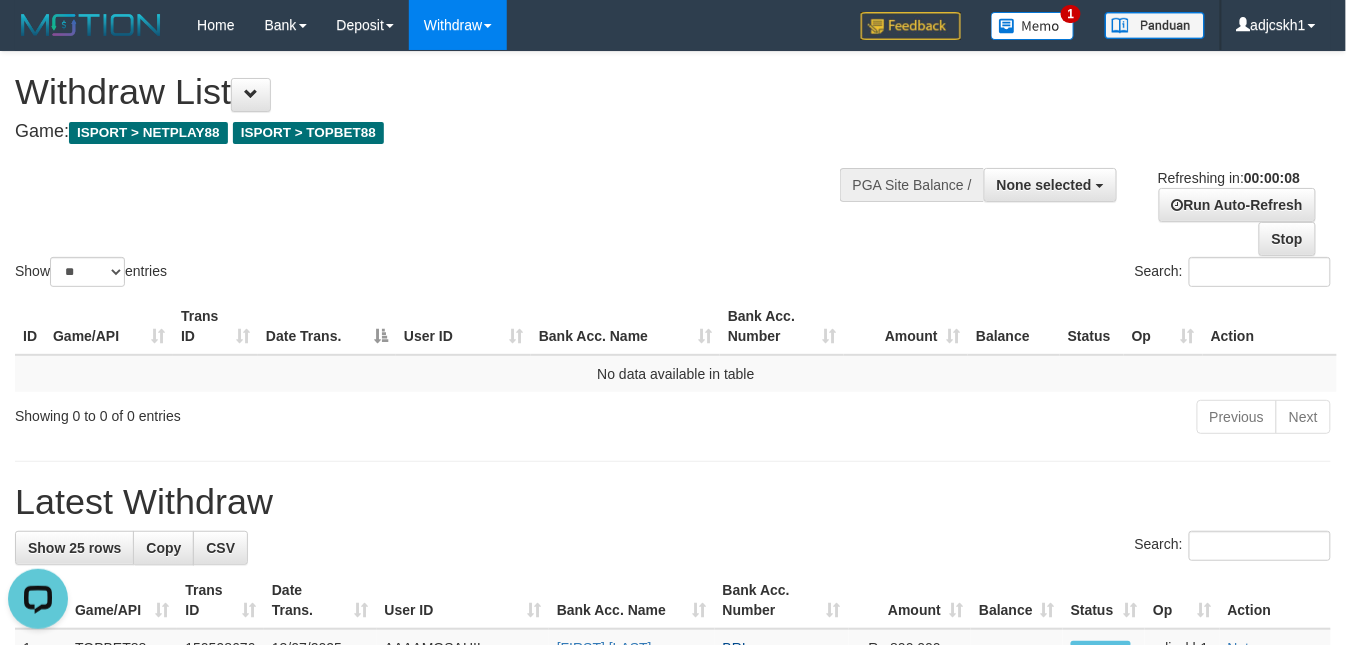 scroll, scrollTop: 0, scrollLeft: 0, axis: both 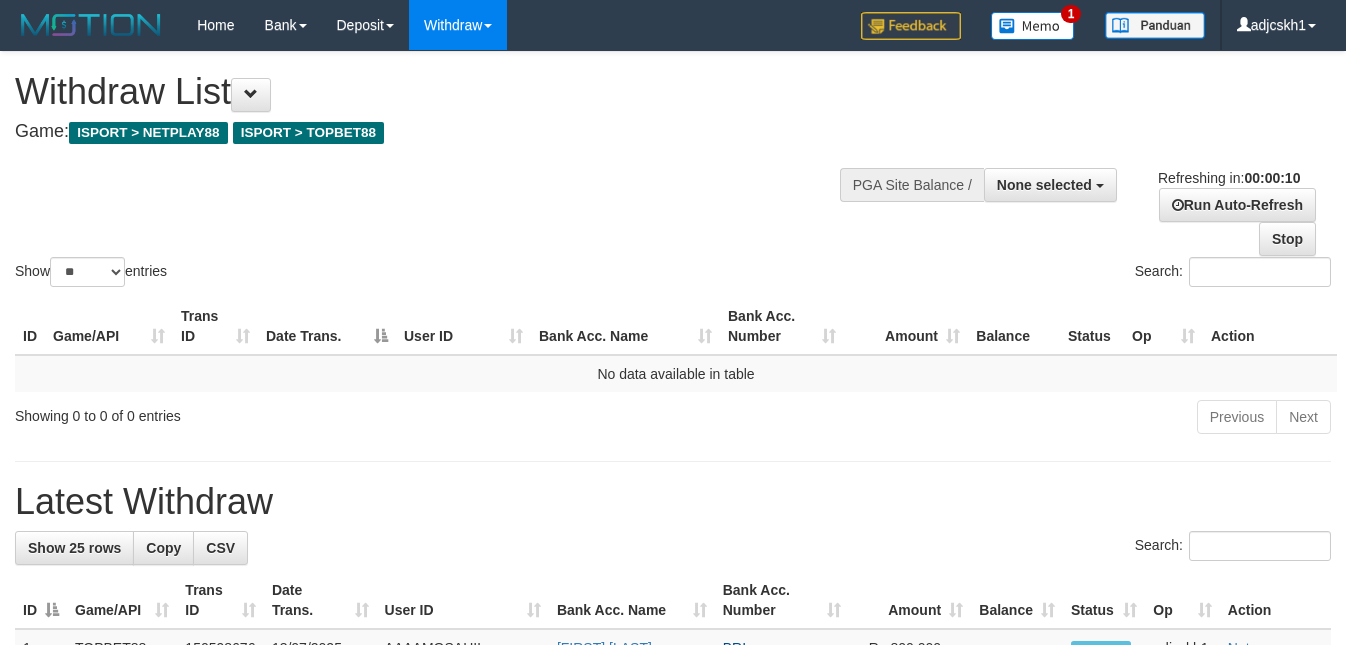 select 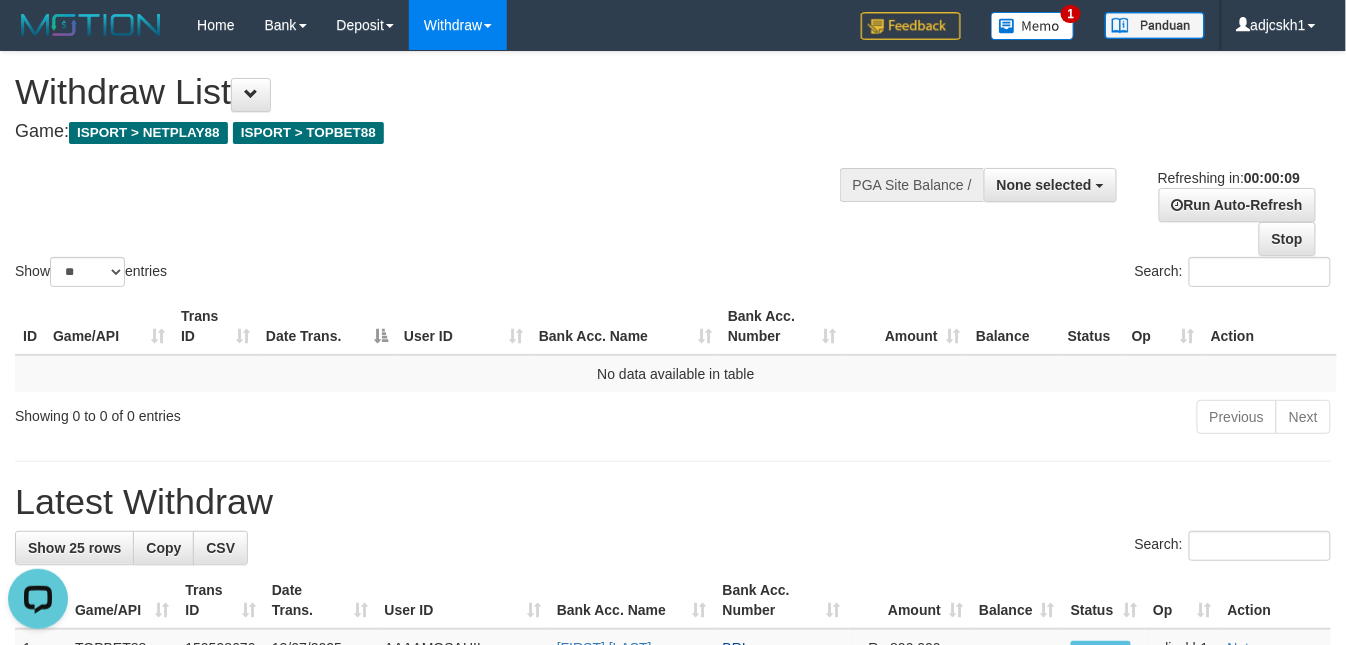 scroll, scrollTop: 0, scrollLeft: 0, axis: both 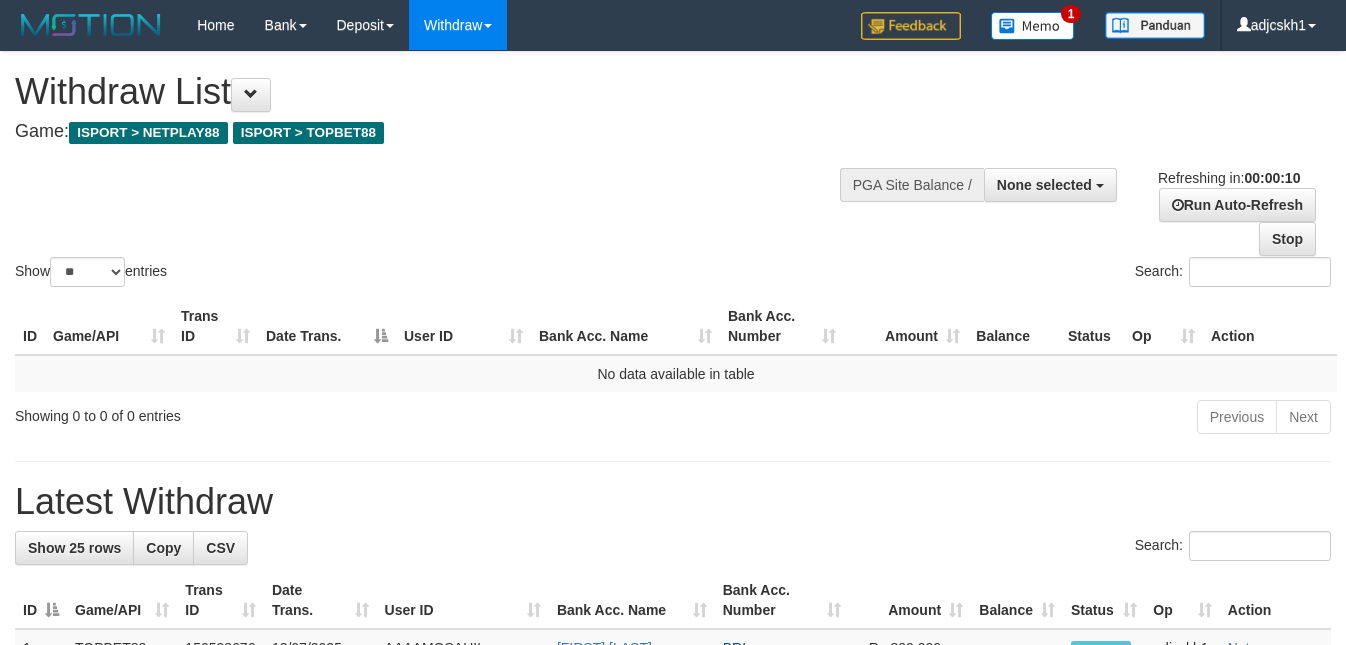 select 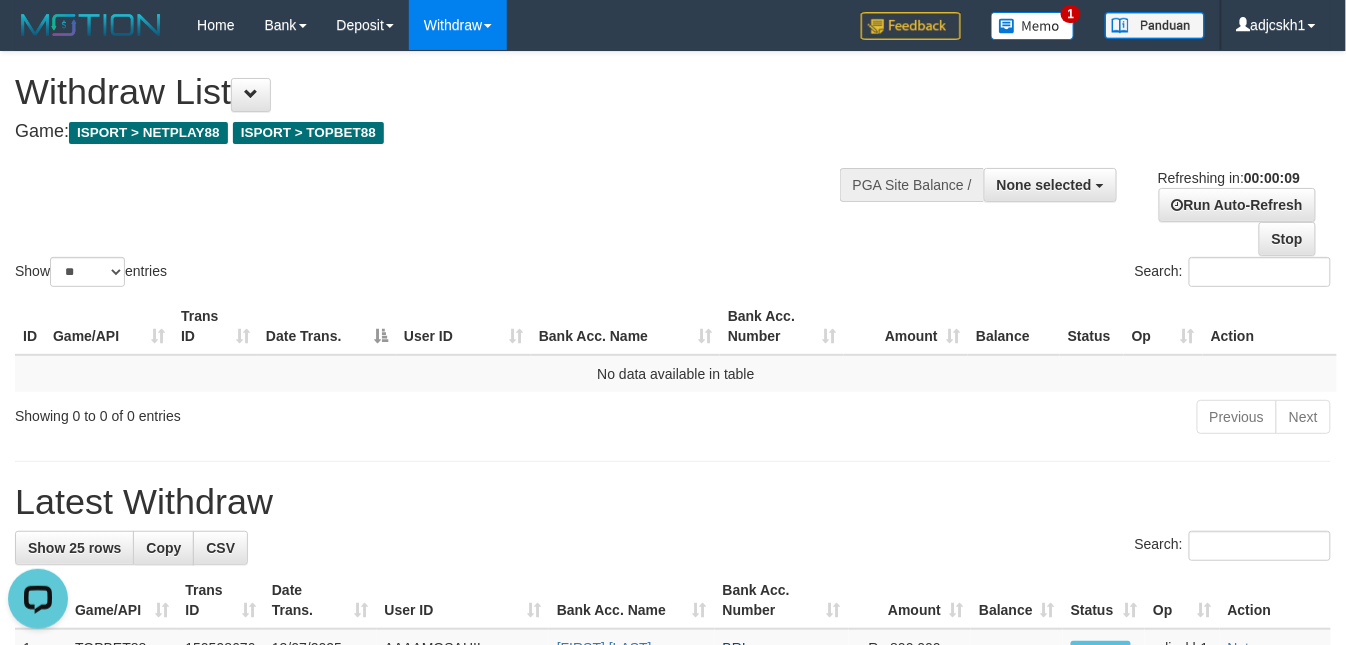 scroll, scrollTop: 0, scrollLeft: 0, axis: both 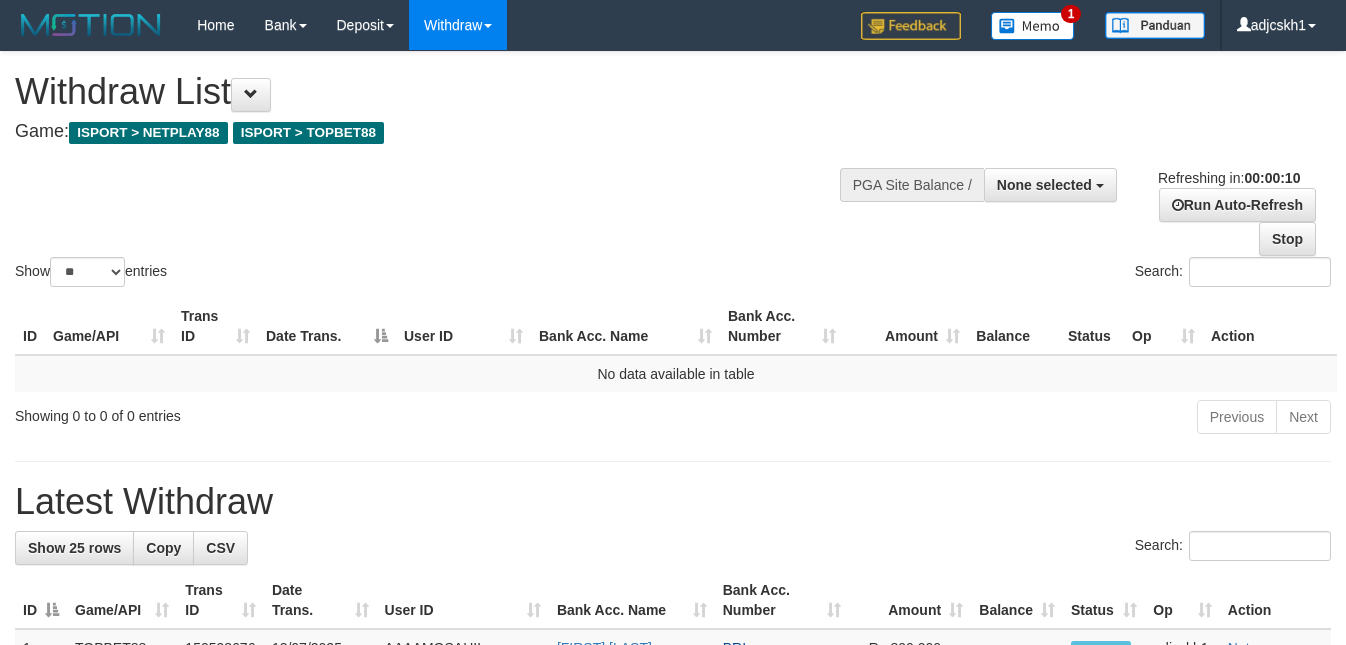 select 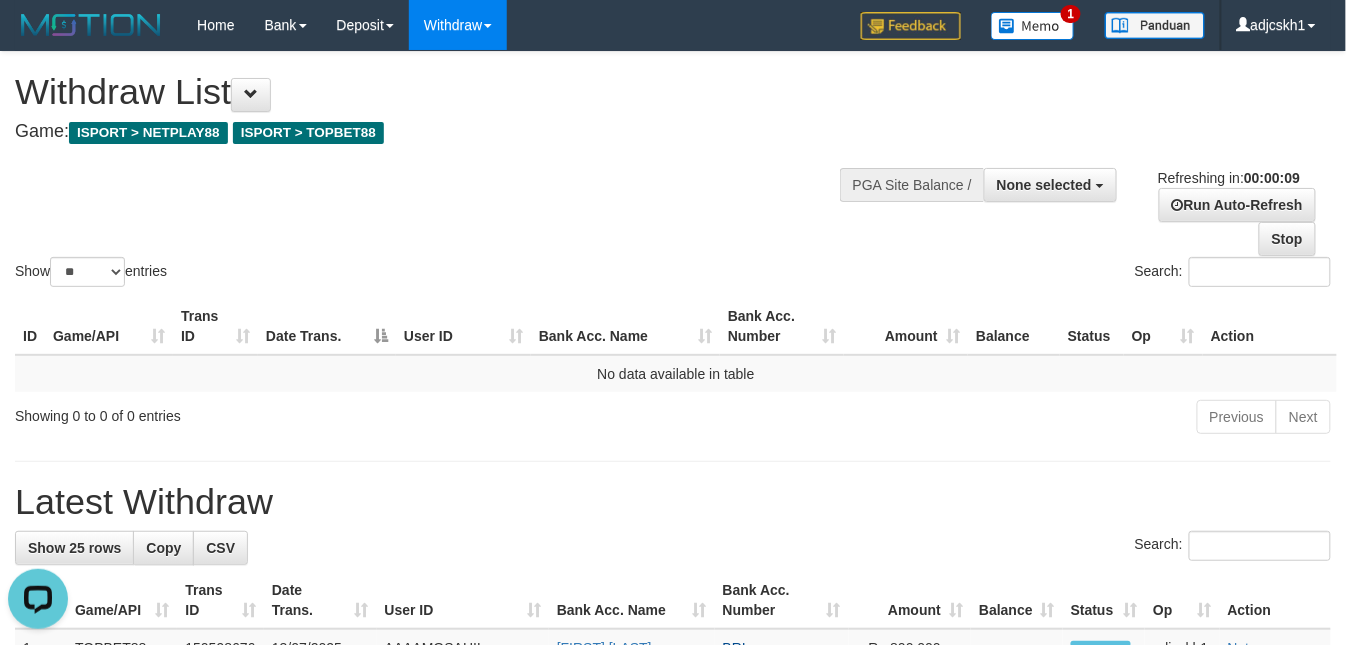 scroll, scrollTop: 0, scrollLeft: 0, axis: both 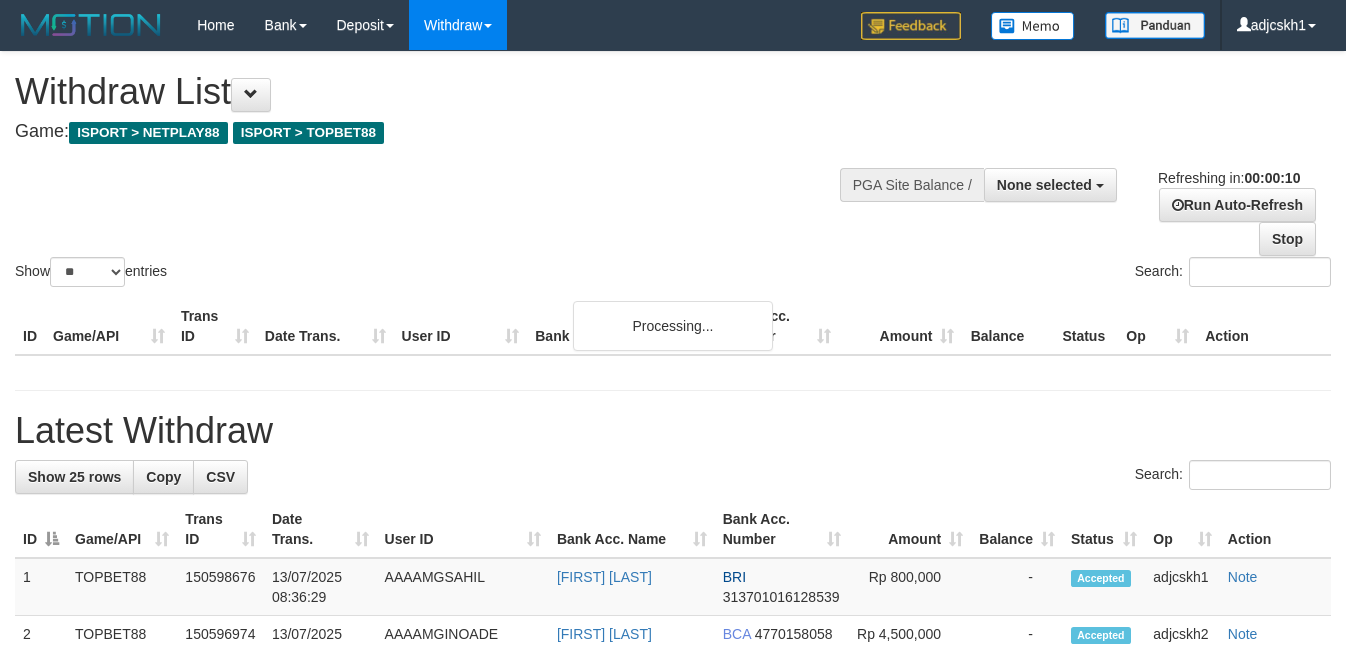 select 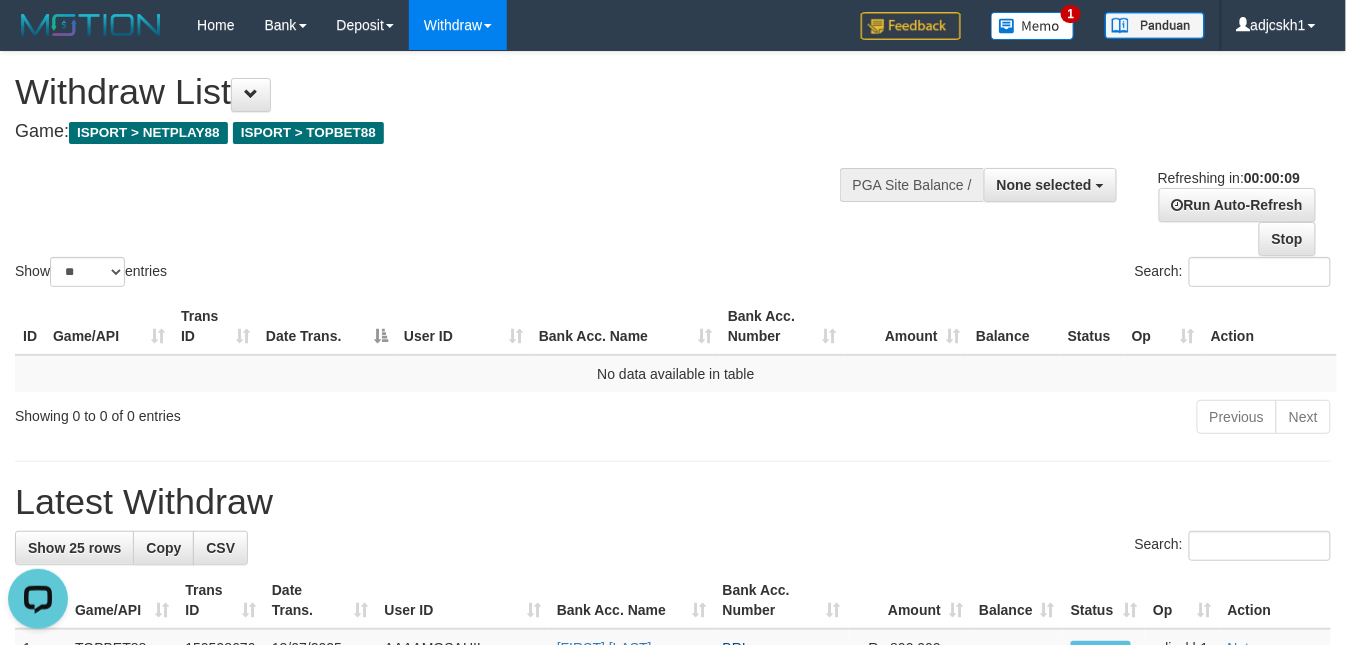 scroll, scrollTop: 0, scrollLeft: 0, axis: both 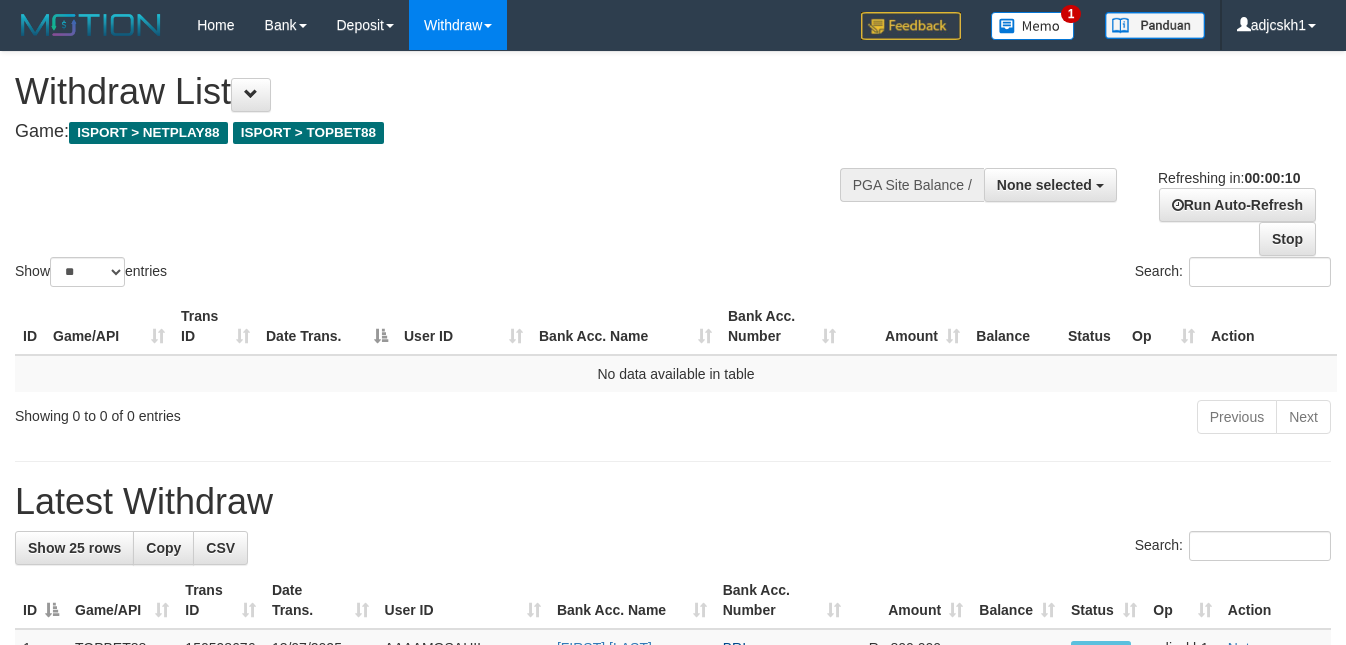 select 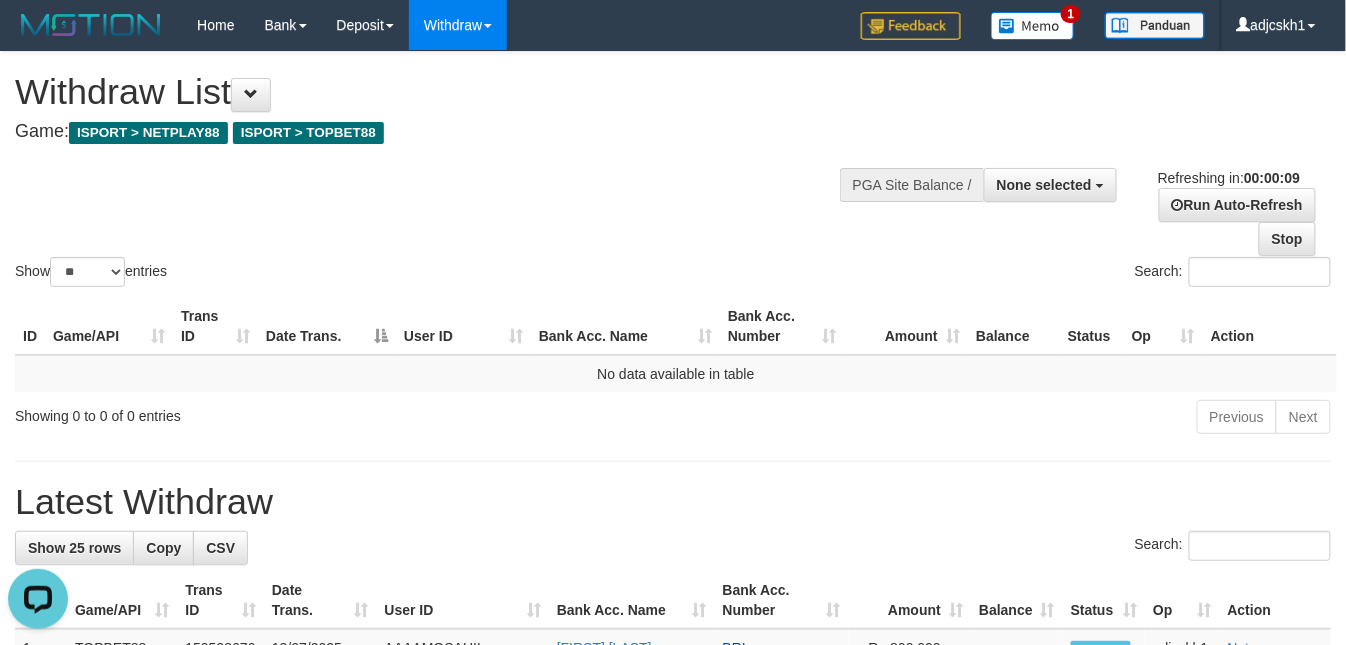 scroll, scrollTop: 0, scrollLeft: 0, axis: both 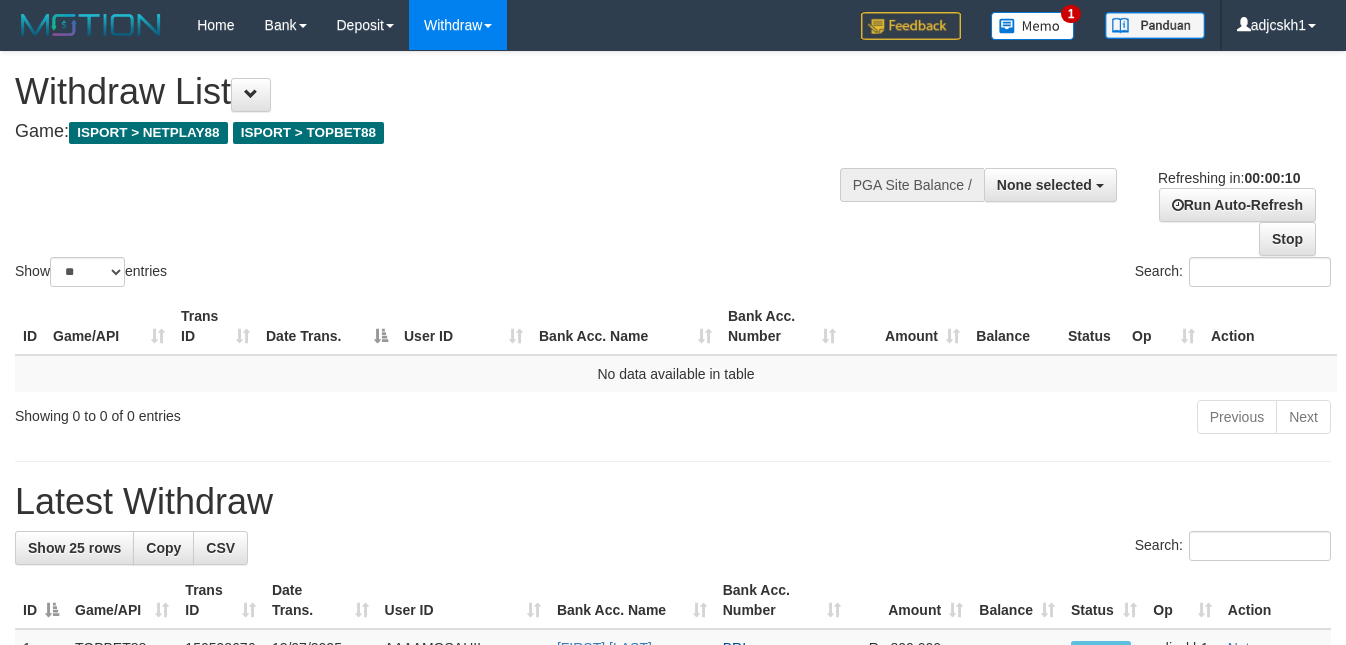 select 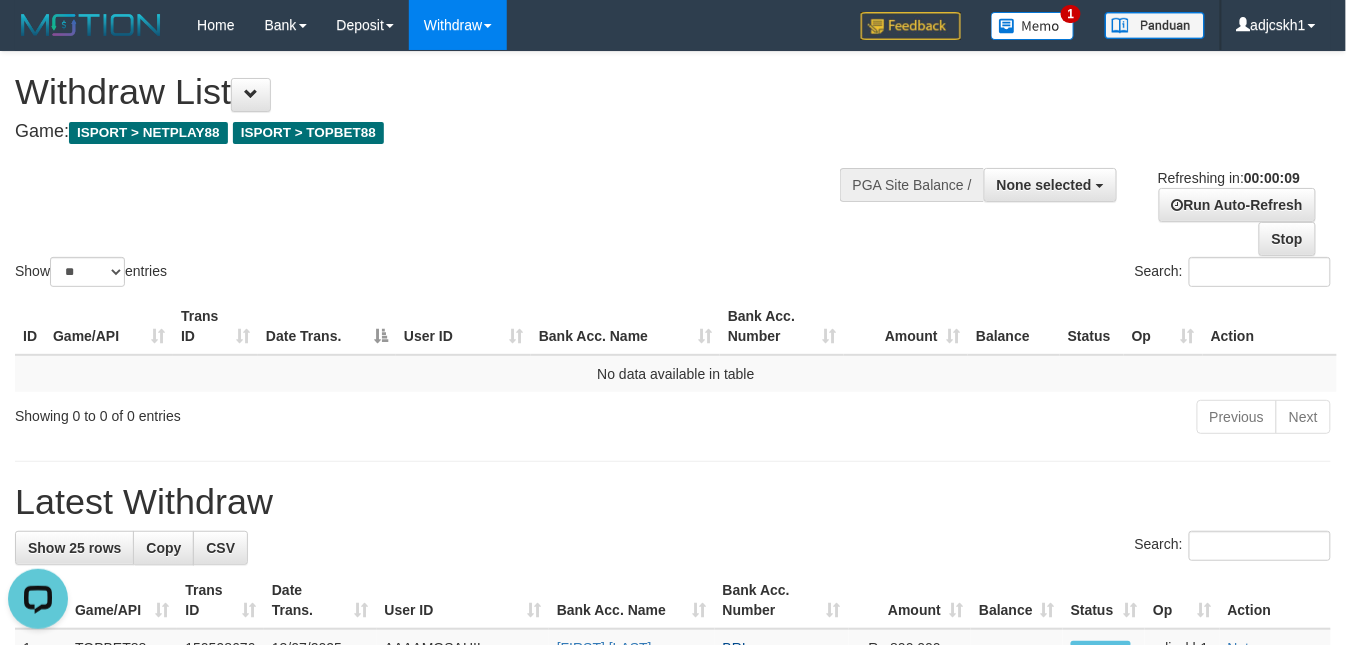 scroll, scrollTop: 0, scrollLeft: 0, axis: both 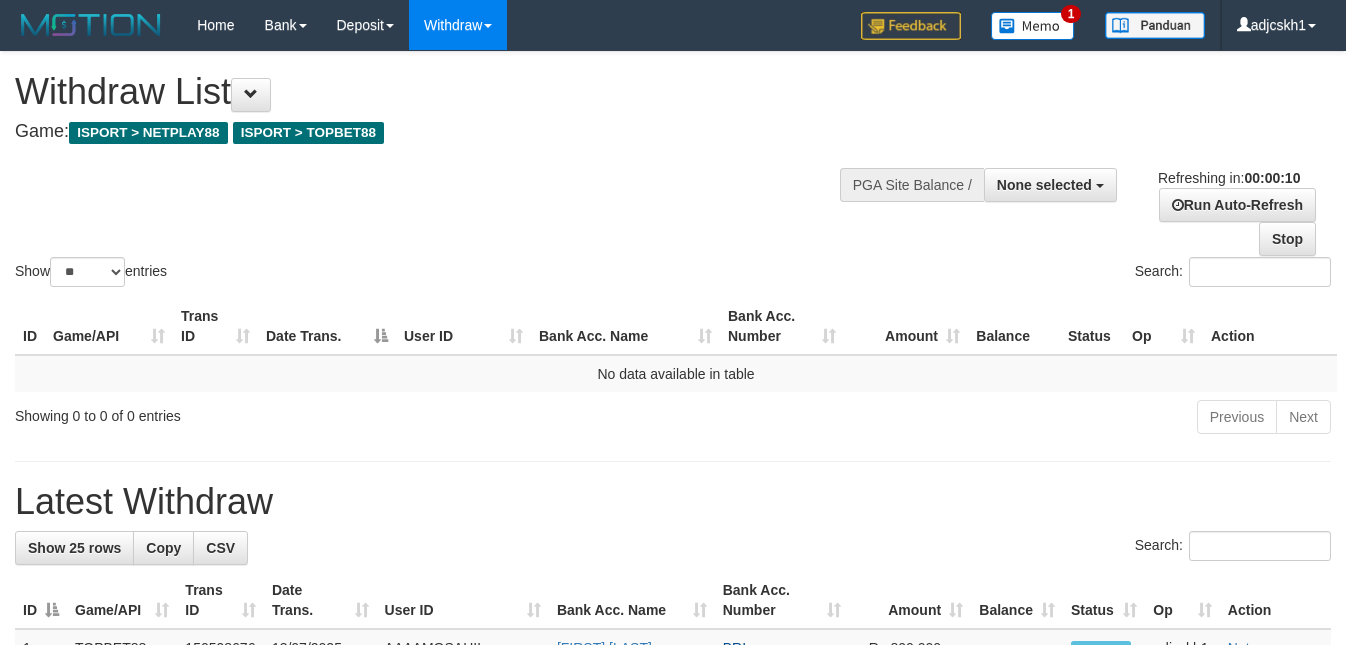 select 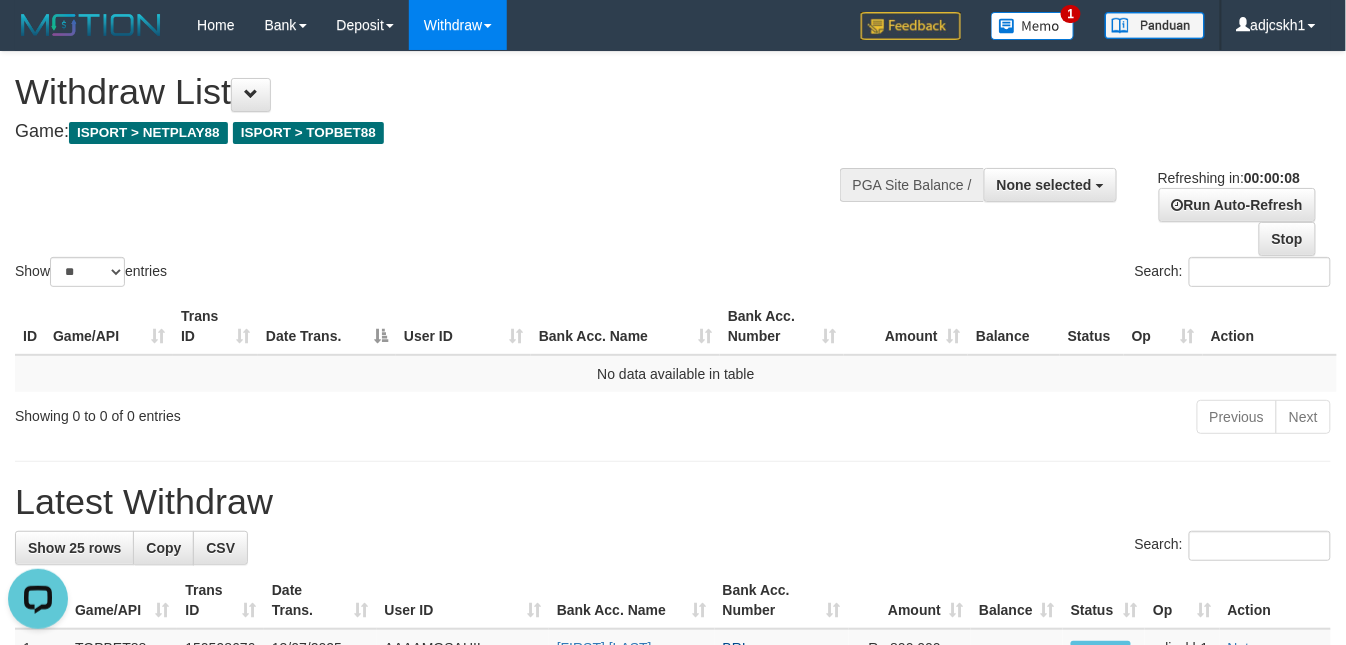 scroll, scrollTop: 0, scrollLeft: 0, axis: both 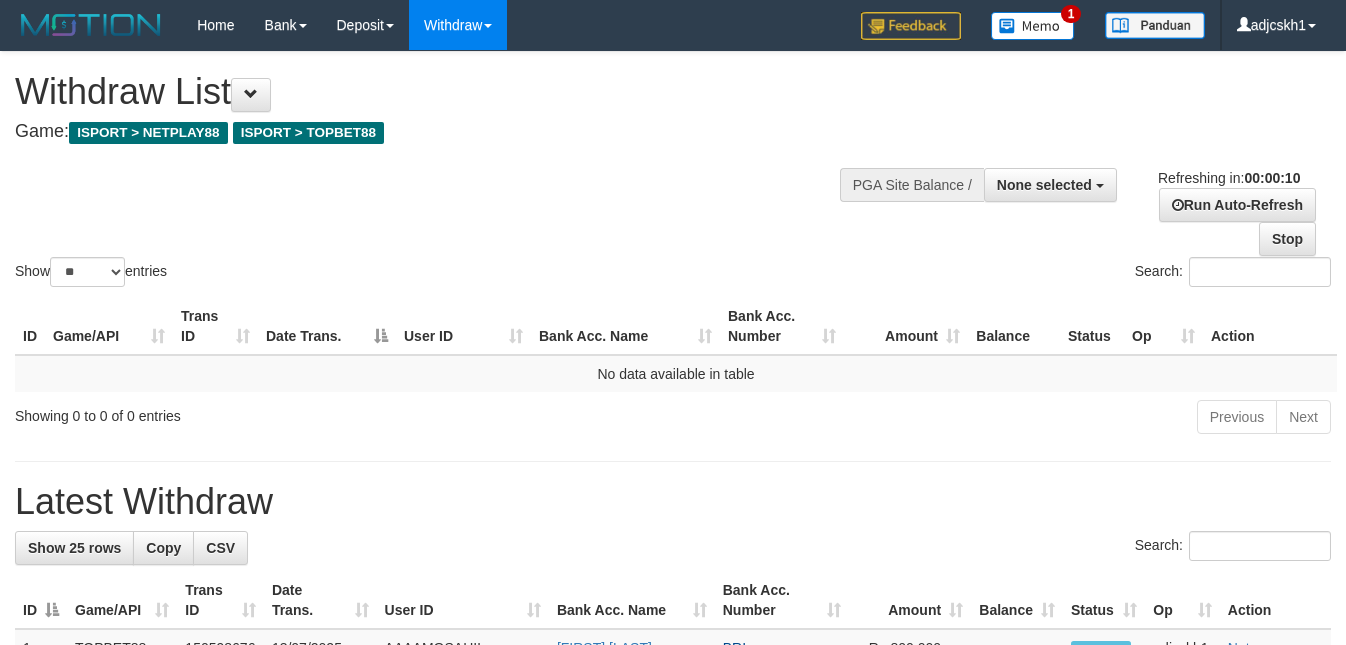 select 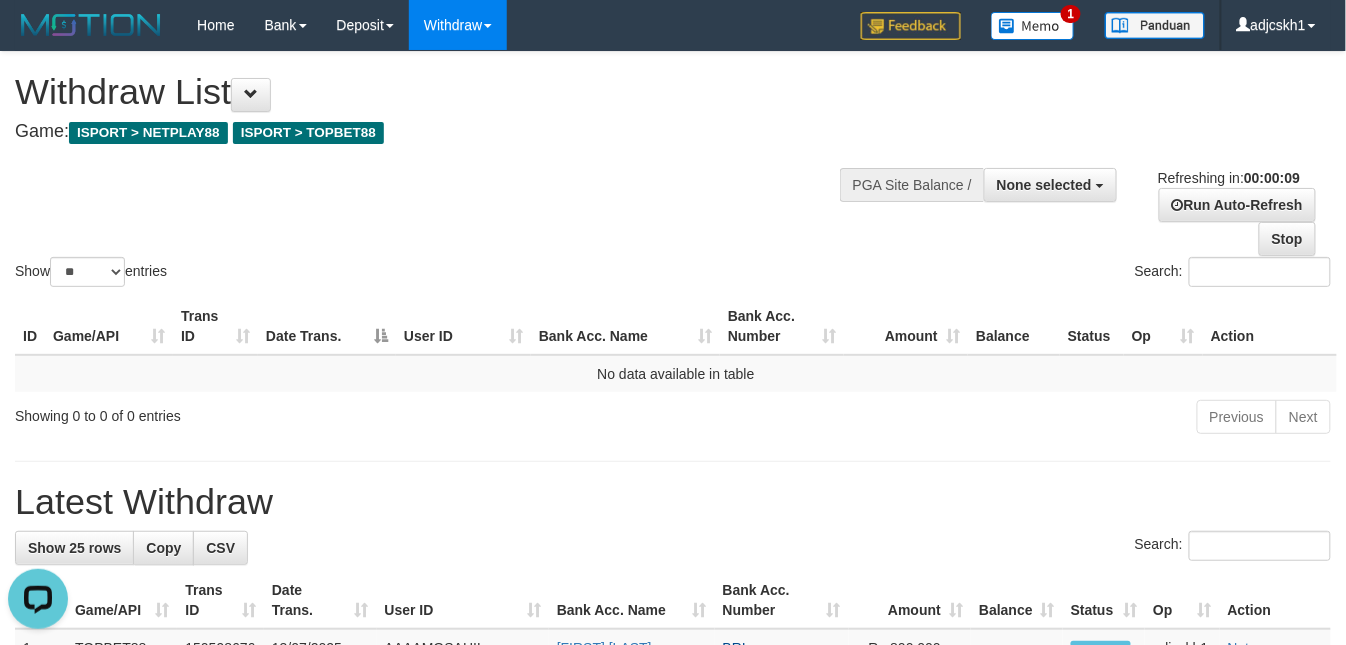 scroll, scrollTop: 0, scrollLeft: 0, axis: both 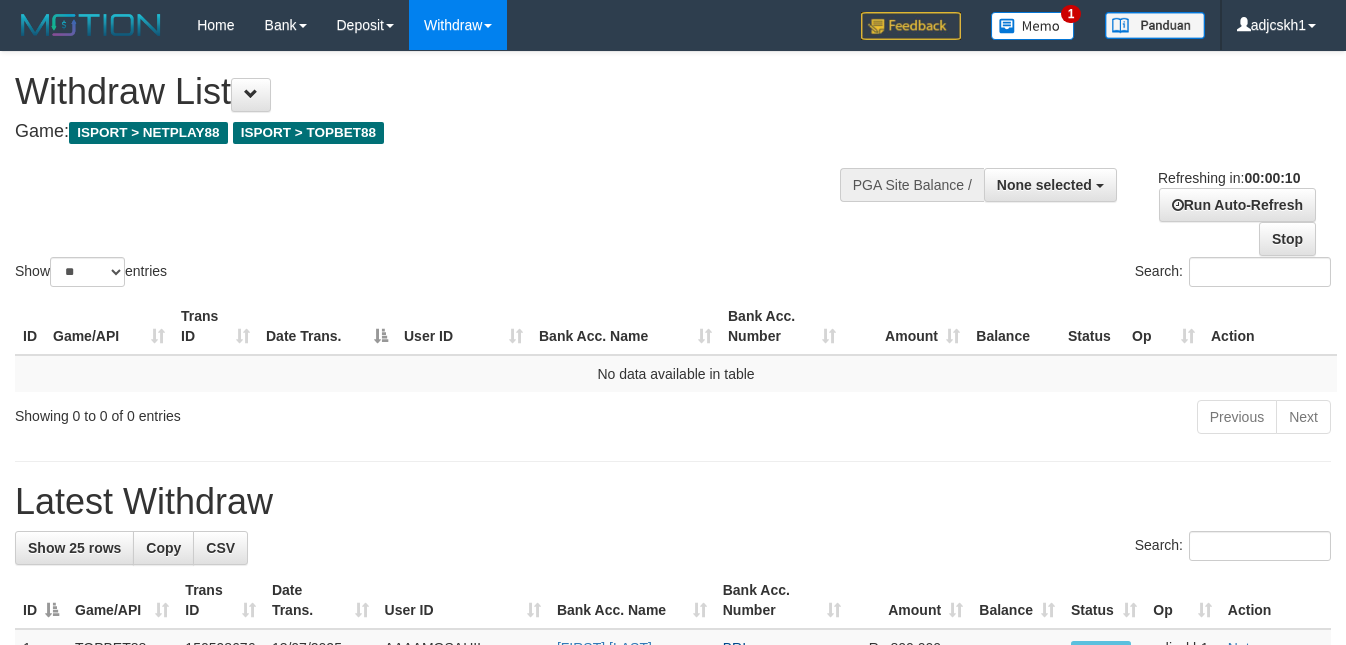 select 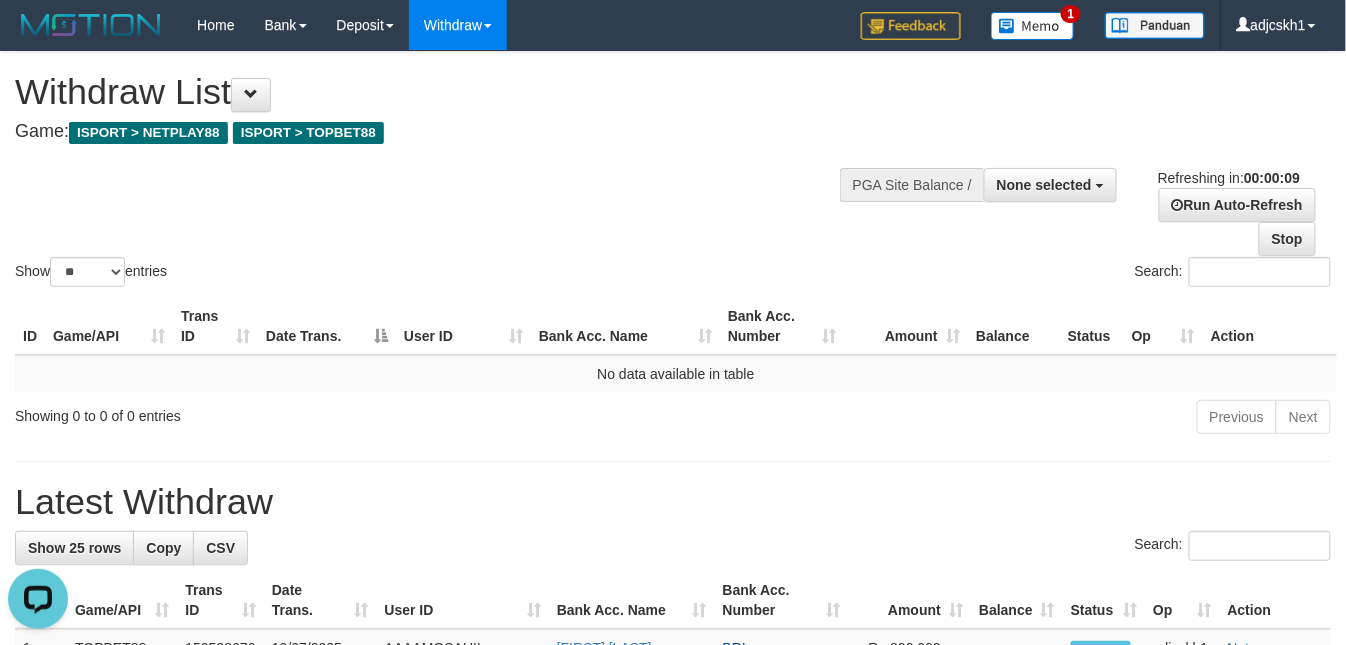 scroll, scrollTop: 0, scrollLeft: 0, axis: both 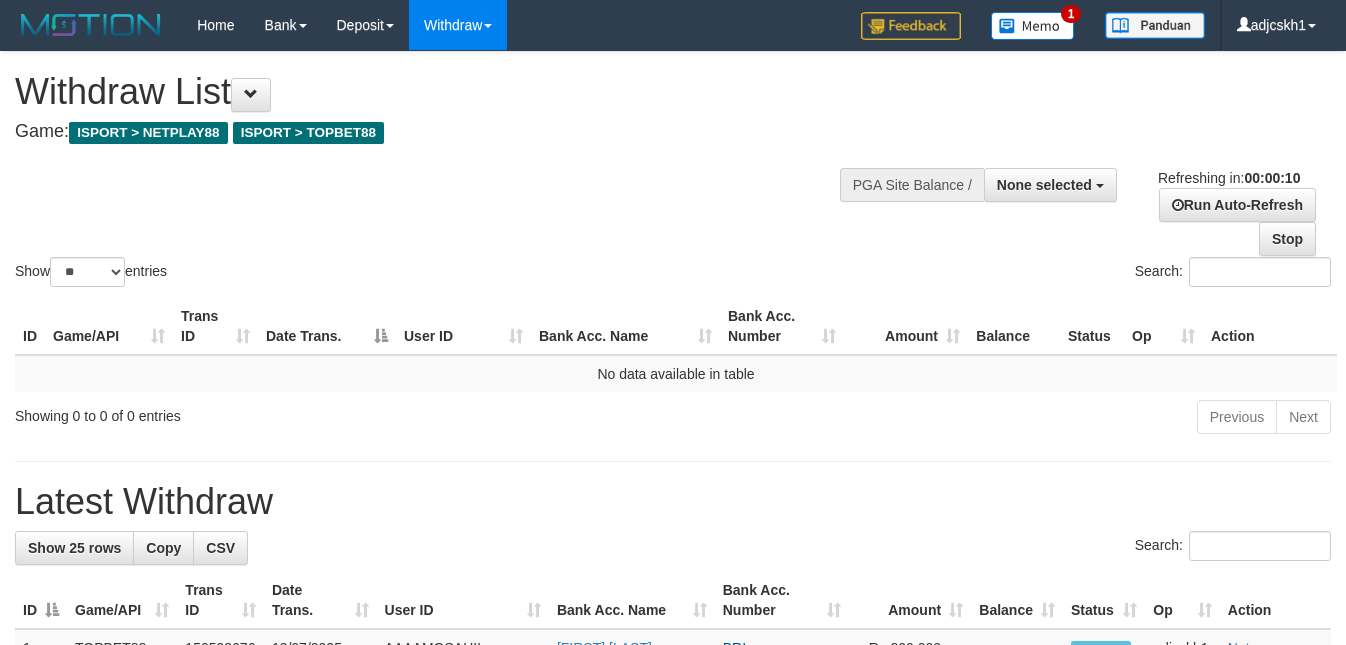 select 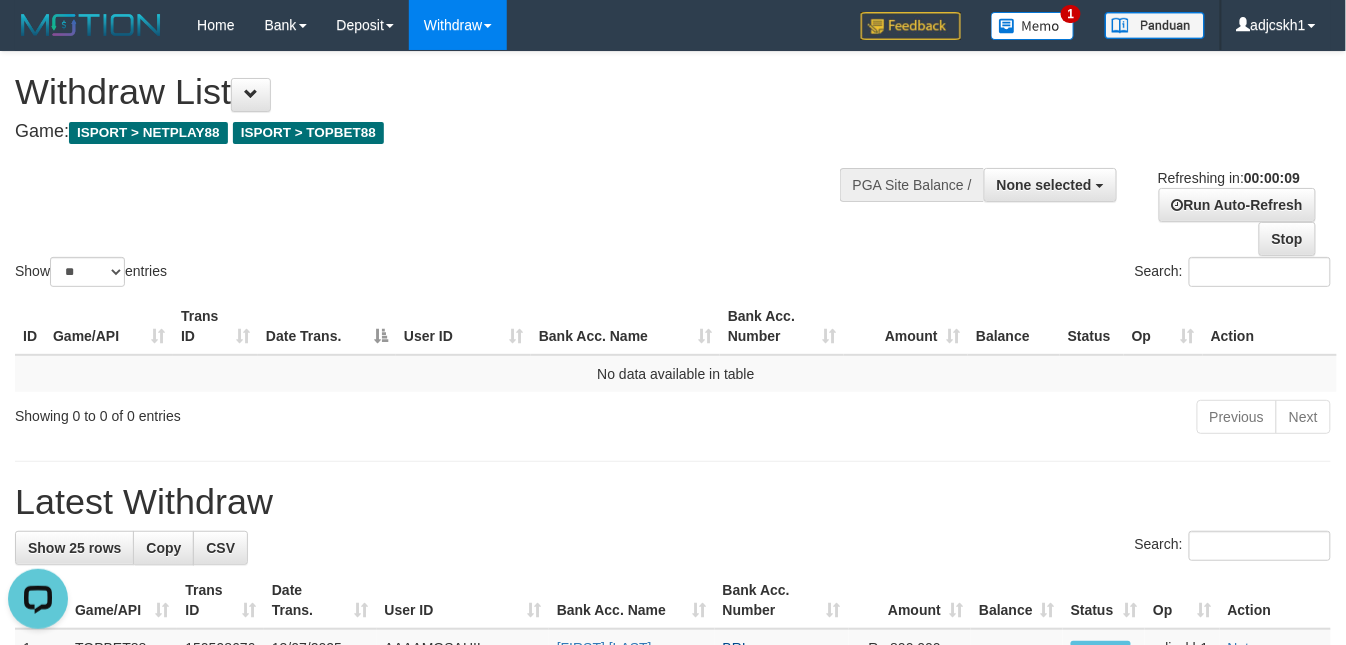 scroll, scrollTop: 0, scrollLeft: 0, axis: both 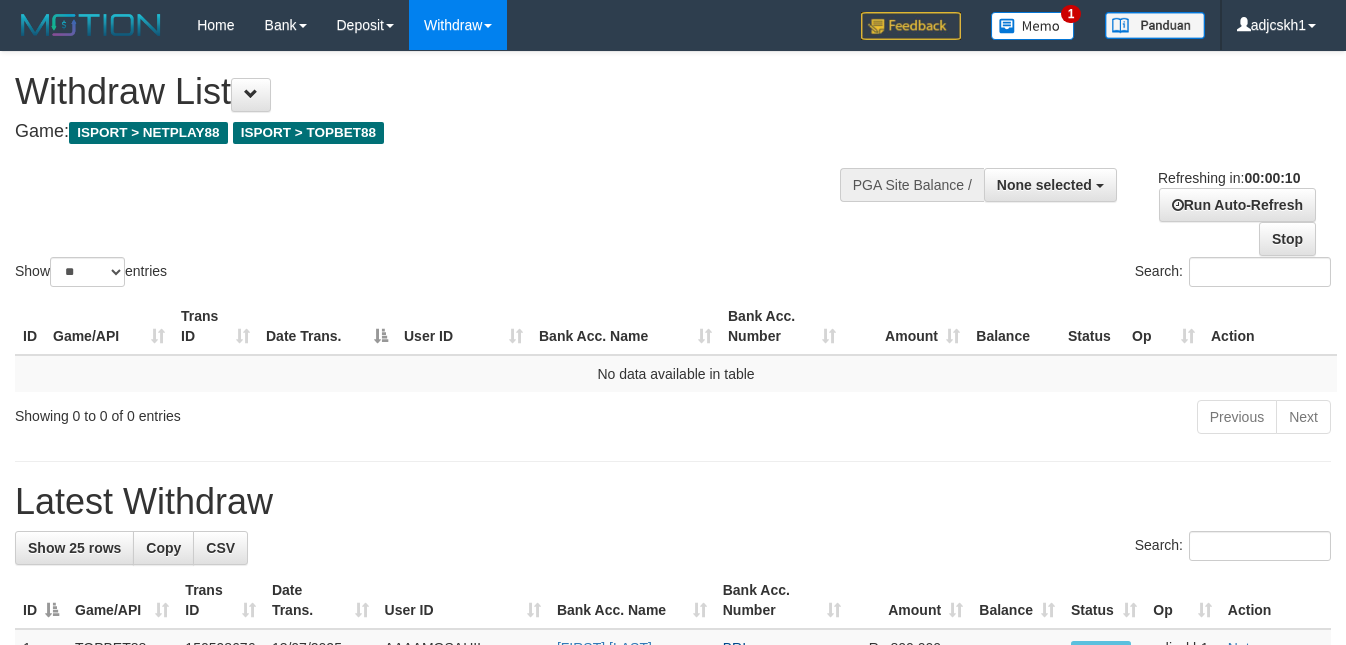 select 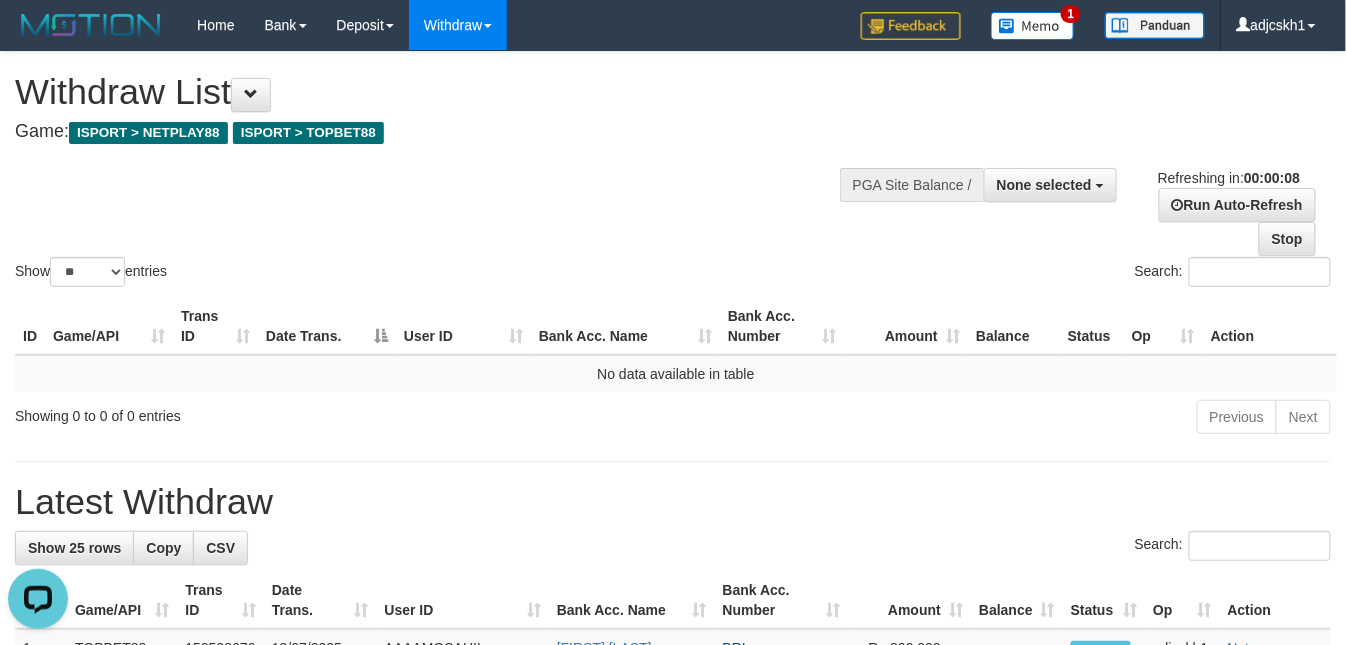 scroll, scrollTop: 0, scrollLeft: 0, axis: both 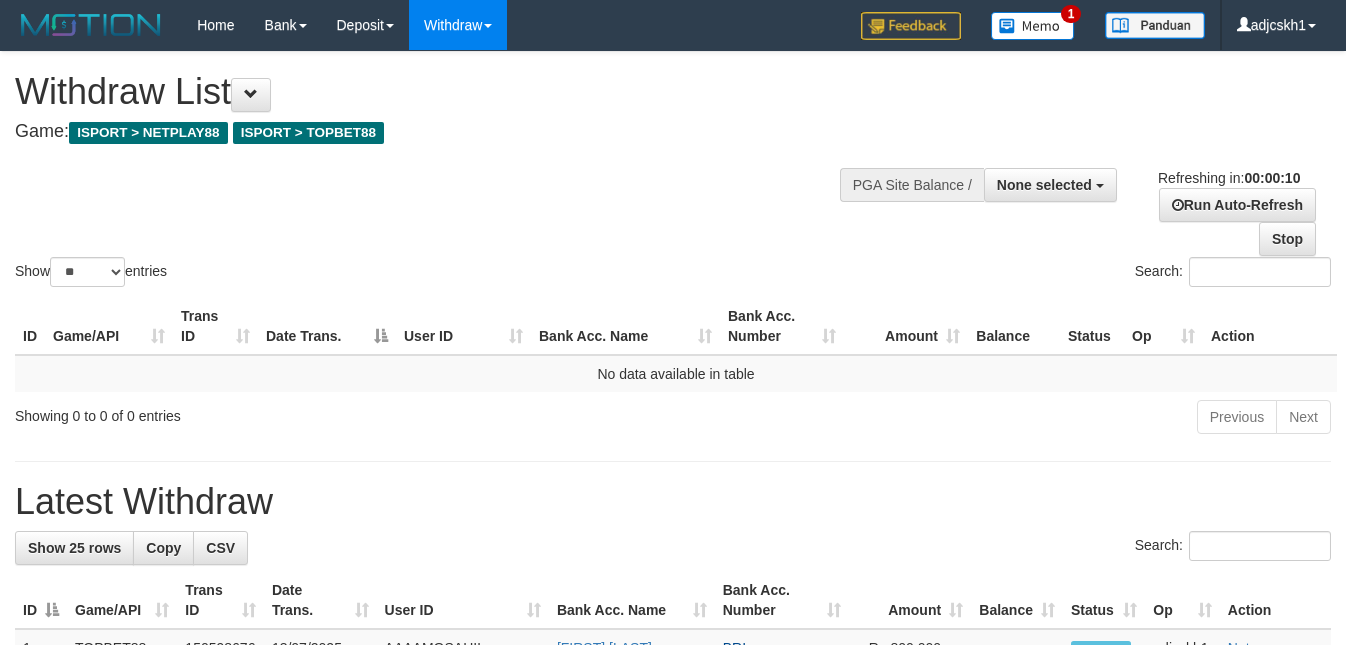 select 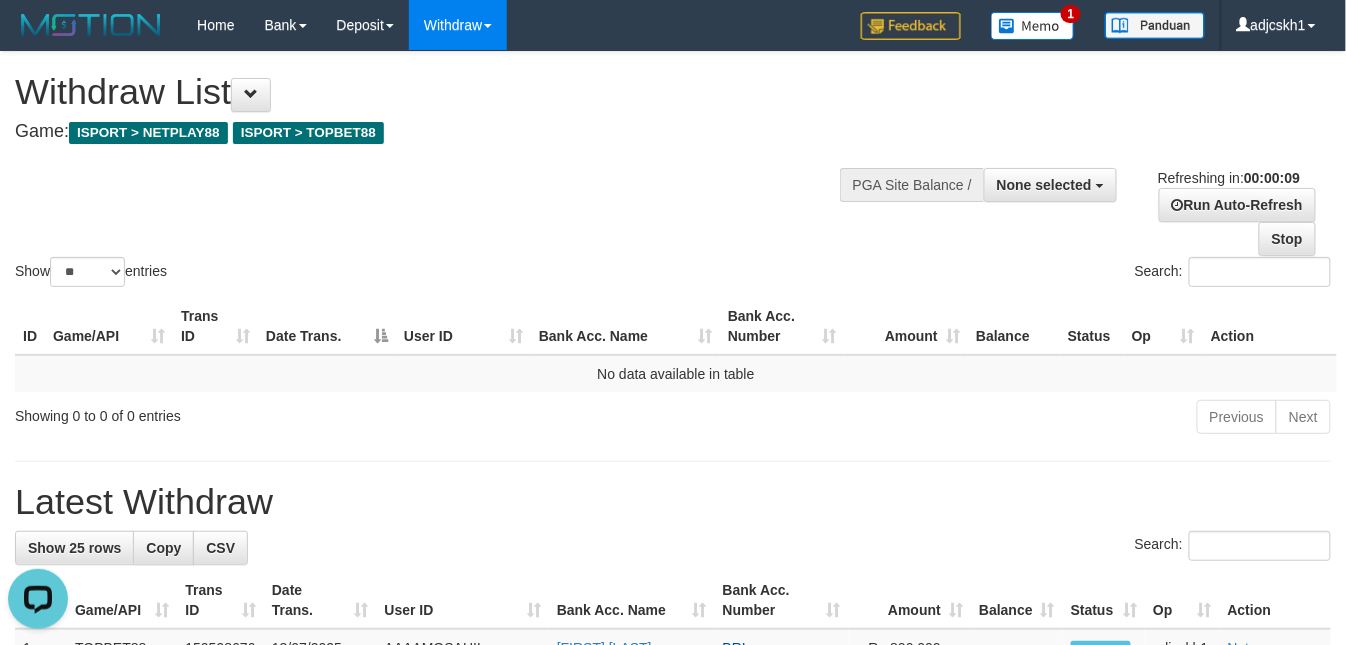 scroll, scrollTop: 0, scrollLeft: 0, axis: both 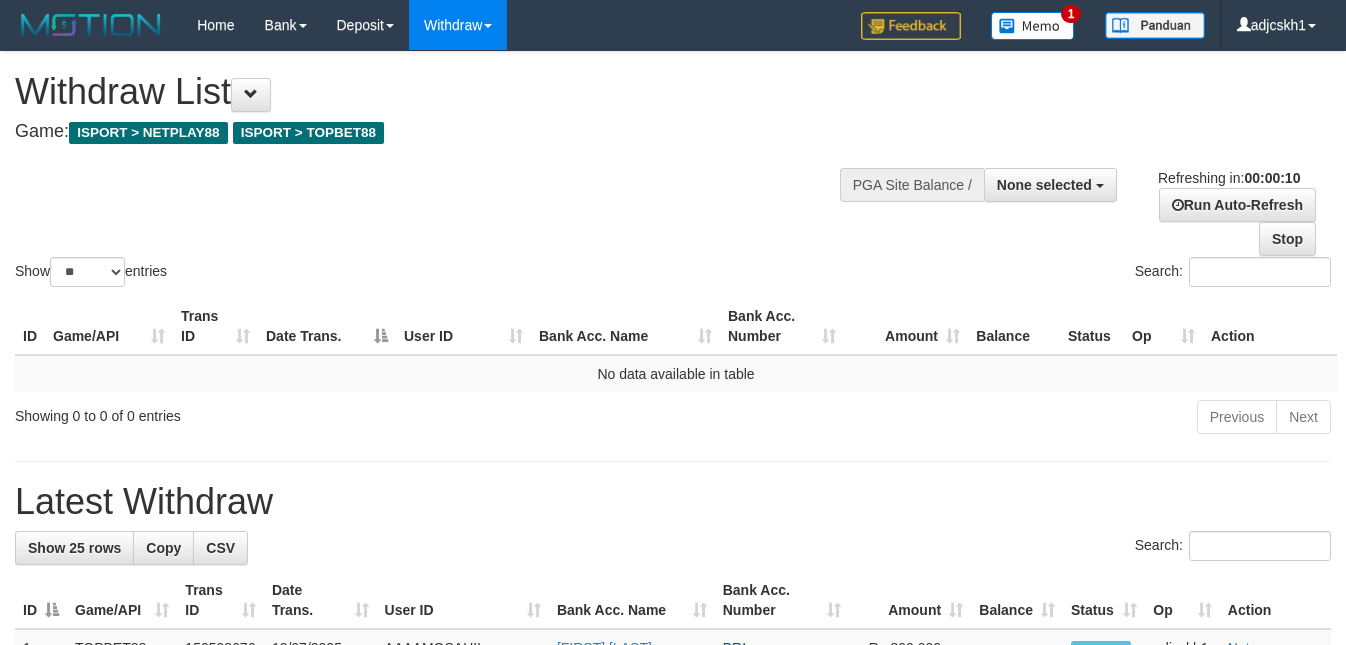 select 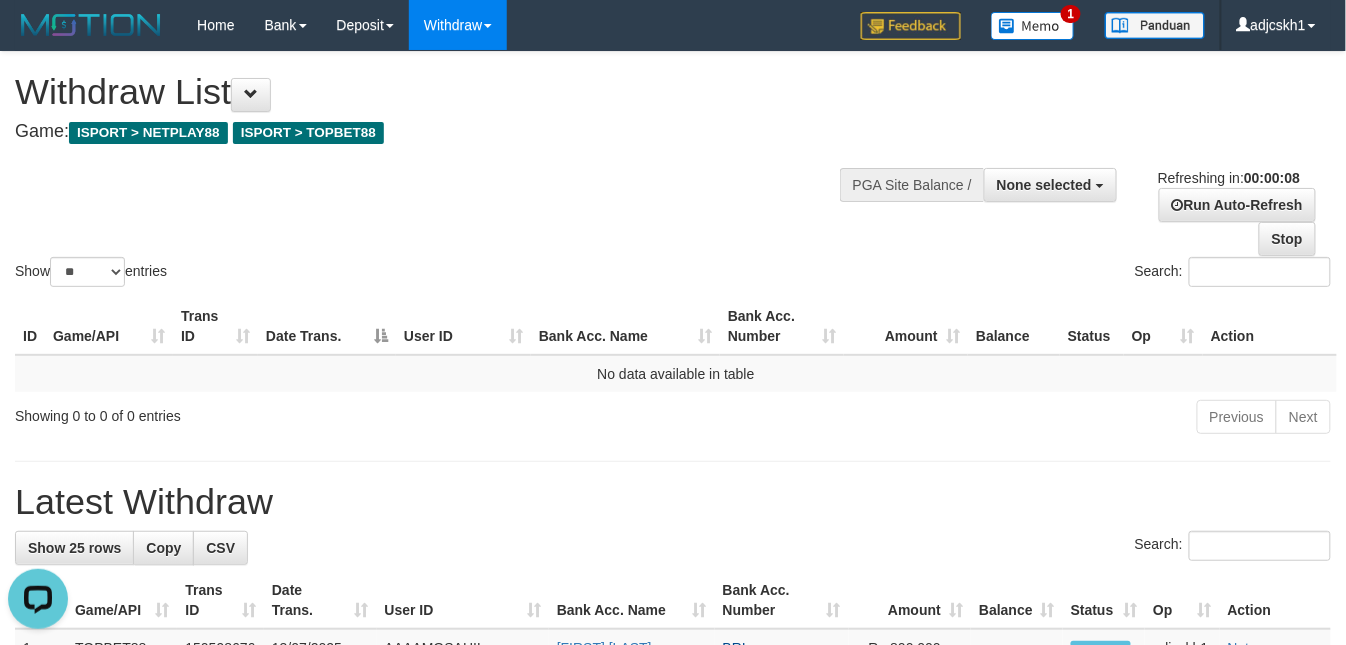 scroll, scrollTop: 0, scrollLeft: 0, axis: both 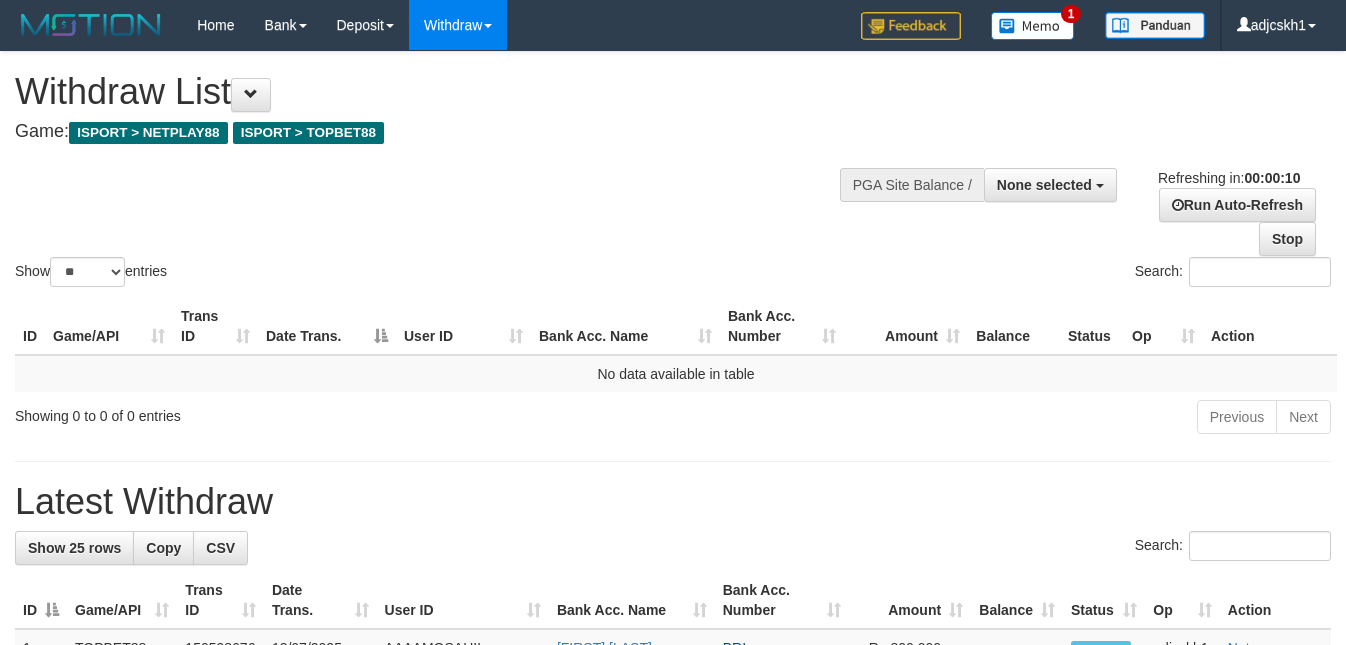 select 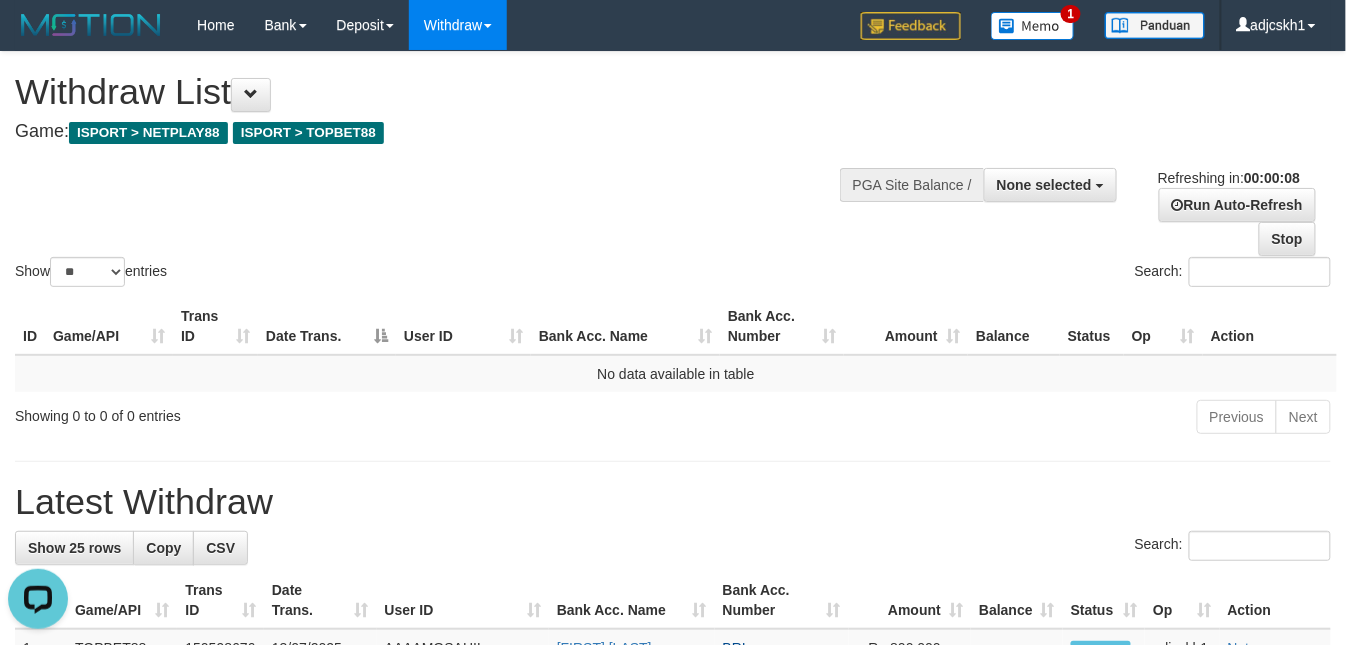 scroll, scrollTop: 0, scrollLeft: 0, axis: both 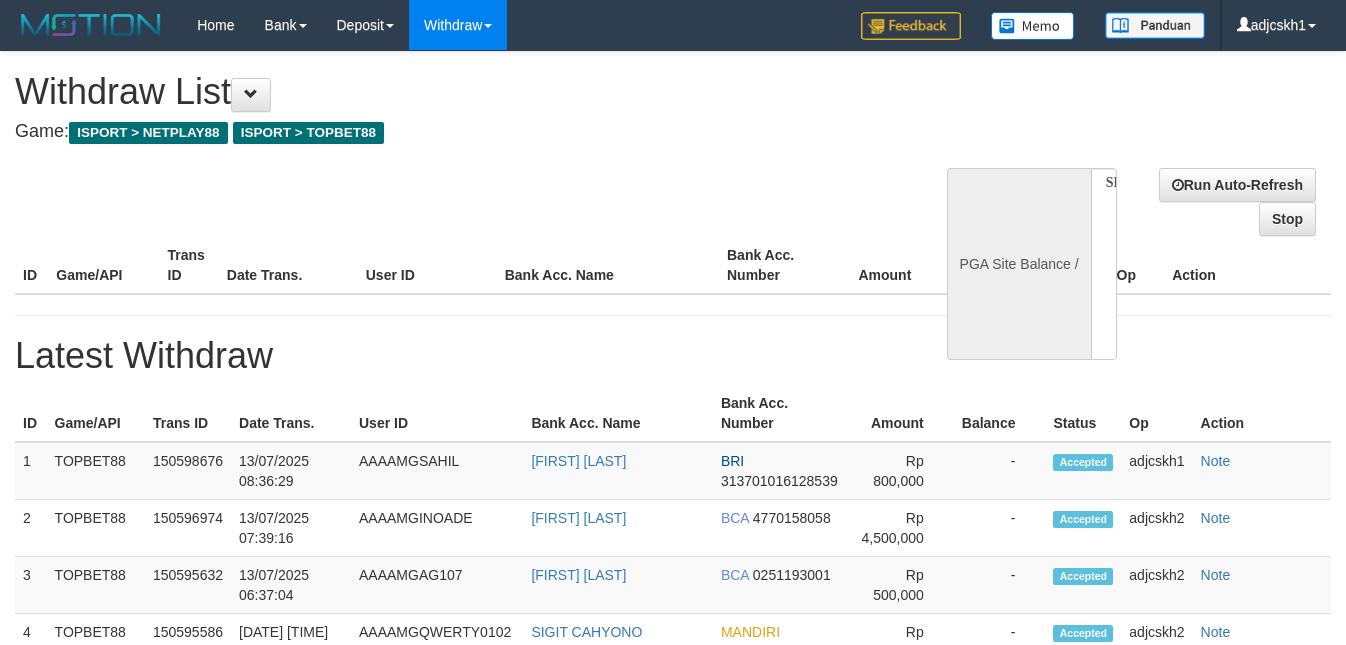 select 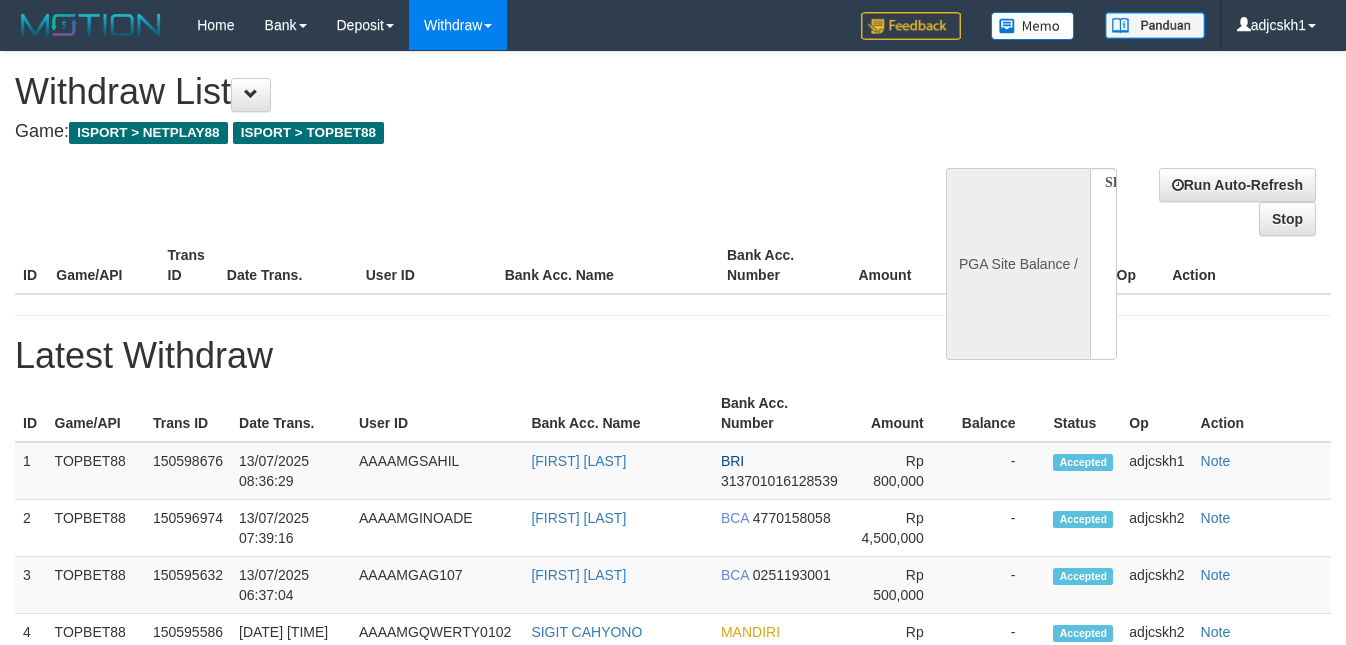 scroll, scrollTop: 0, scrollLeft: 0, axis: both 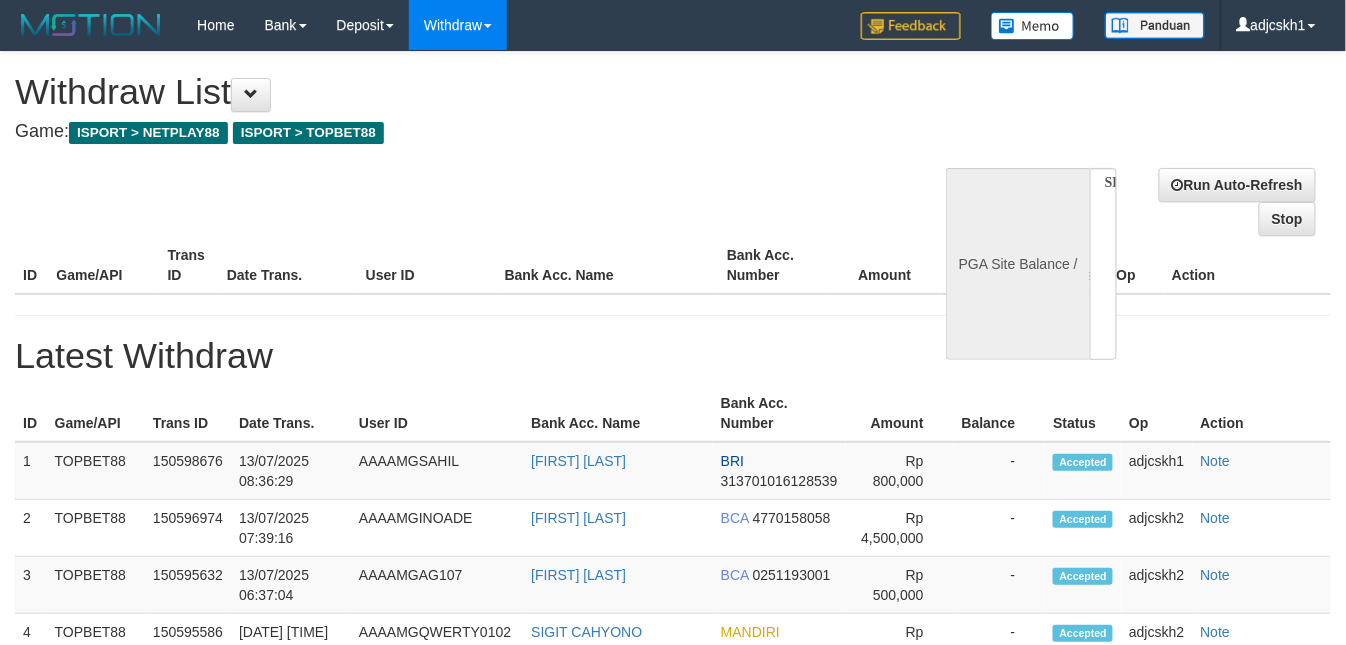 select on "**" 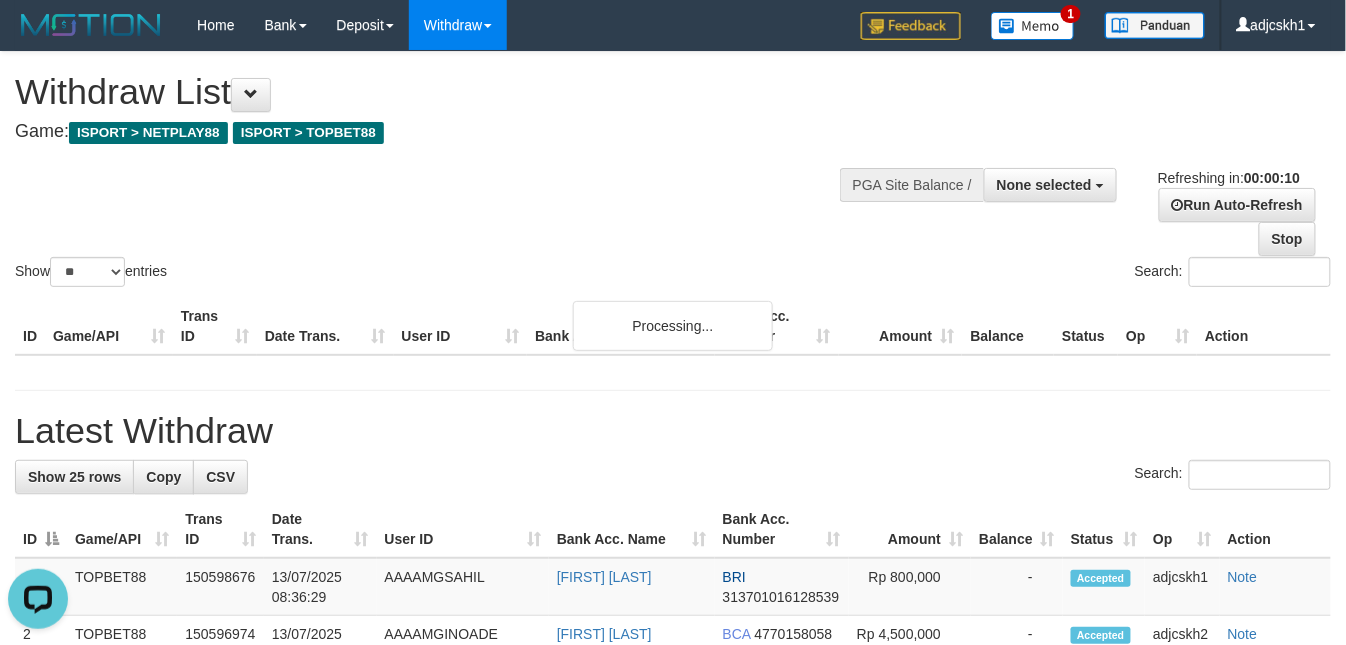 scroll, scrollTop: 0, scrollLeft: 0, axis: both 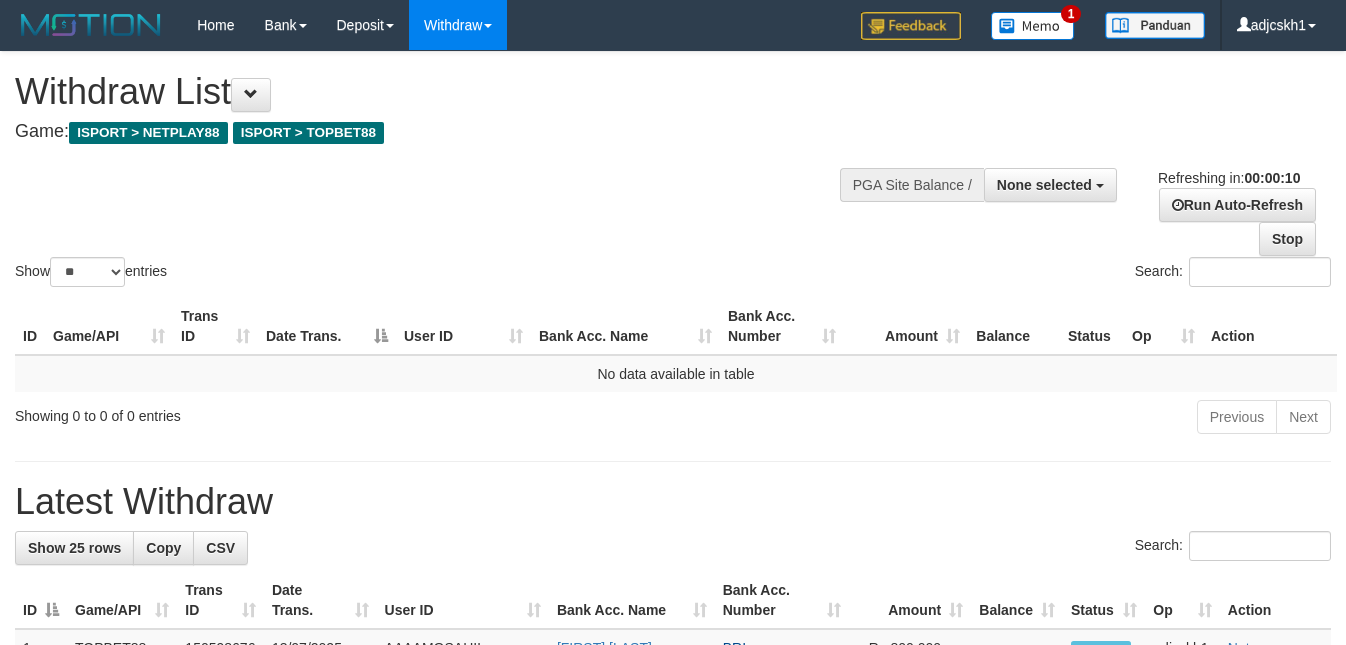 select 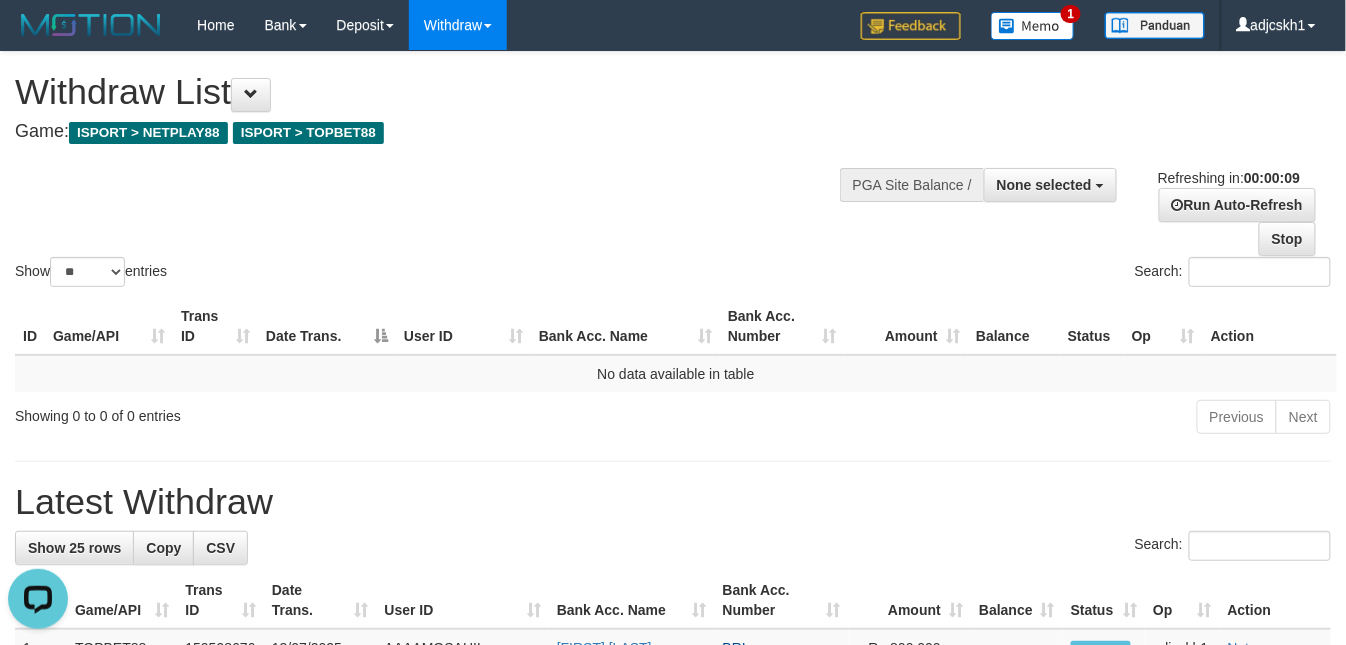 scroll, scrollTop: 0, scrollLeft: 0, axis: both 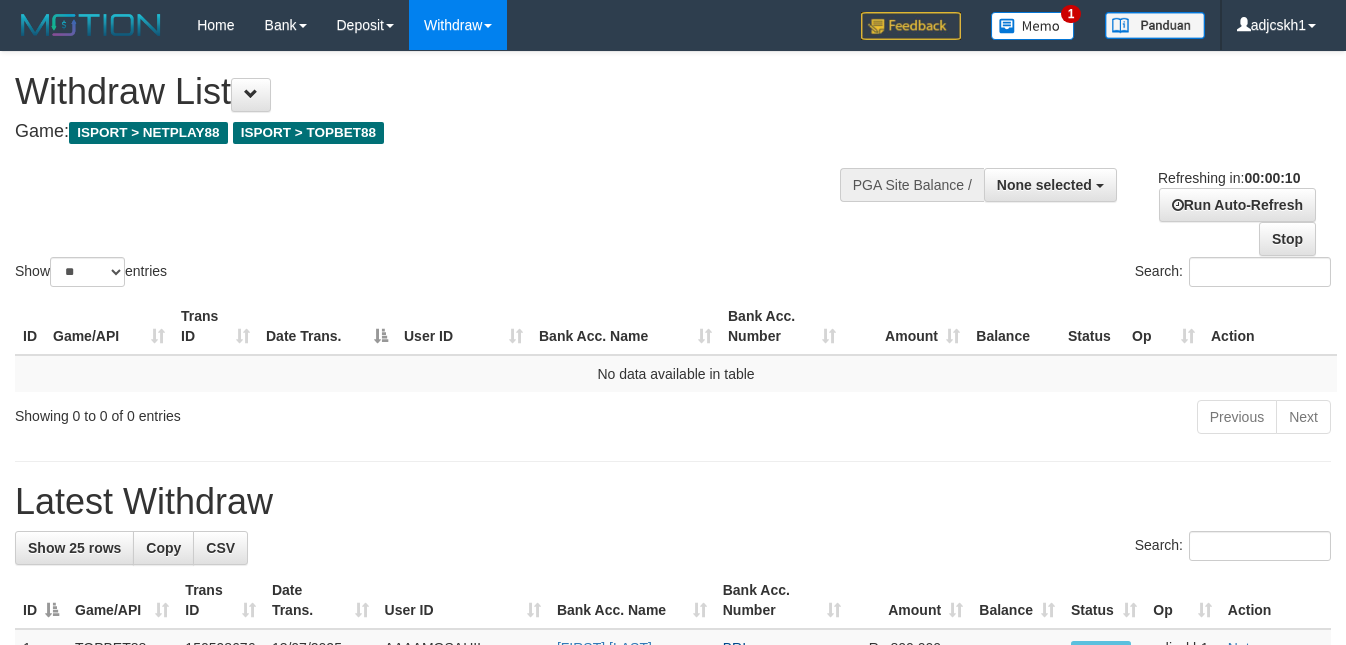 select 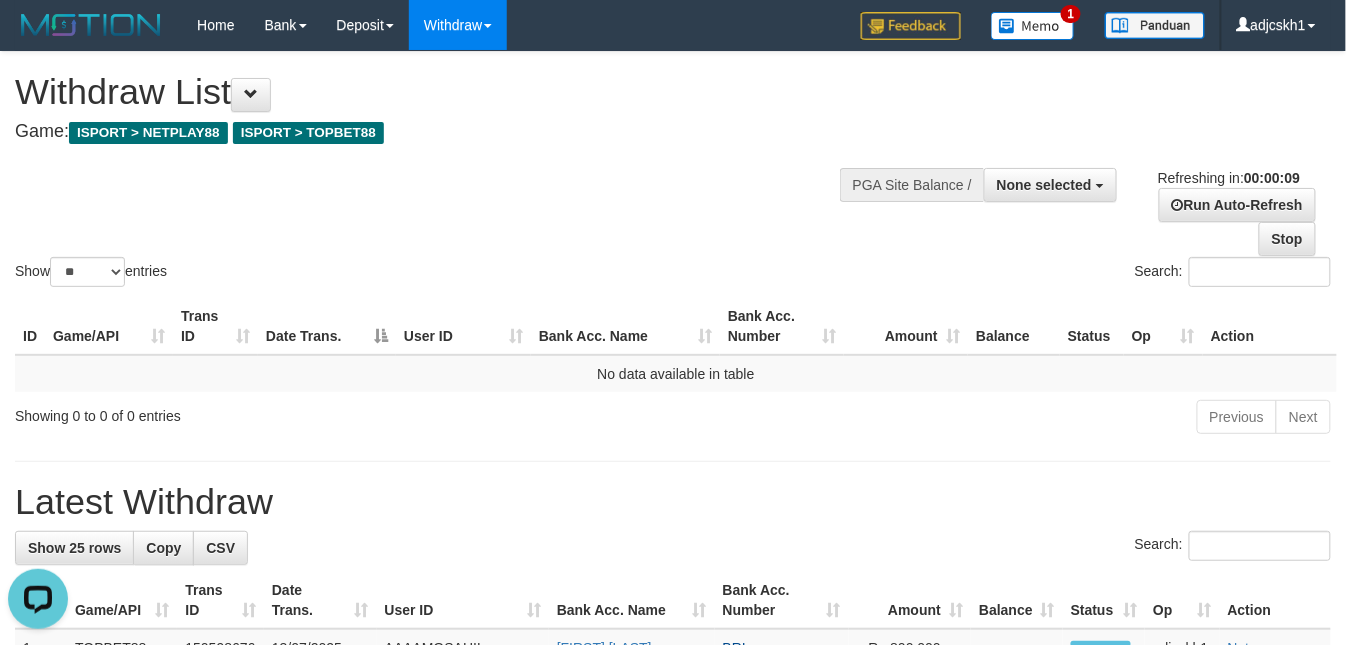 scroll, scrollTop: 0, scrollLeft: 0, axis: both 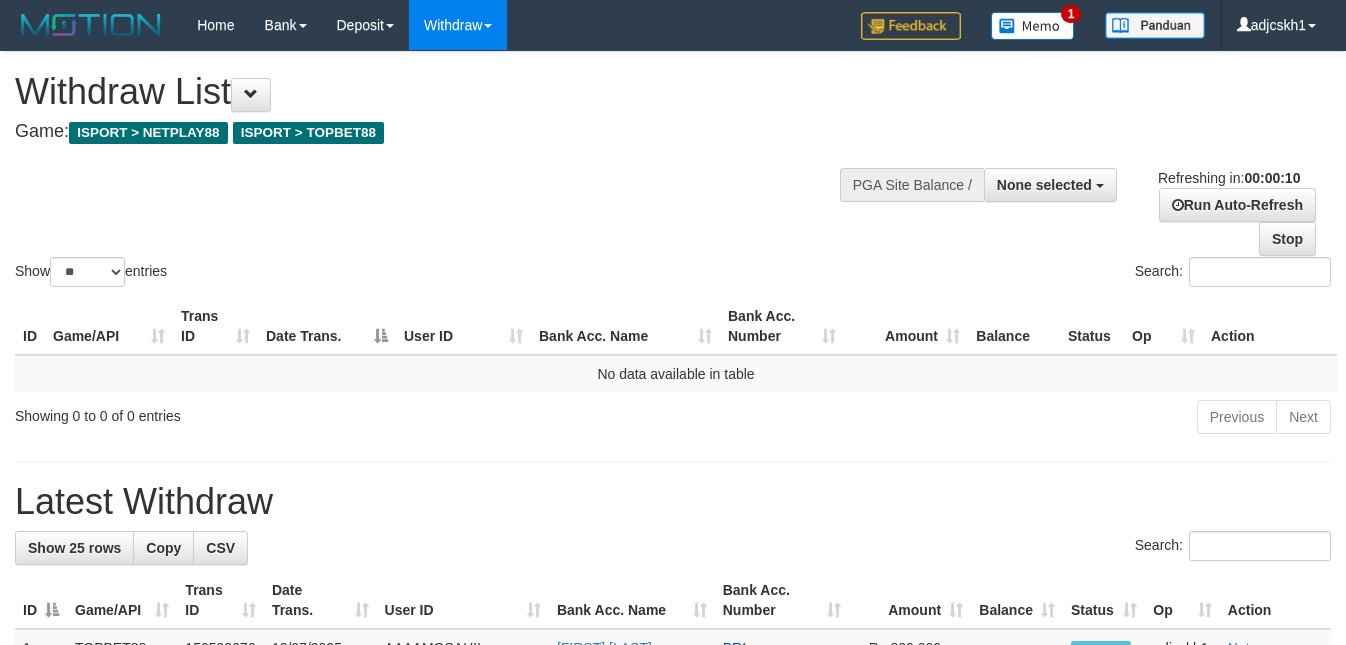 select 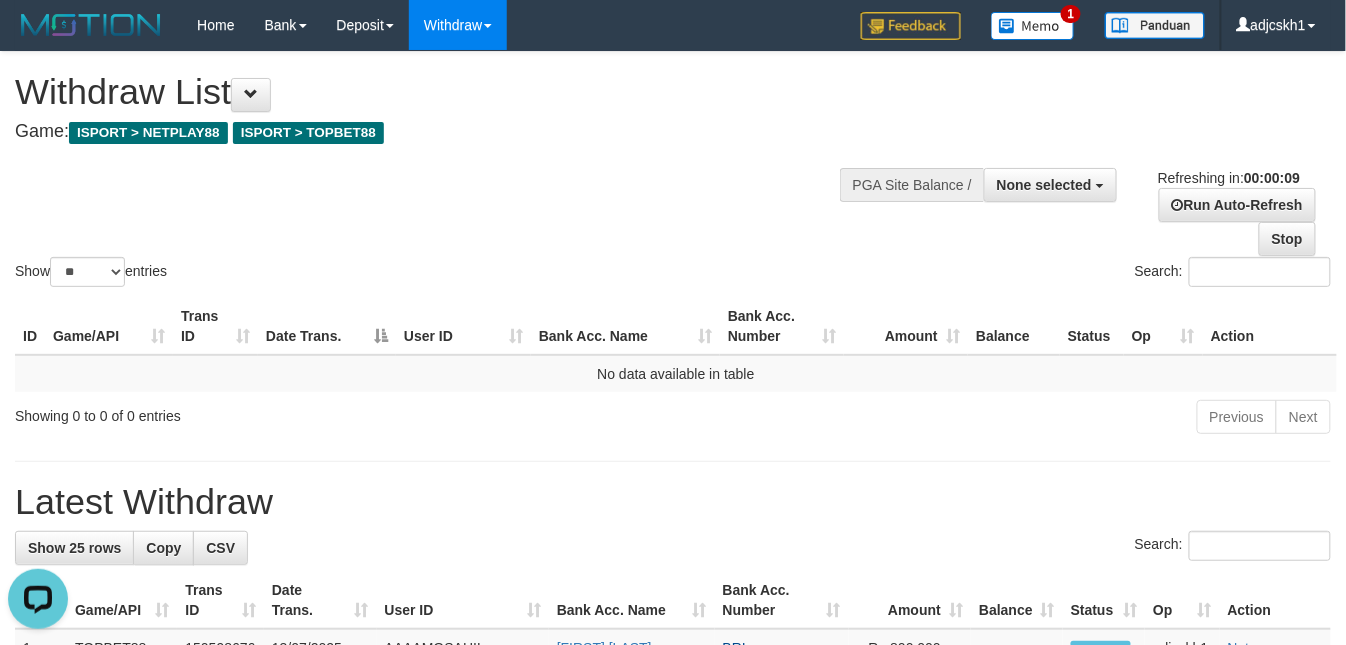 scroll, scrollTop: 0, scrollLeft: 0, axis: both 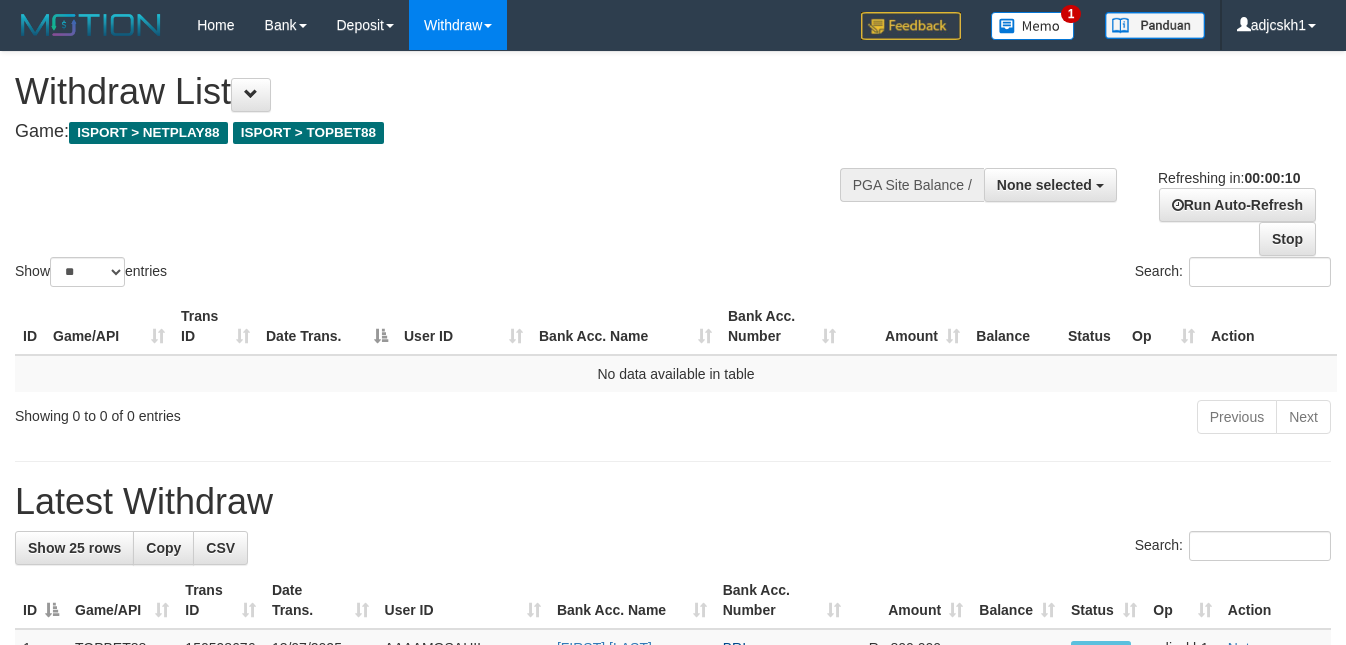 select 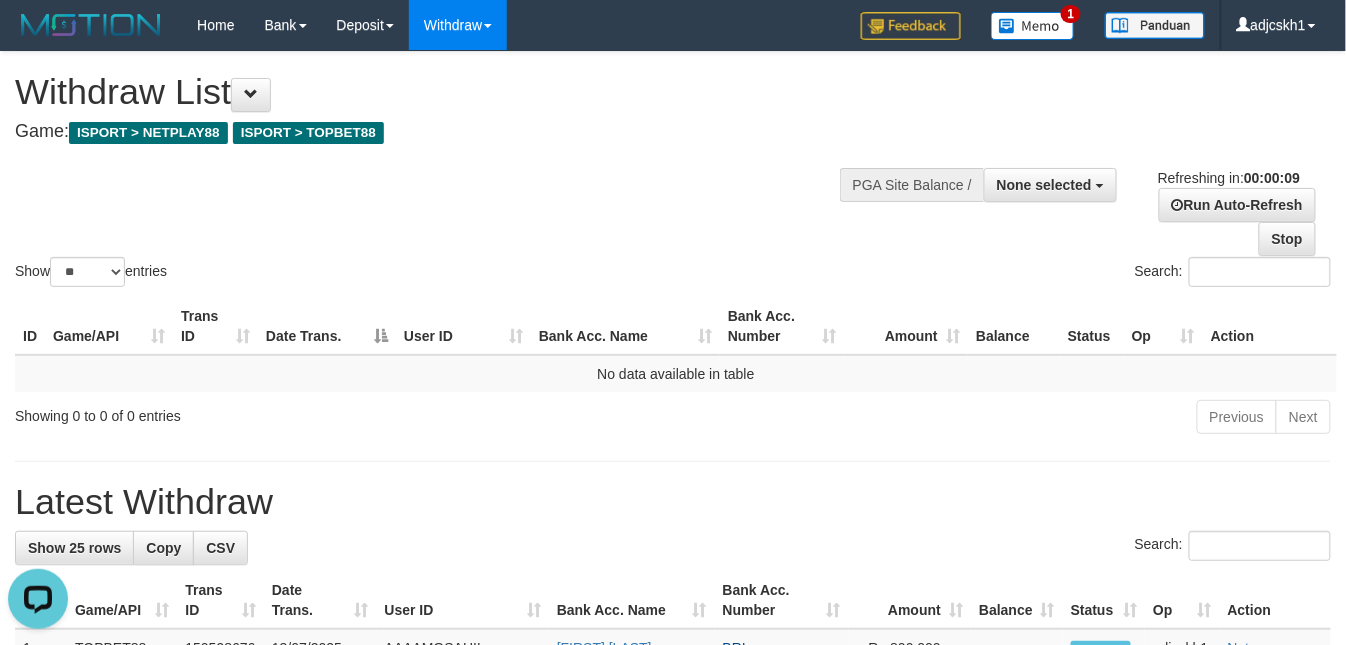 scroll, scrollTop: 0, scrollLeft: 0, axis: both 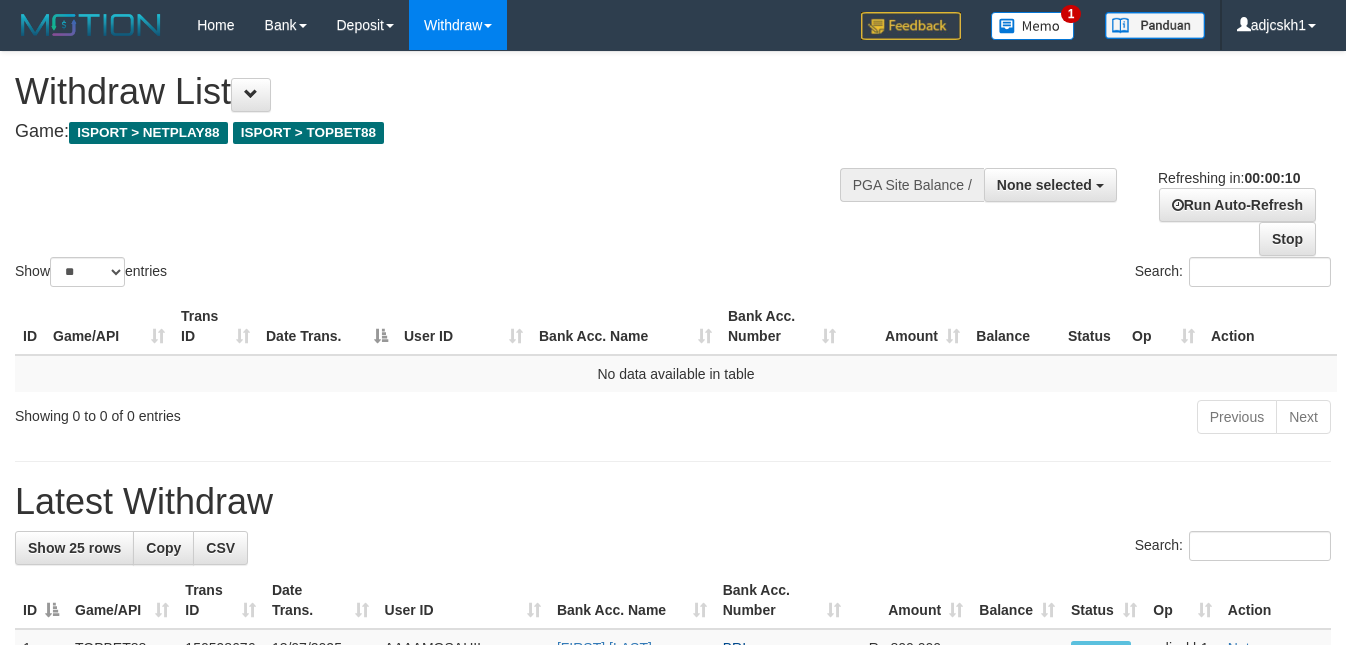 select 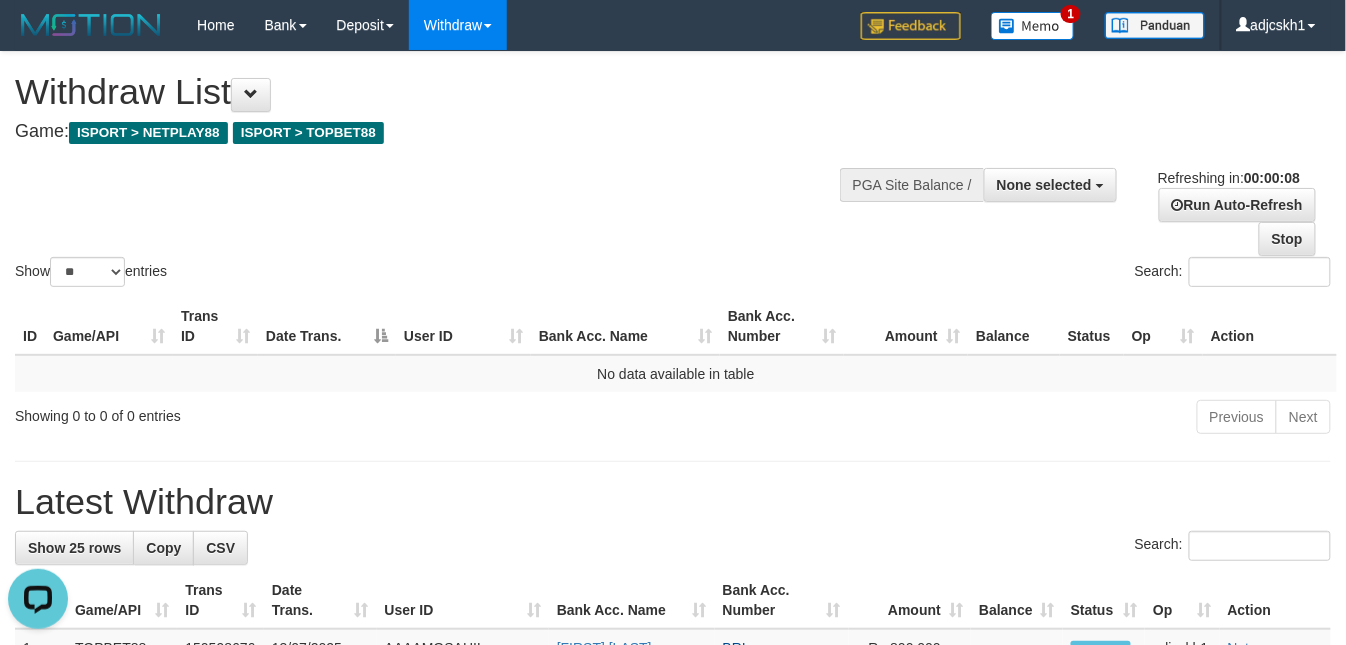 scroll, scrollTop: 0, scrollLeft: 0, axis: both 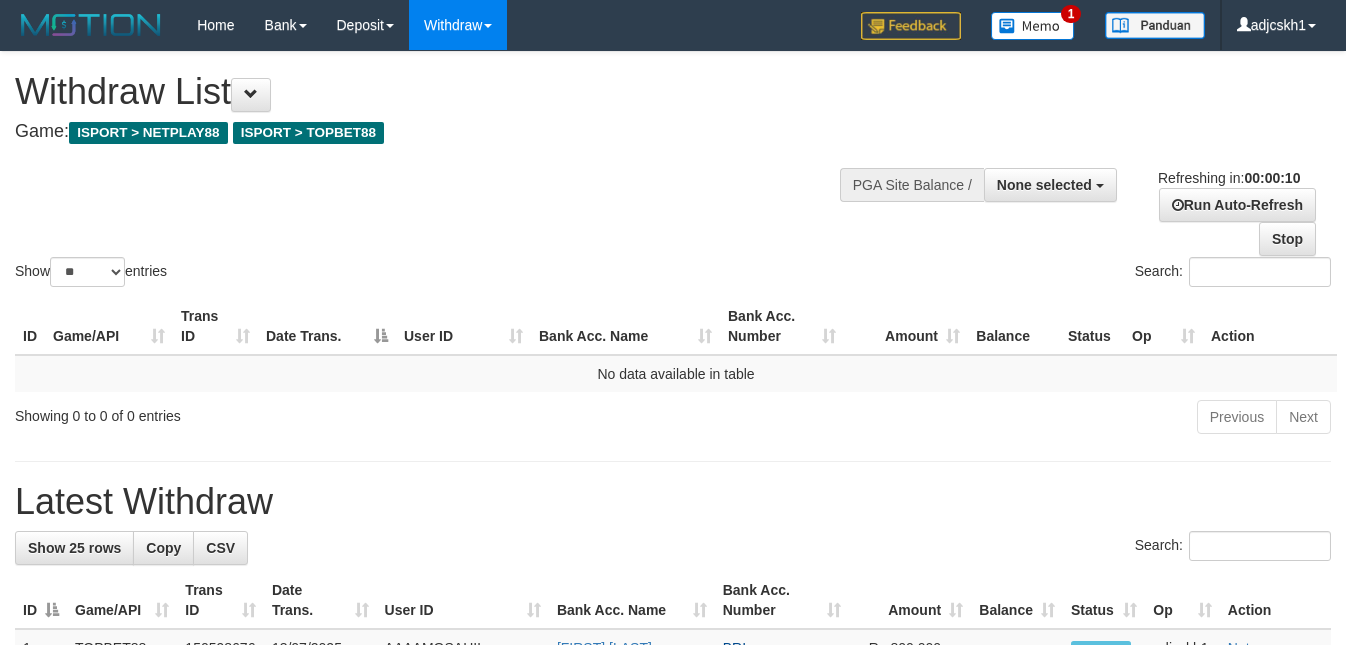 select 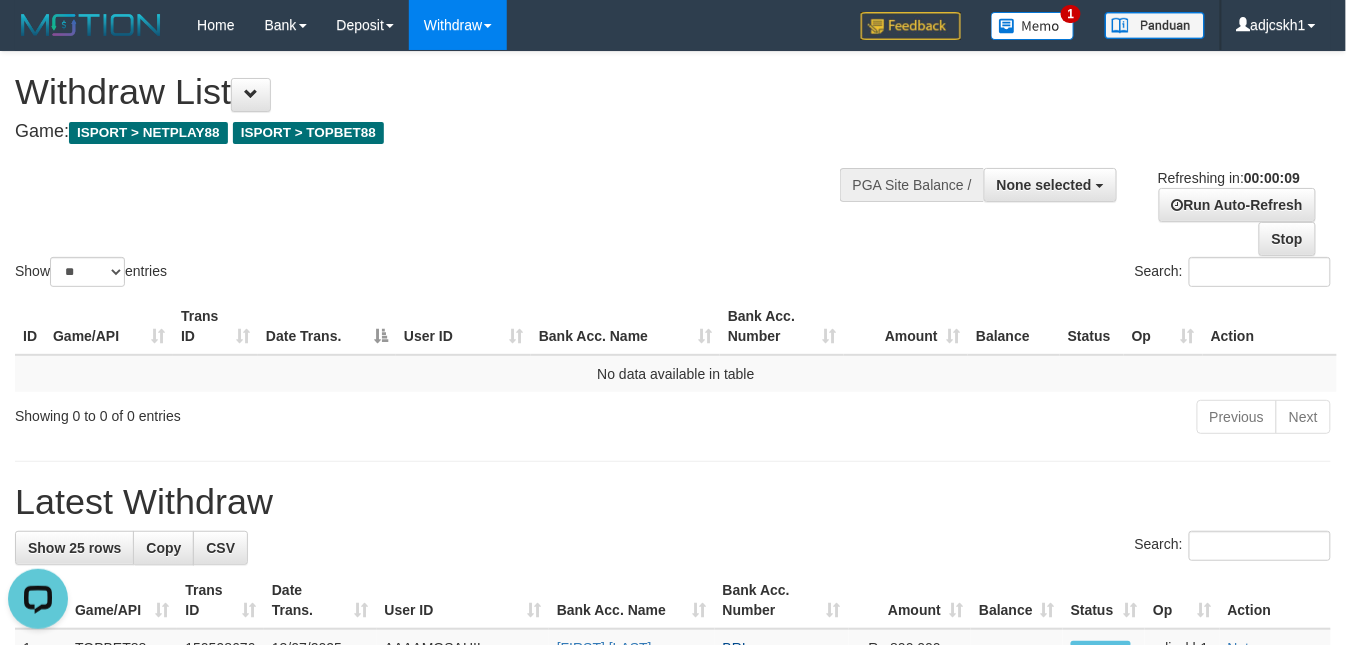 scroll, scrollTop: 0, scrollLeft: 0, axis: both 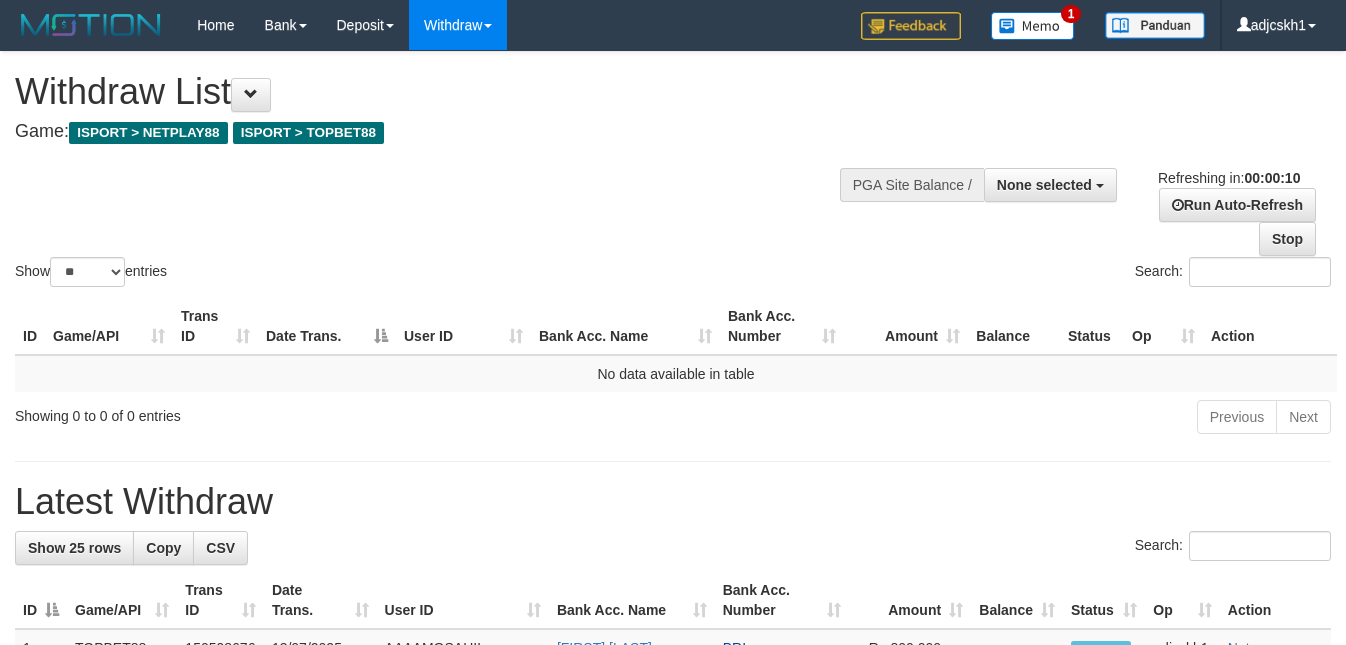 select 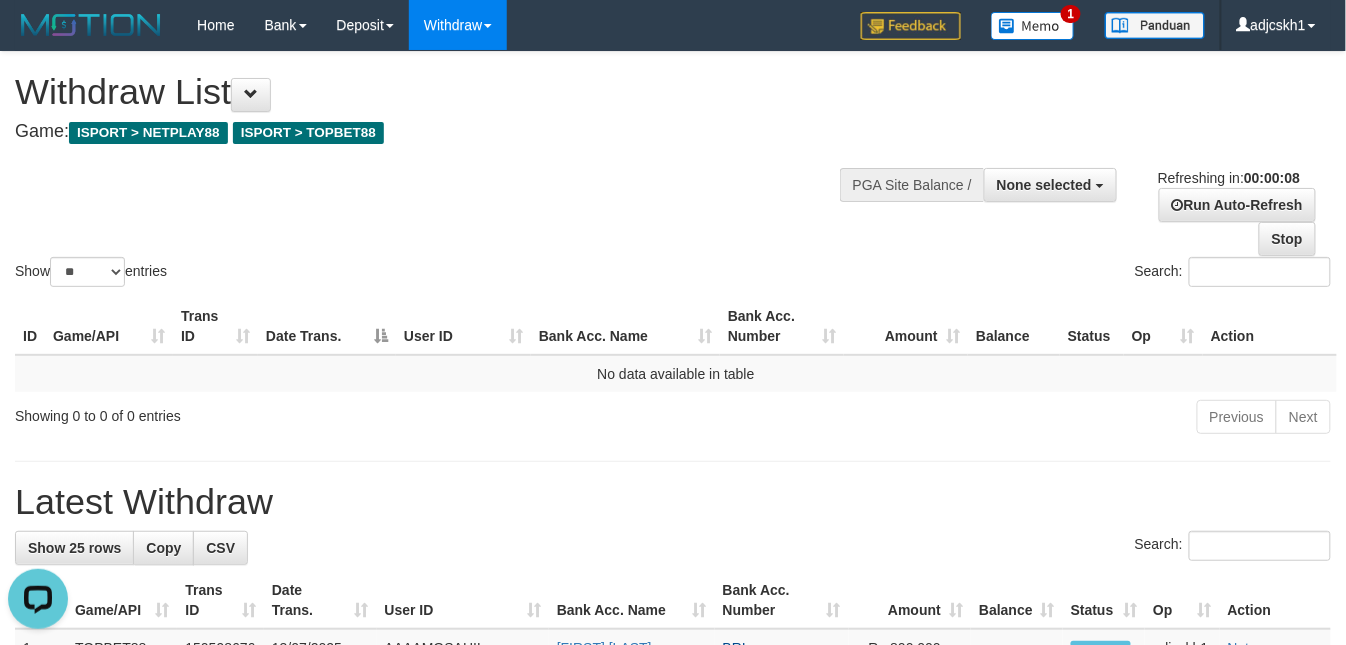 scroll, scrollTop: 0, scrollLeft: 0, axis: both 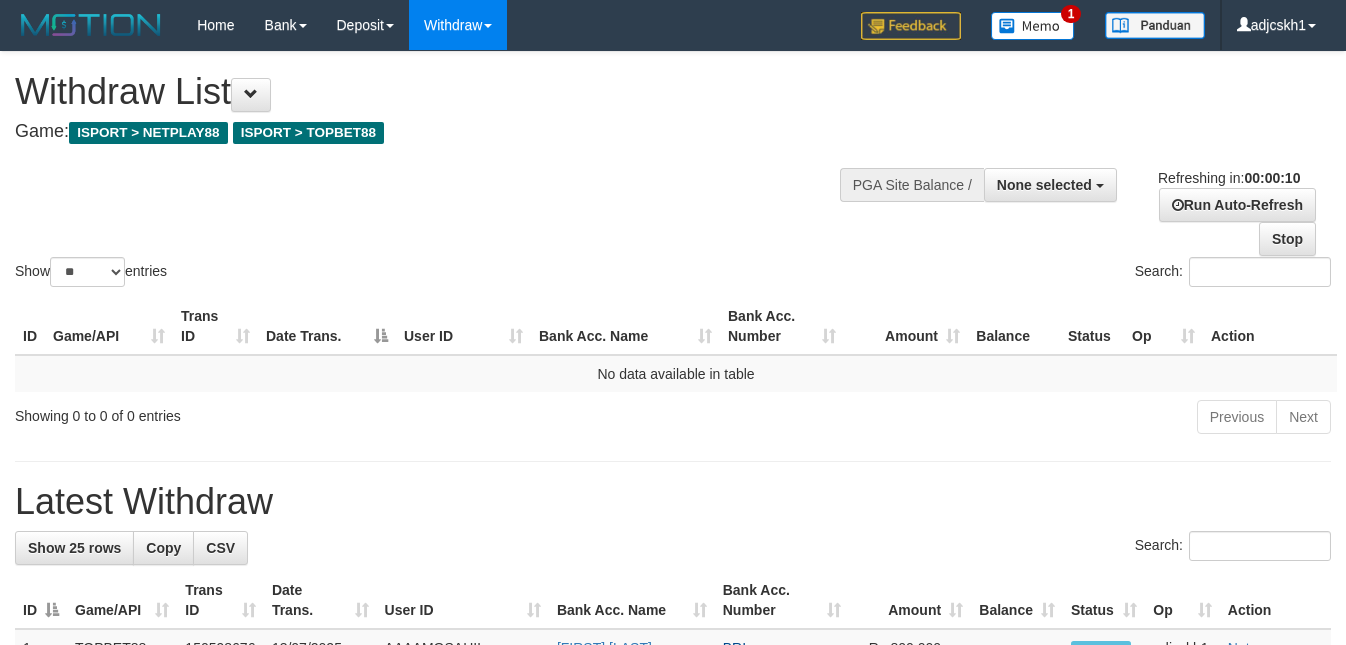 select 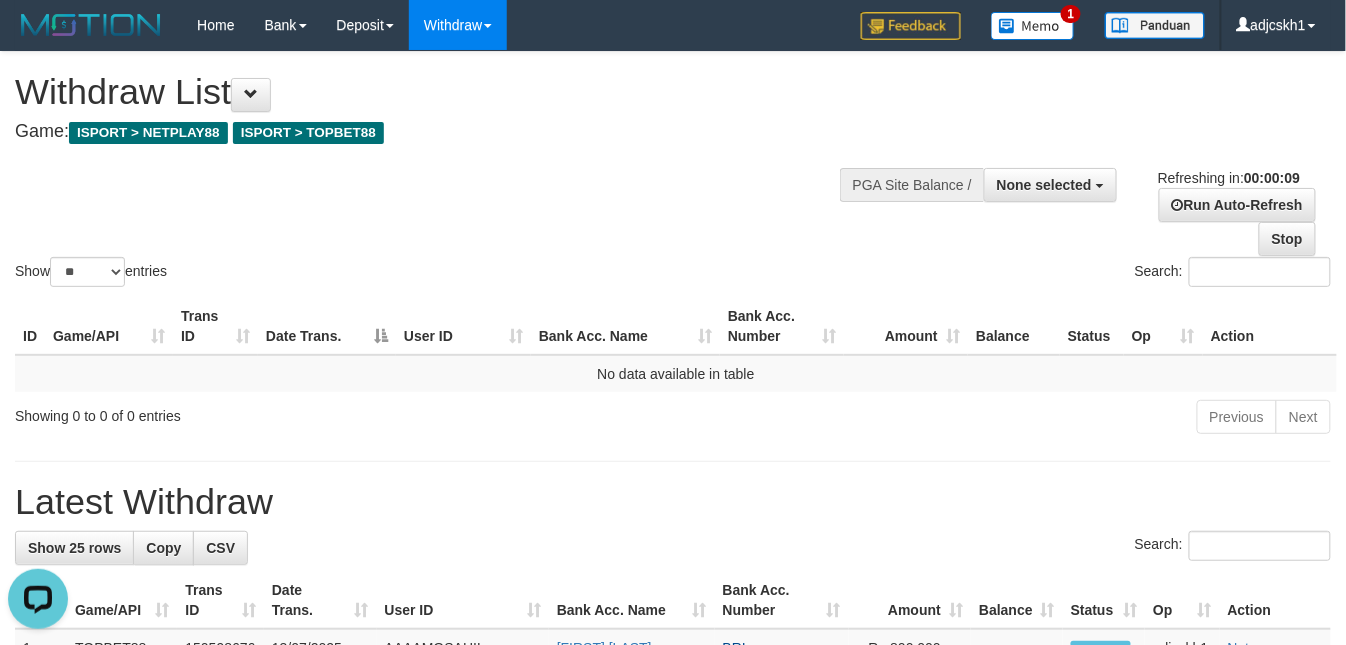 scroll, scrollTop: 0, scrollLeft: 0, axis: both 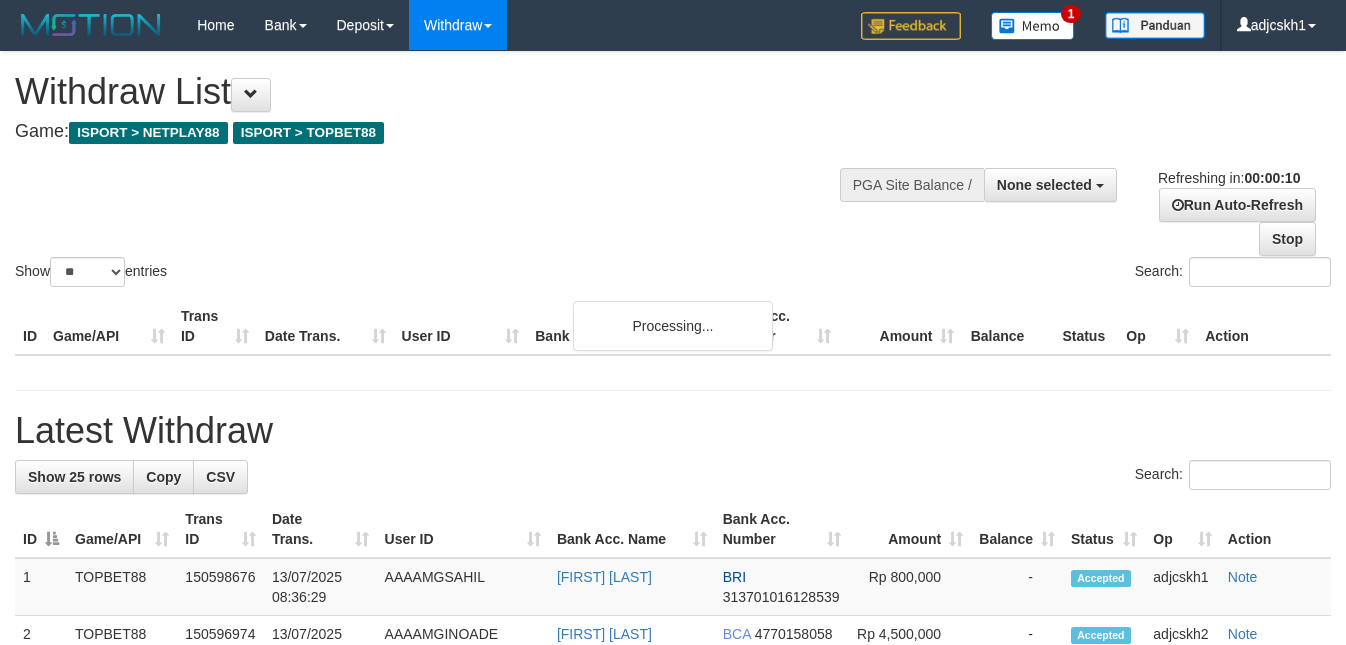 select 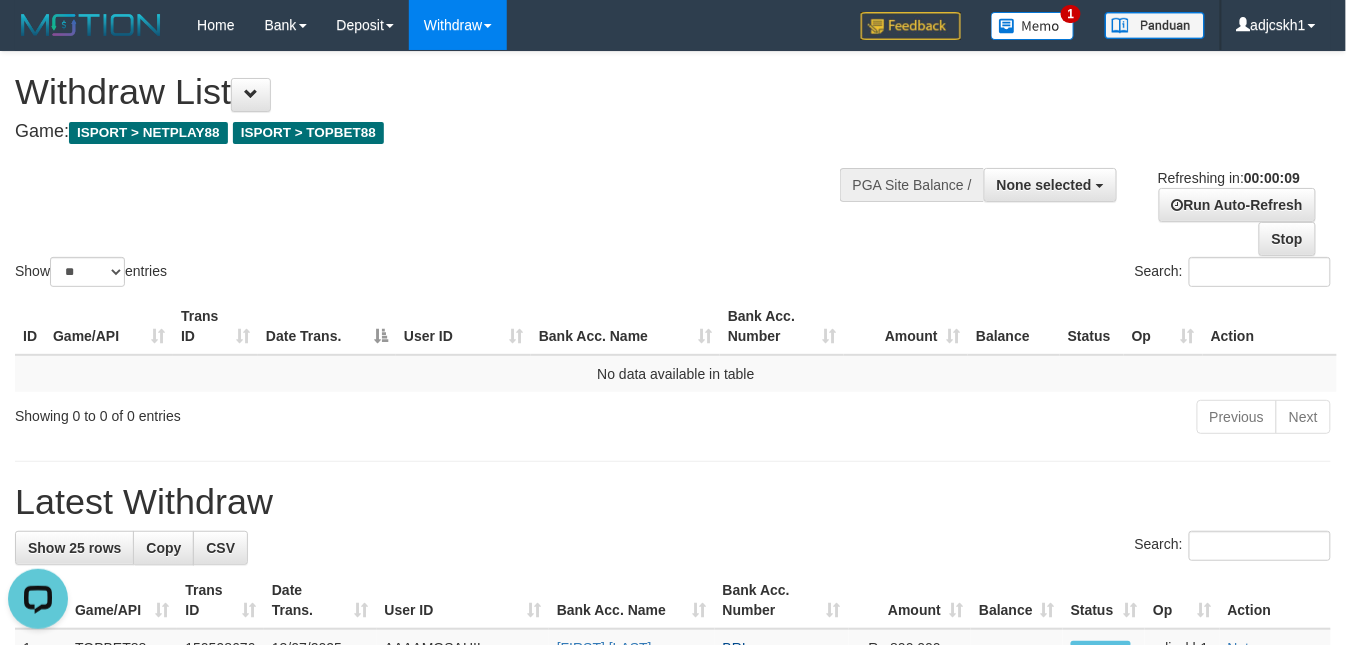 scroll, scrollTop: 0, scrollLeft: 0, axis: both 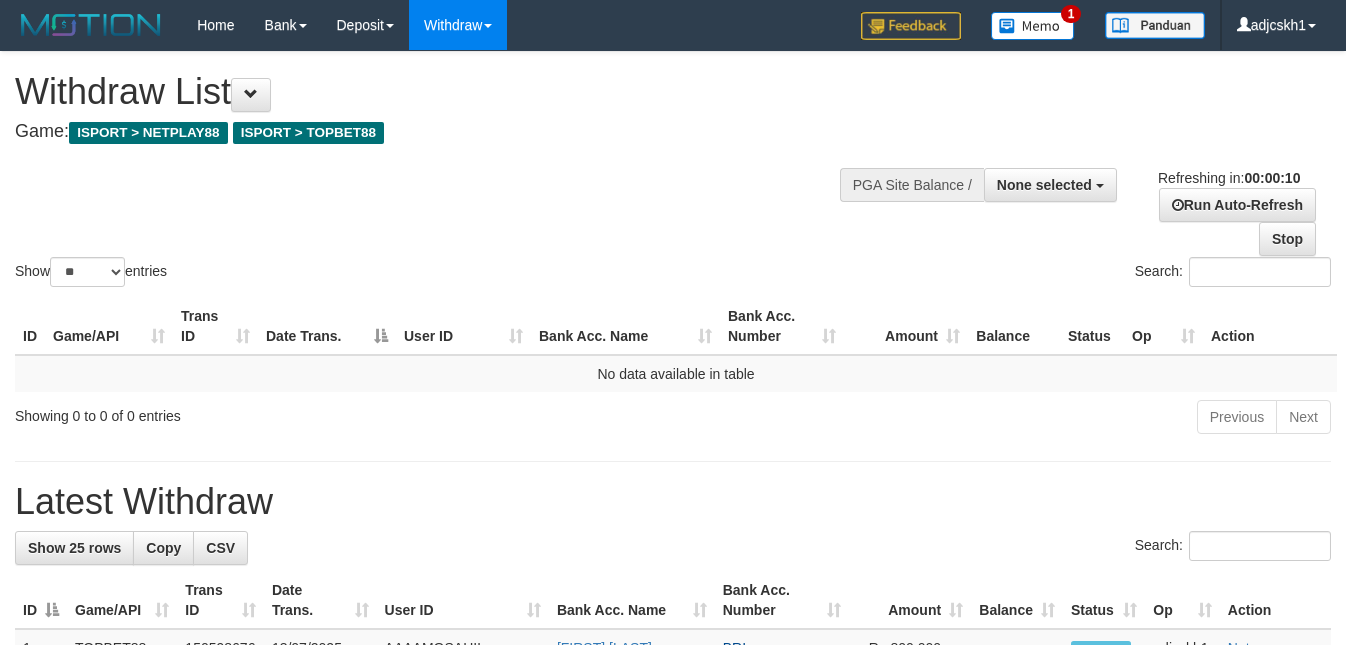 select 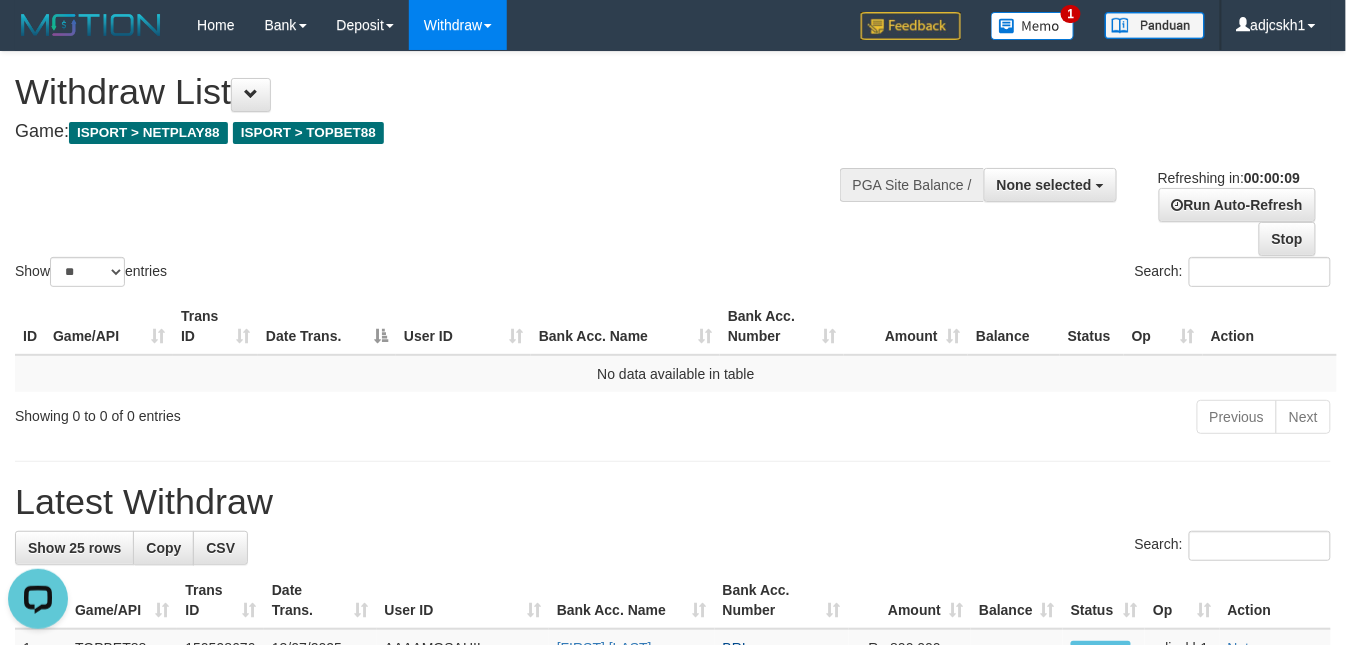 scroll, scrollTop: 0, scrollLeft: 0, axis: both 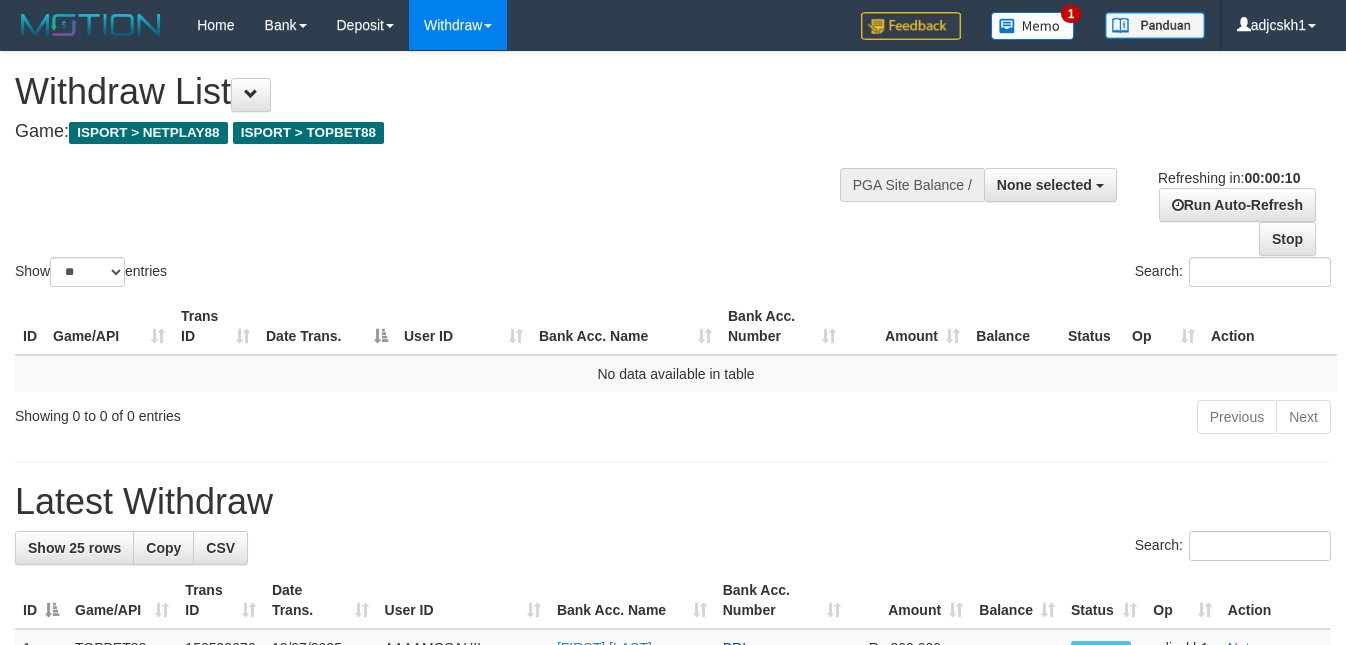 select 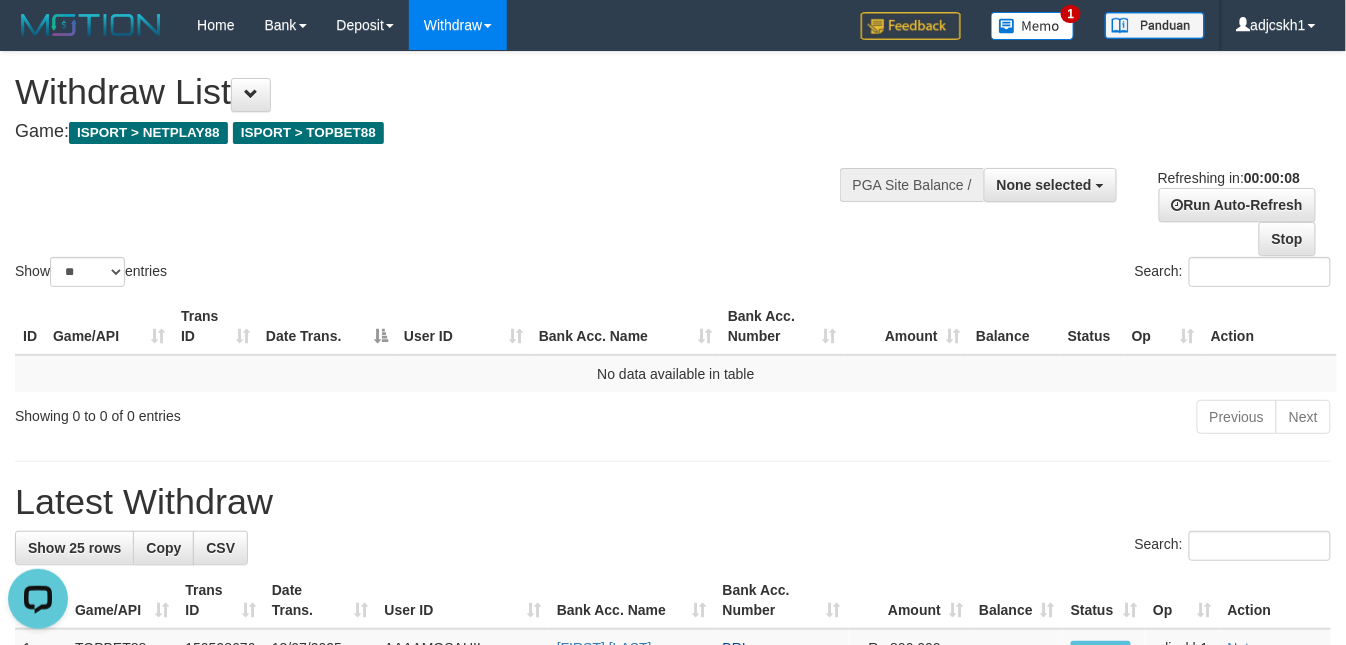 scroll, scrollTop: 0, scrollLeft: 0, axis: both 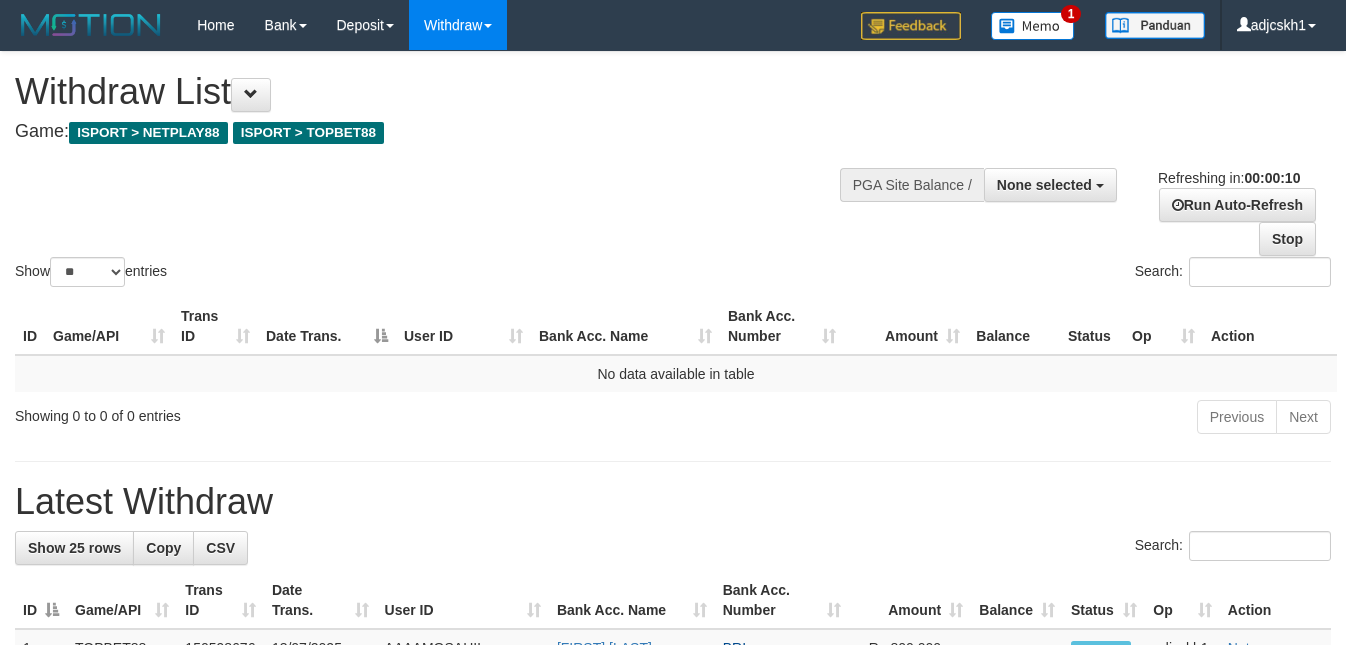 select 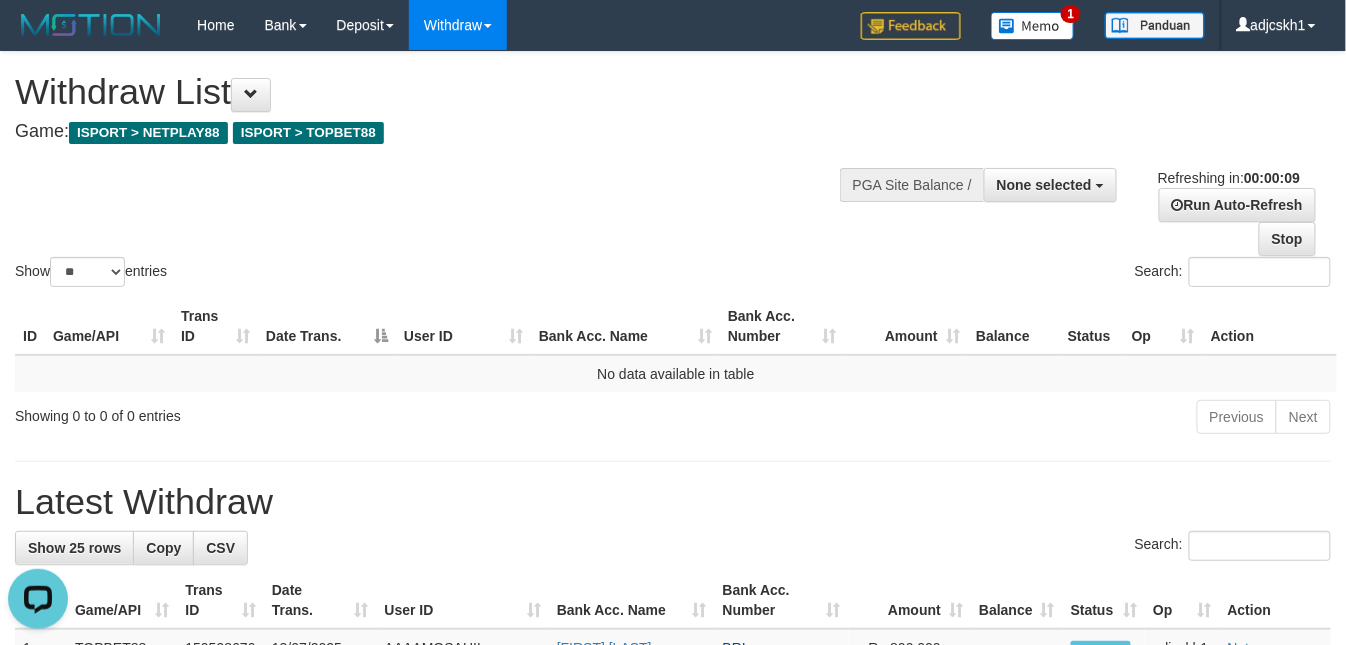 scroll, scrollTop: 0, scrollLeft: 0, axis: both 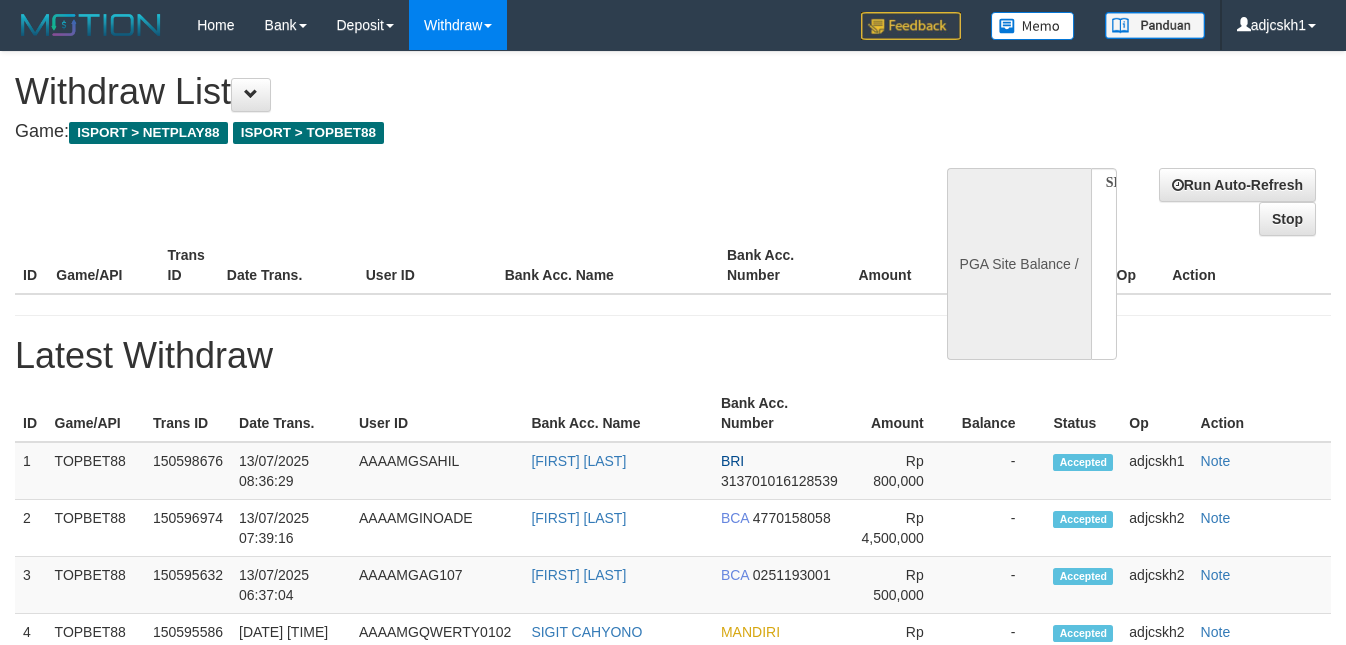 select 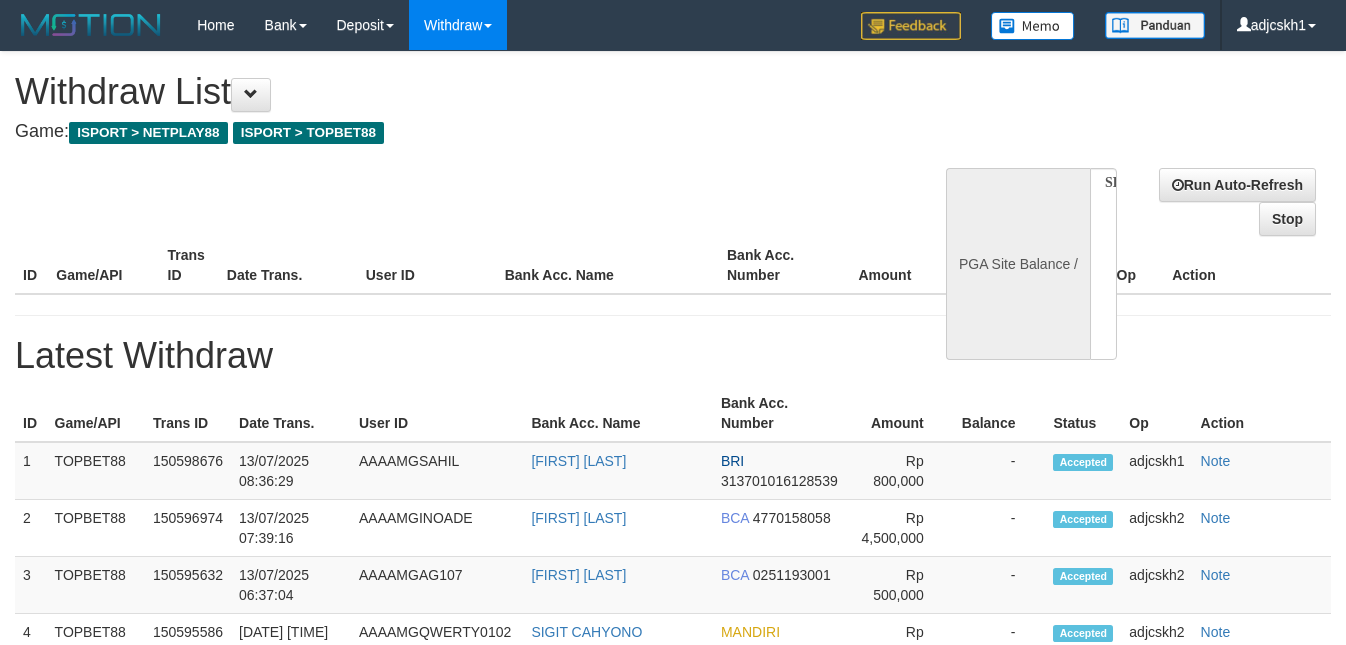 scroll, scrollTop: 0, scrollLeft: 0, axis: both 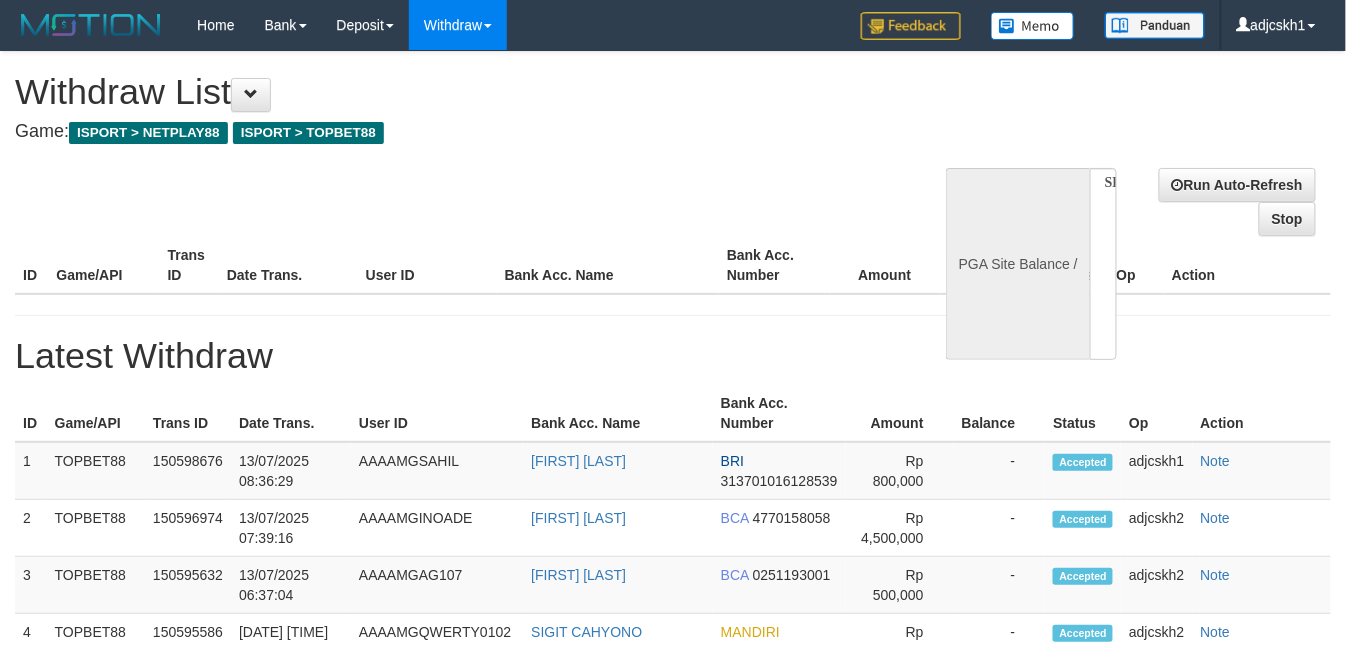 select on "**" 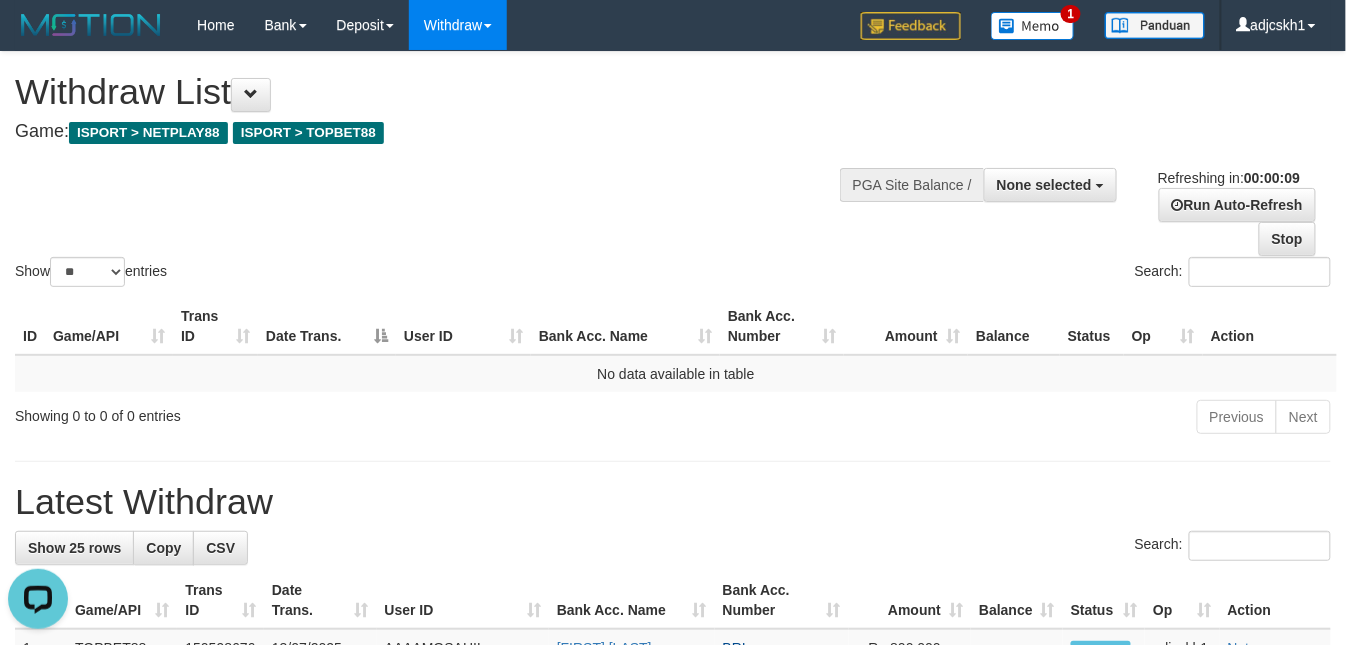 scroll, scrollTop: 0, scrollLeft: 0, axis: both 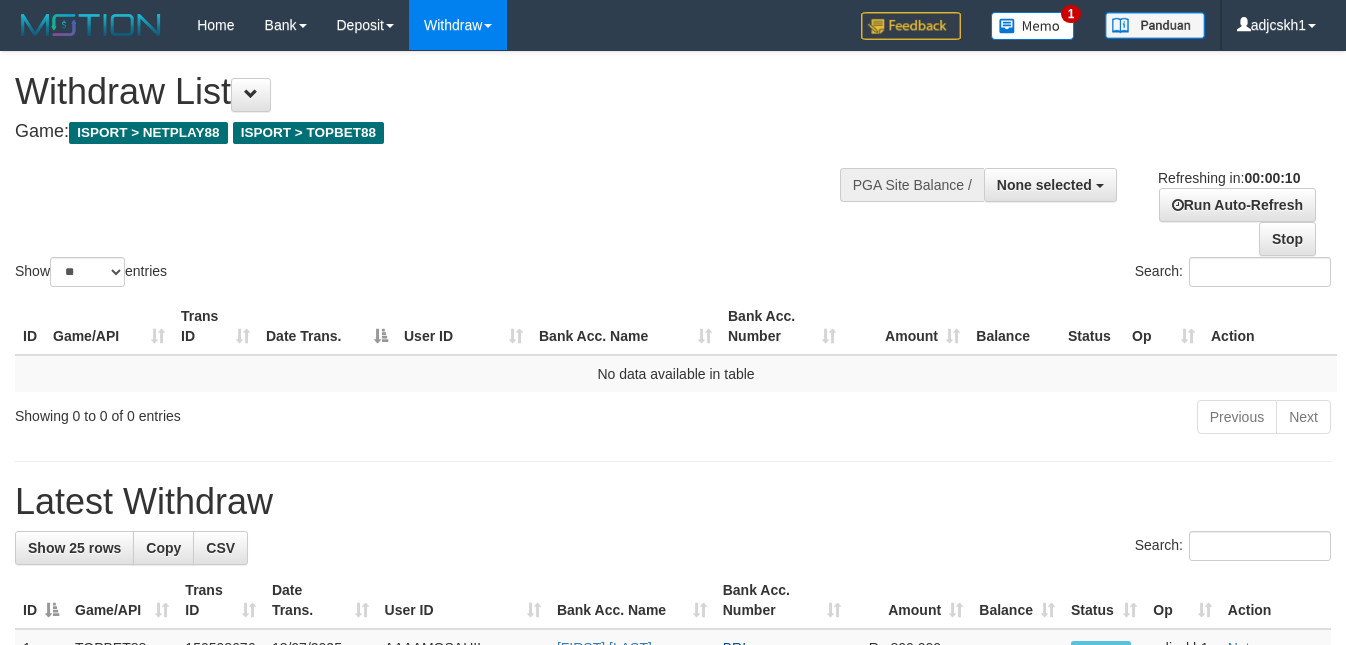select 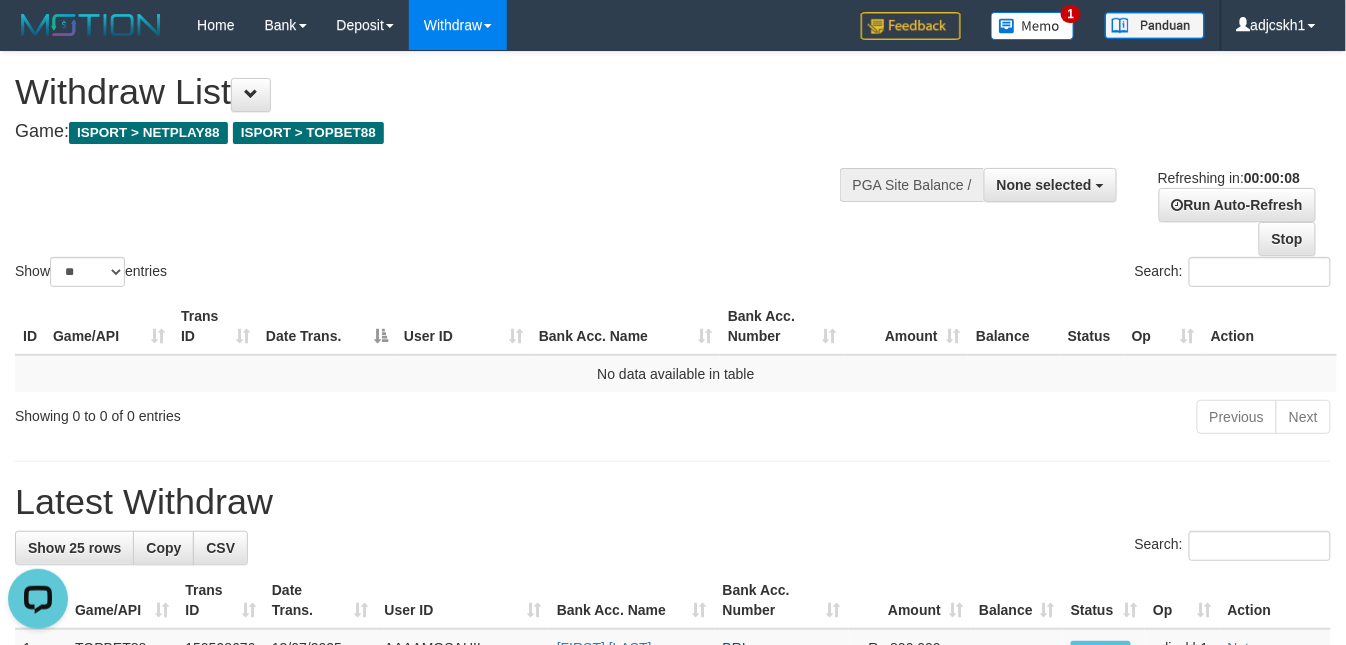 scroll, scrollTop: 0, scrollLeft: 0, axis: both 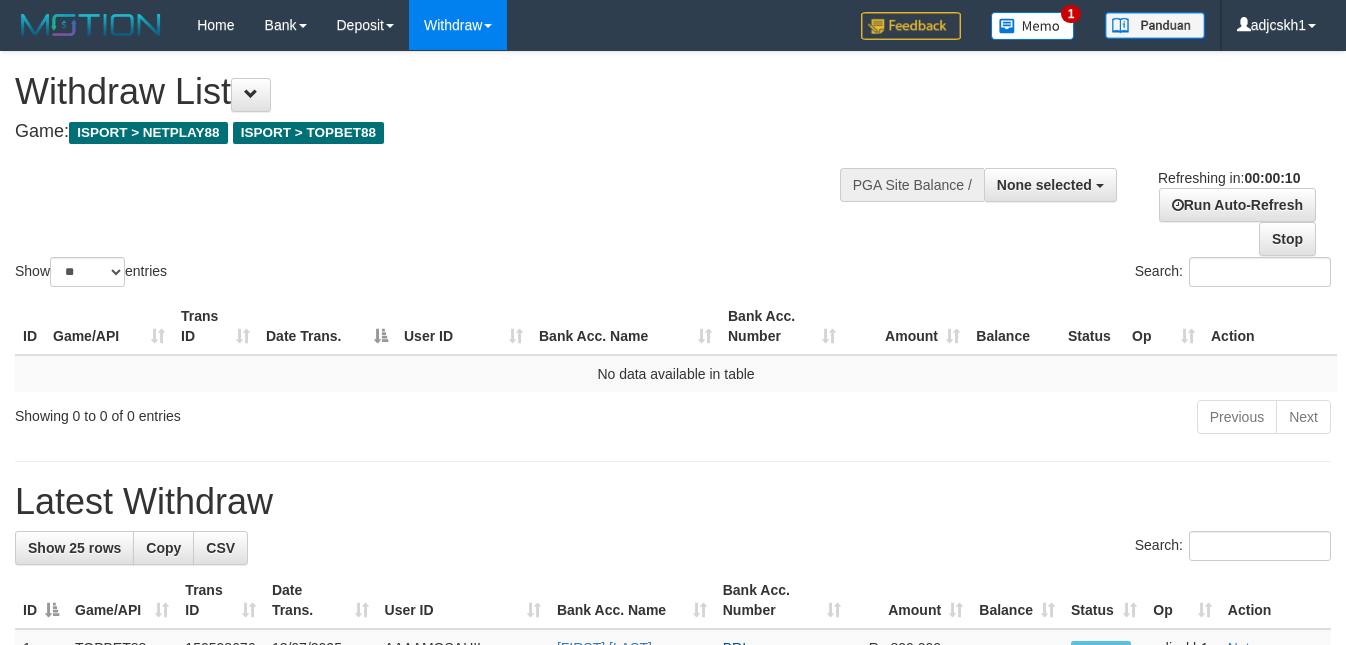 select 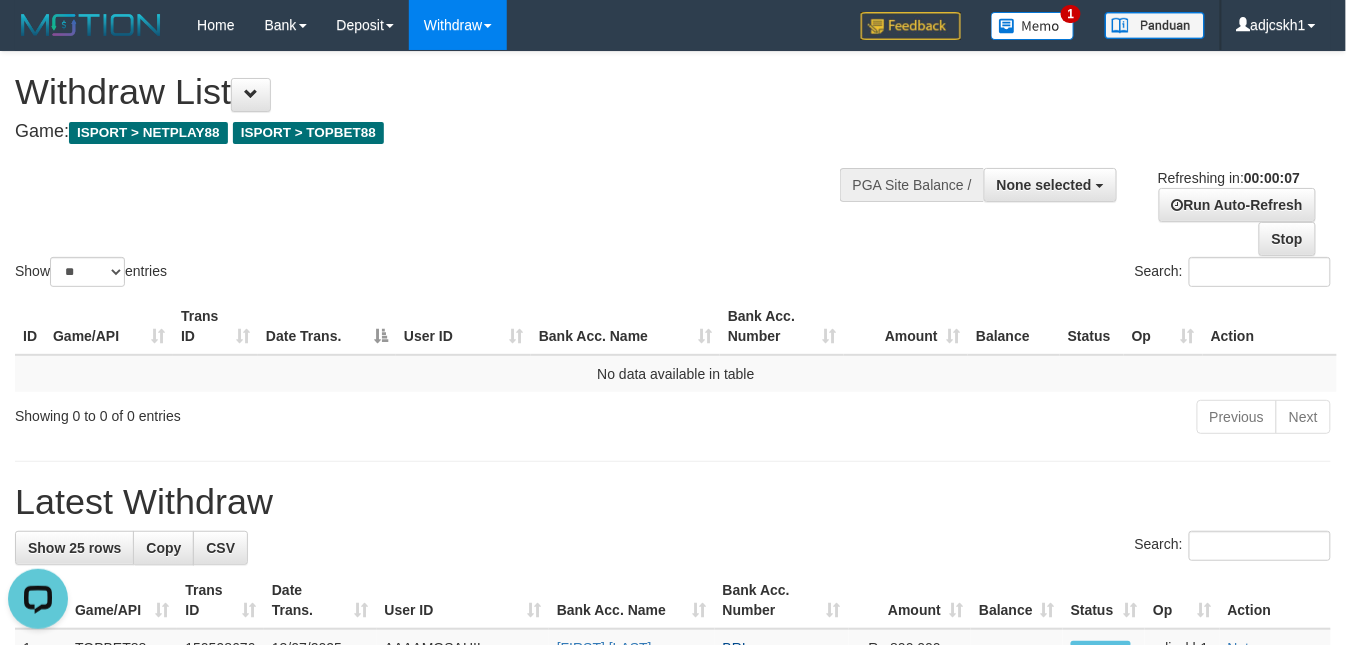 scroll, scrollTop: 0, scrollLeft: 0, axis: both 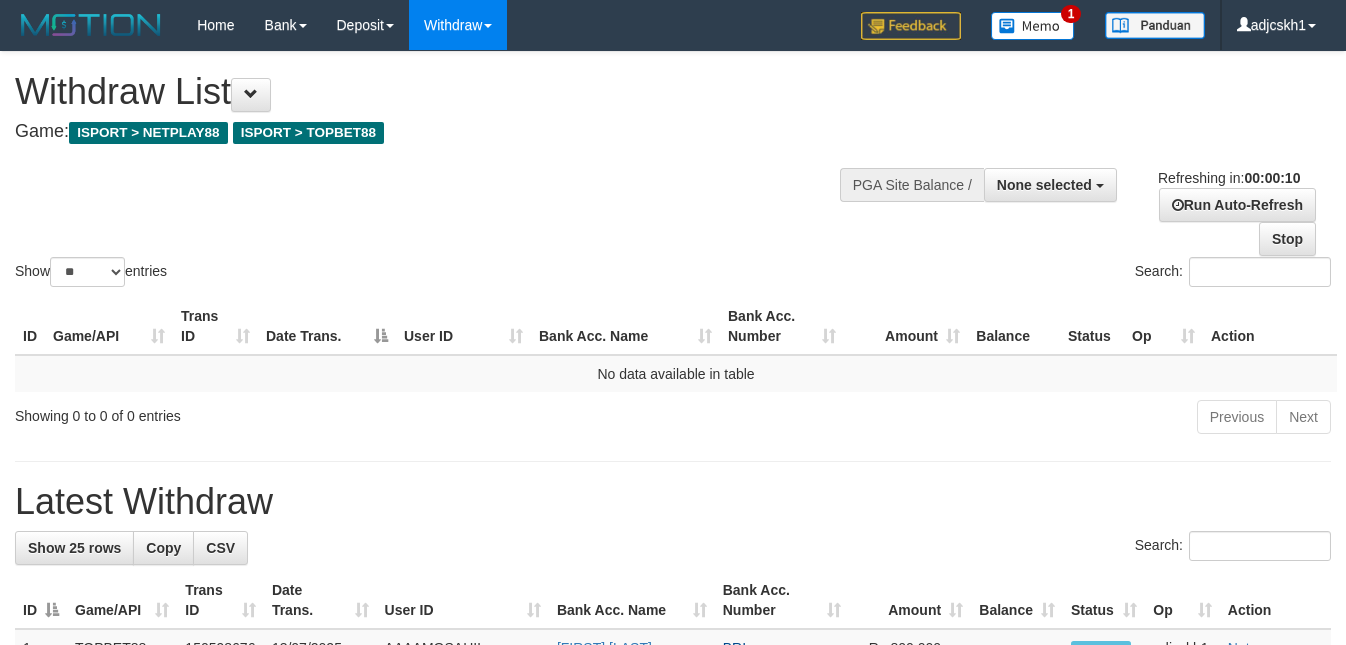 select 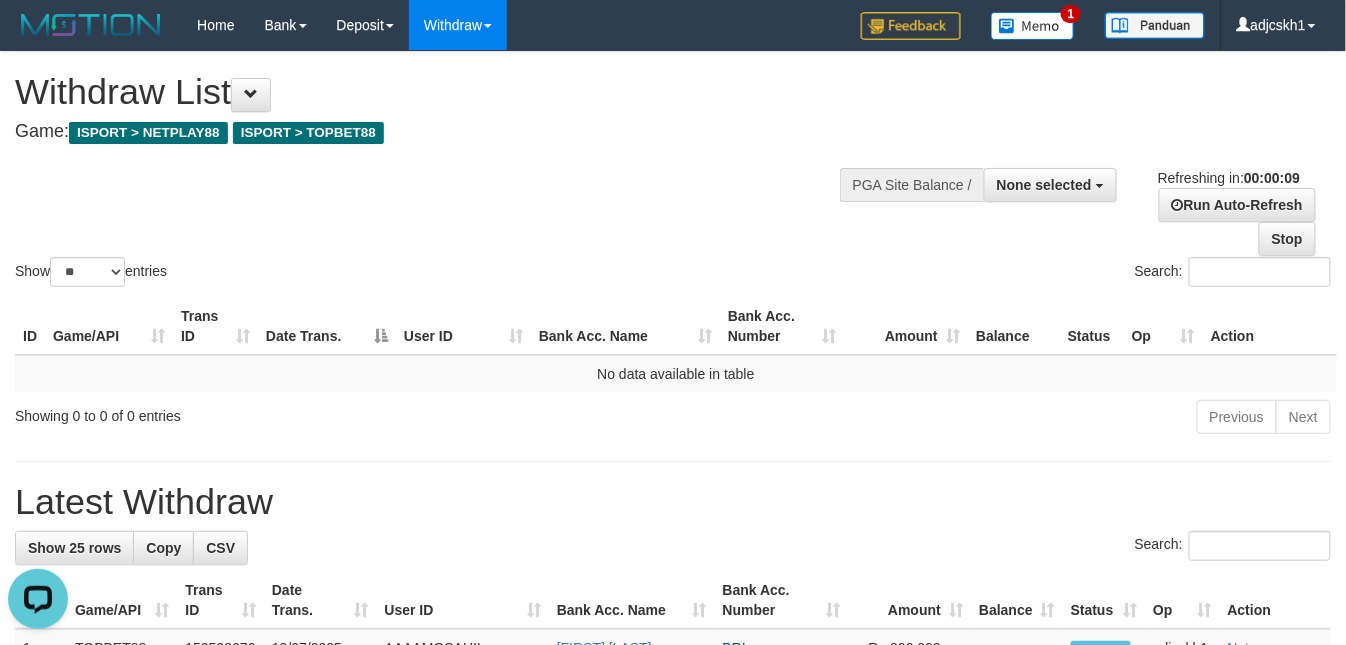 scroll, scrollTop: 0, scrollLeft: 0, axis: both 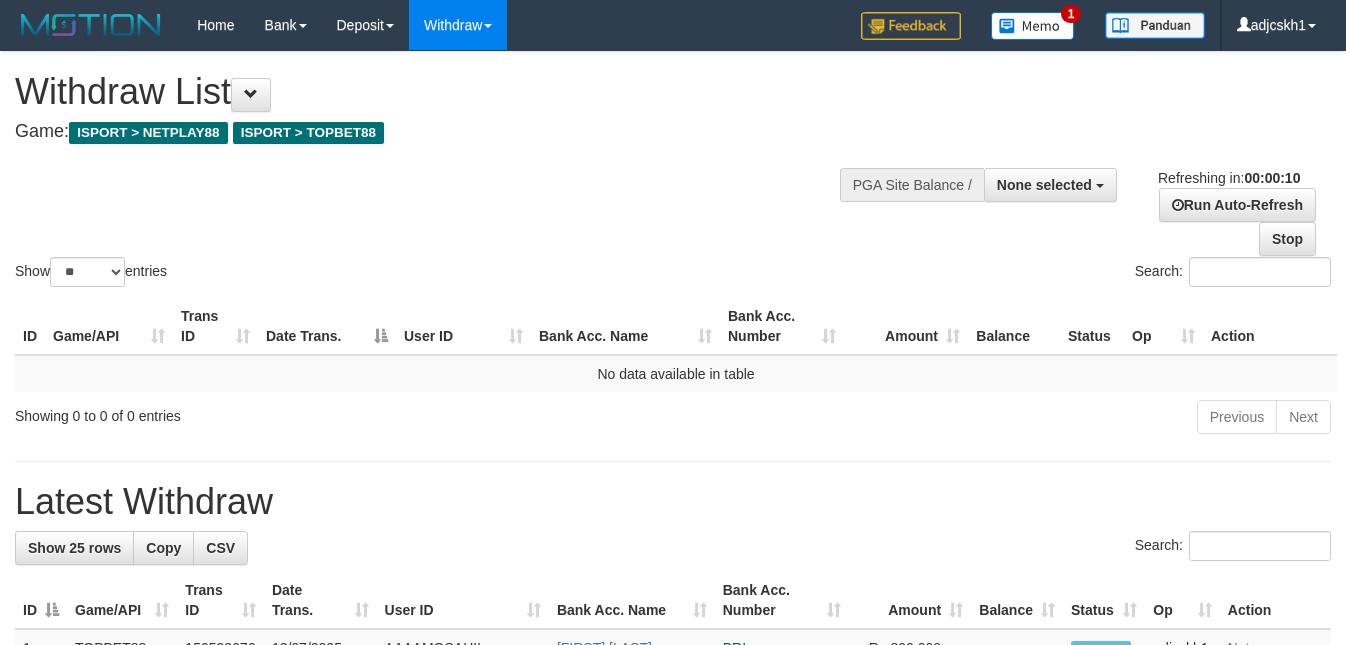 select 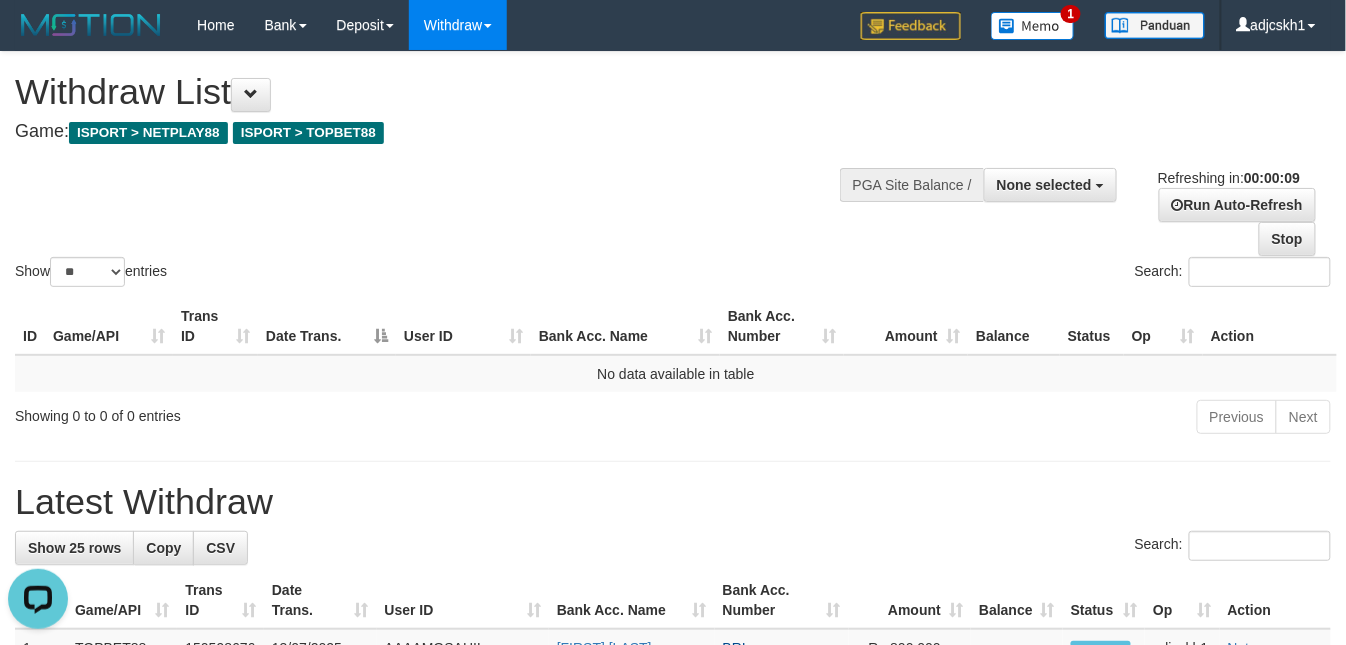 scroll, scrollTop: 0, scrollLeft: 0, axis: both 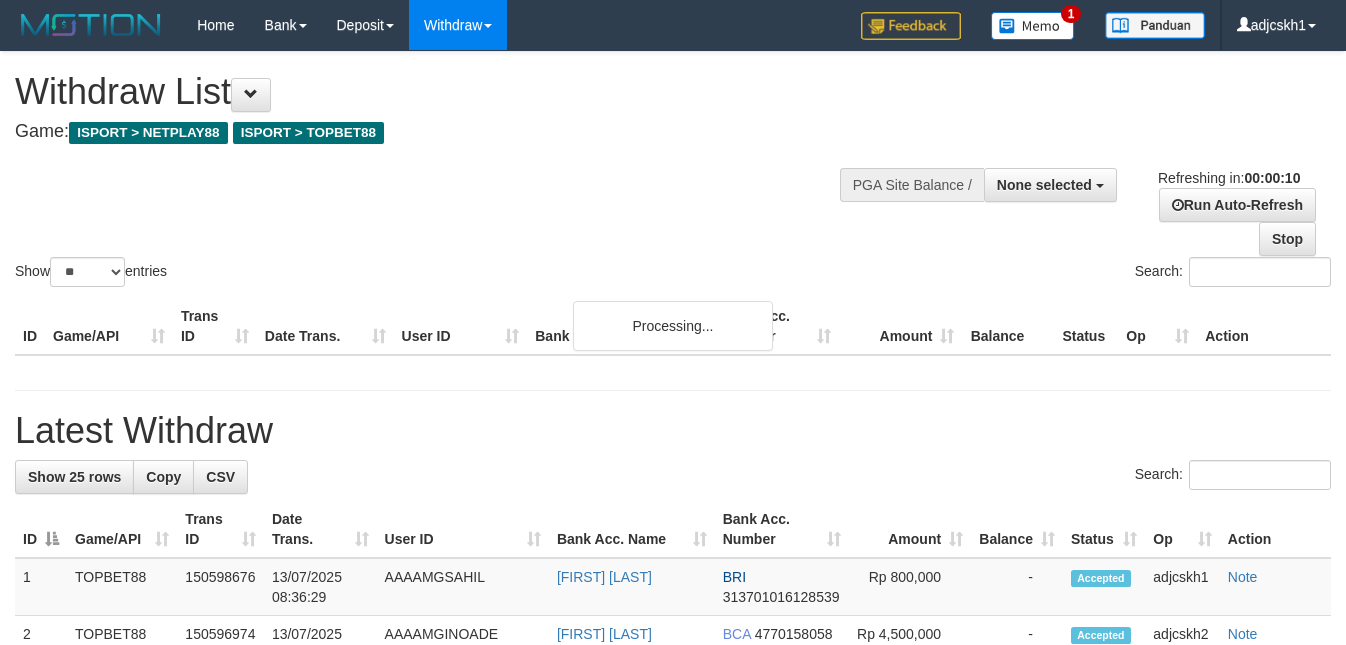 select 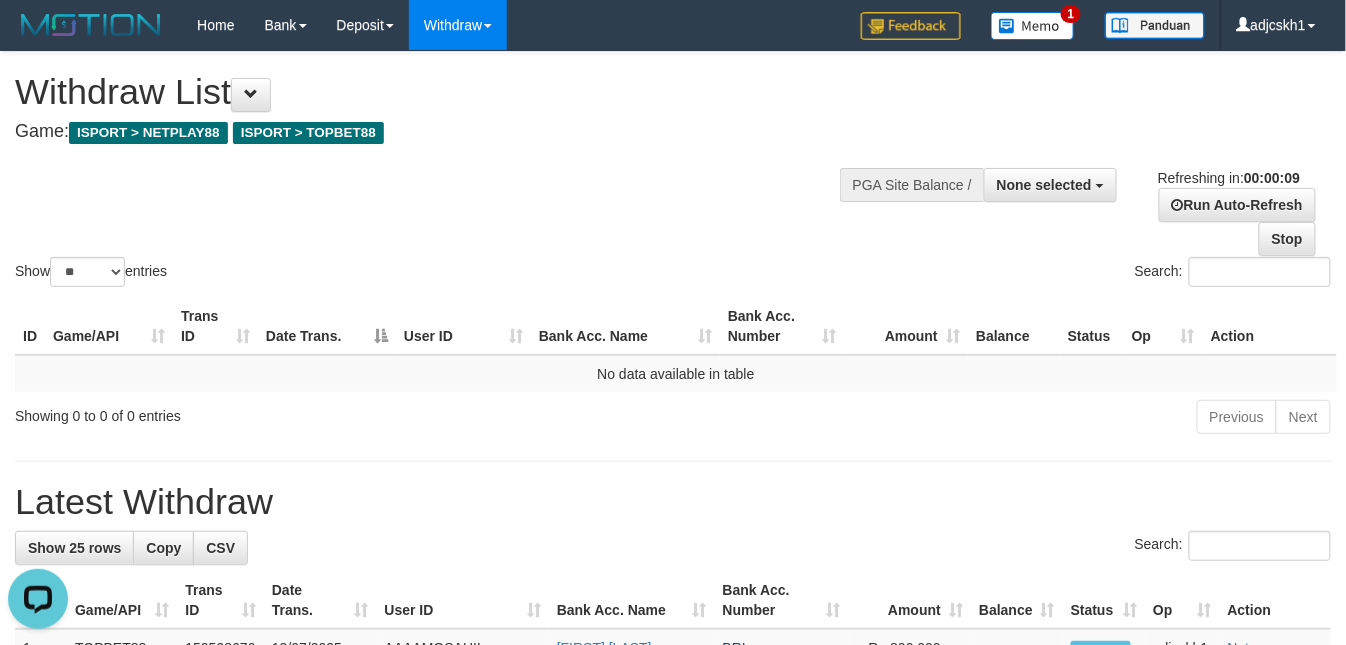 scroll, scrollTop: 0, scrollLeft: 0, axis: both 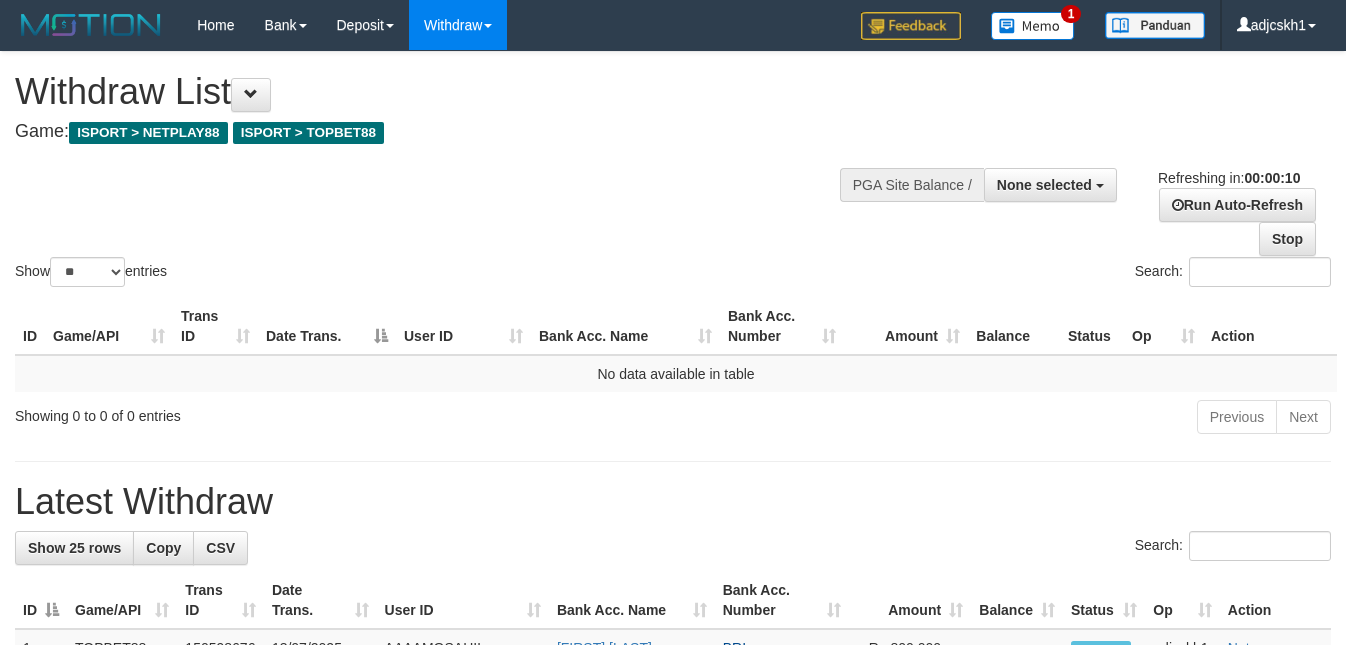 select 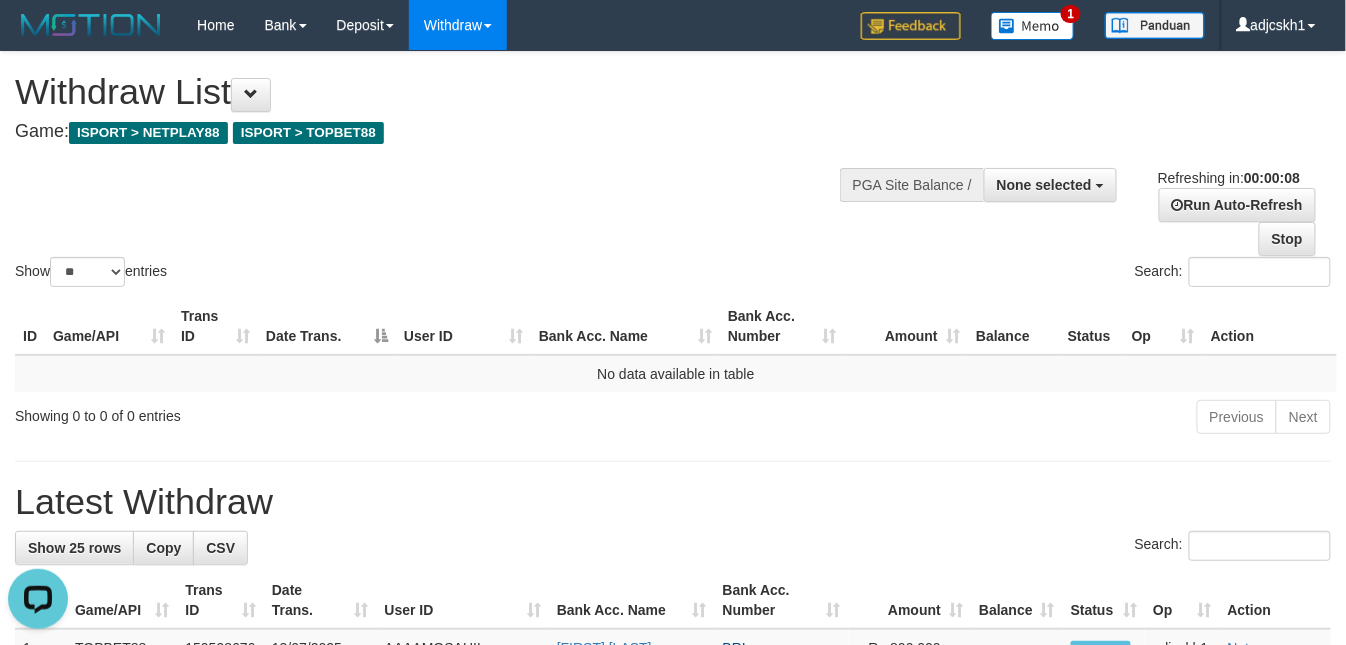 scroll, scrollTop: 0, scrollLeft: 0, axis: both 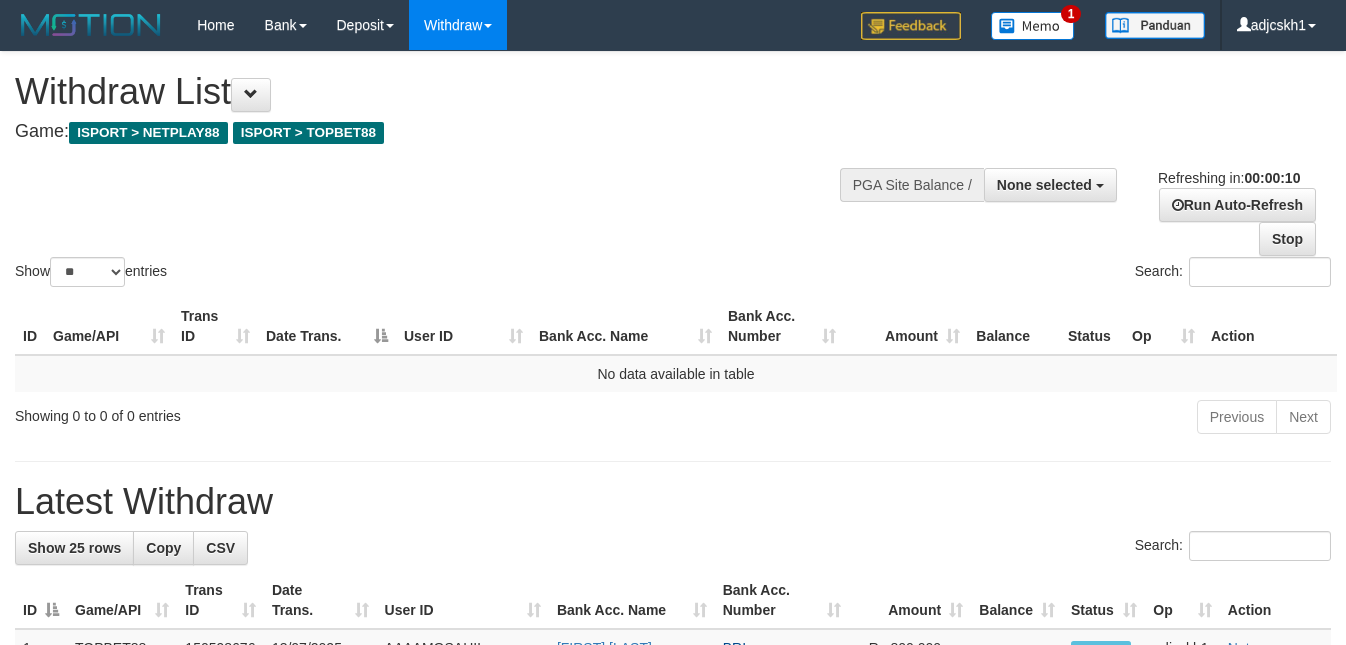 select 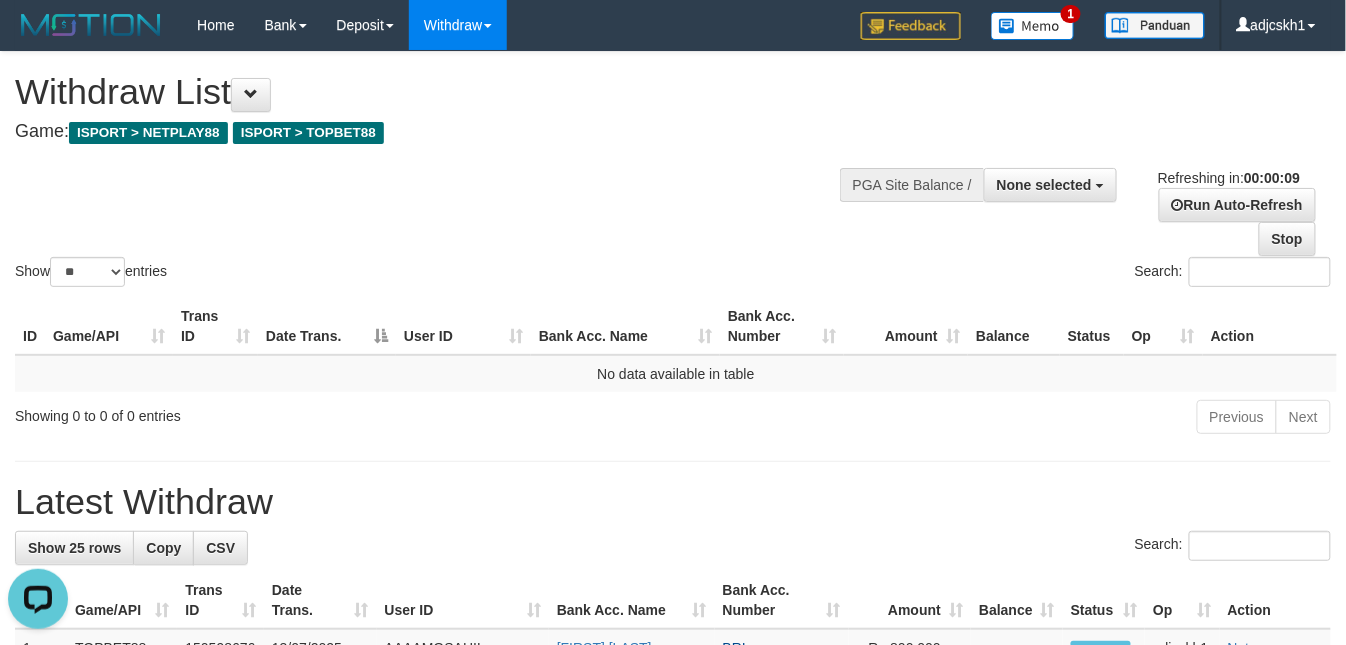 scroll, scrollTop: 0, scrollLeft: 0, axis: both 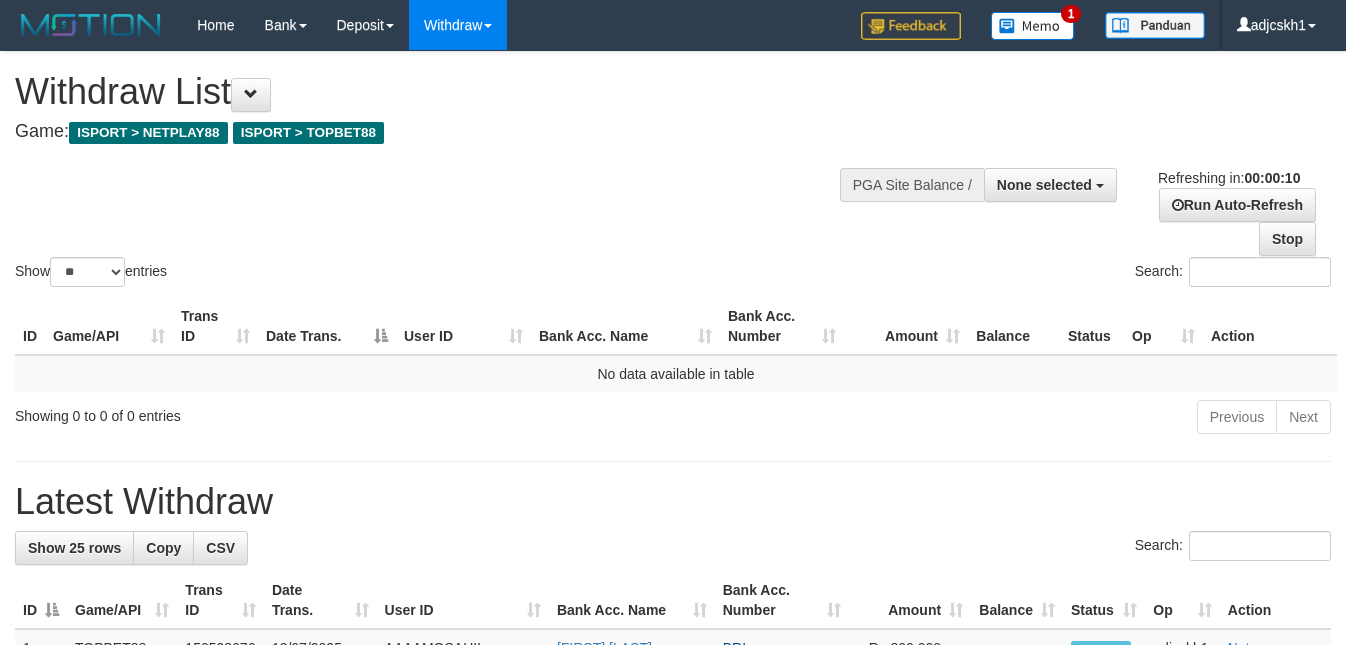 select 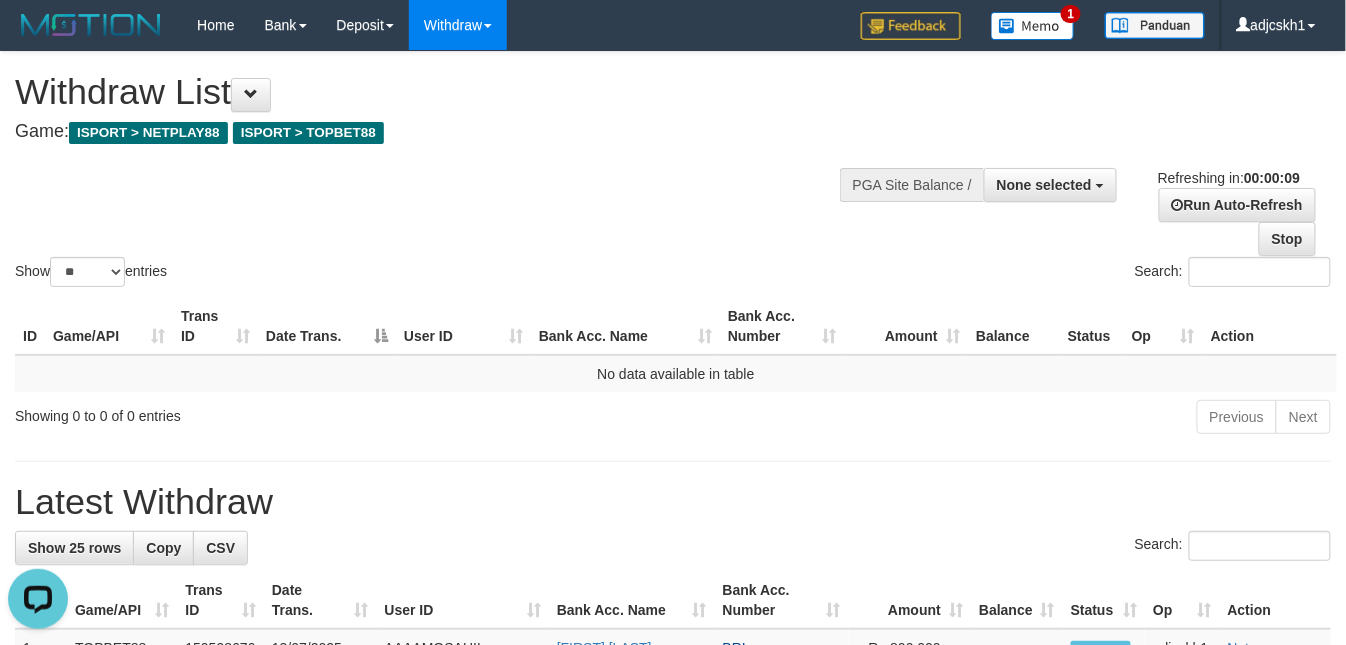 scroll, scrollTop: 0, scrollLeft: 0, axis: both 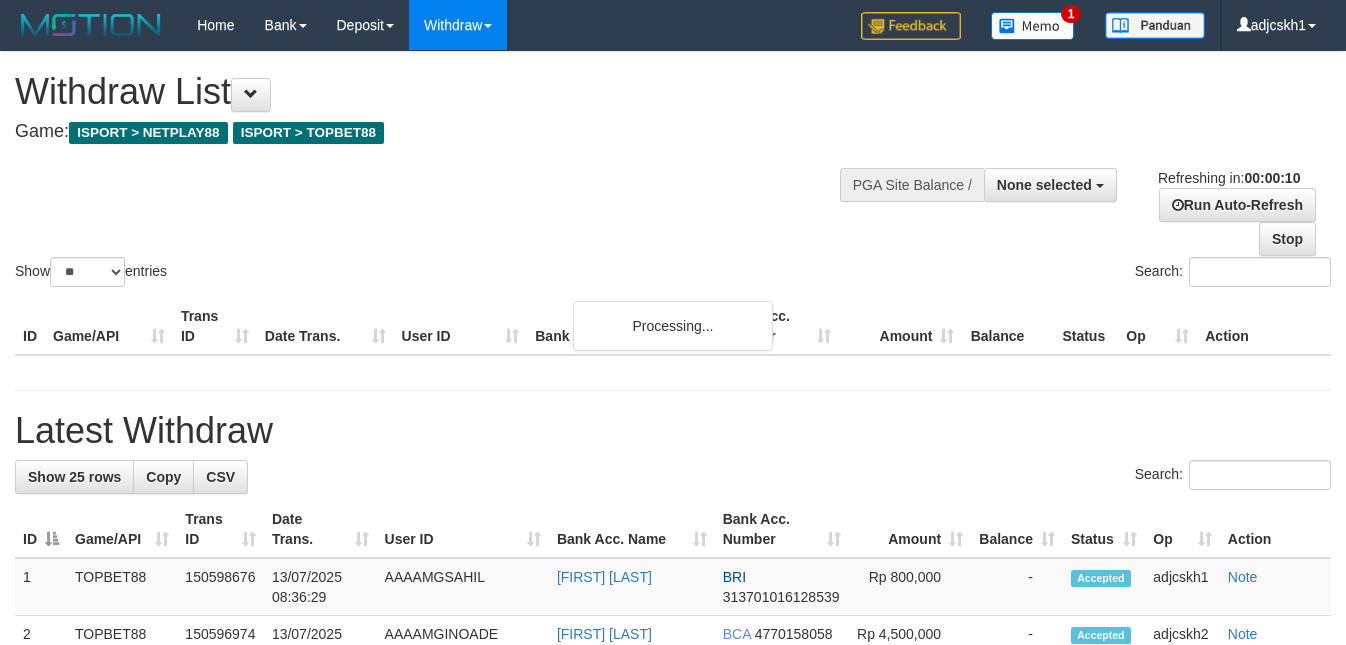 select 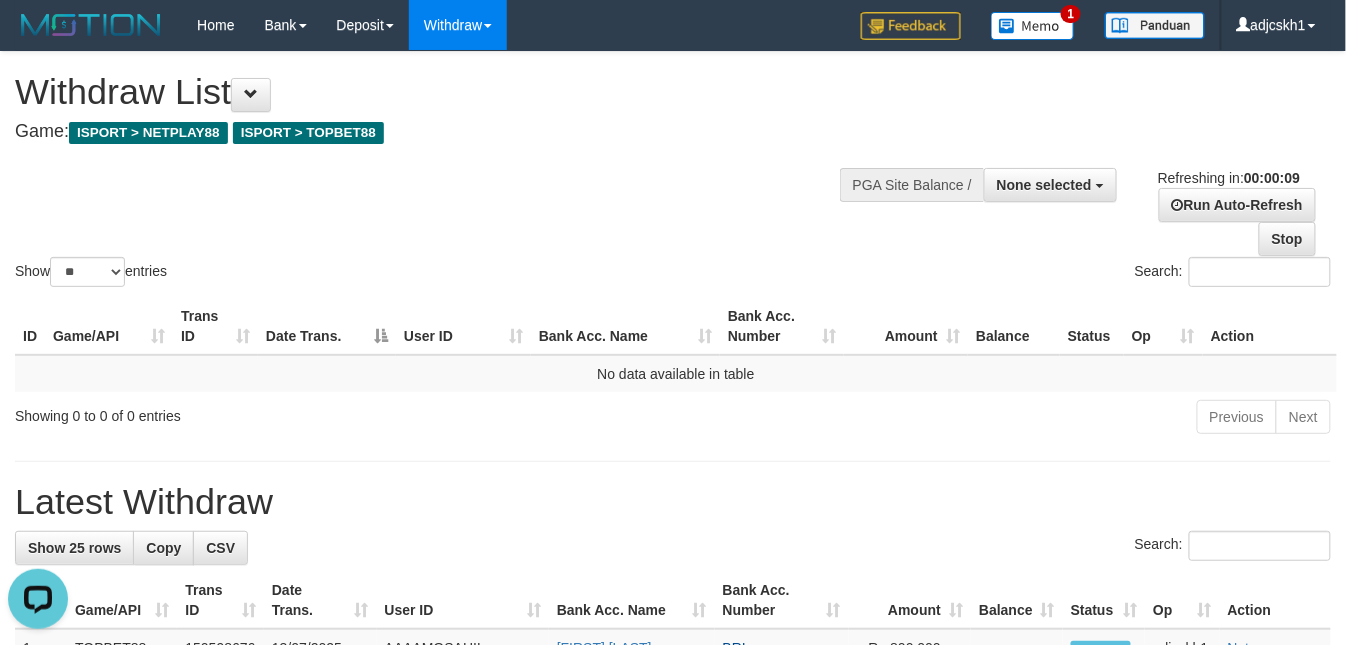 scroll, scrollTop: 0, scrollLeft: 0, axis: both 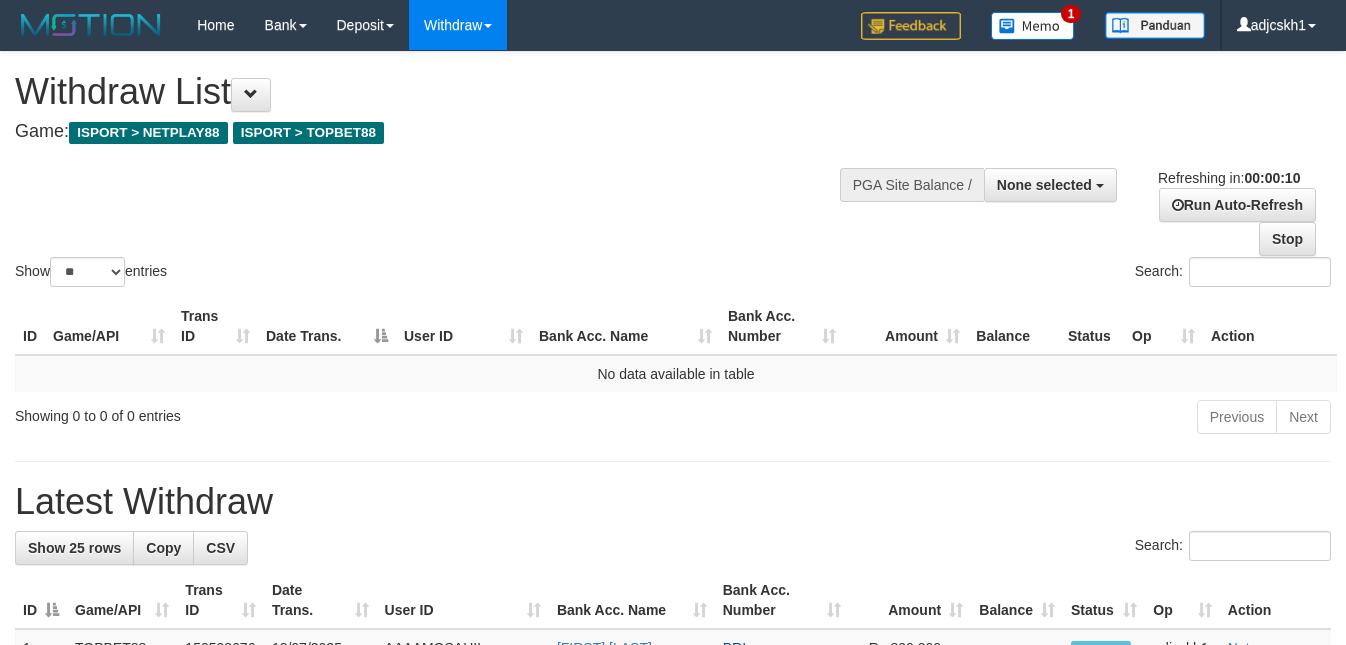 select 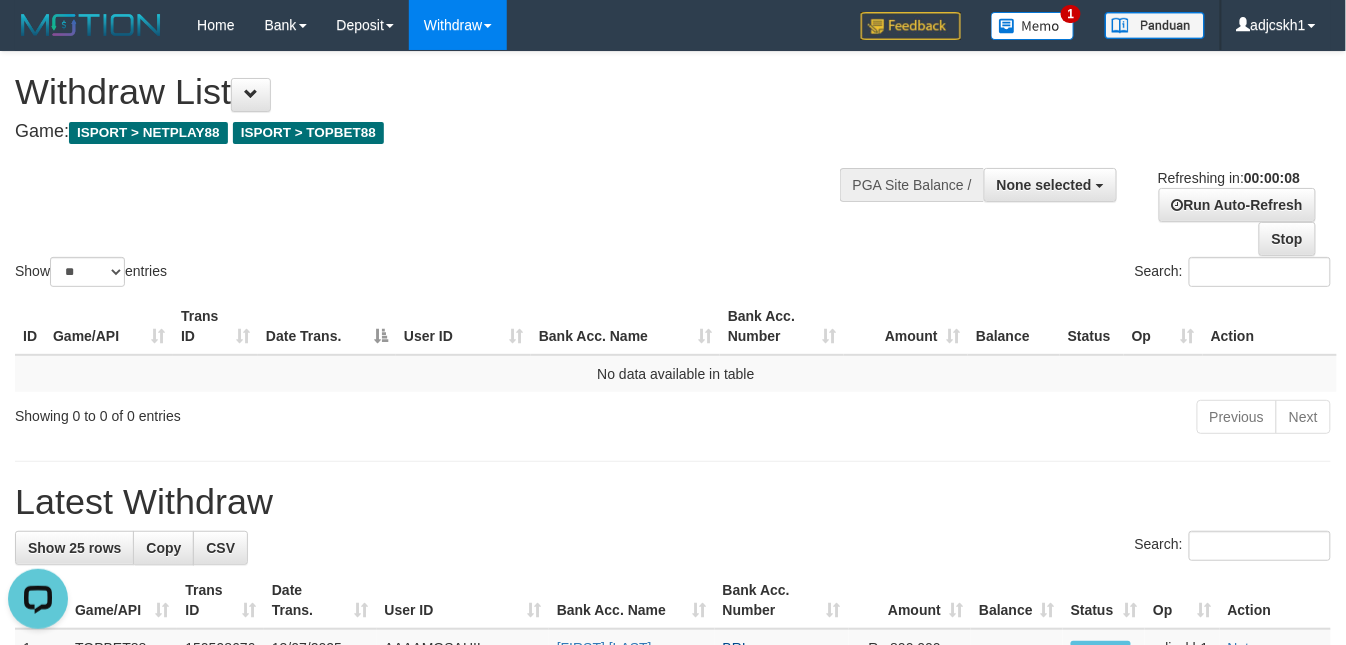 scroll, scrollTop: 0, scrollLeft: 0, axis: both 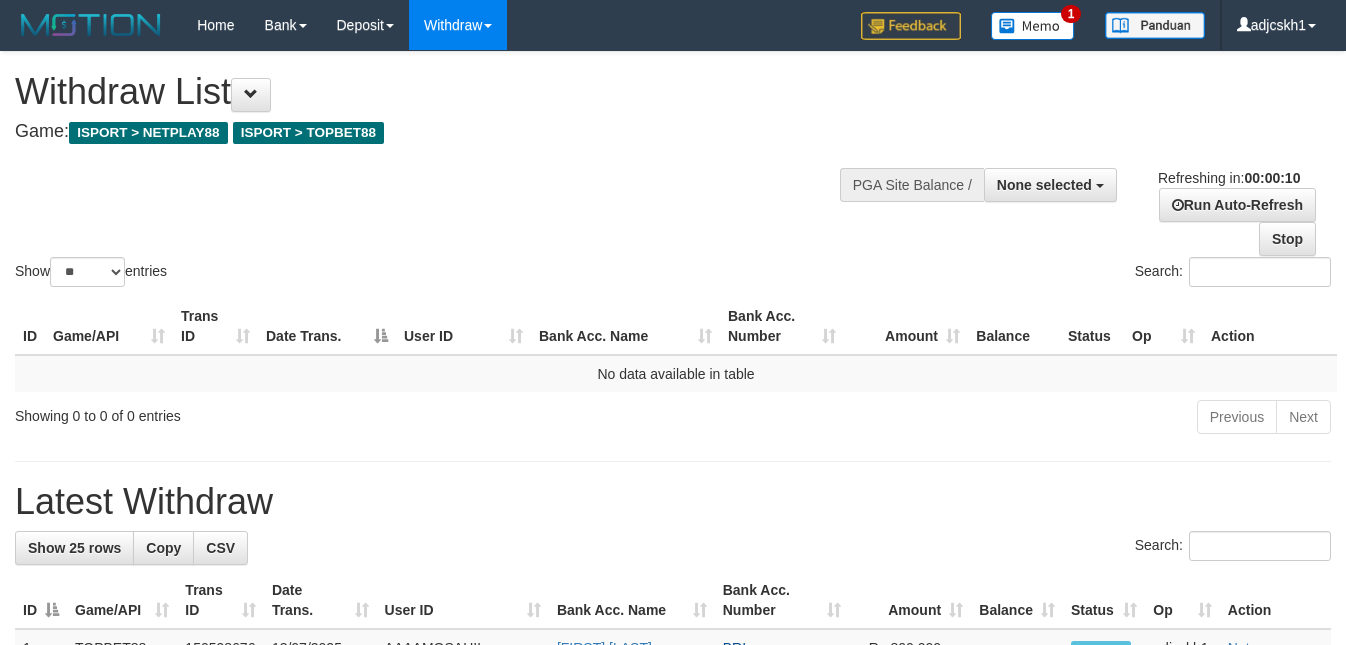 select 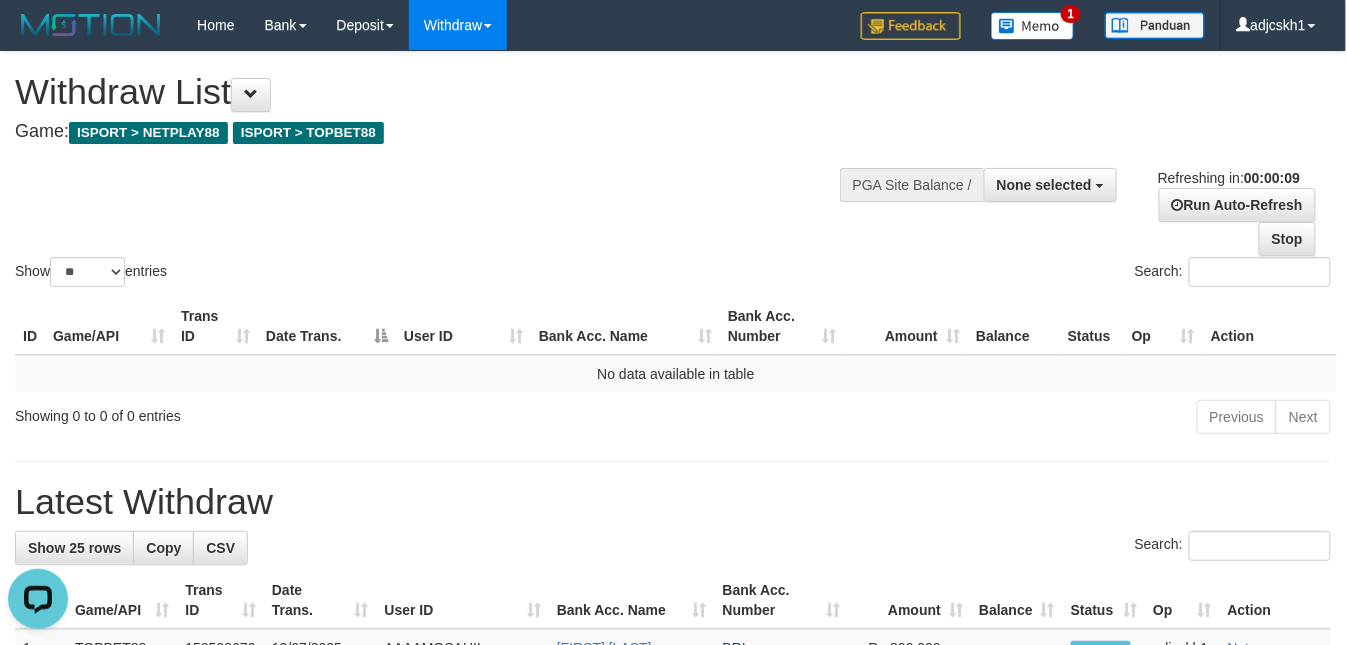 scroll, scrollTop: 0, scrollLeft: 0, axis: both 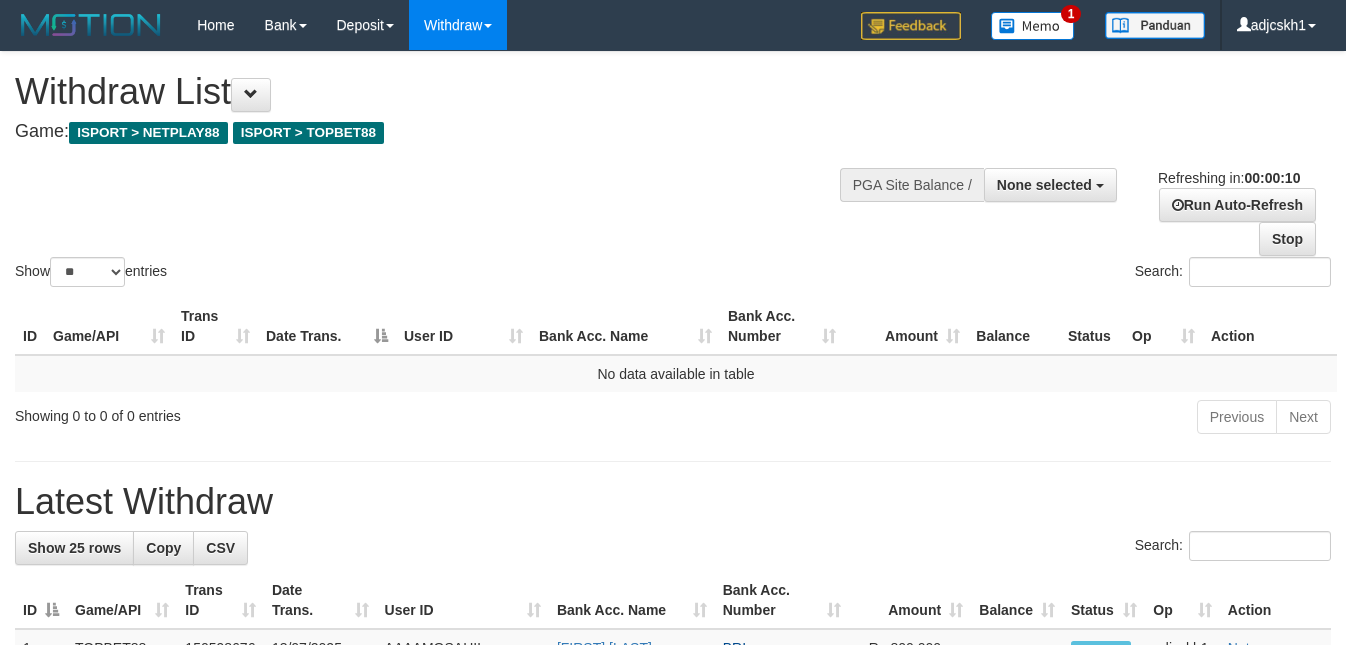 select 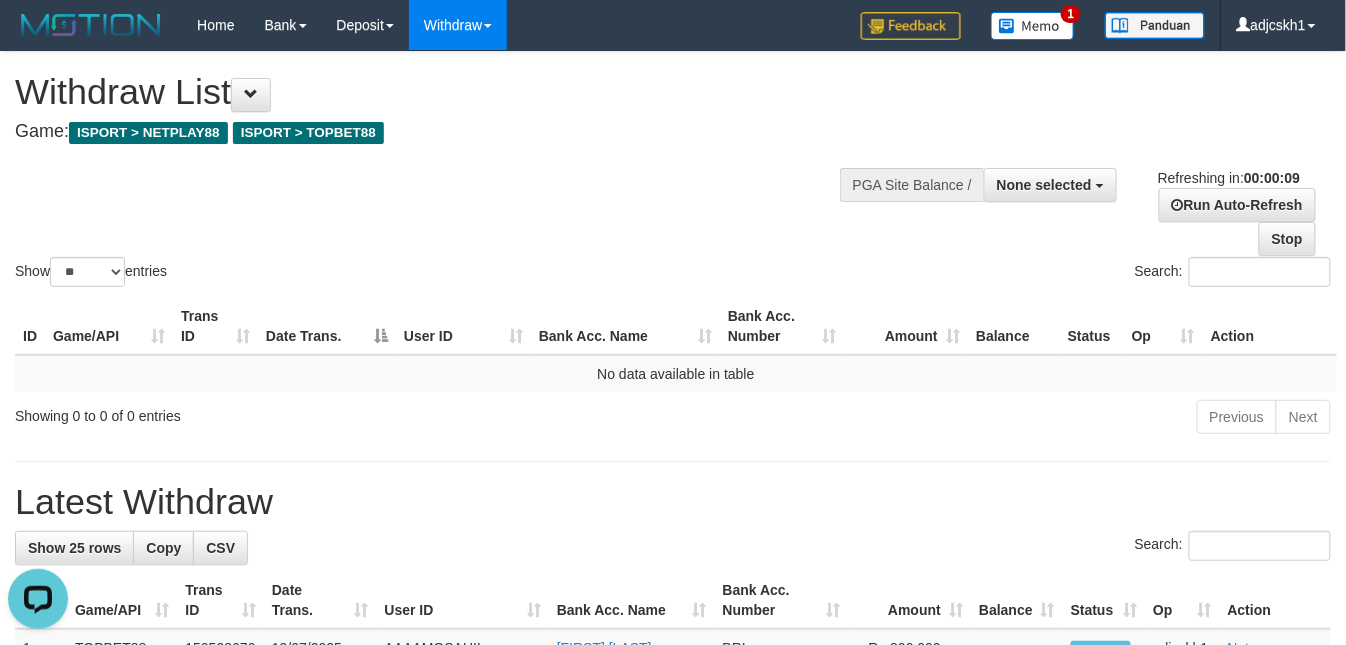 scroll, scrollTop: 0, scrollLeft: 0, axis: both 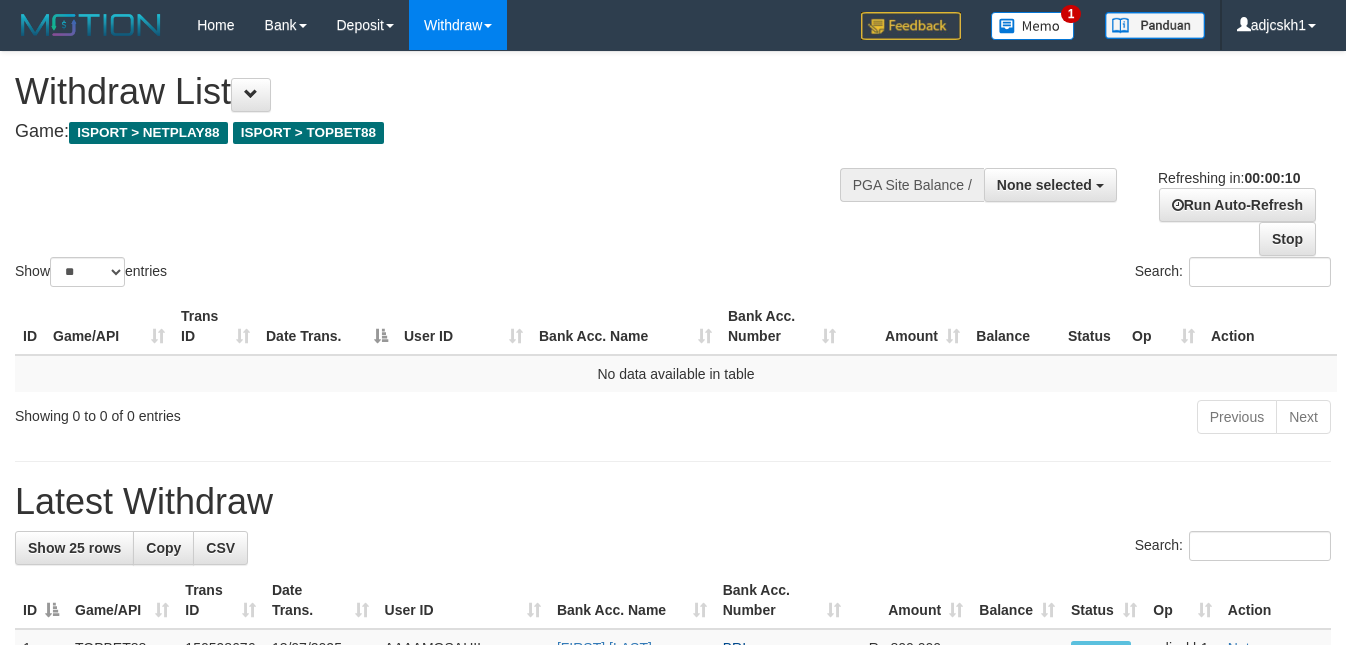 select 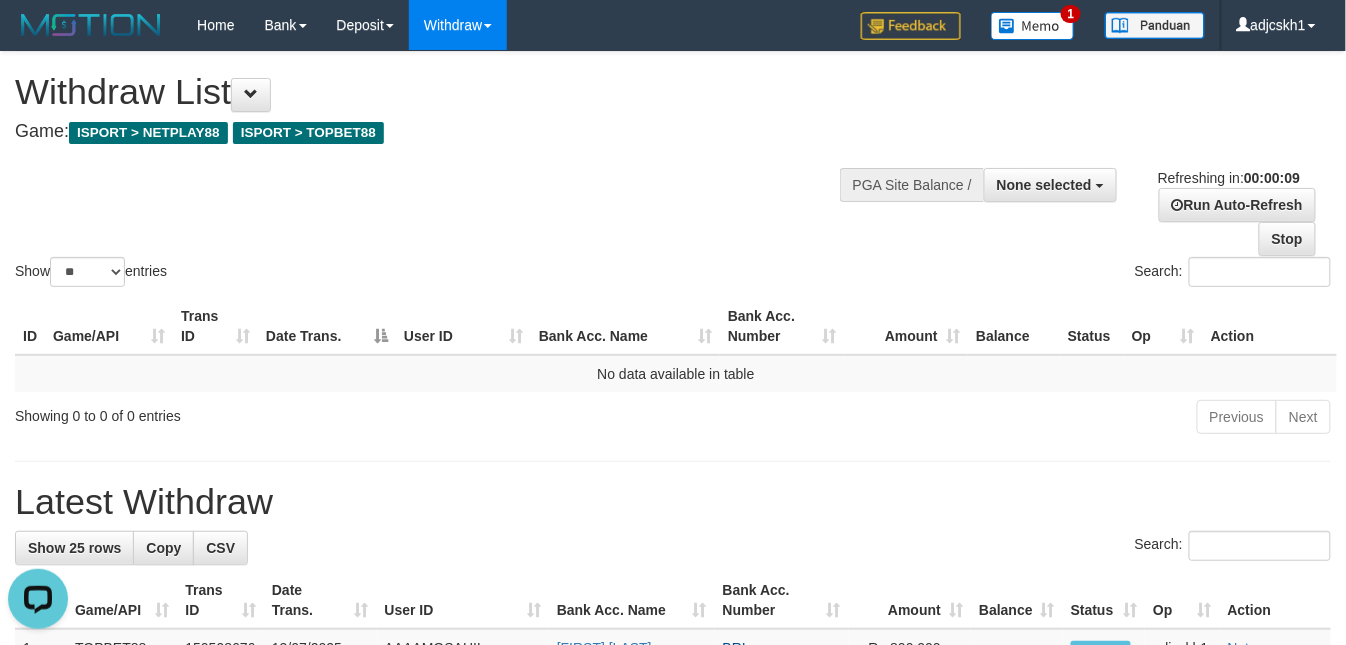 scroll, scrollTop: 0, scrollLeft: 0, axis: both 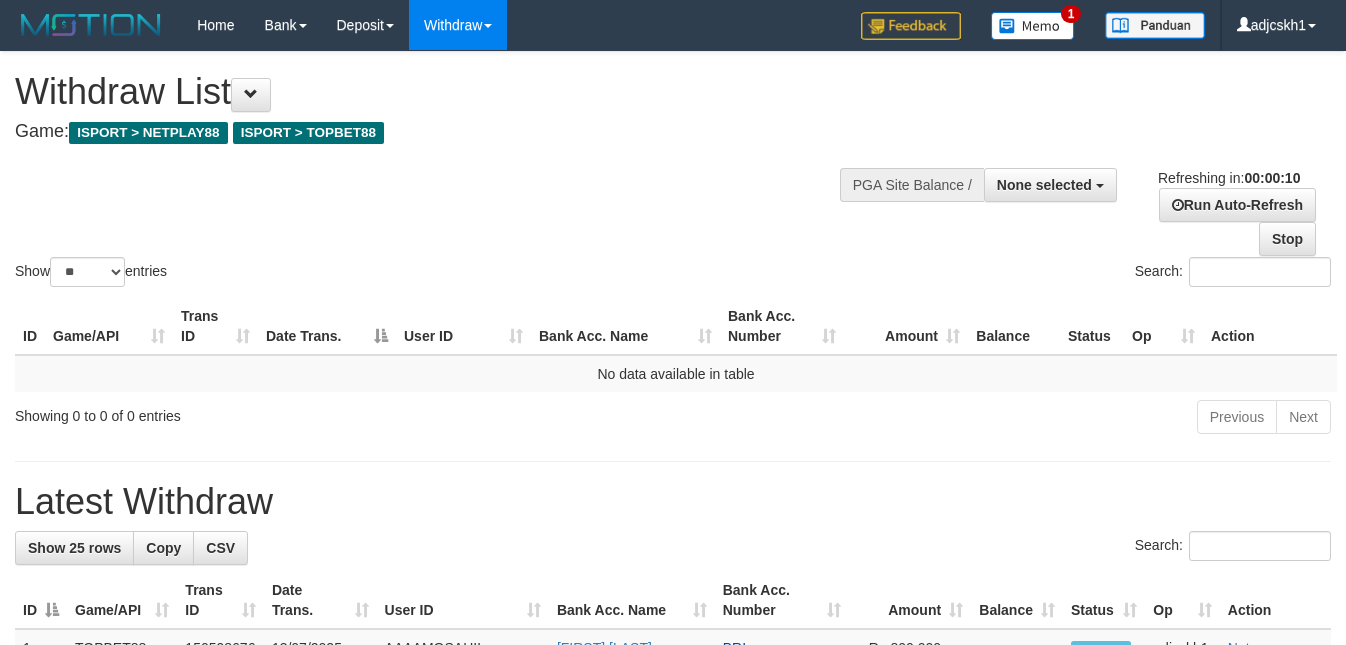 select 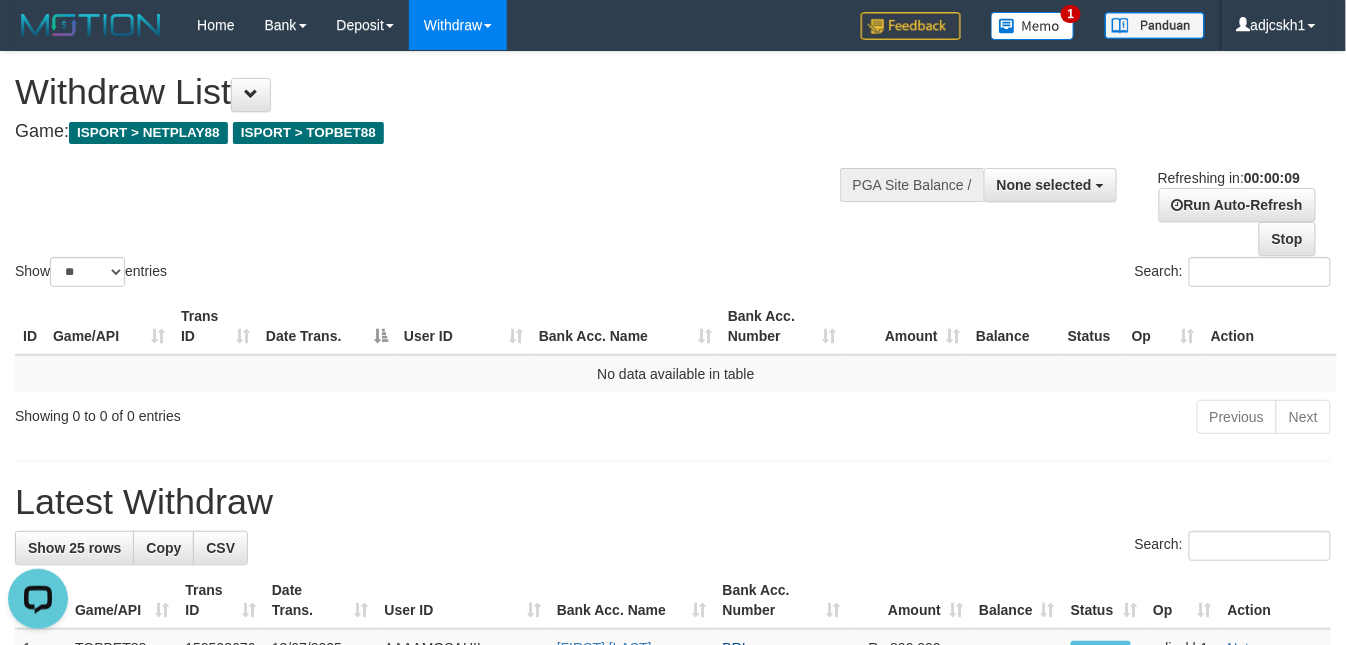 scroll, scrollTop: 0, scrollLeft: 0, axis: both 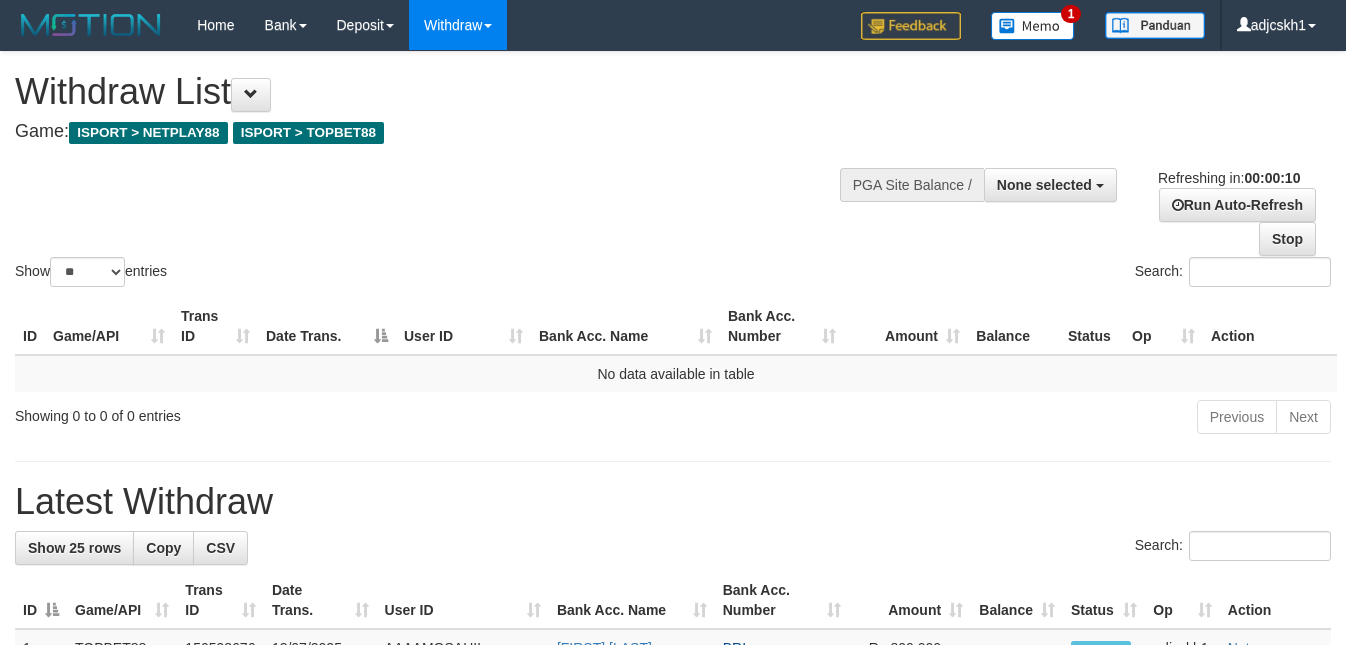 select 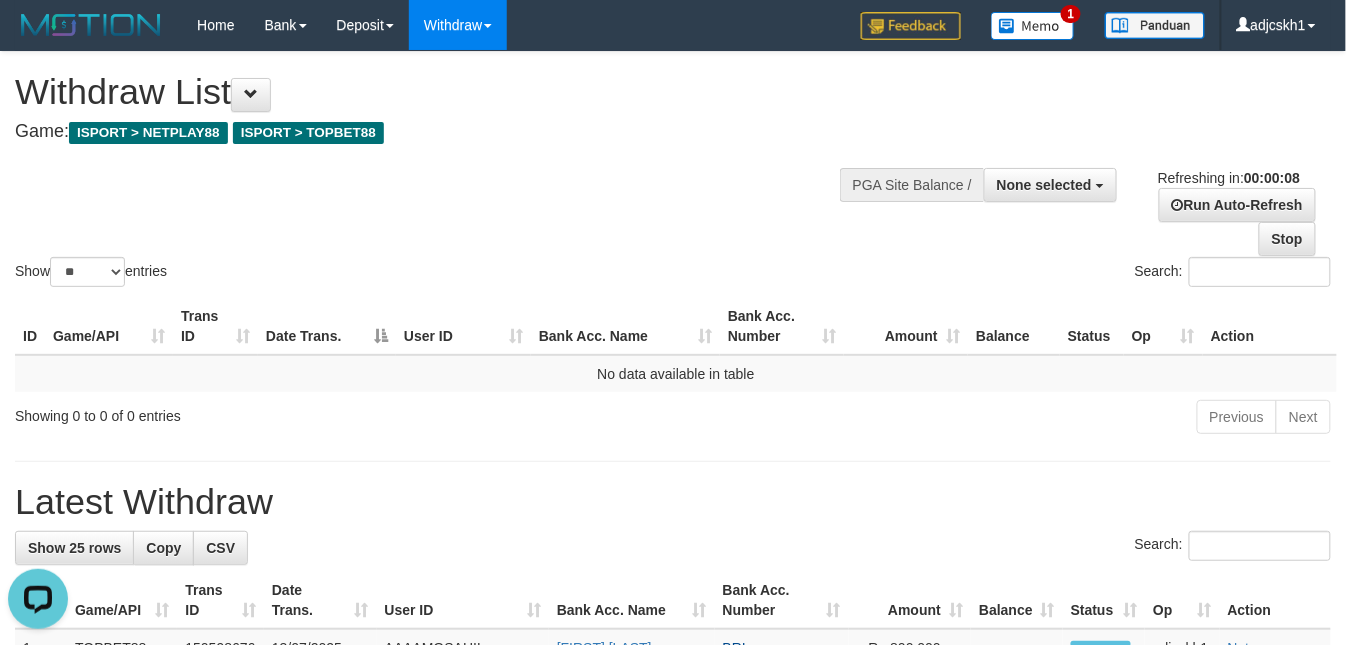 scroll, scrollTop: 0, scrollLeft: 0, axis: both 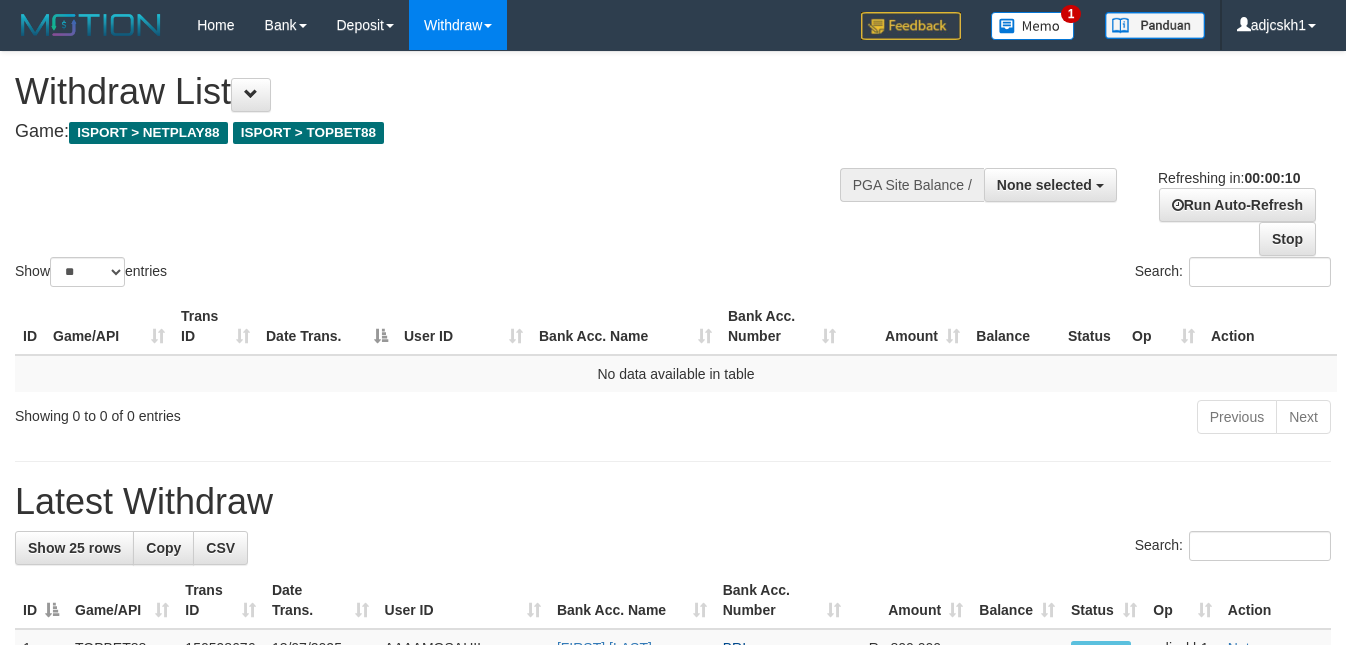 select 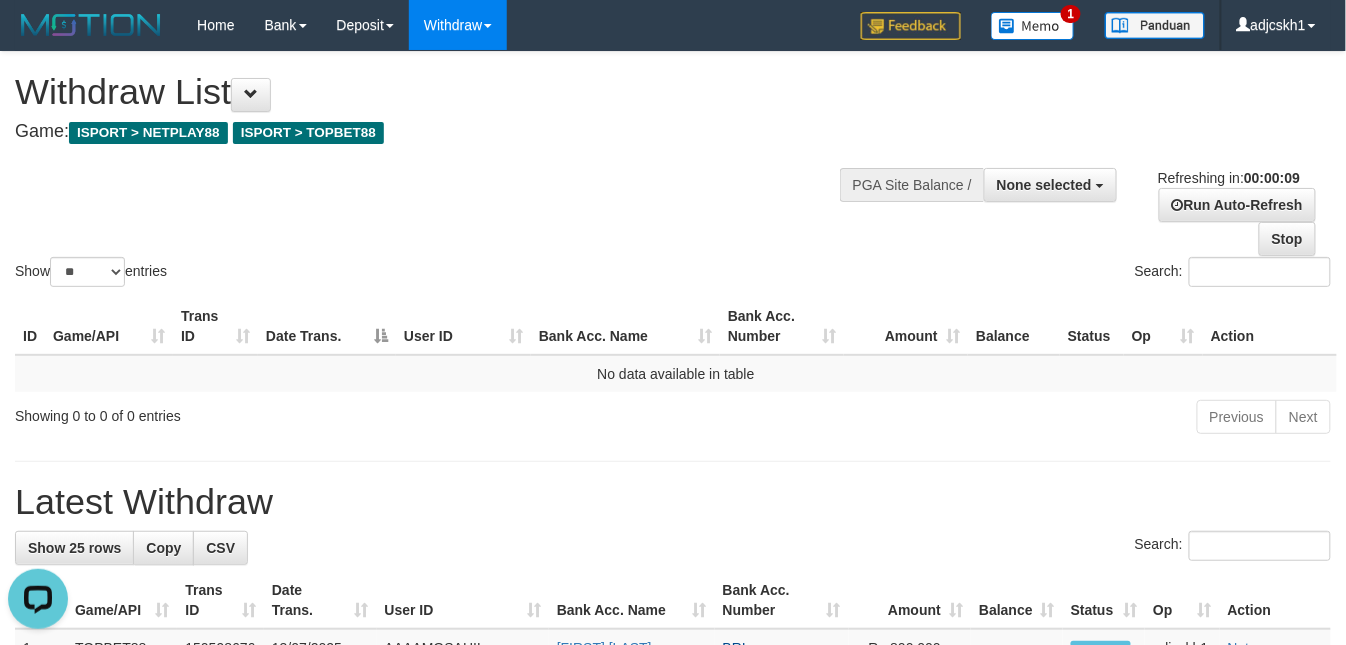 scroll, scrollTop: 0, scrollLeft: 0, axis: both 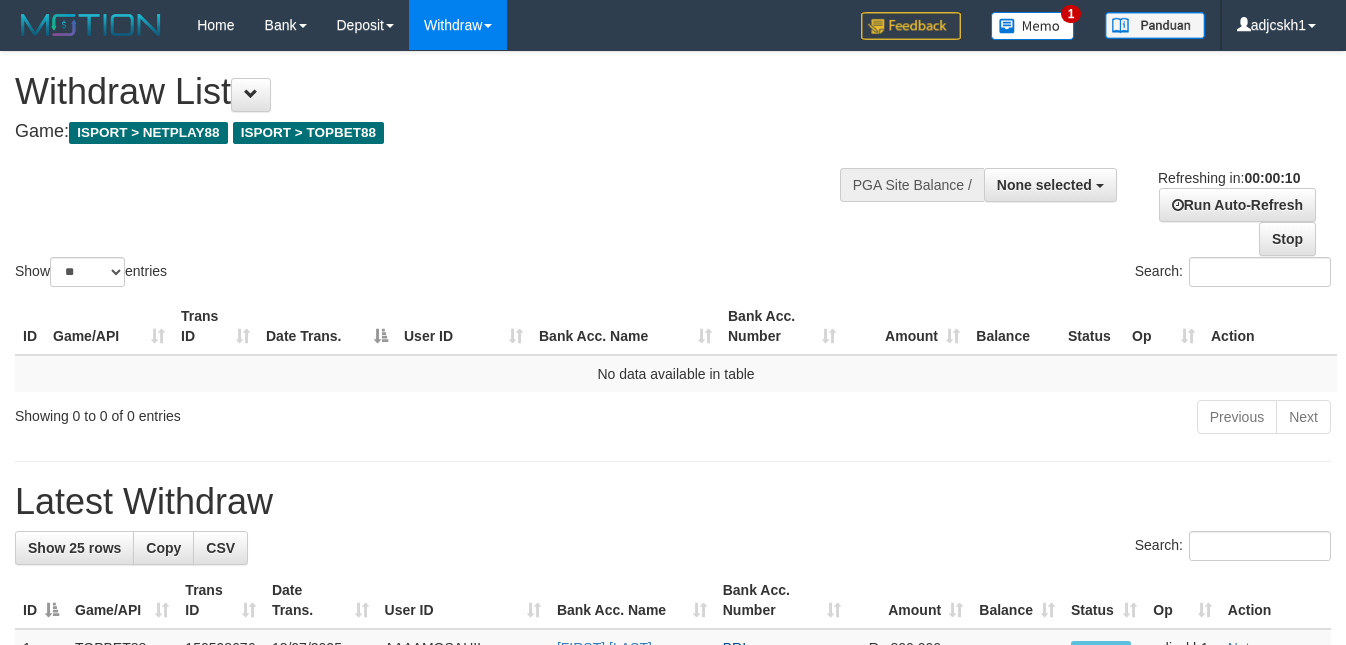 select 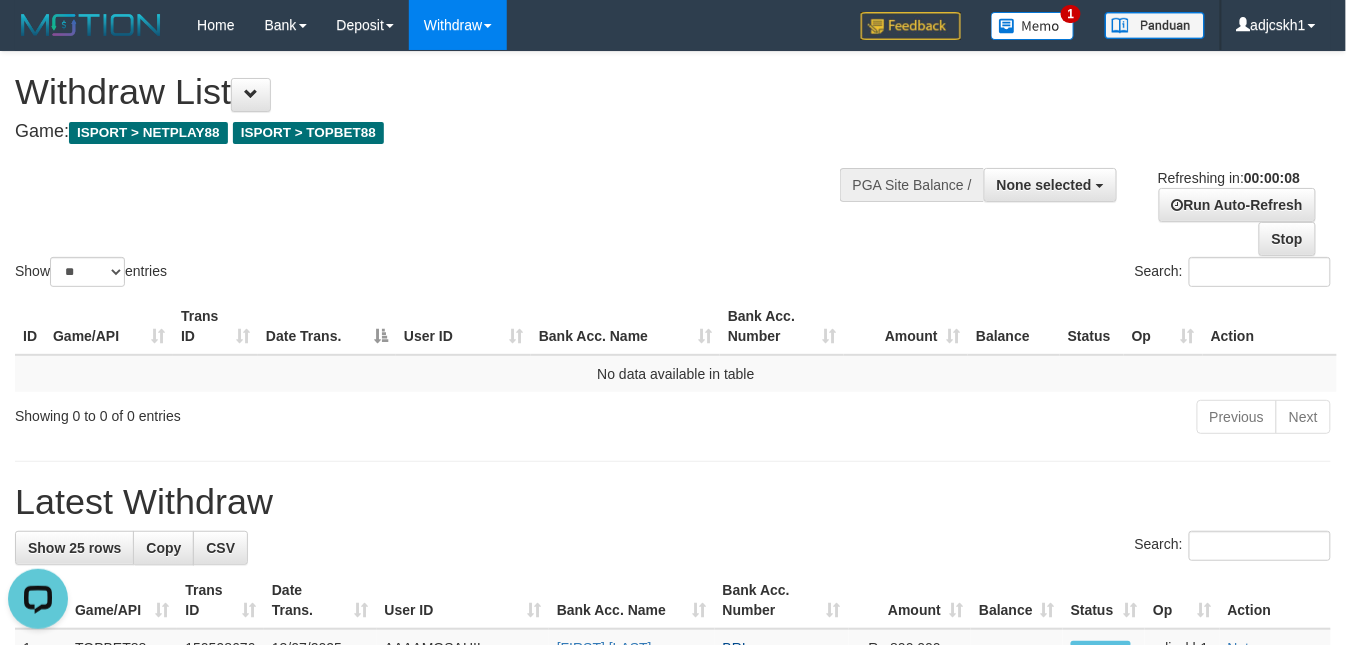 scroll, scrollTop: 0, scrollLeft: 0, axis: both 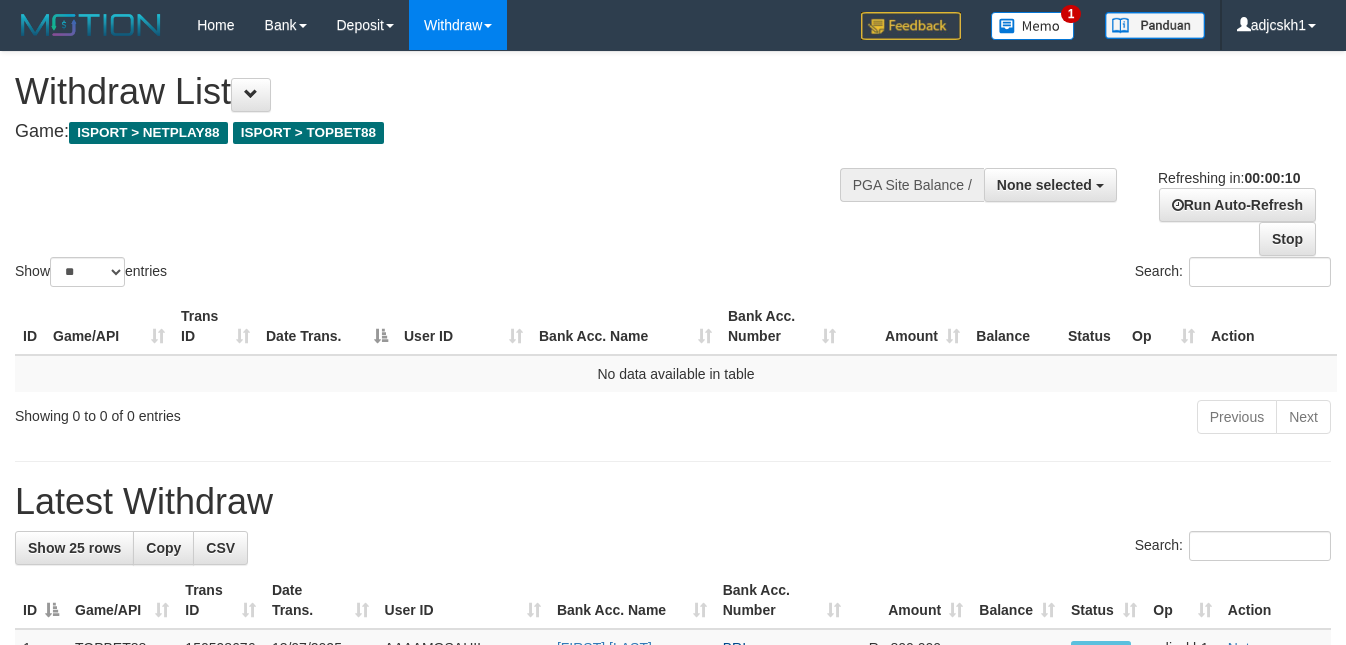 select 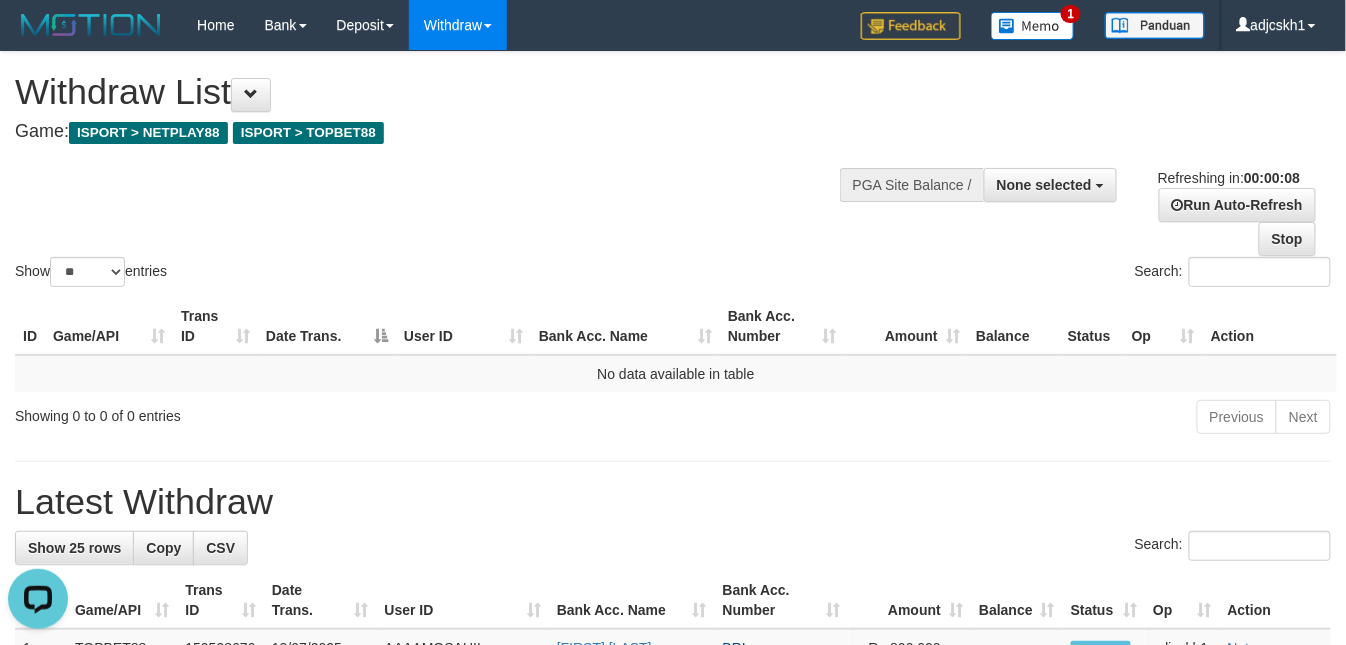 scroll, scrollTop: 0, scrollLeft: 0, axis: both 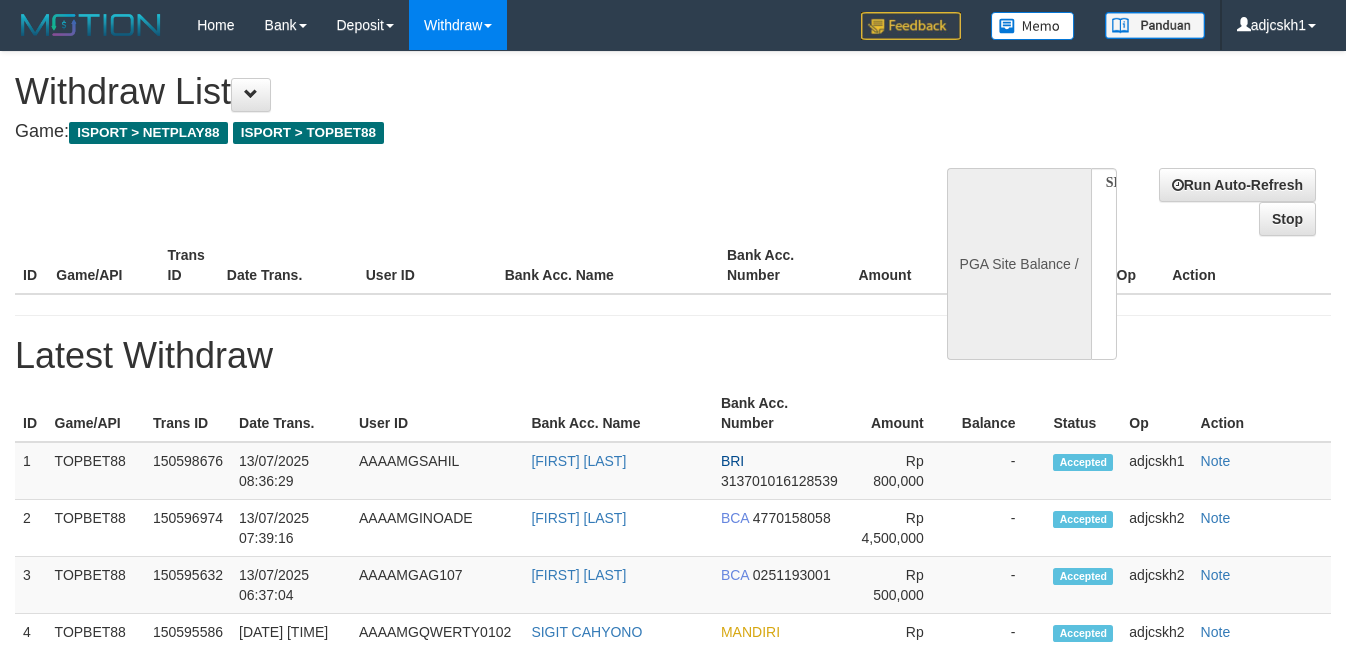 select 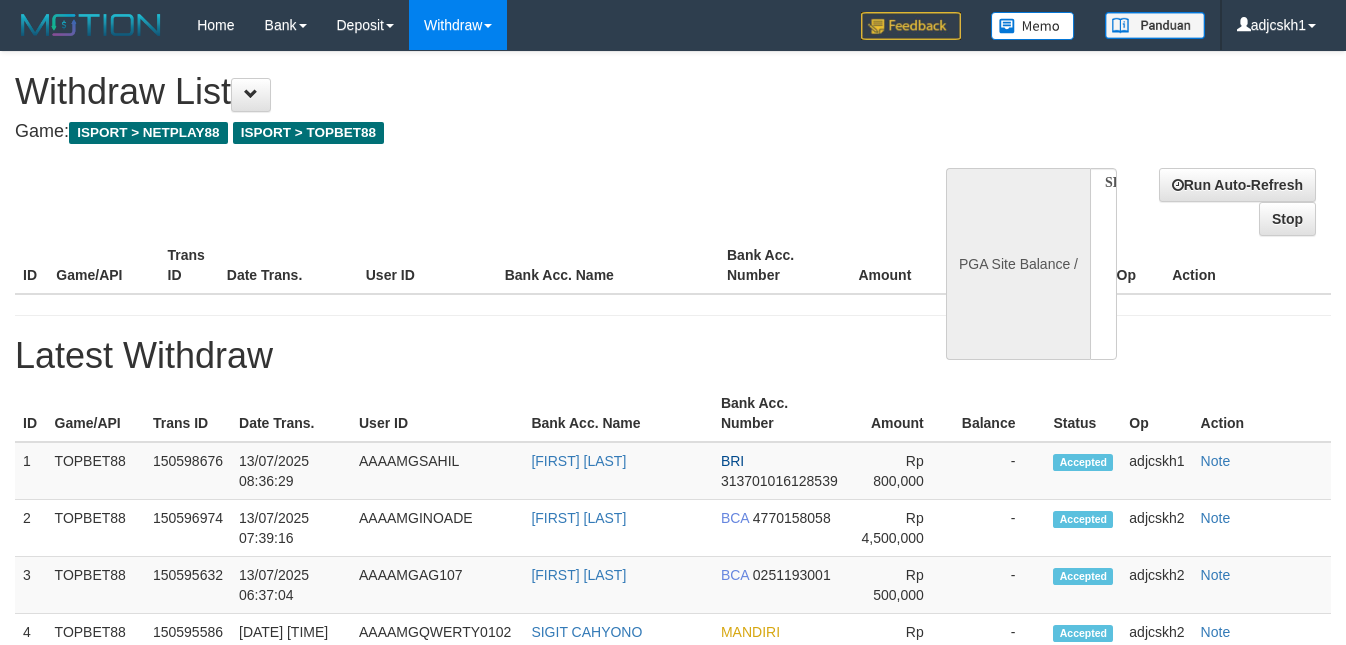 scroll, scrollTop: 0, scrollLeft: 0, axis: both 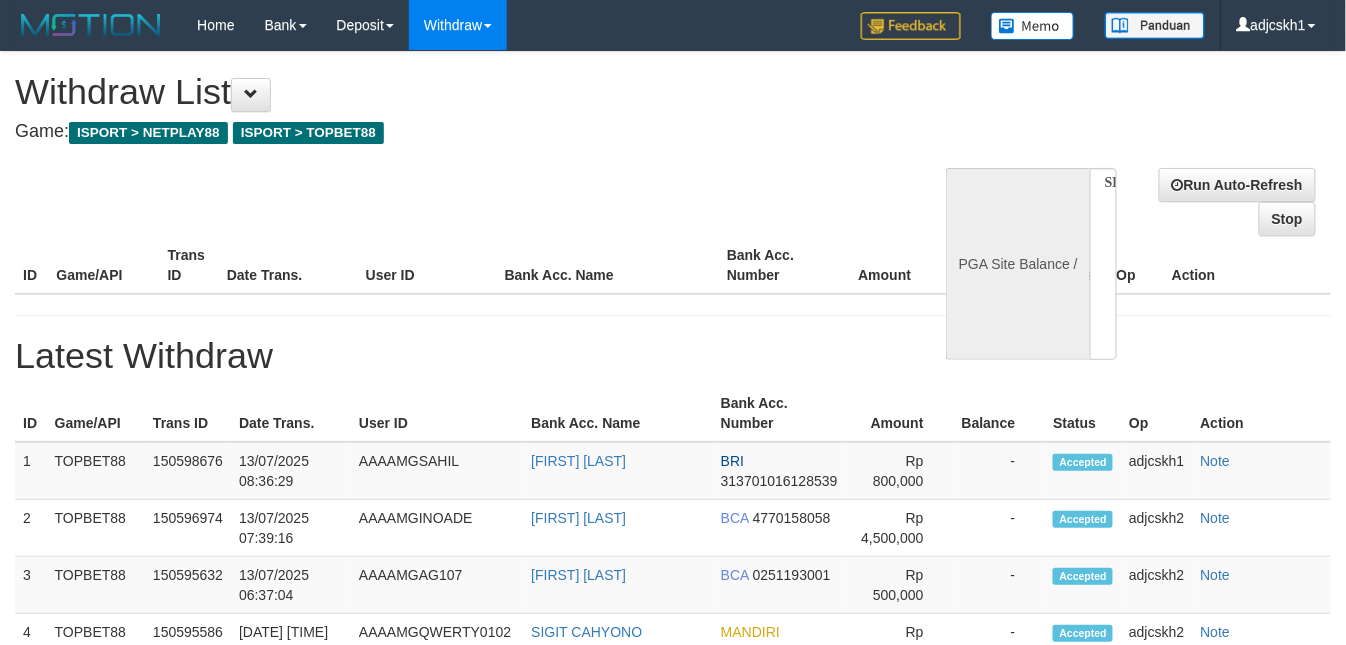 select on "**" 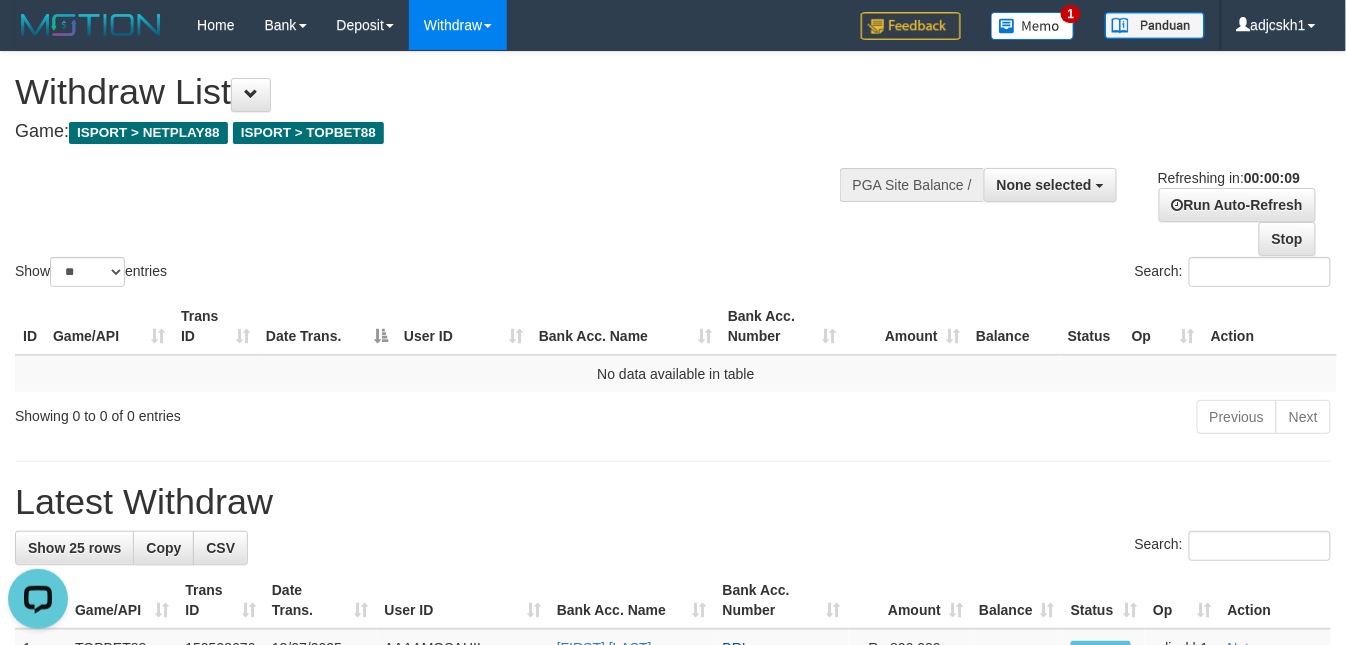 scroll, scrollTop: 0, scrollLeft: 0, axis: both 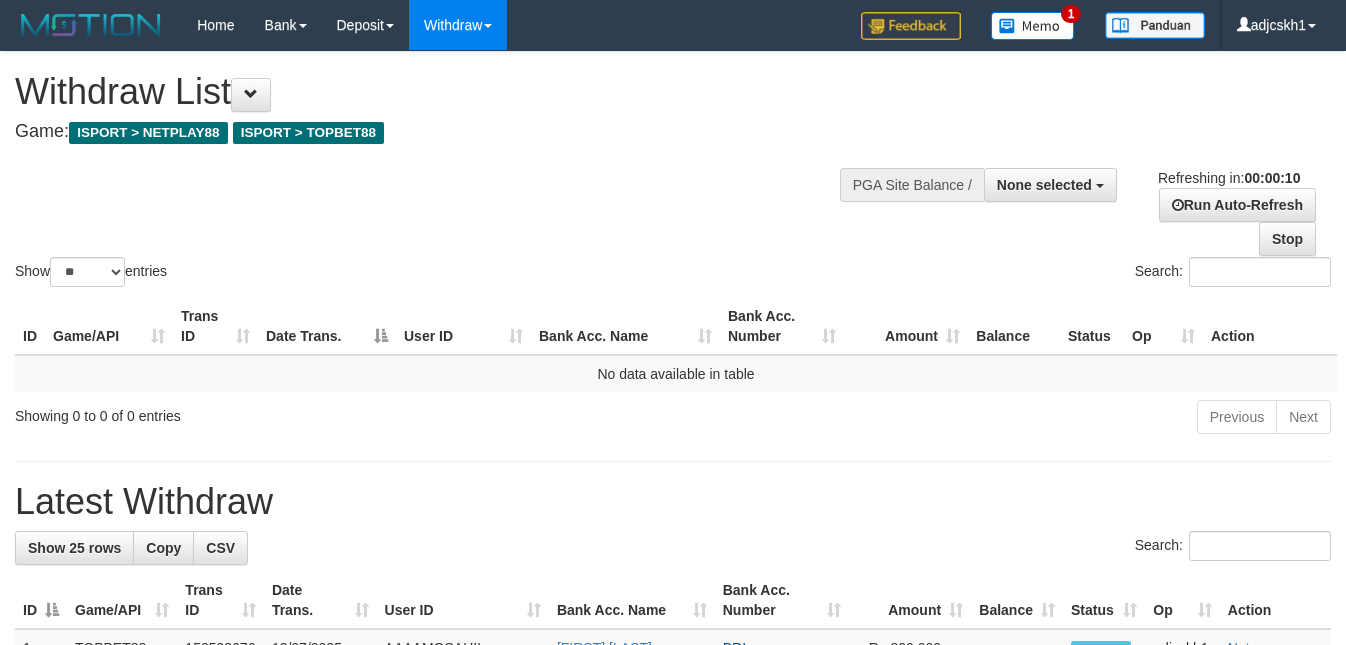 select 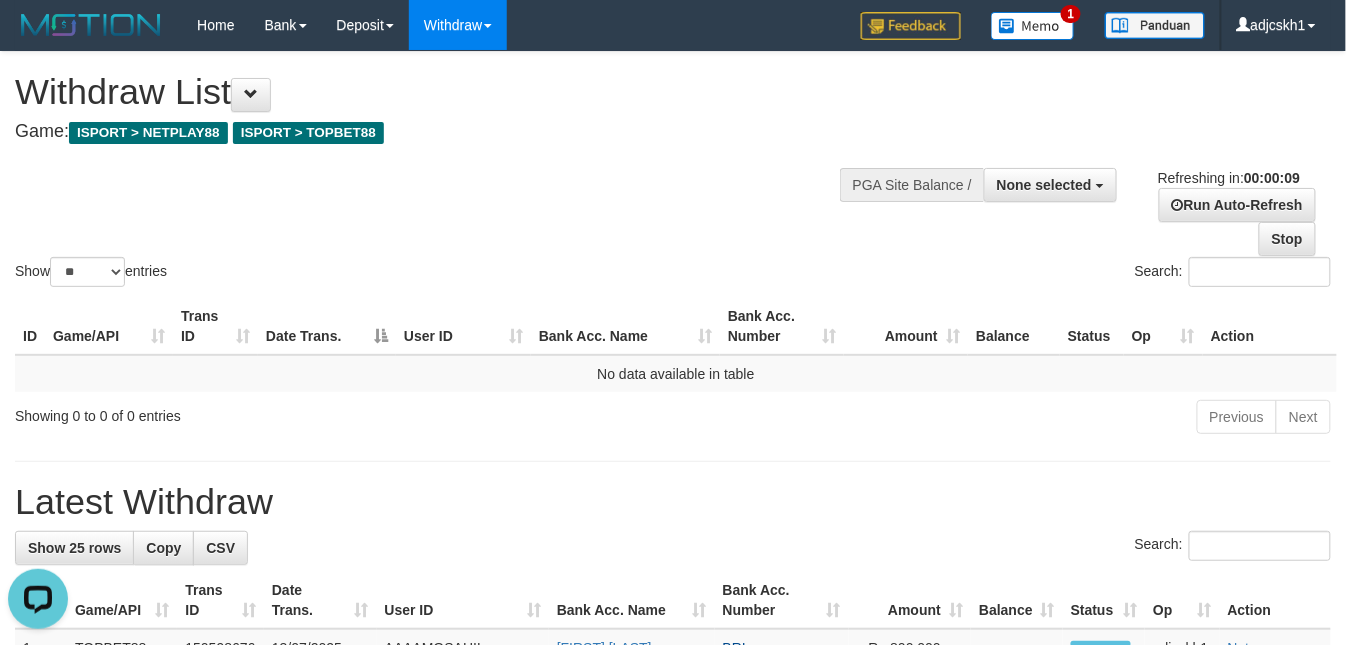 scroll, scrollTop: 0, scrollLeft: 0, axis: both 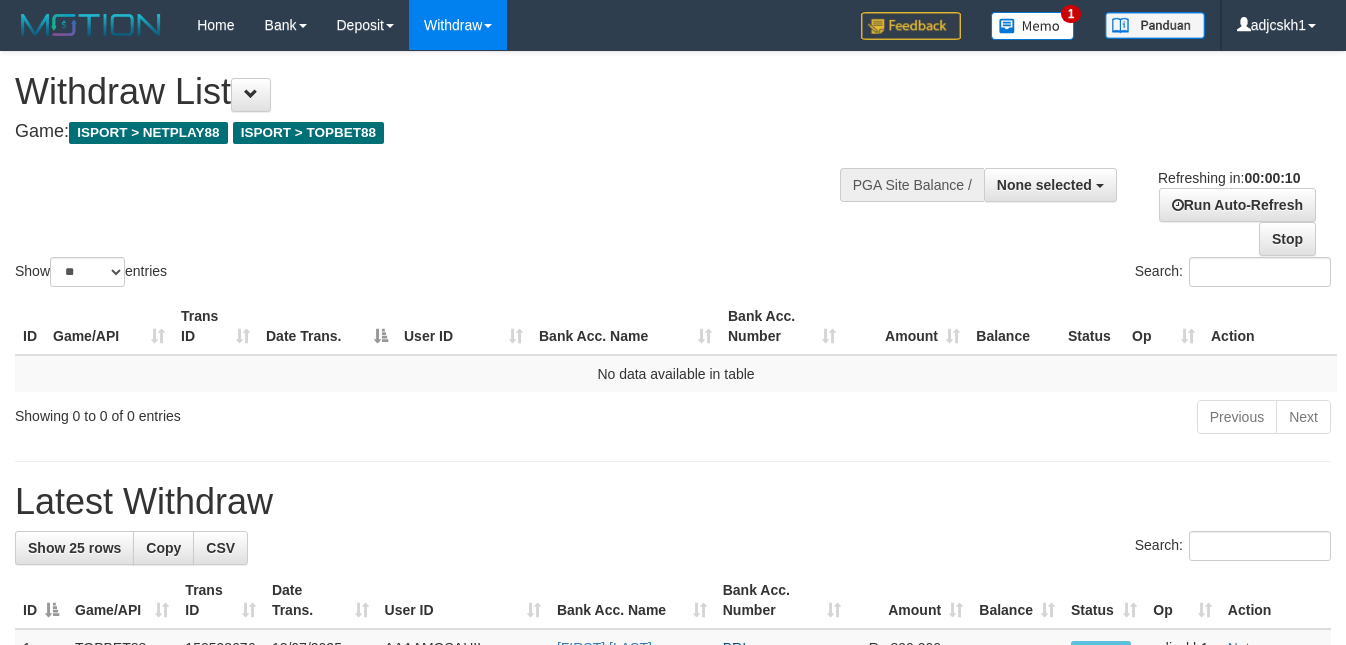 select 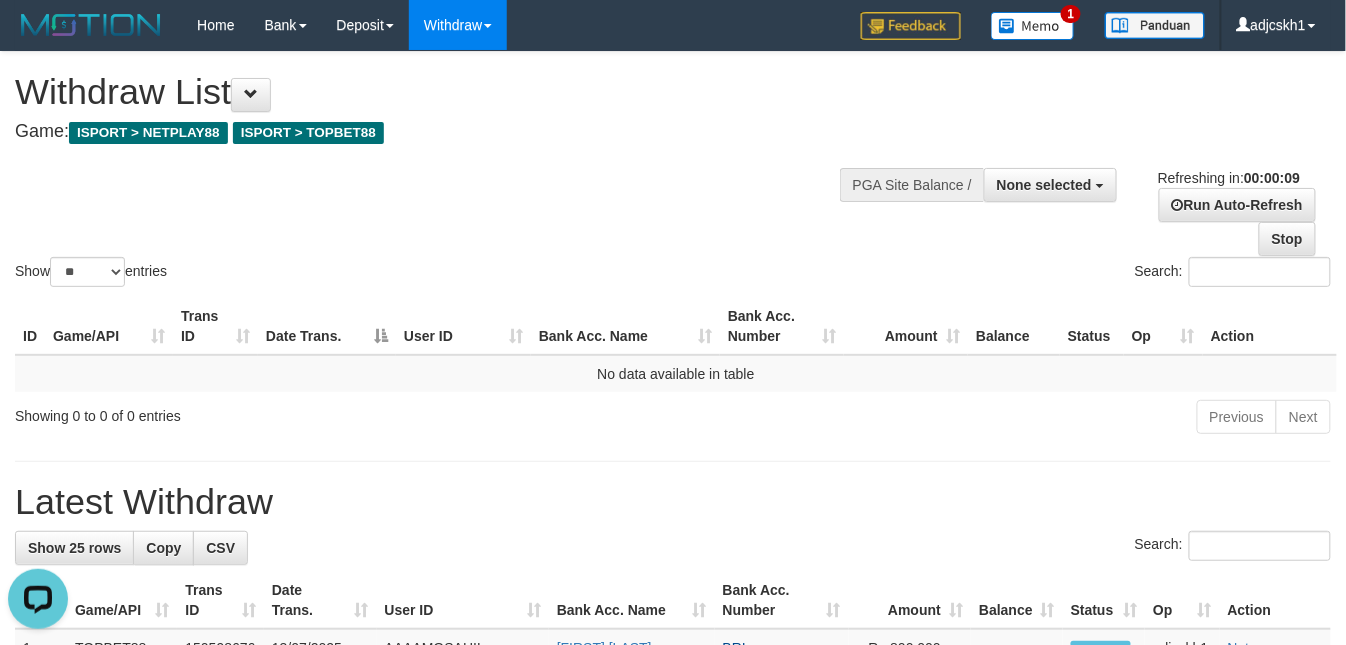 scroll, scrollTop: 0, scrollLeft: 0, axis: both 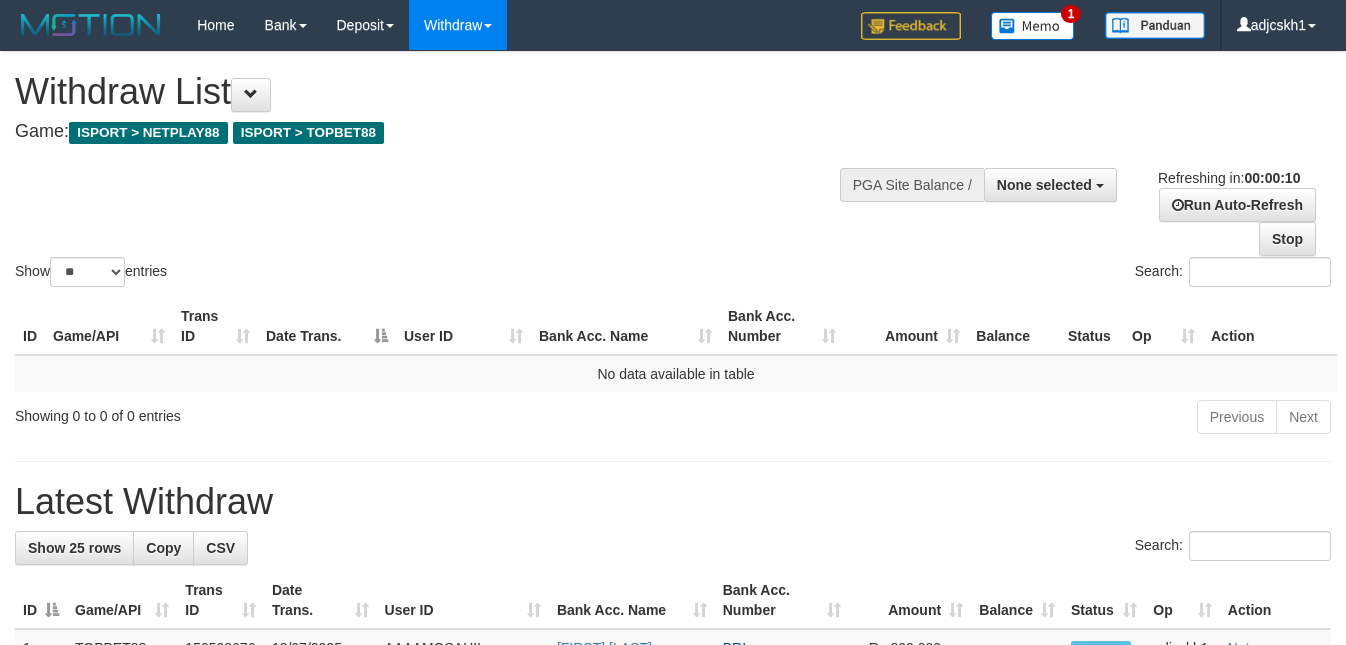 select 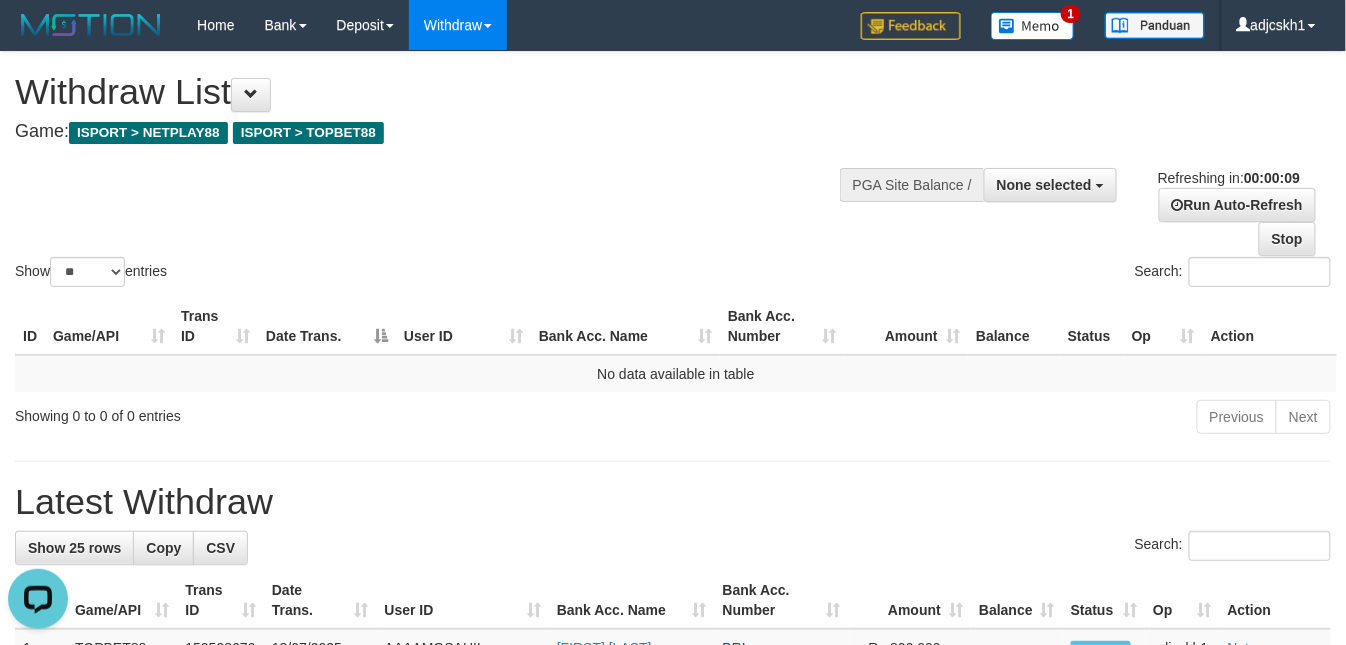 scroll, scrollTop: 0, scrollLeft: 0, axis: both 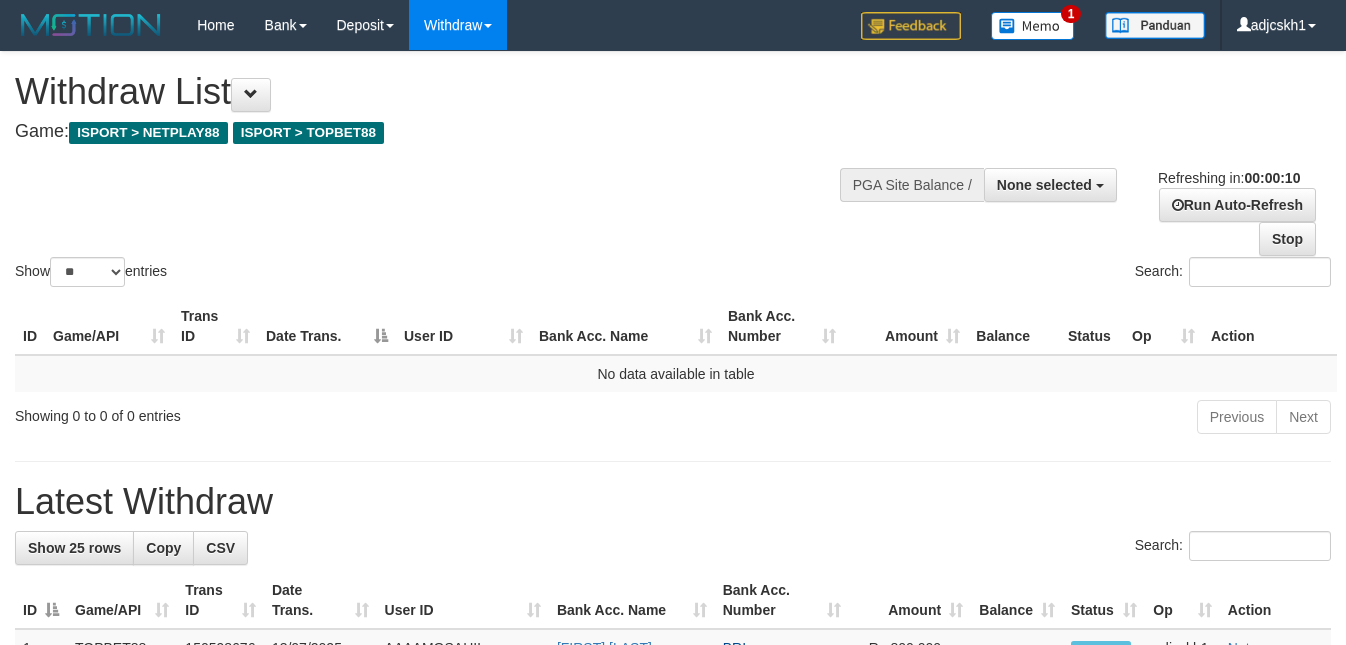 select 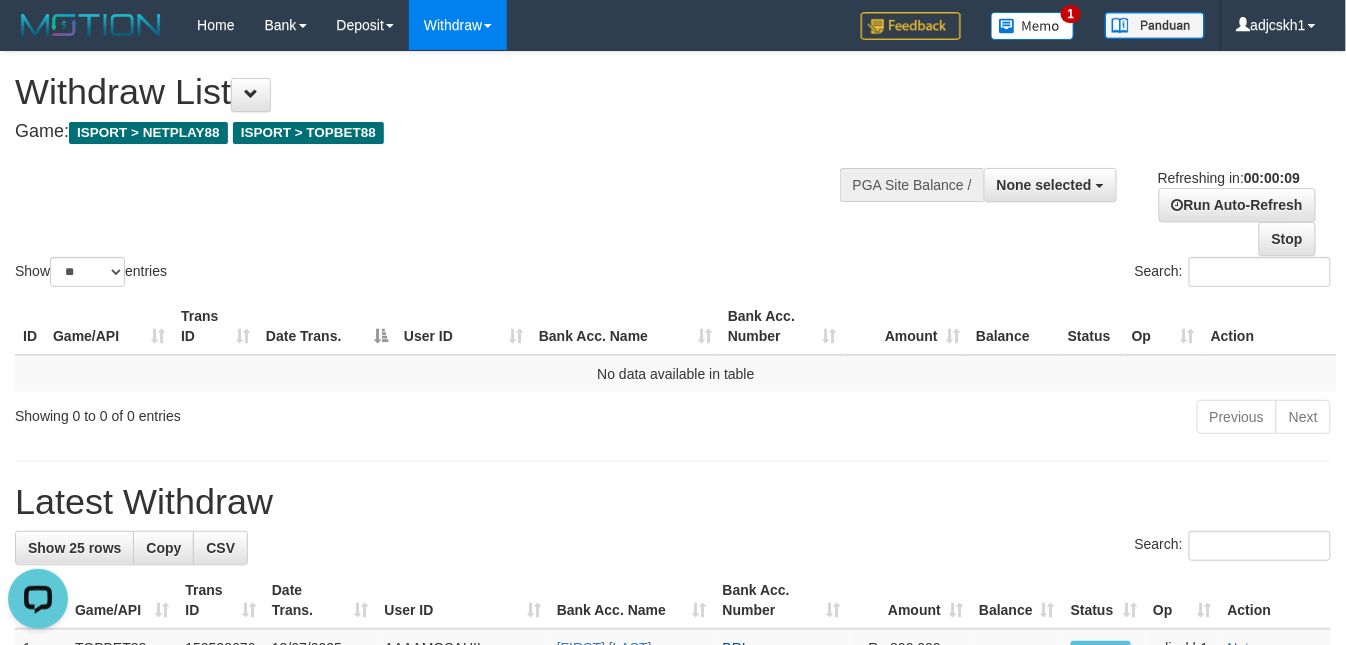 scroll, scrollTop: 0, scrollLeft: 0, axis: both 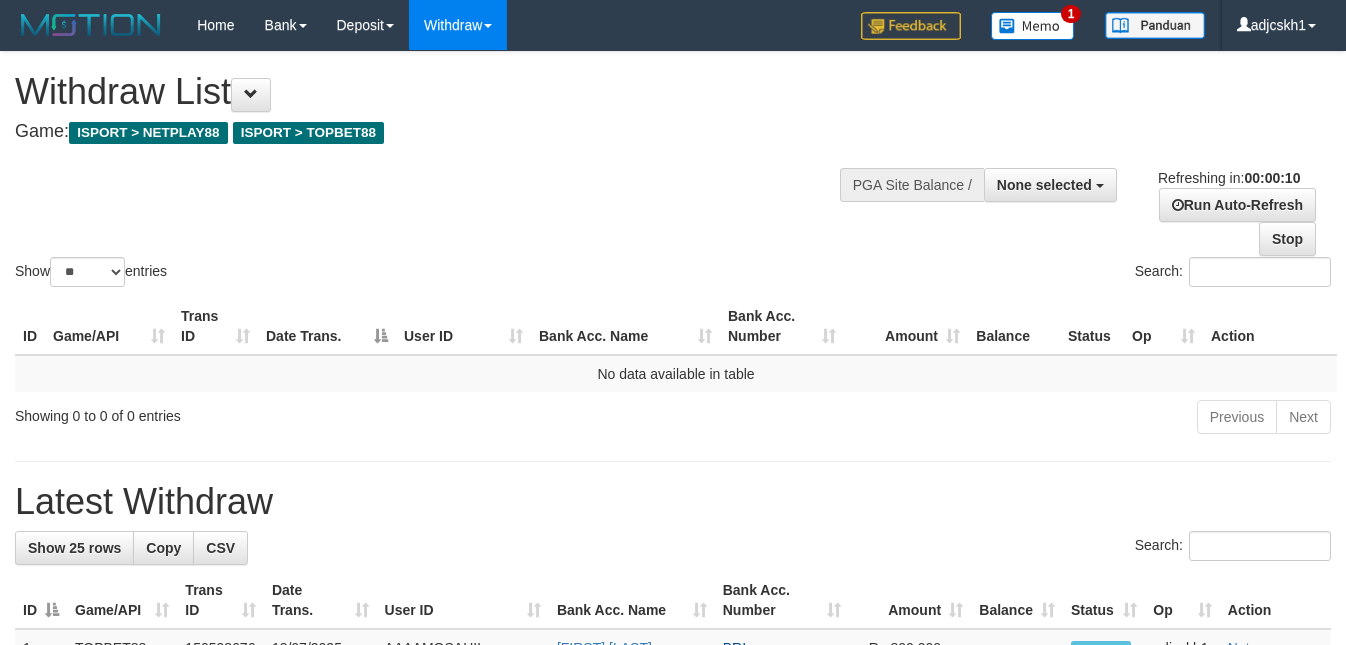 select 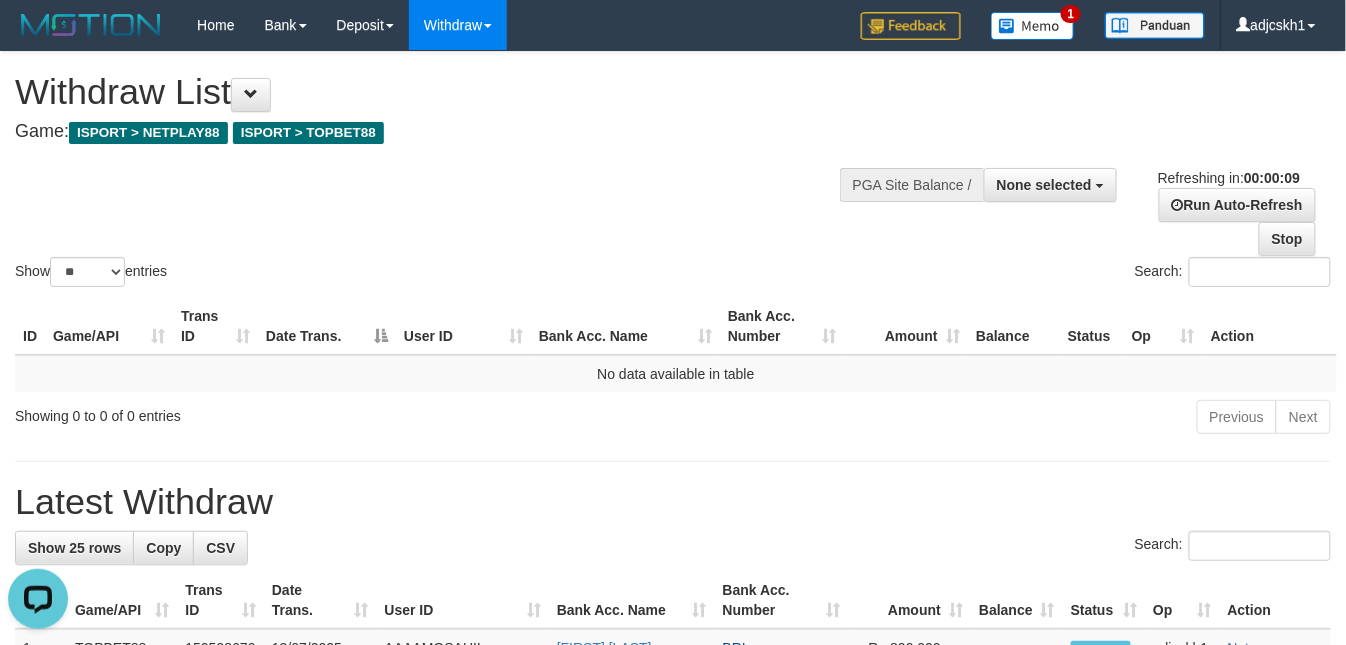 scroll, scrollTop: 0, scrollLeft: 0, axis: both 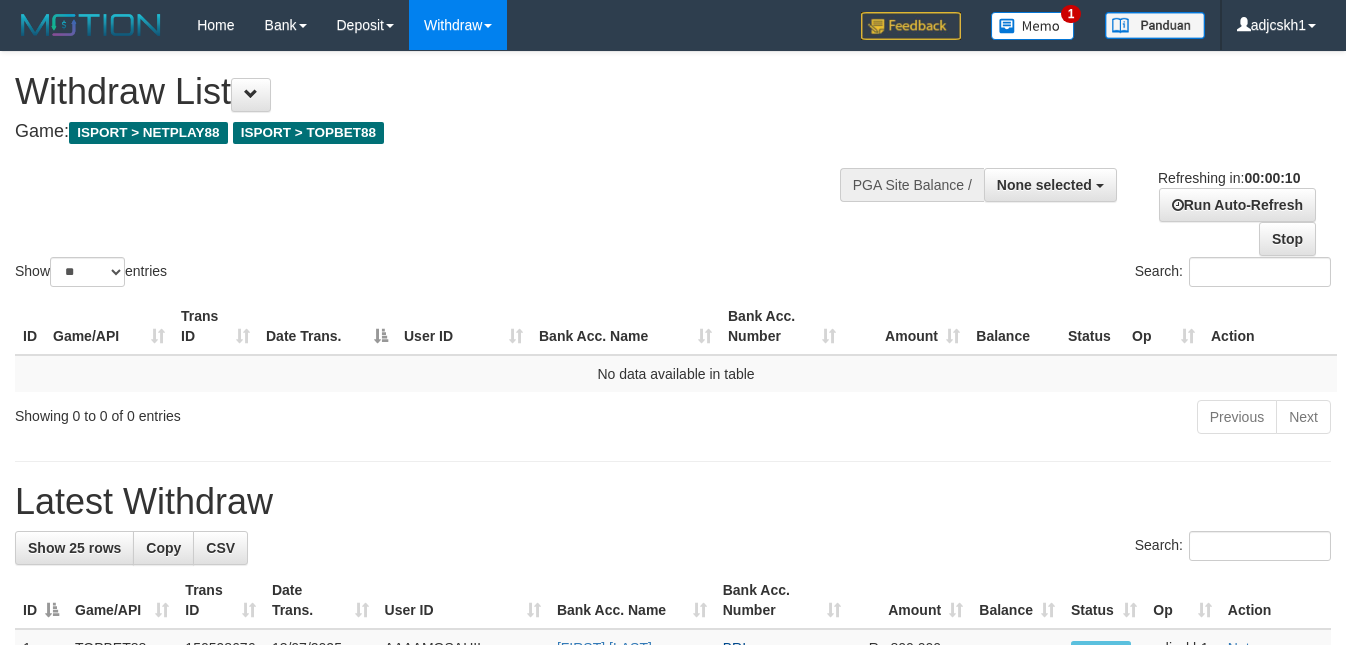 select 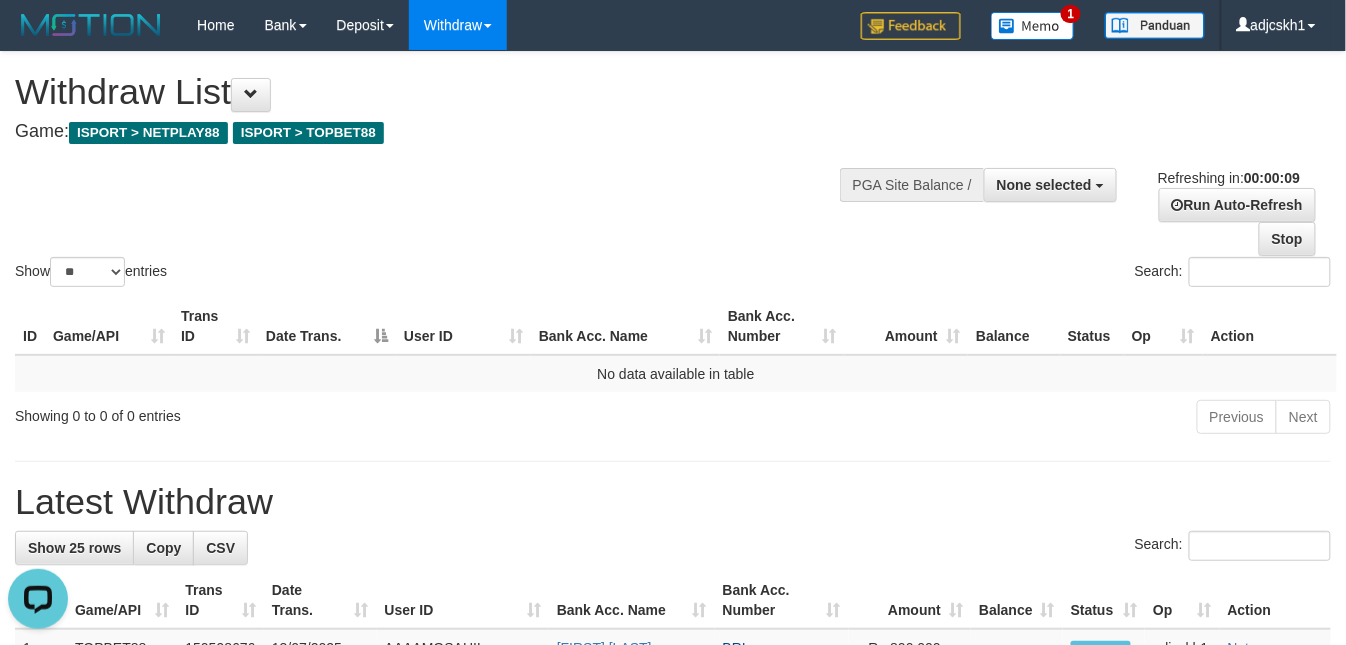 scroll, scrollTop: 0, scrollLeft: 0, axis: both 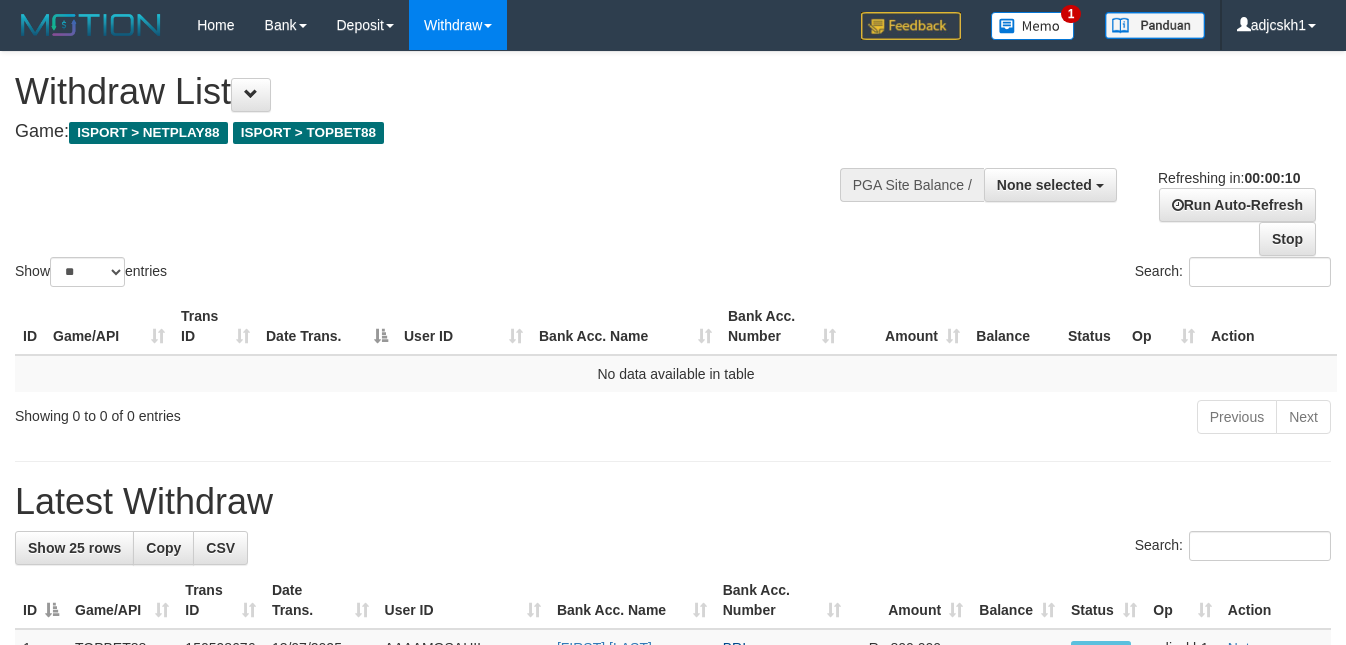 select 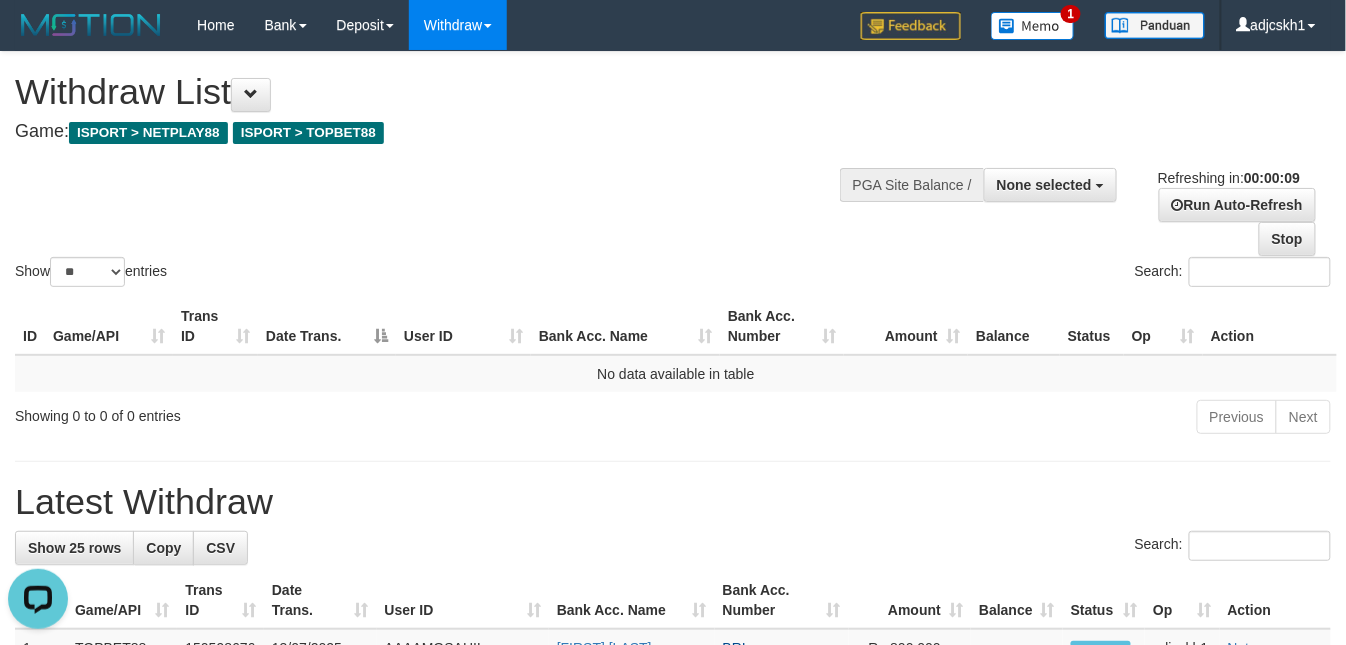 scroll, scrollTop: 0, scrollLeft: 0, axis: both 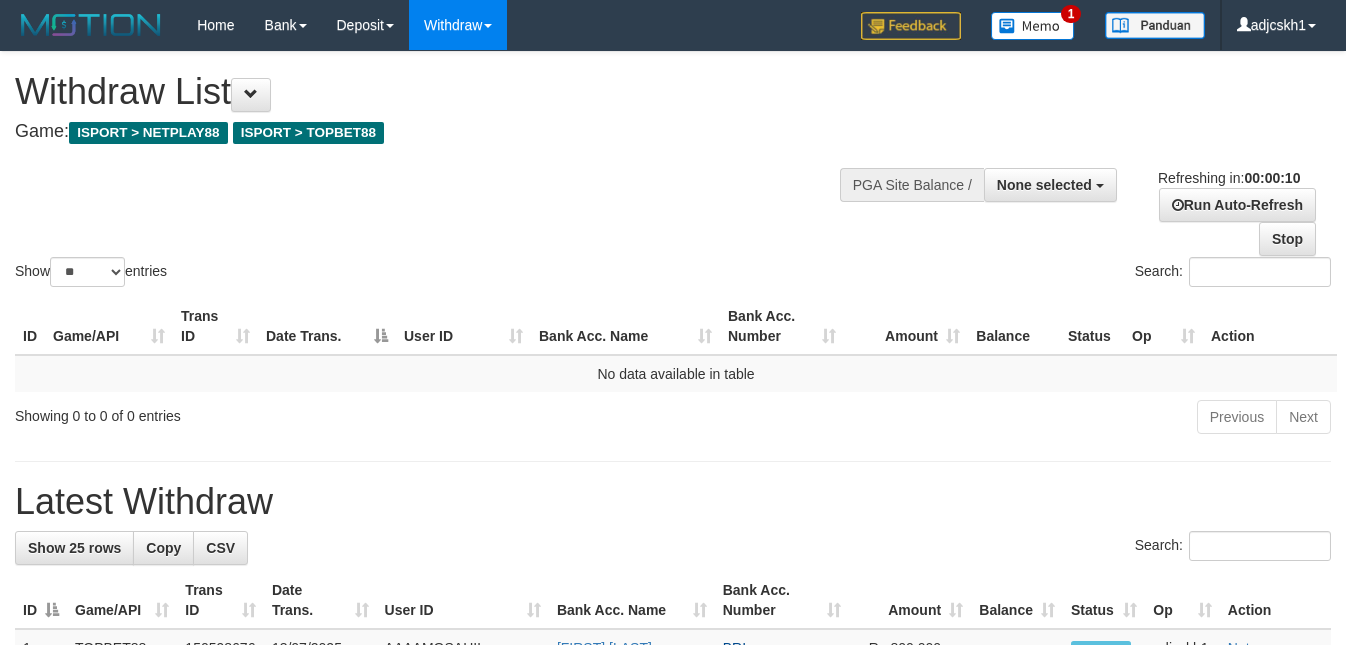 select 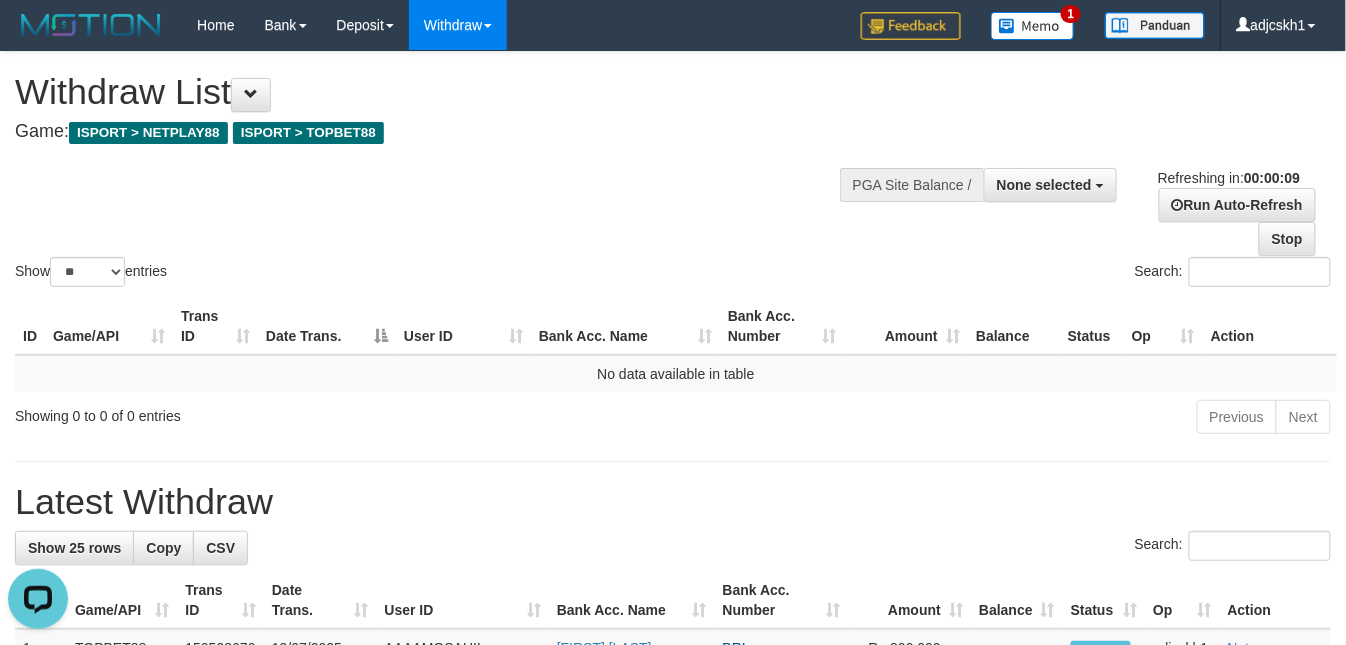 scroll, scrollTop: 0, scrollLeft: 0, axis: both 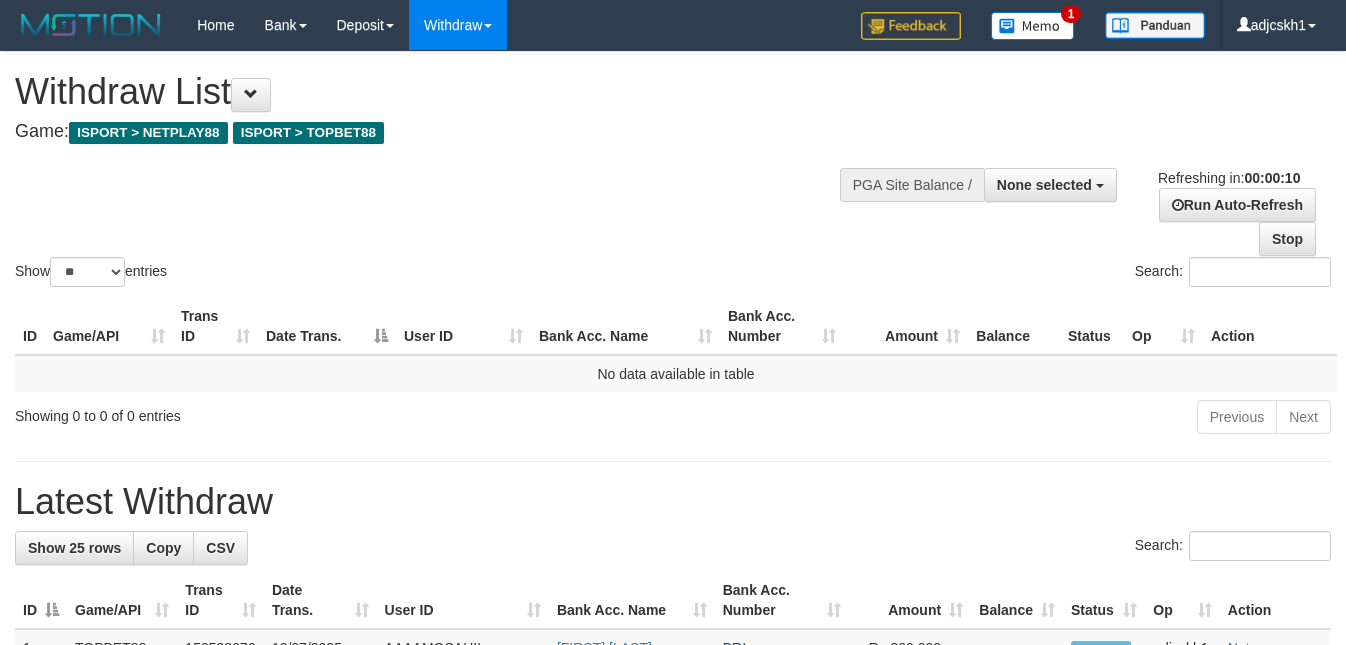 select 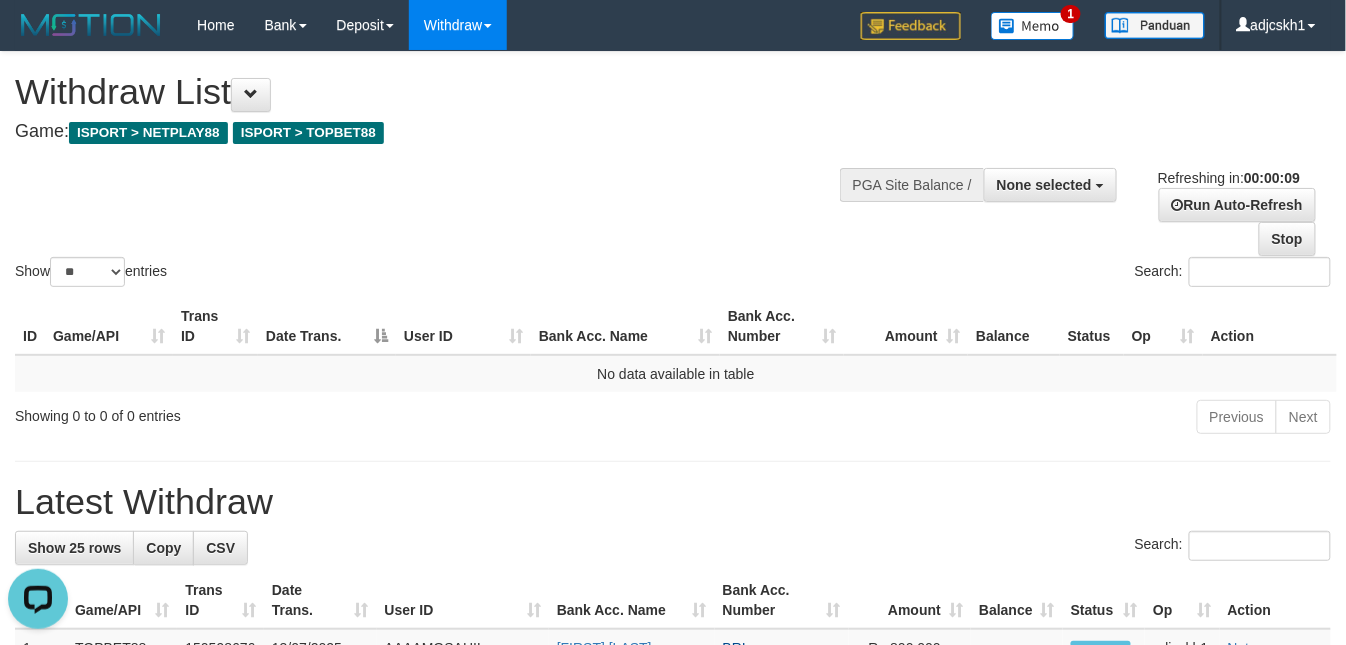 scroll, scrollTop: 0, scrollLeft: 0, axis: both 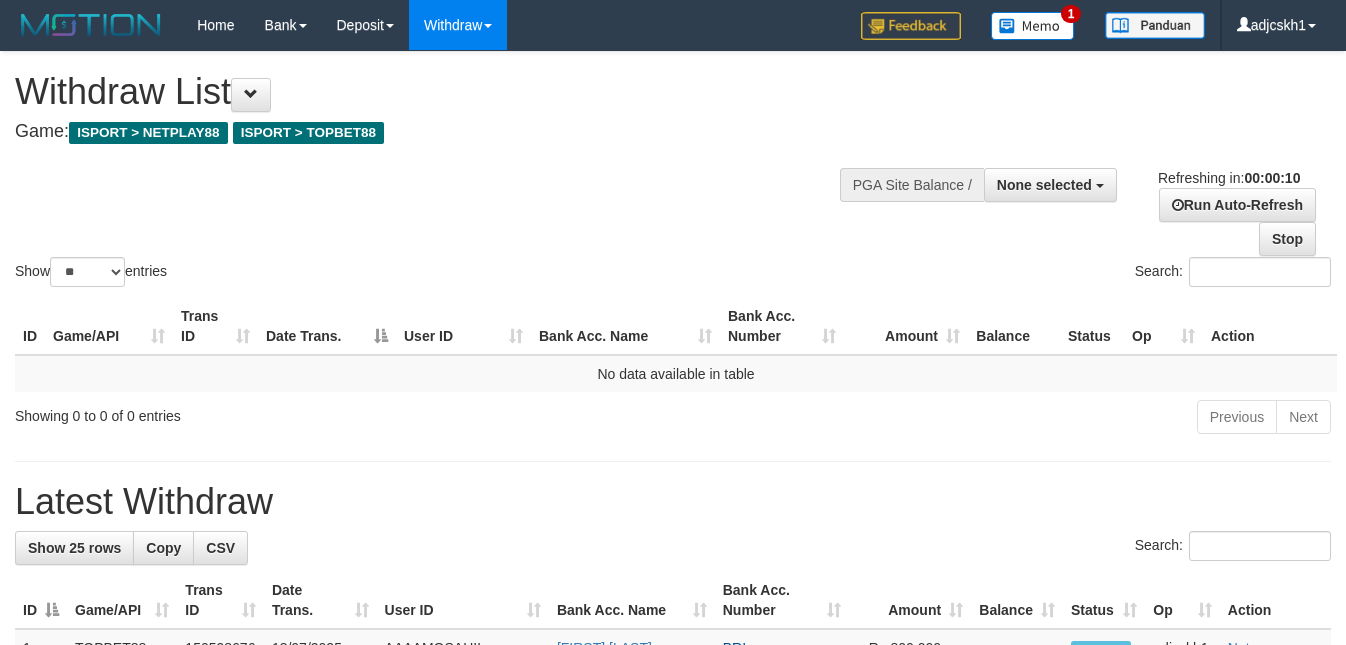 select 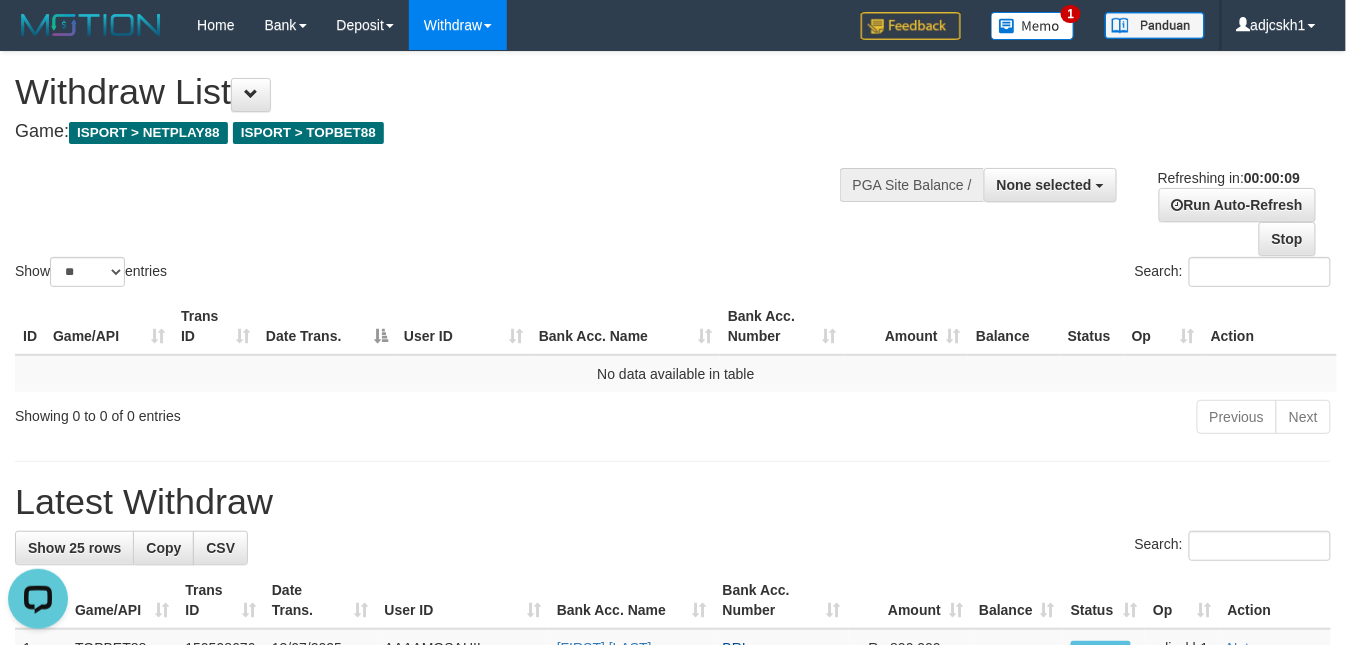 scroll, scrollTop: 0, scrollLeft: 0, axis: both 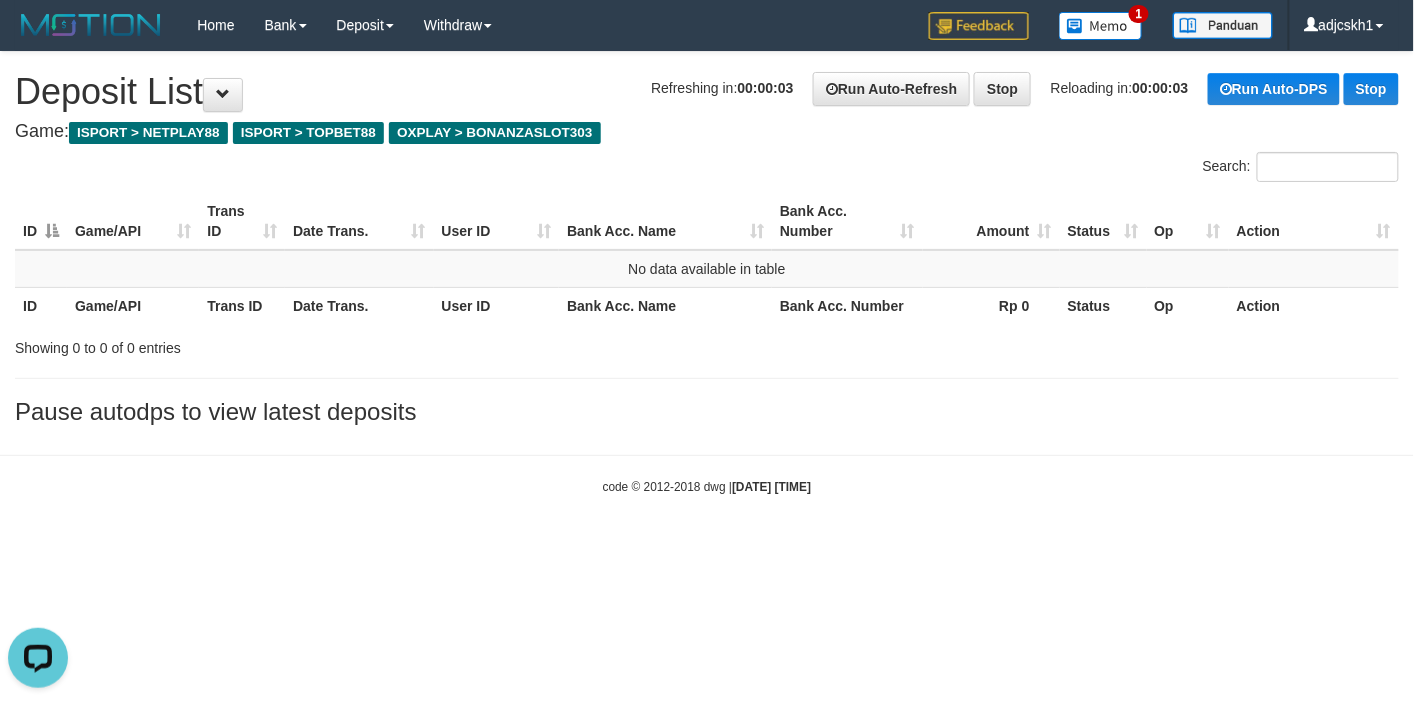click on "**********" at bounding box center (707, 243) 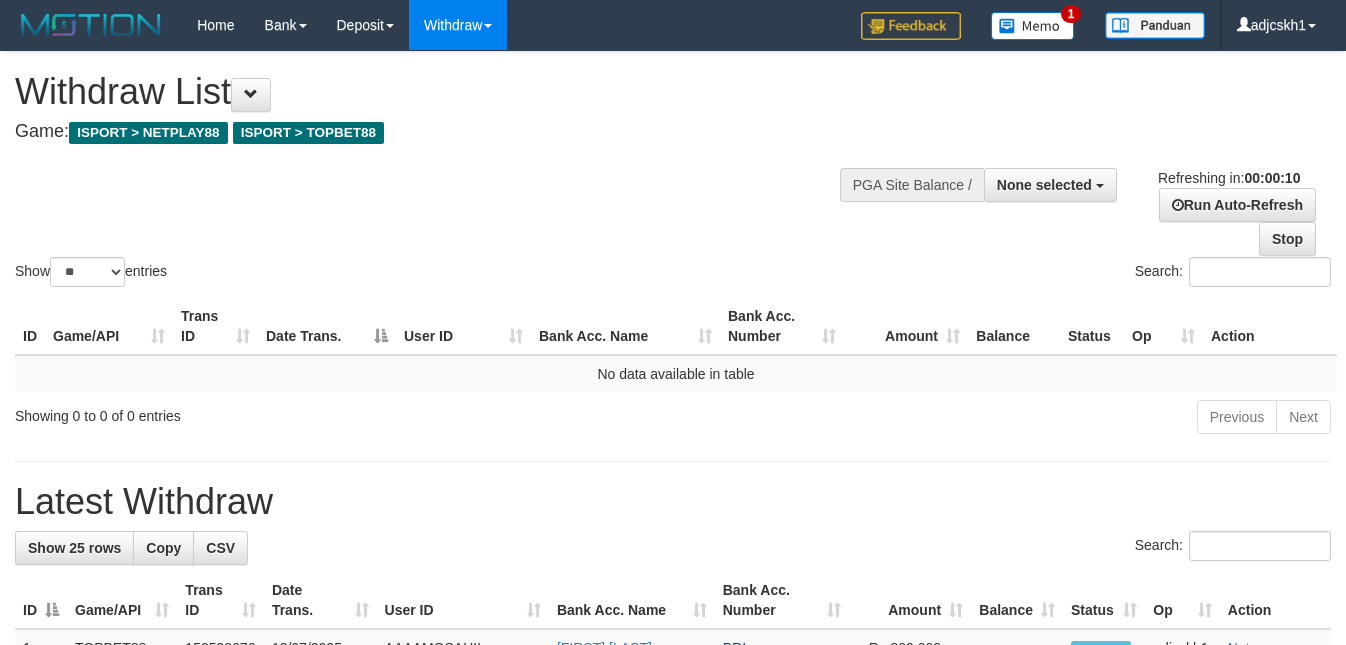 select 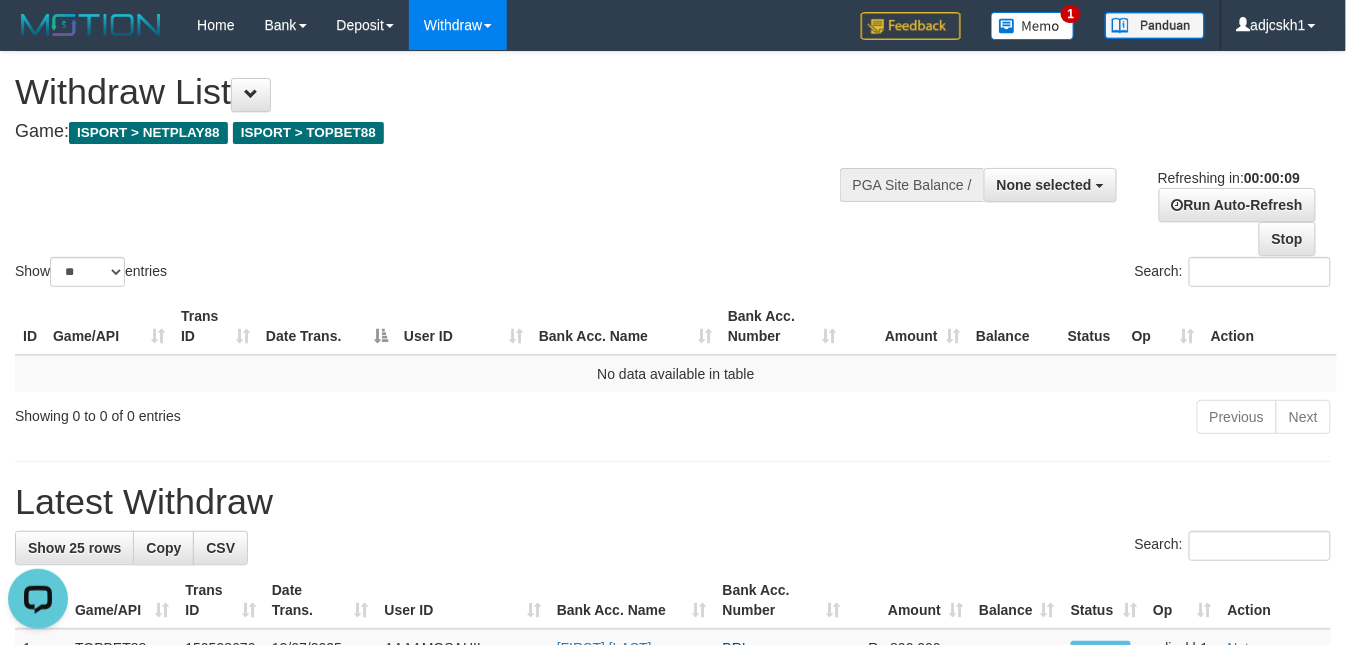 scroll, scrollTop: 0, scrollLeft: 0, axis: both 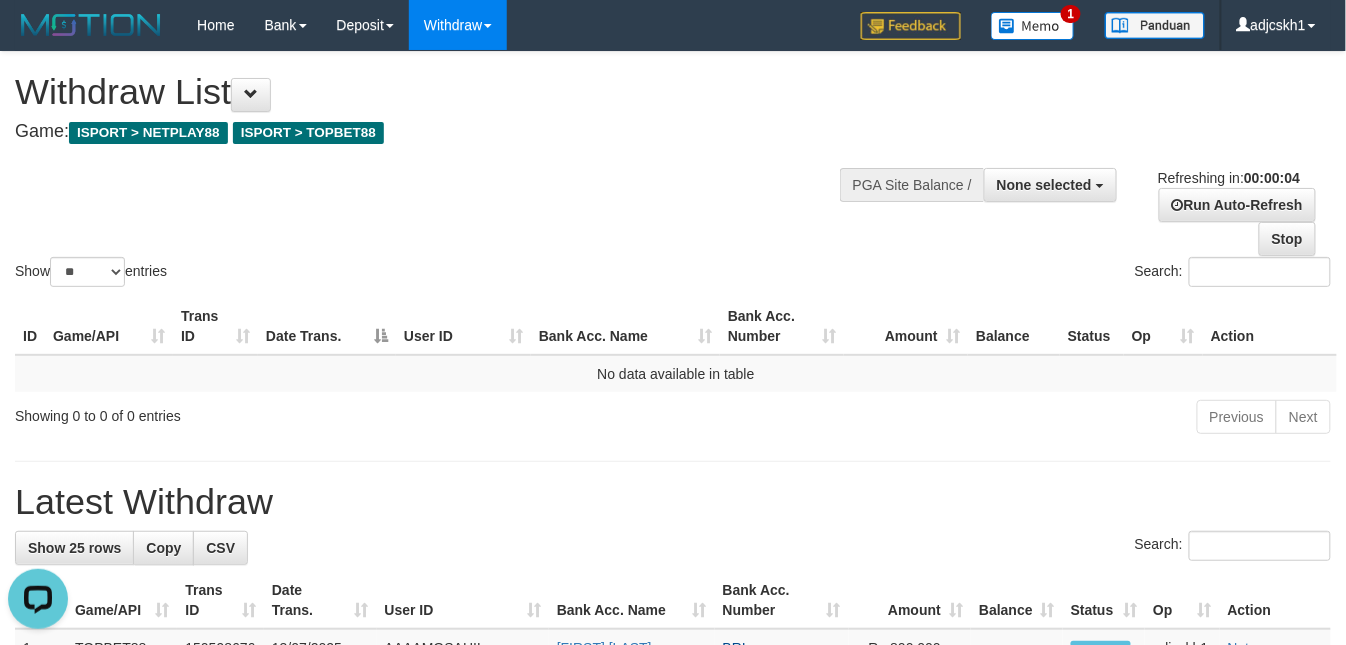 click on "Show  ** ** ** ***  entries Search:" at bounding box center (673, 171) 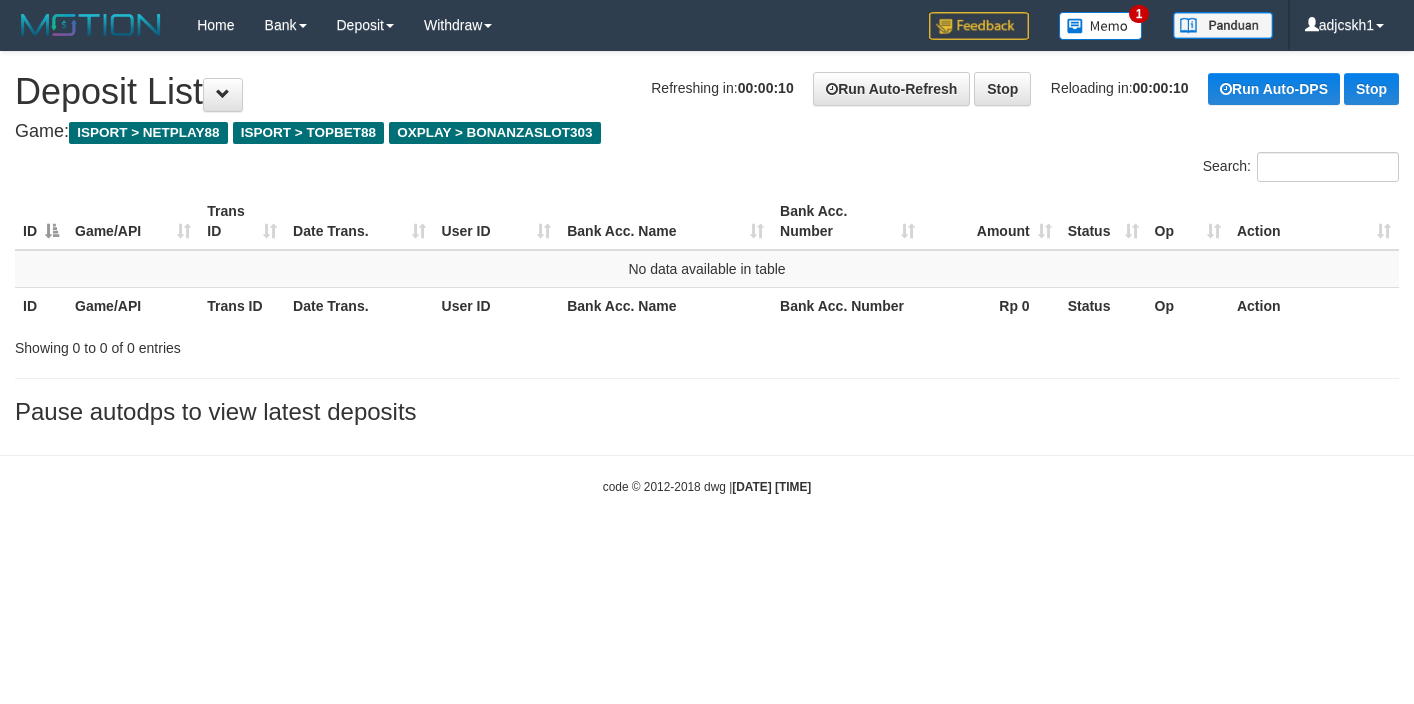 scroll, scrollTop: 0, scrollLeft: 0, axis: both 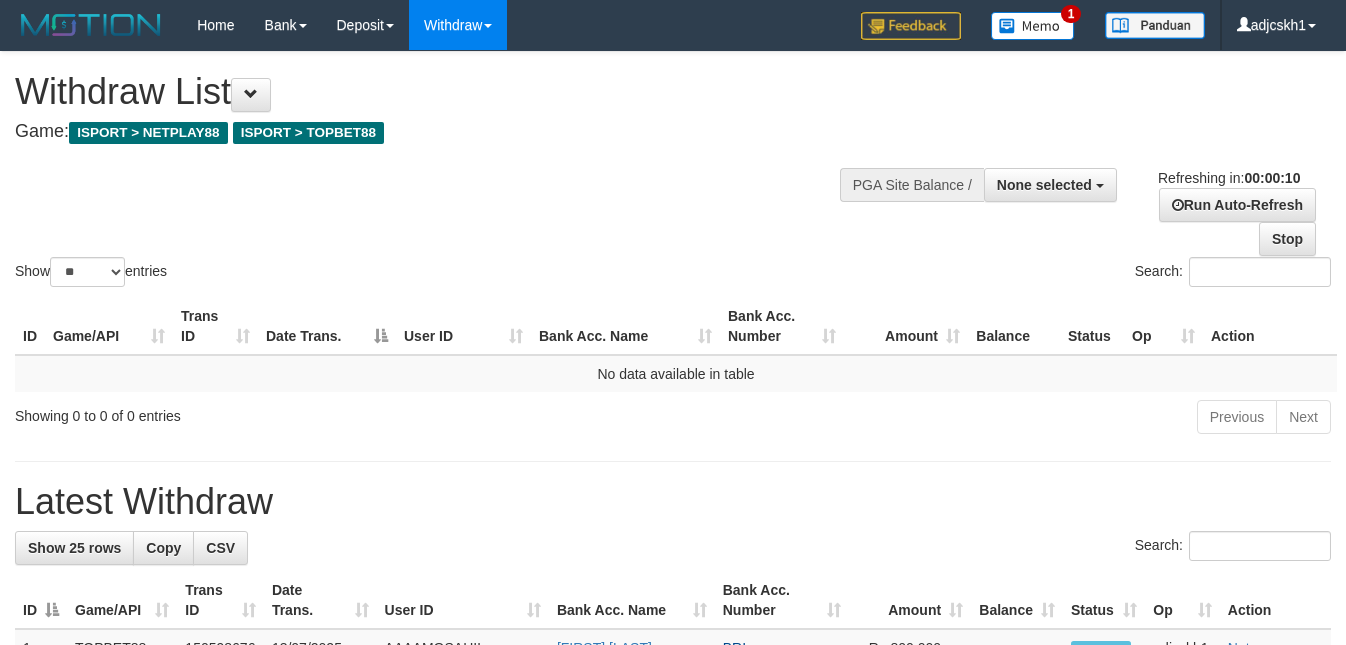 select 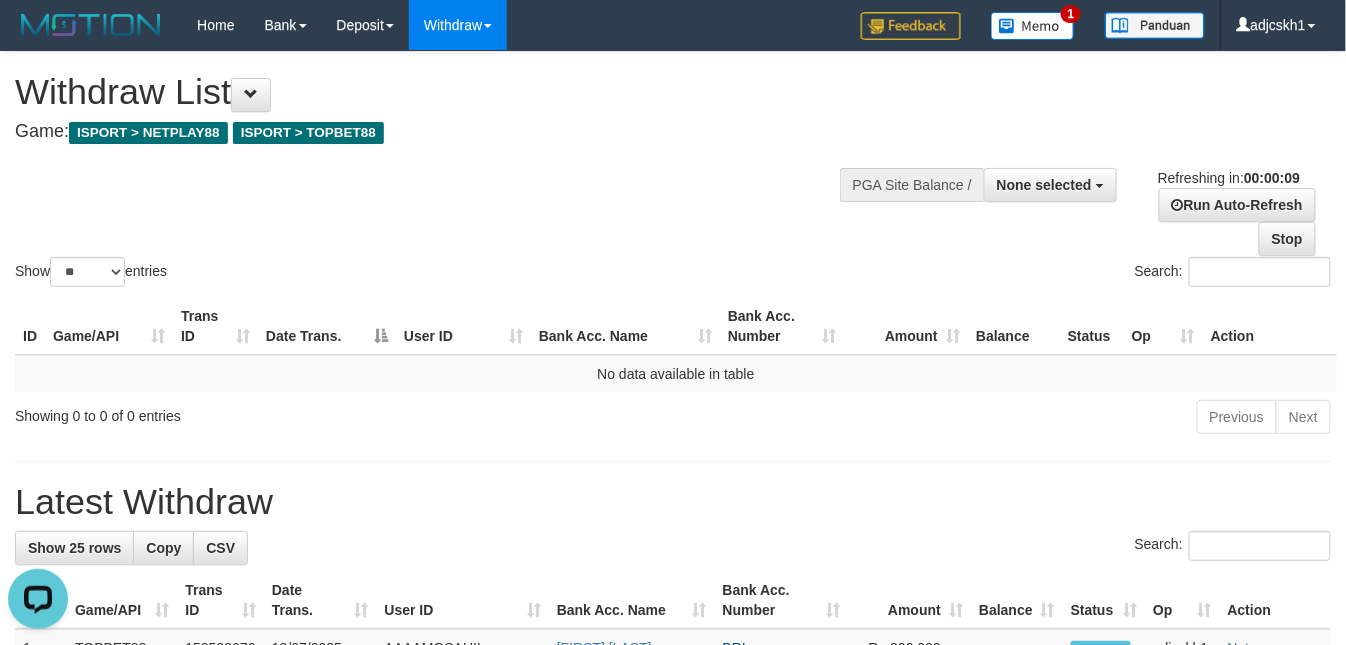 scroll, scrollTop: 0, scrollLeft: 0, axis: both 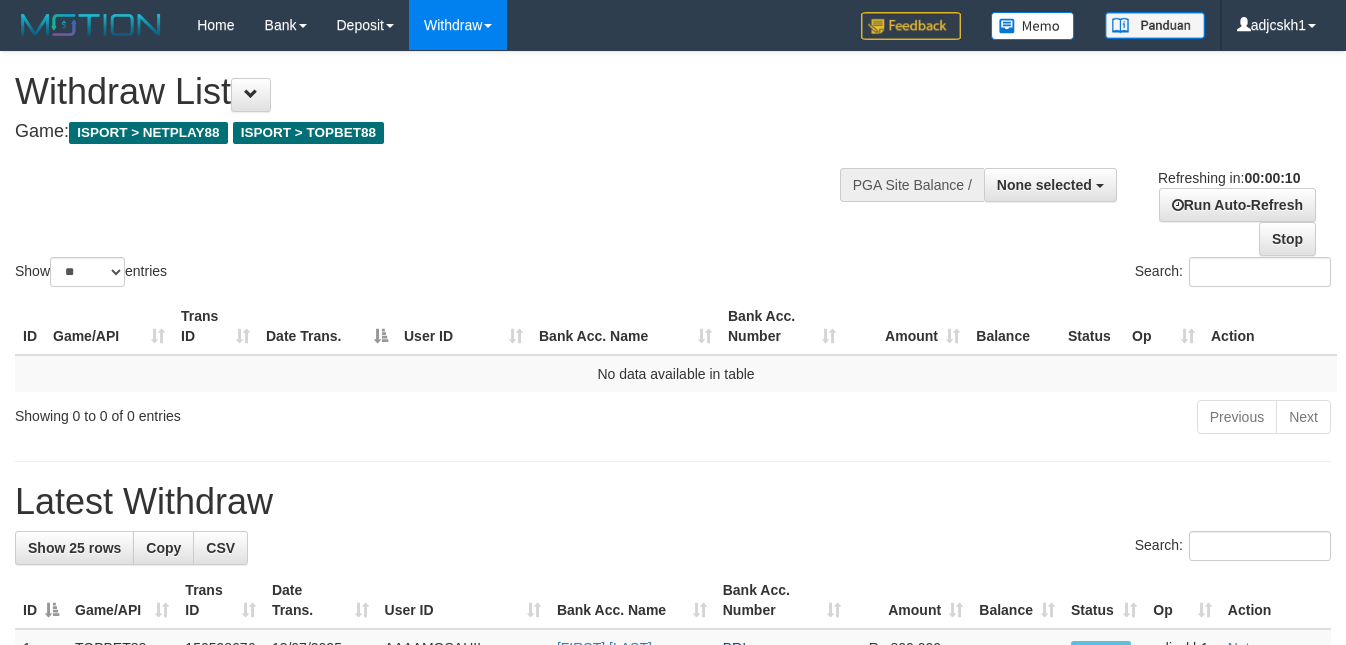 select 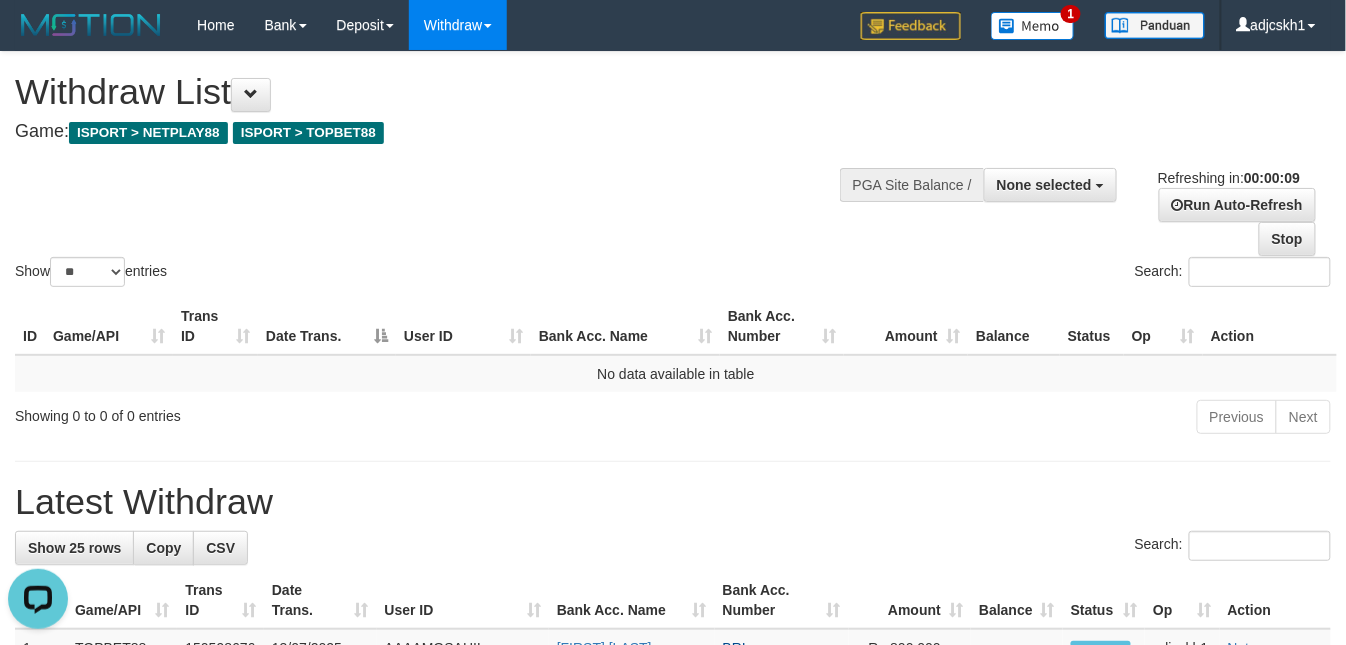 scroll, scrollTop: 0, scrollLeft: 0, axis: both 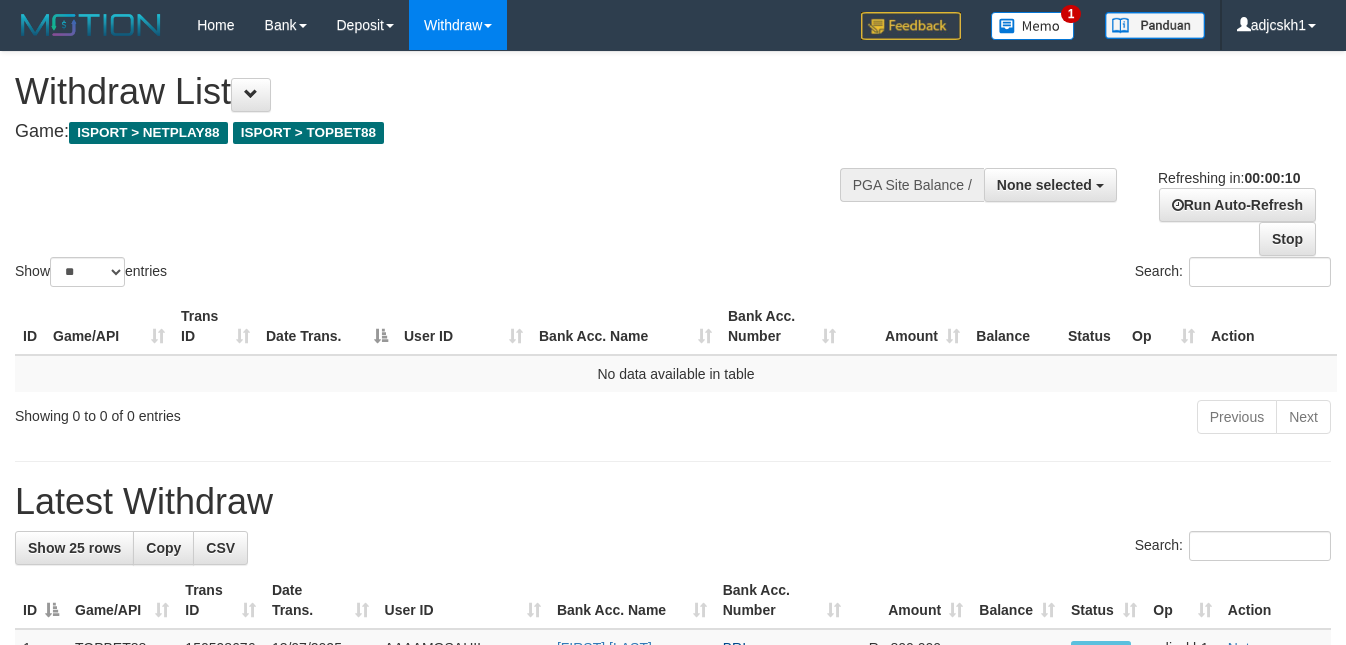 select 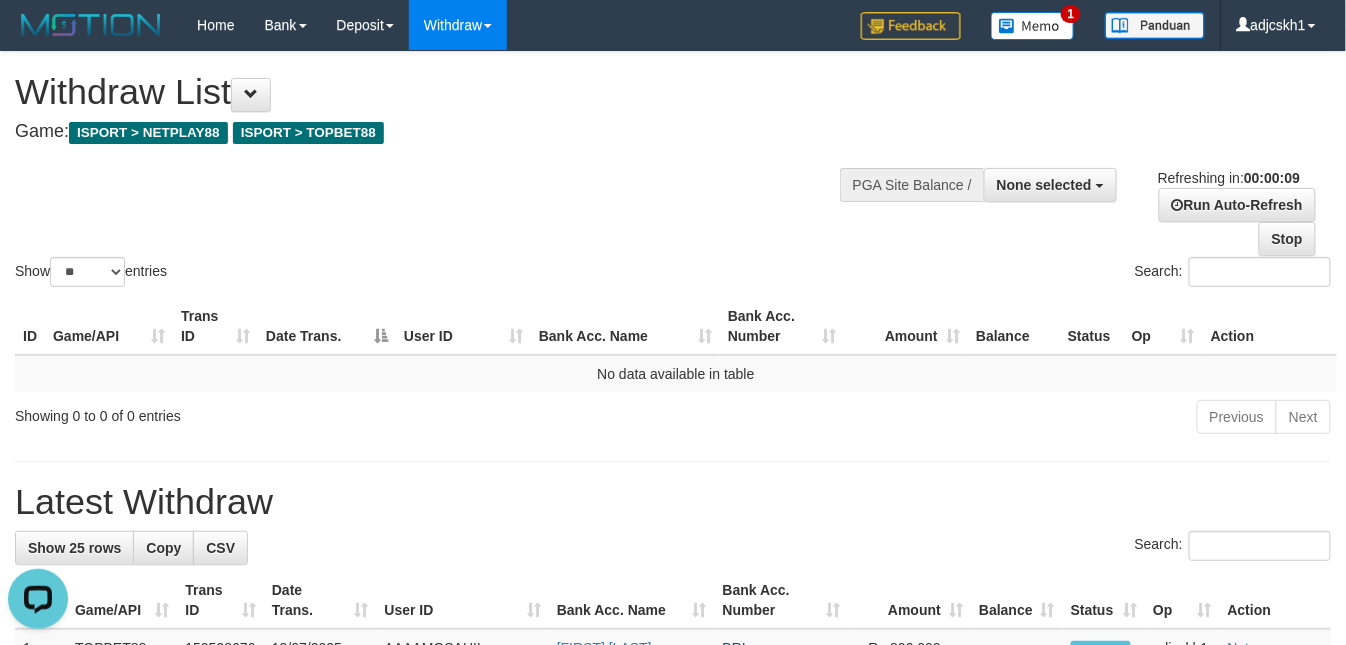 scroll, scrollTop: 0, scrollLeft: 0, axis: both 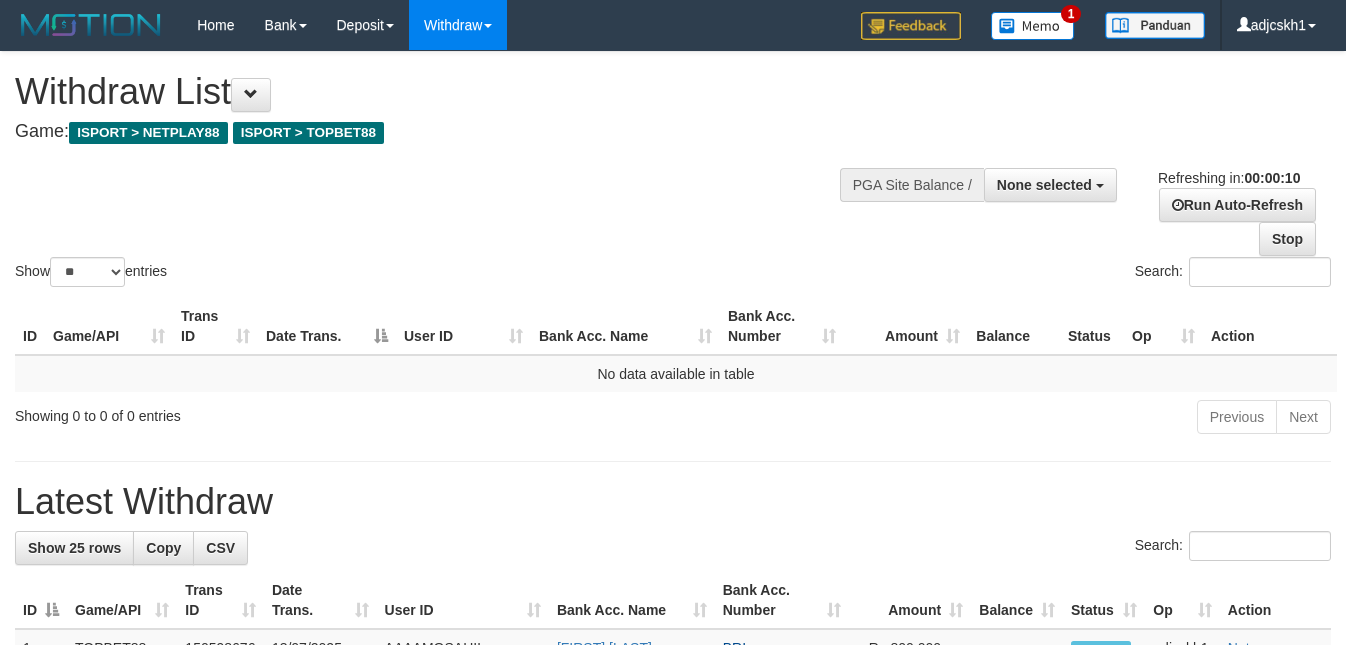 select 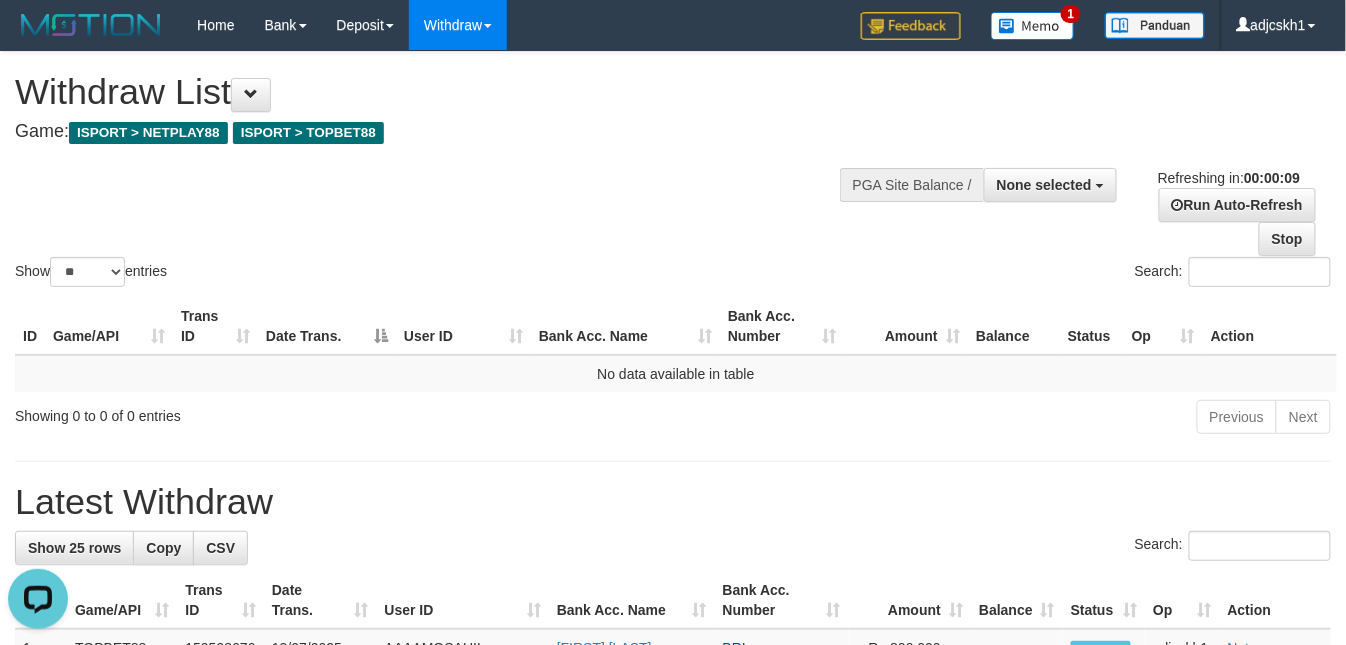 scroll, scrollTop: 0, scrollLeft: 0, axis: both 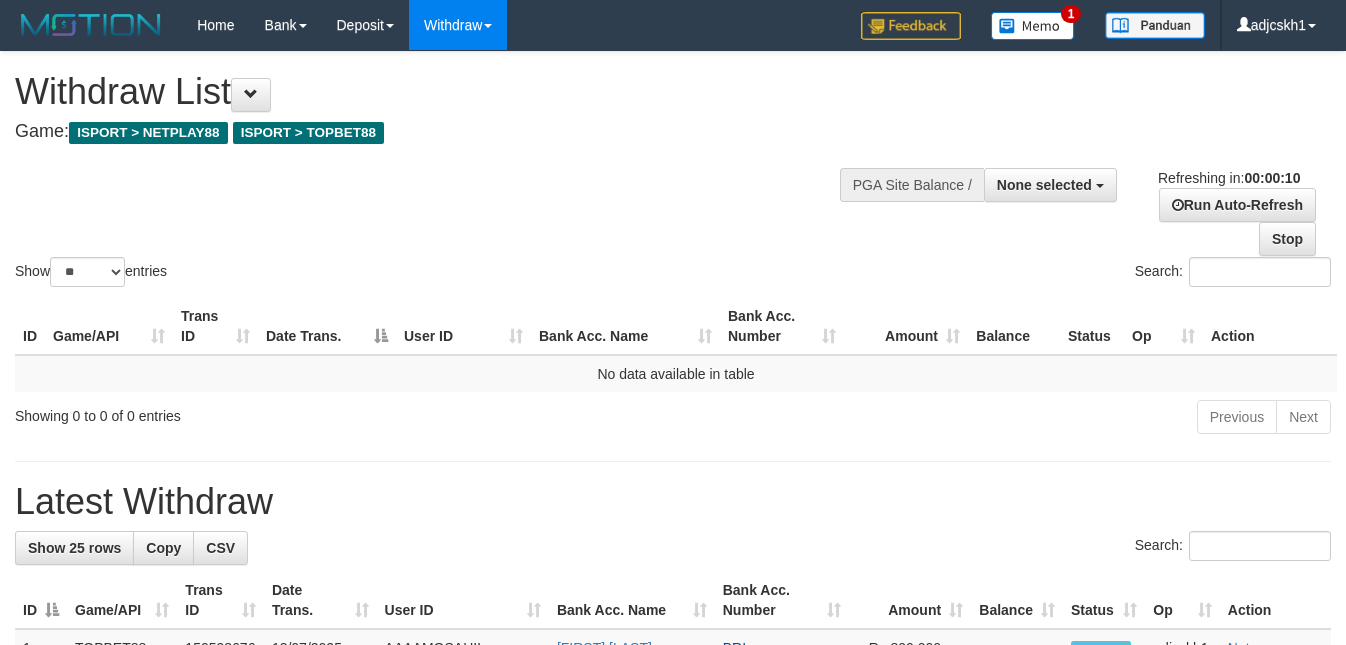 select 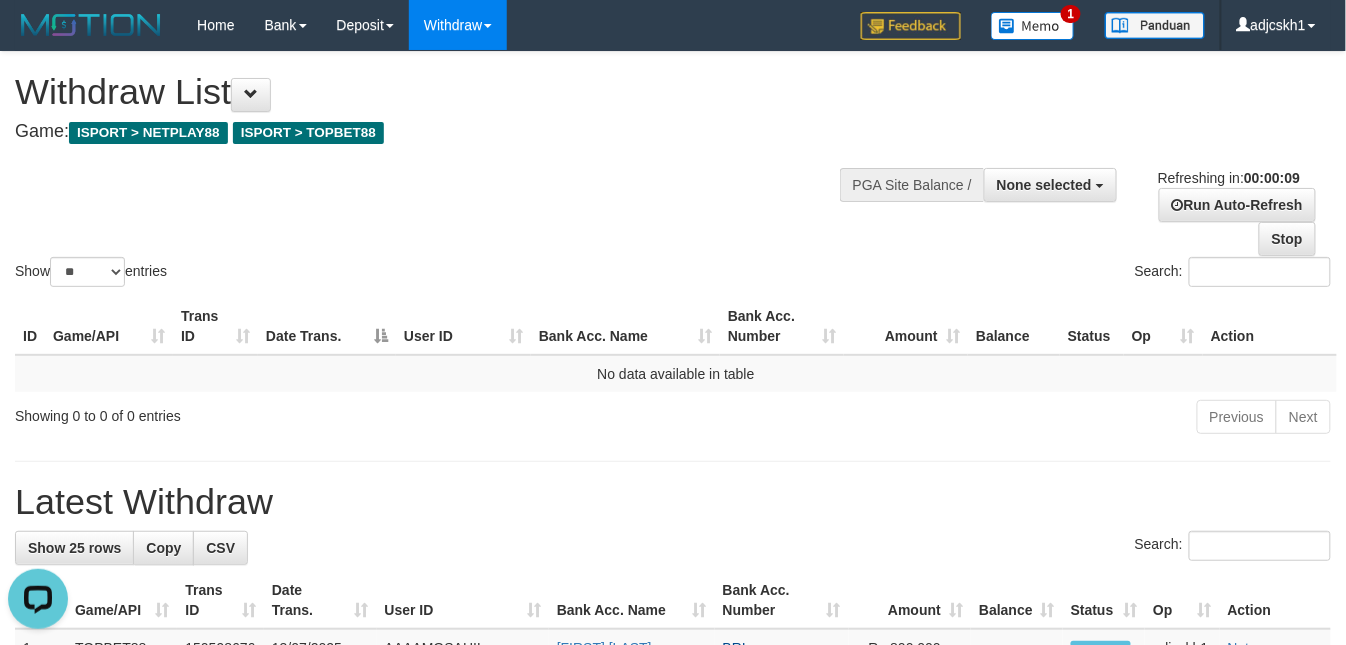 scroll, scrollTop: 0, scrollLeft: 0, axis: both 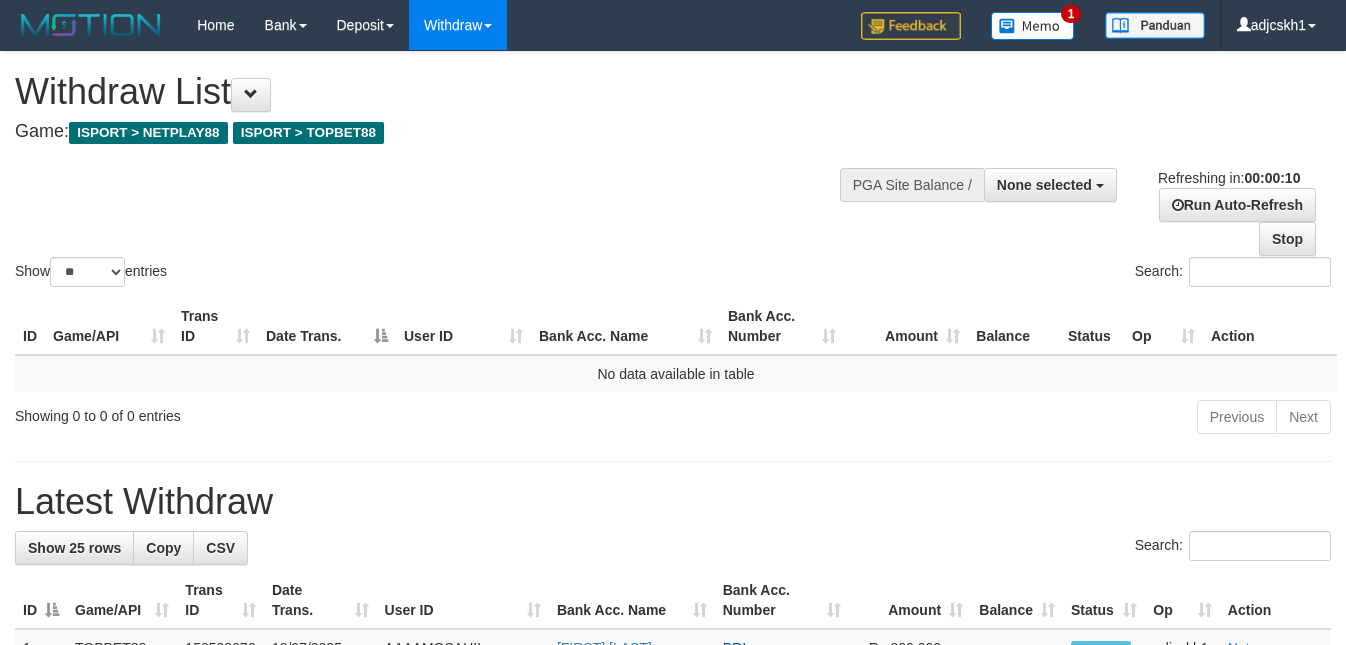 select 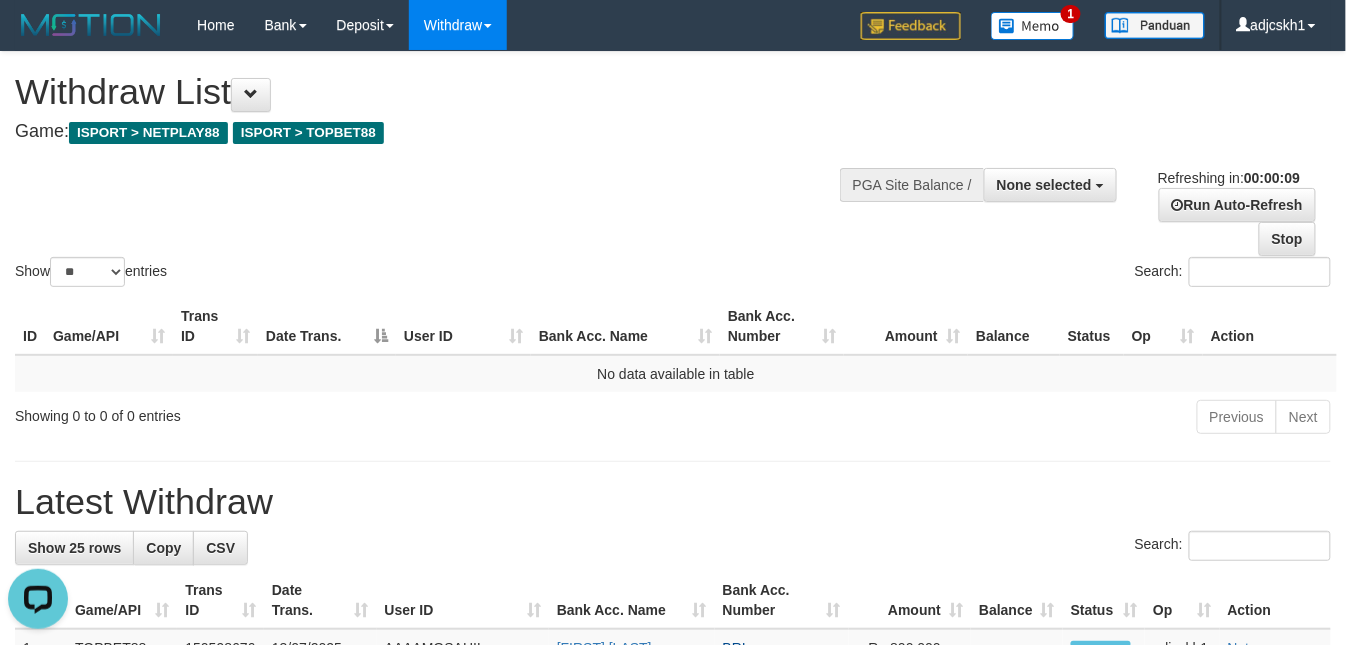 scroll, scrollTop: 0, scrollLeft: 0, axis: both 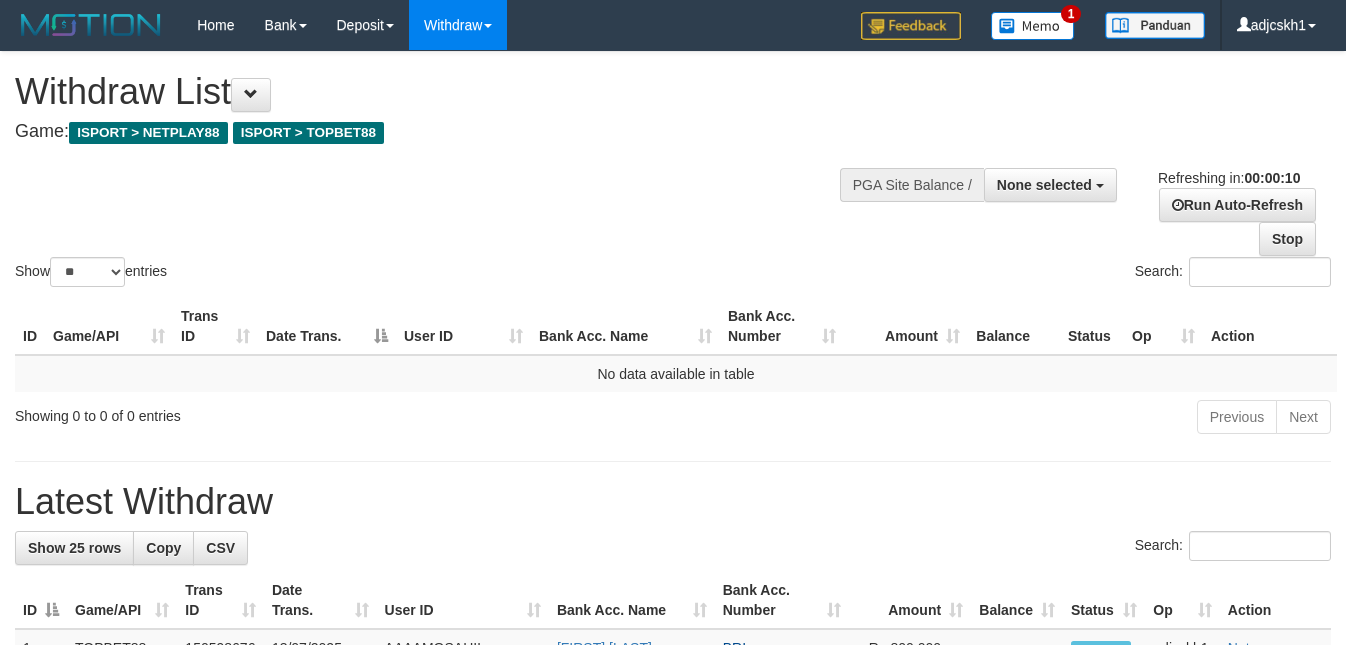 select 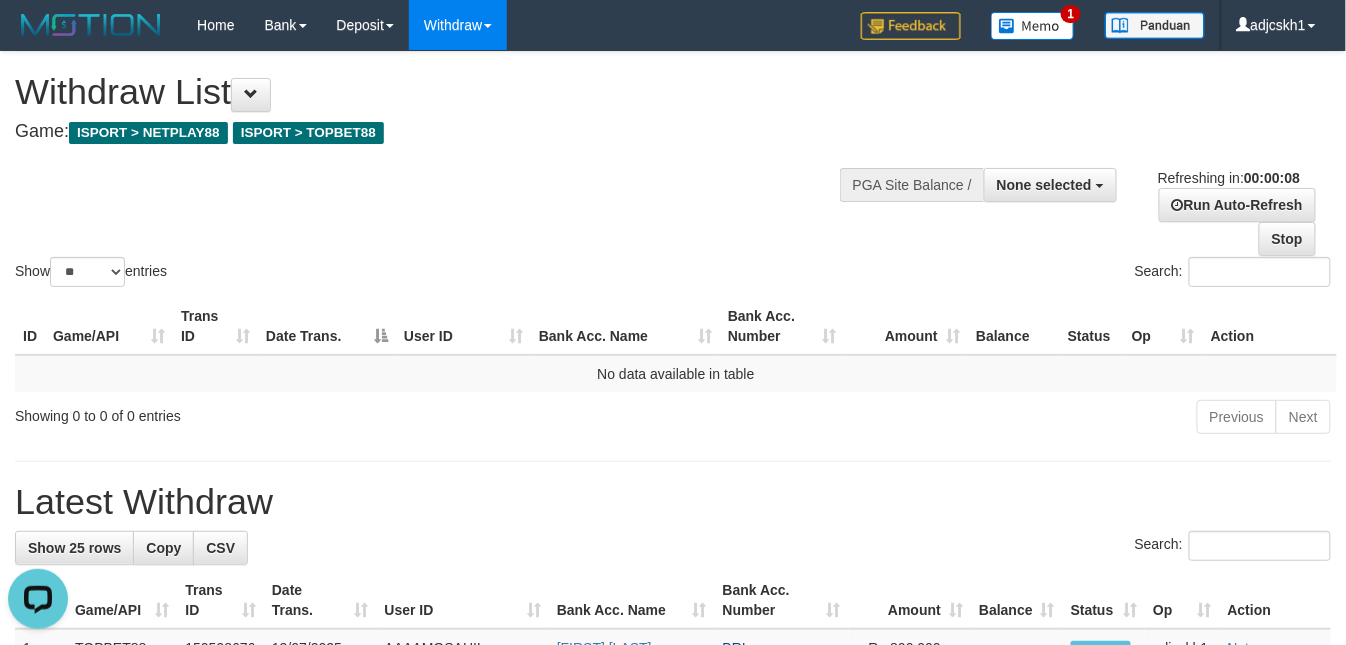 scroll, scrollTop: 0, scrollLeft: 0, axis: both 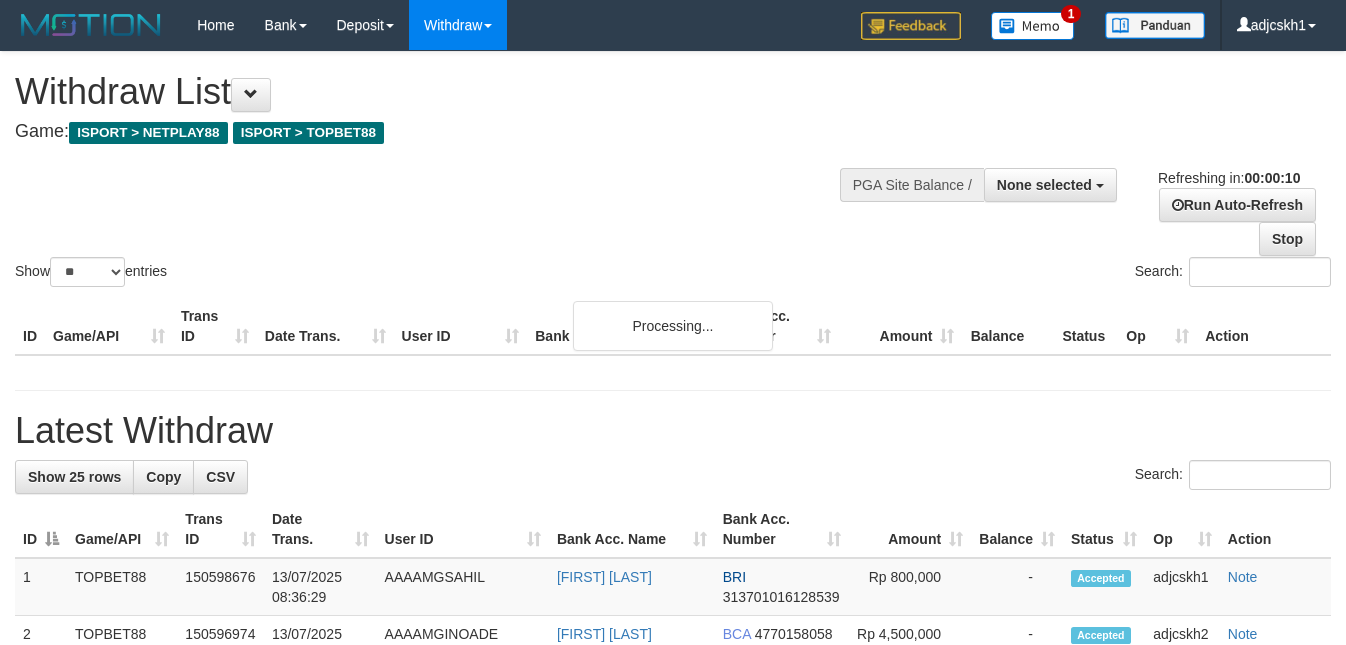 select 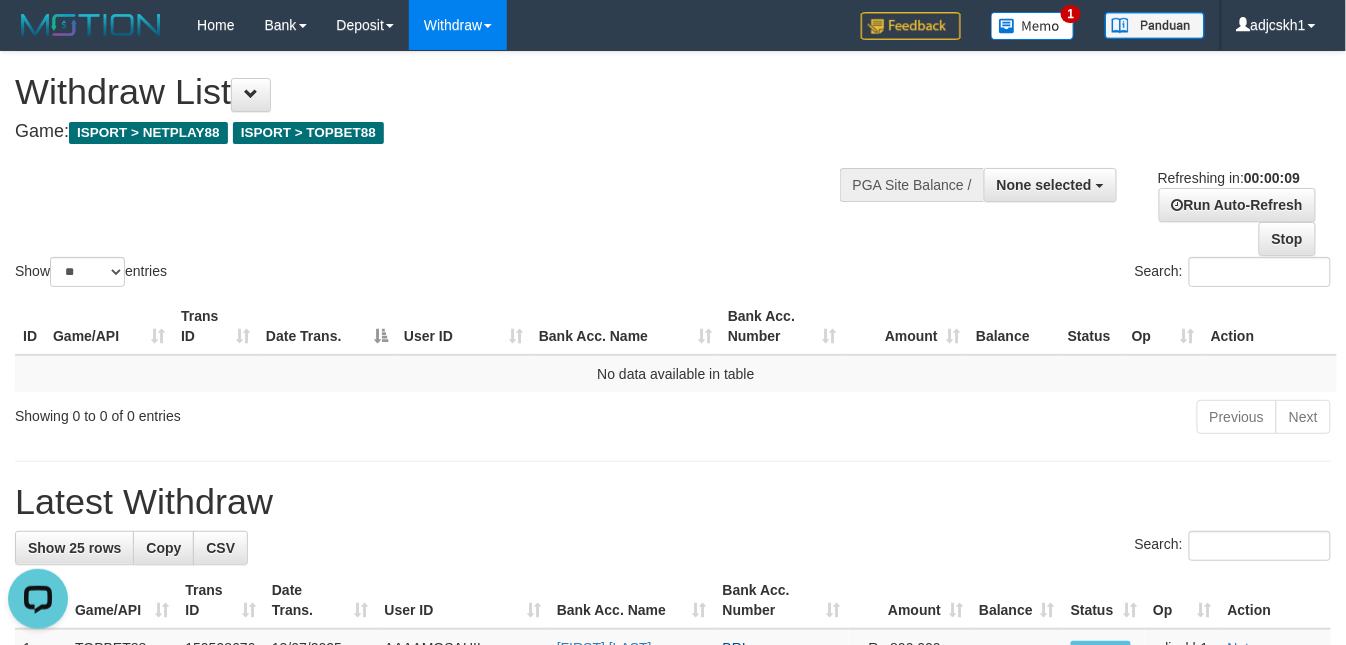 scroll, scrollTop: 0, scrollLeft: 0, axis: both 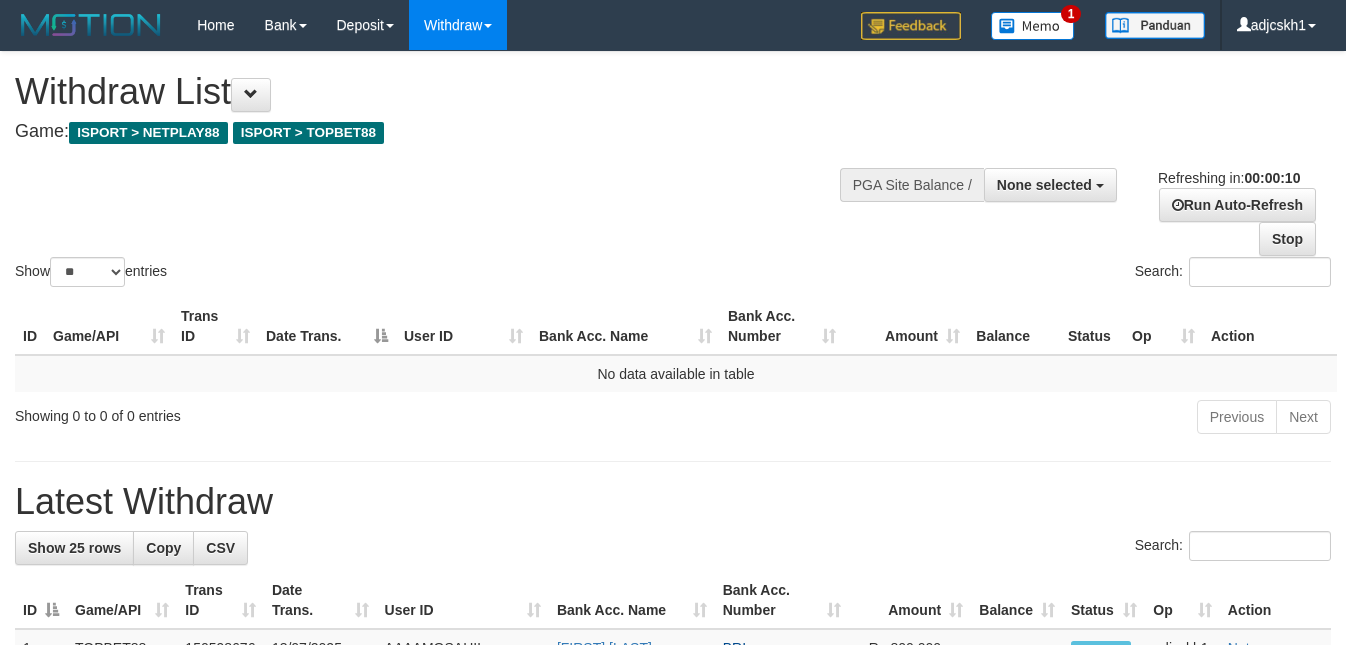 select 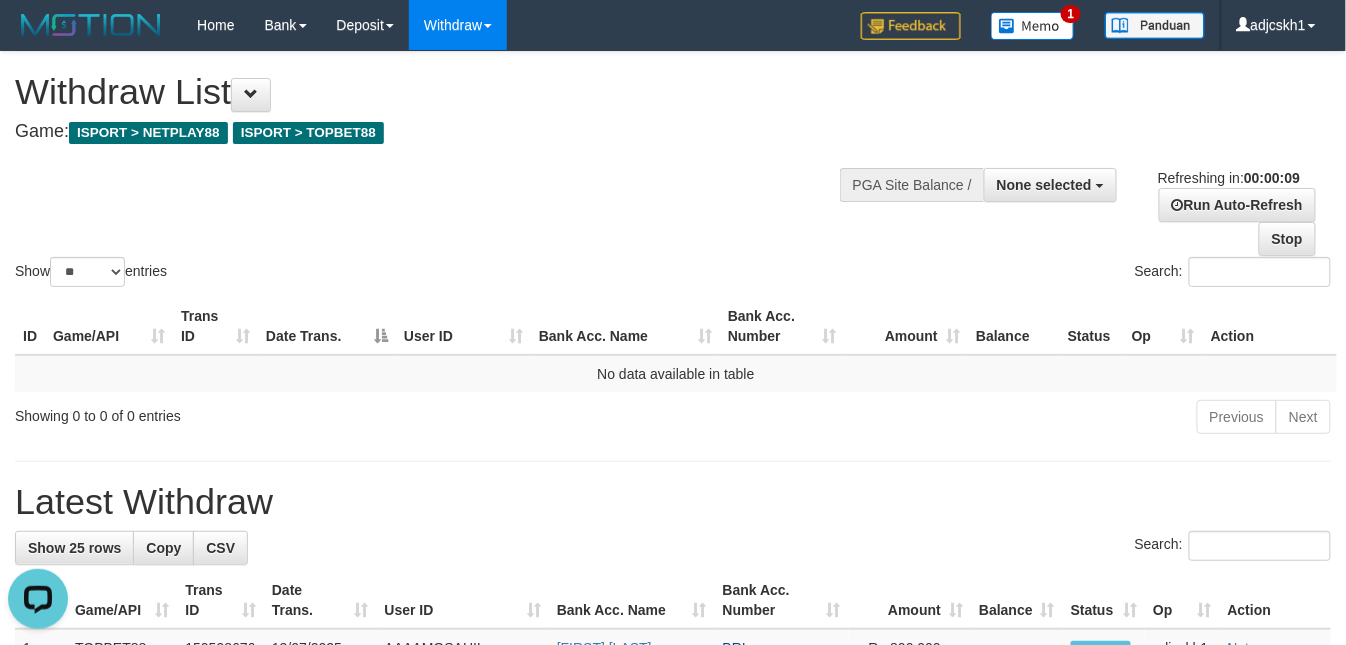 scroll, scrollTop: 0, scrollLeft: 0, axis: both 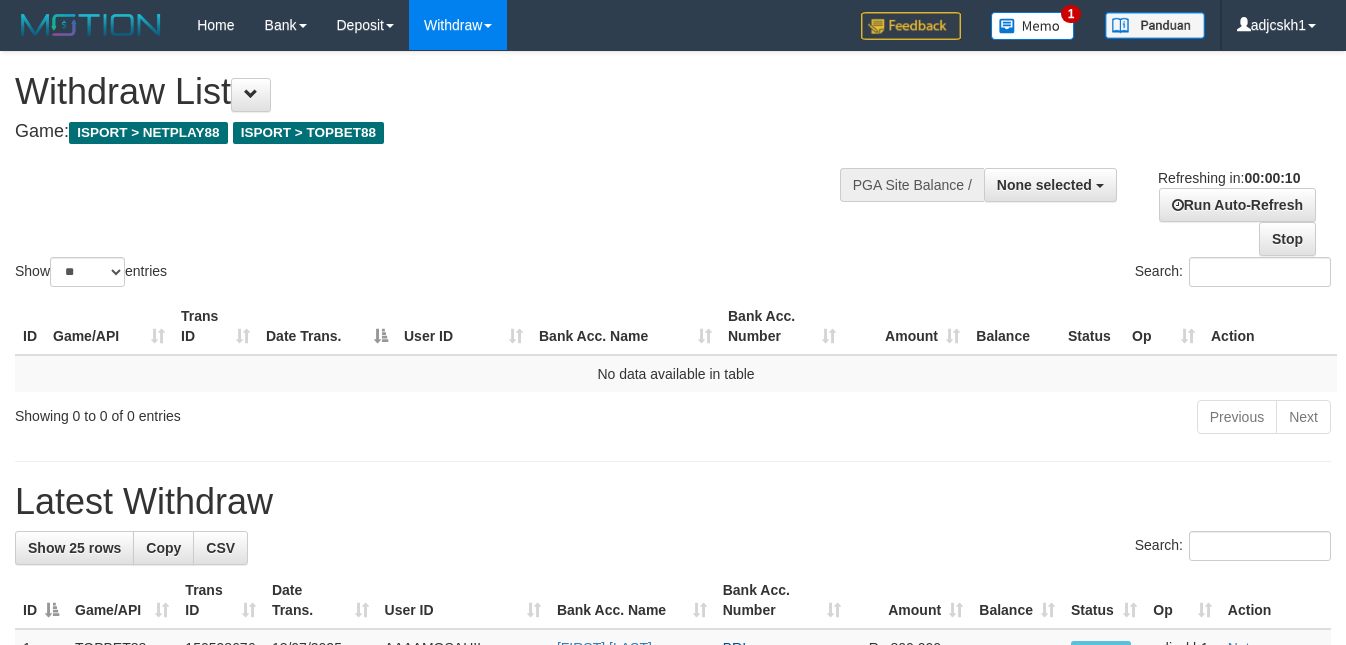 select 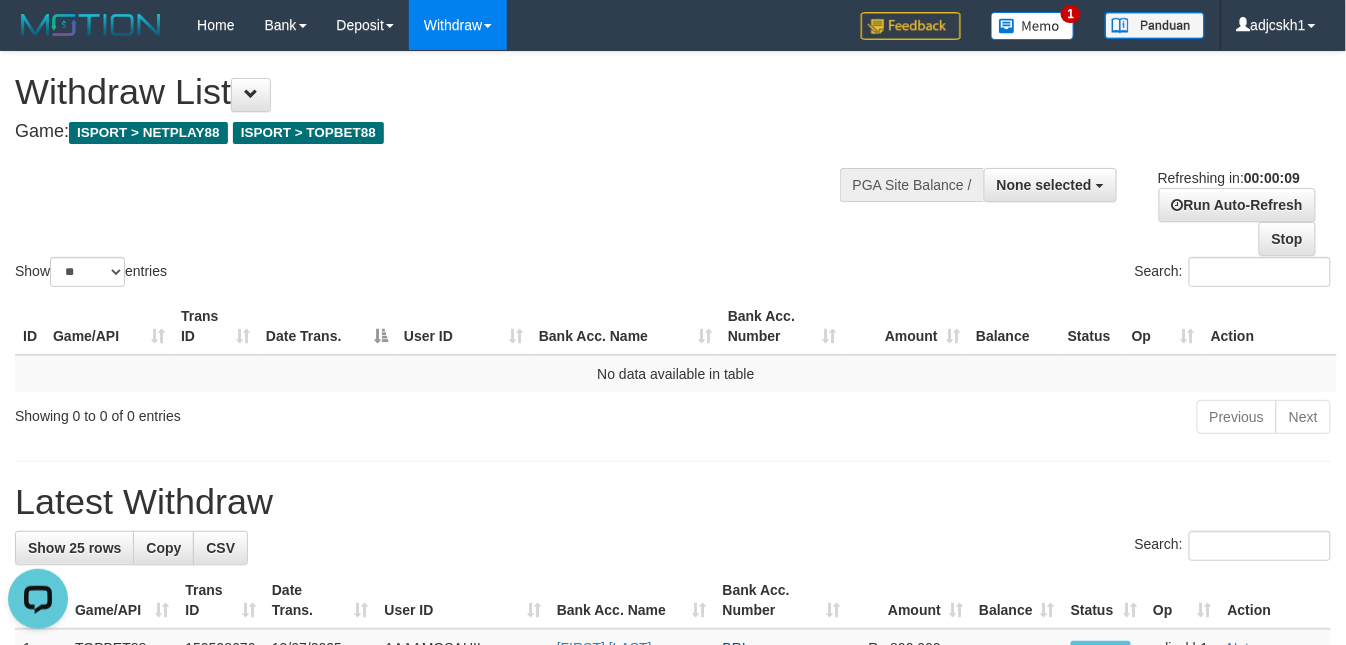 scroll, scrollTop: 0, scrollLeft: 0, axis: both 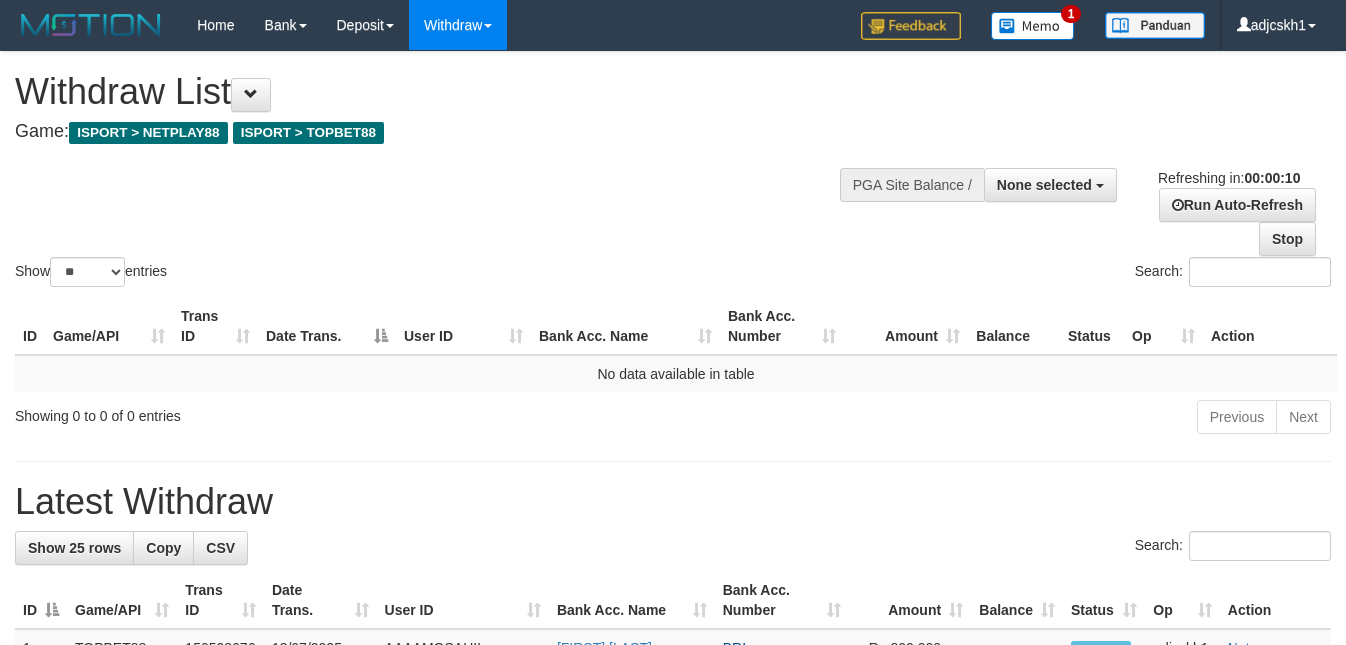 select 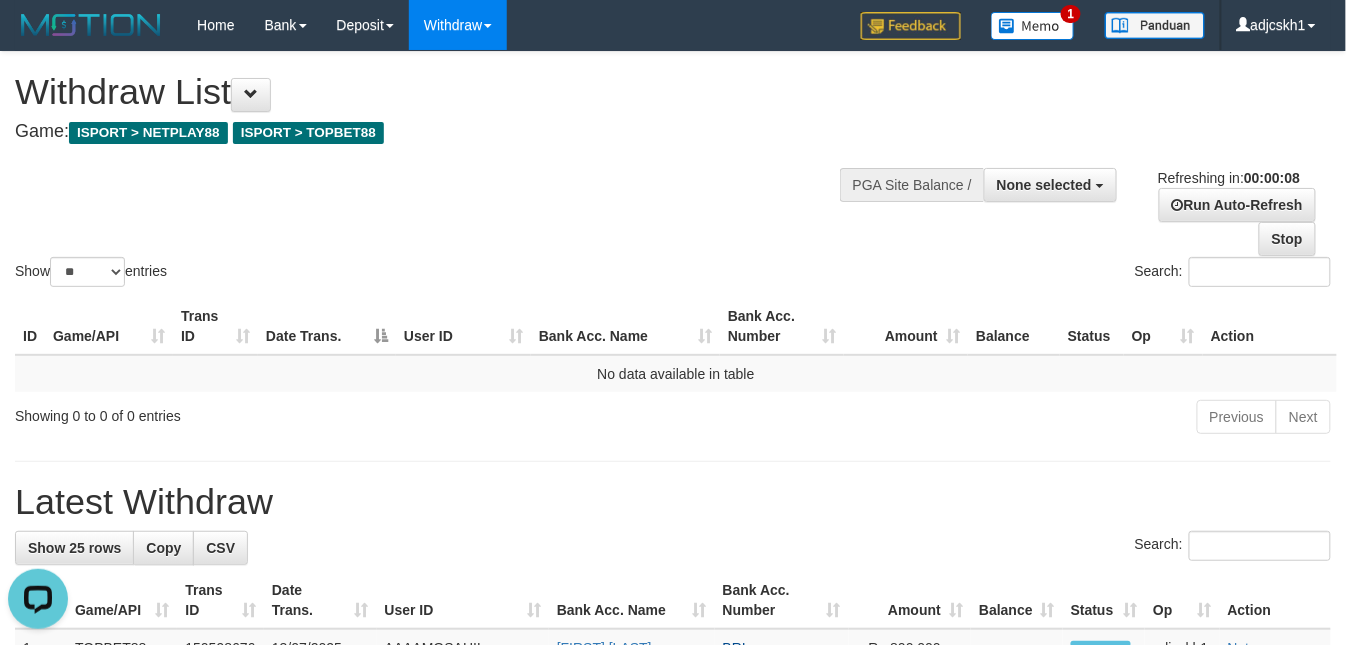 scroll, scrollTop: 0, scrollLeft: 0, axis: both 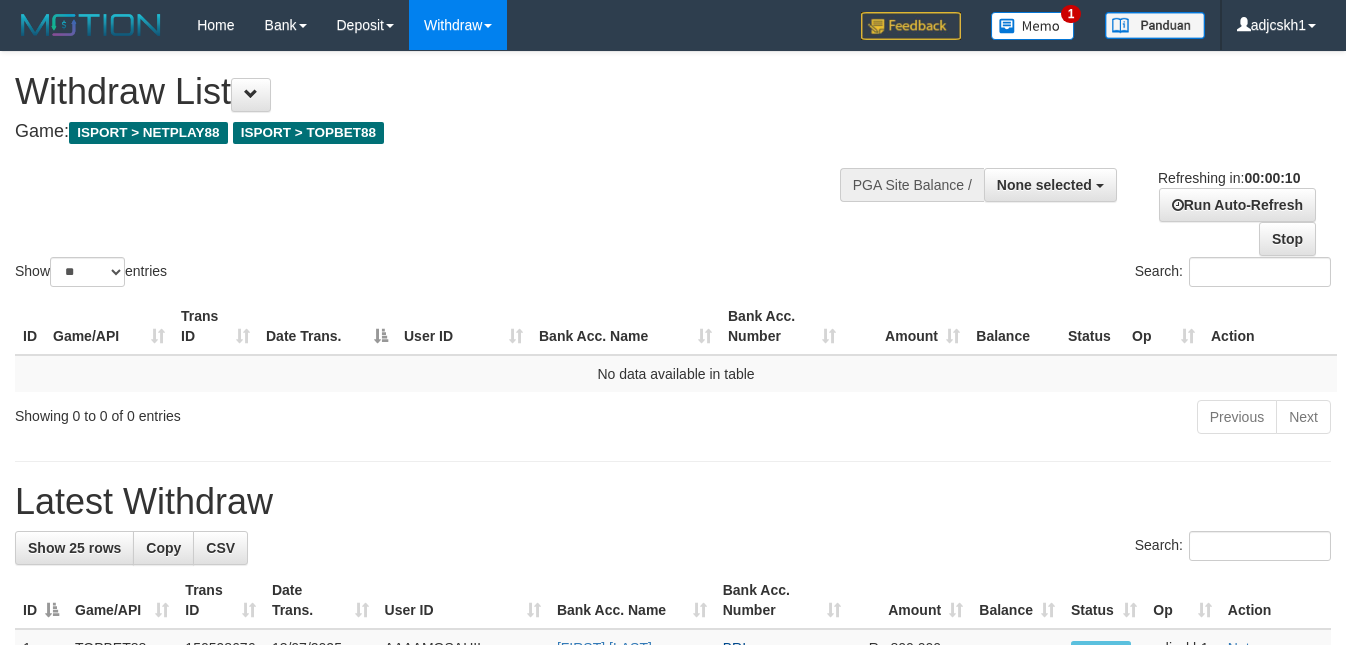 select 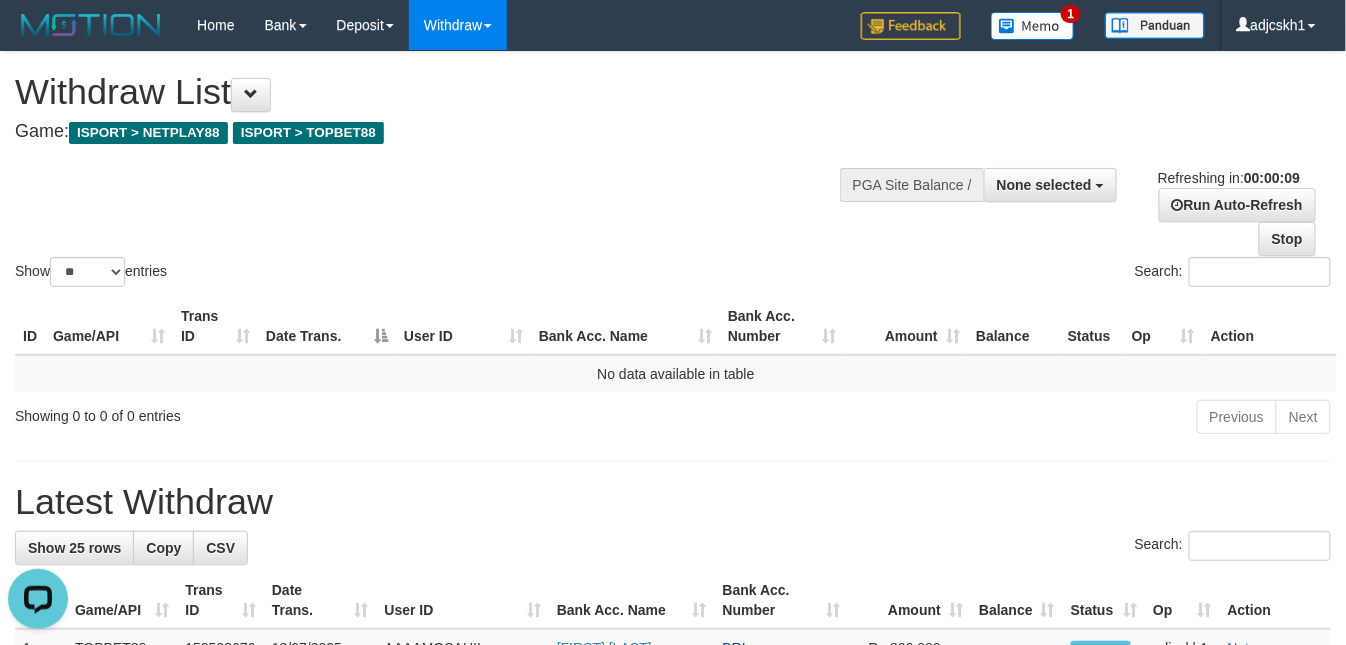 scroll, scrollTop: 0, scrollLeft: 0, axis: both 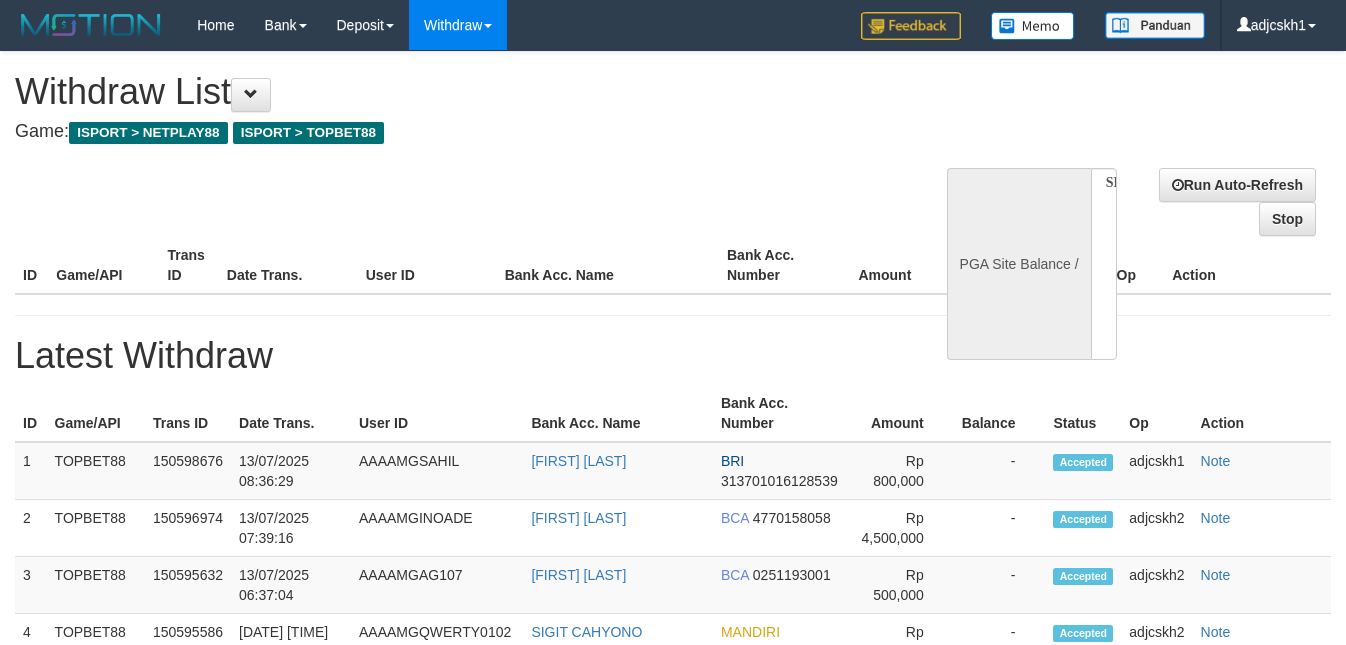 select 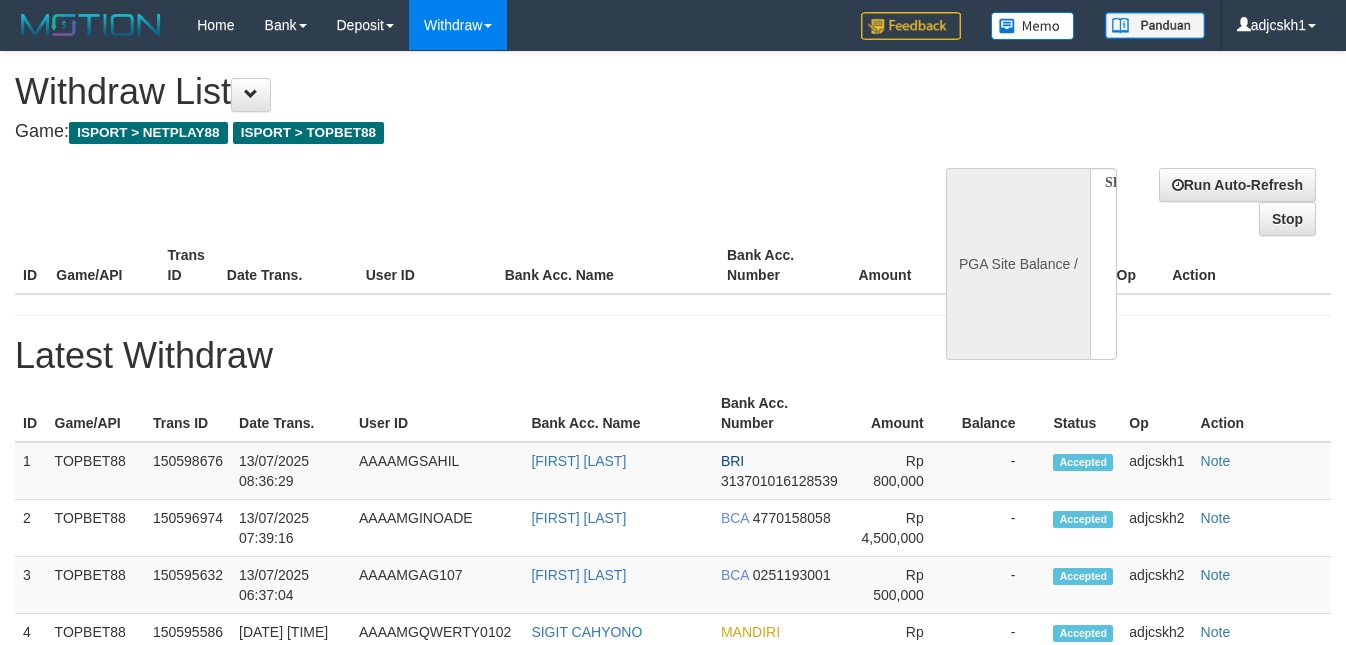 scroll, scrollTop: 0, scrollLeft: 0, axis: both 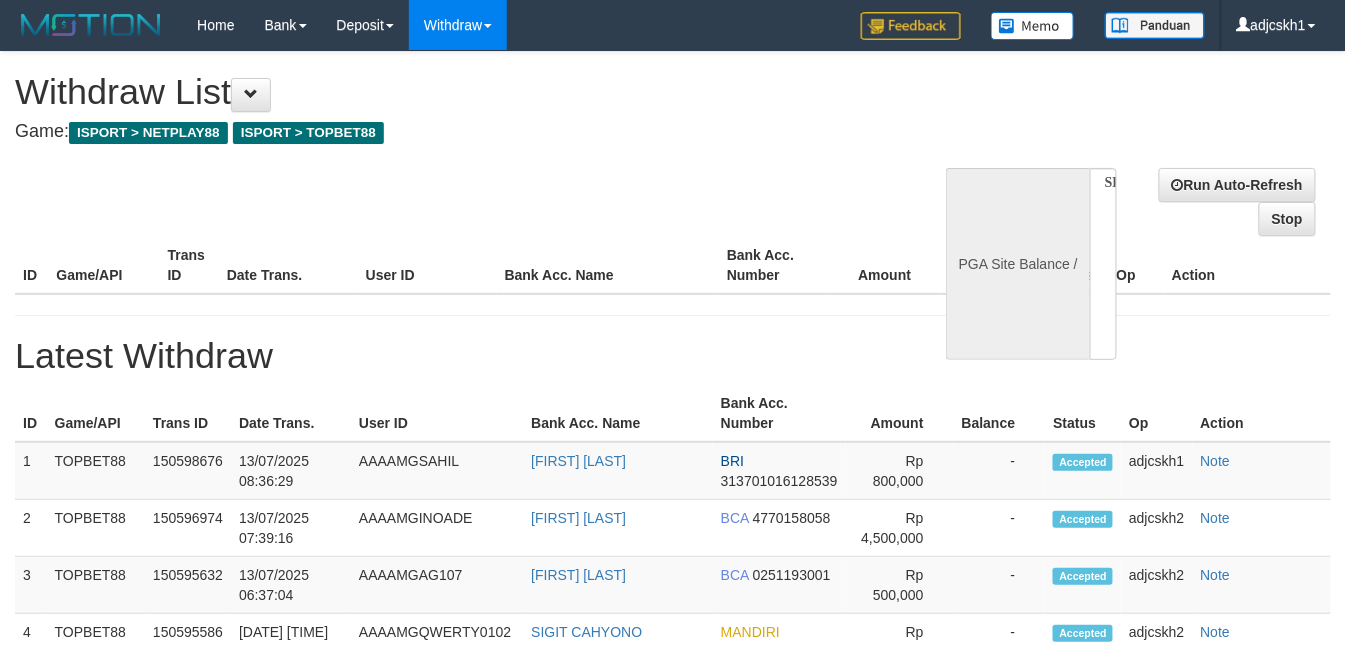 select on "**" 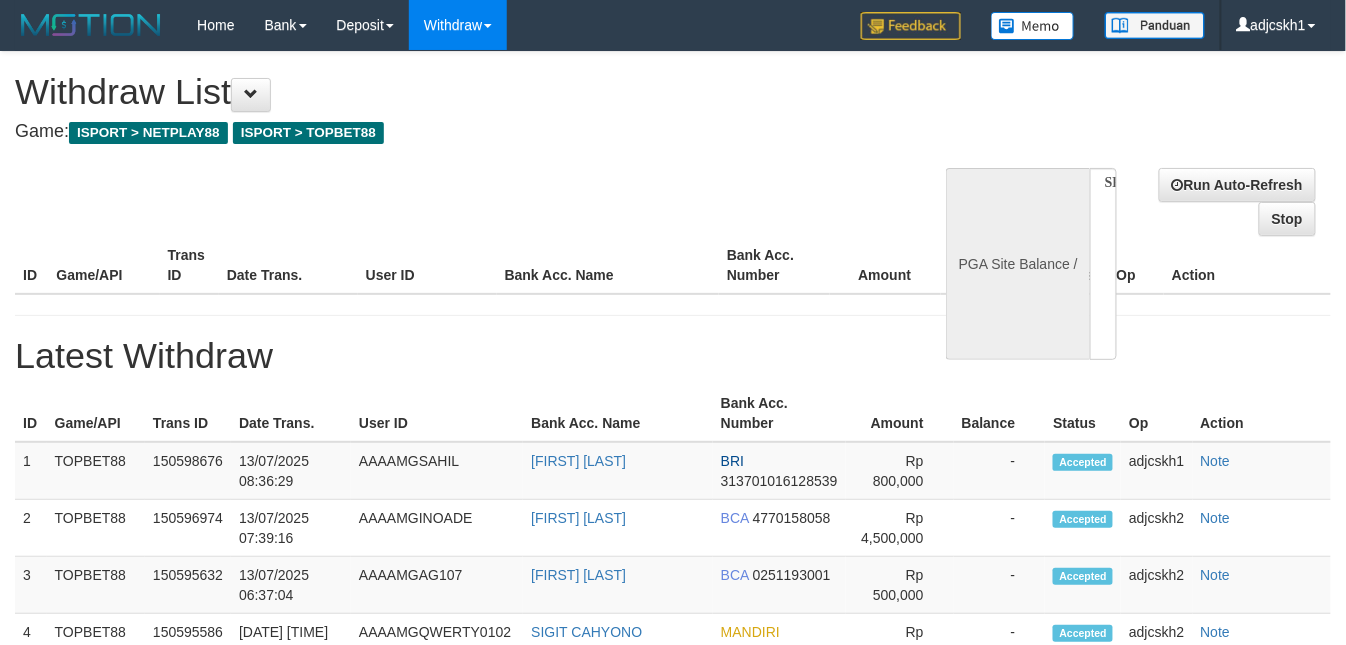 select 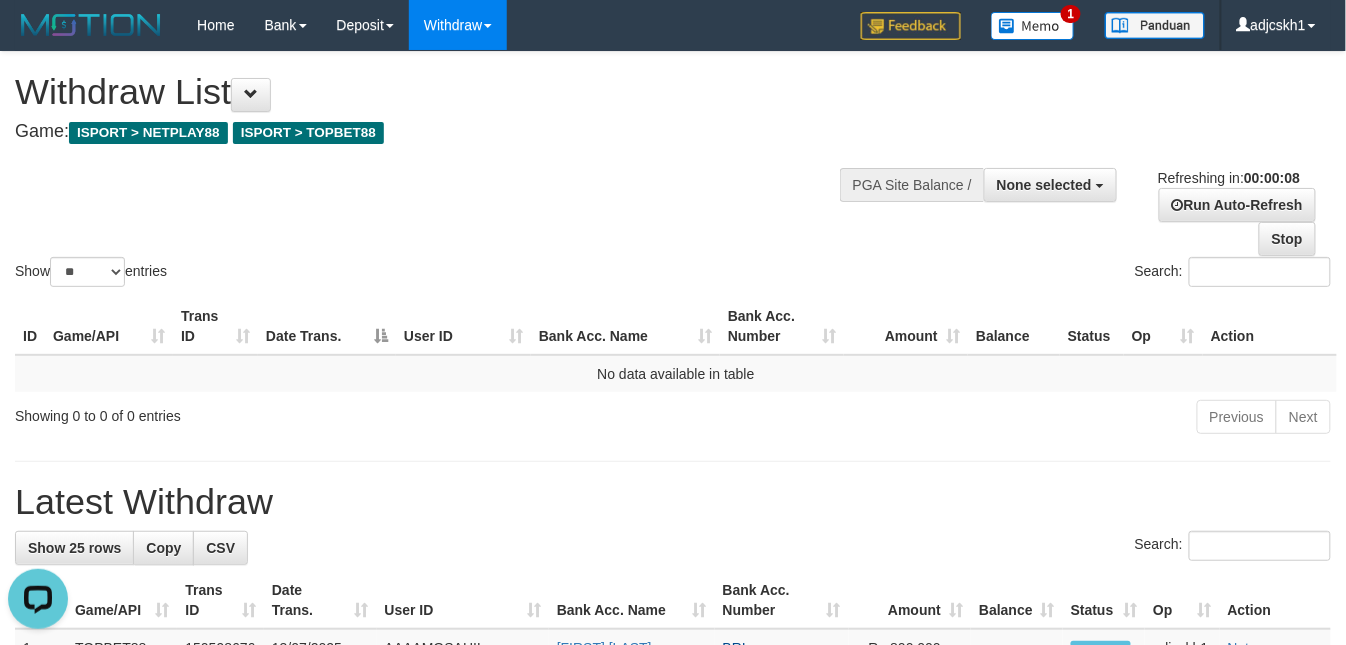 scroll, scrollTop: 0, scrollLeft: 0, axis: both 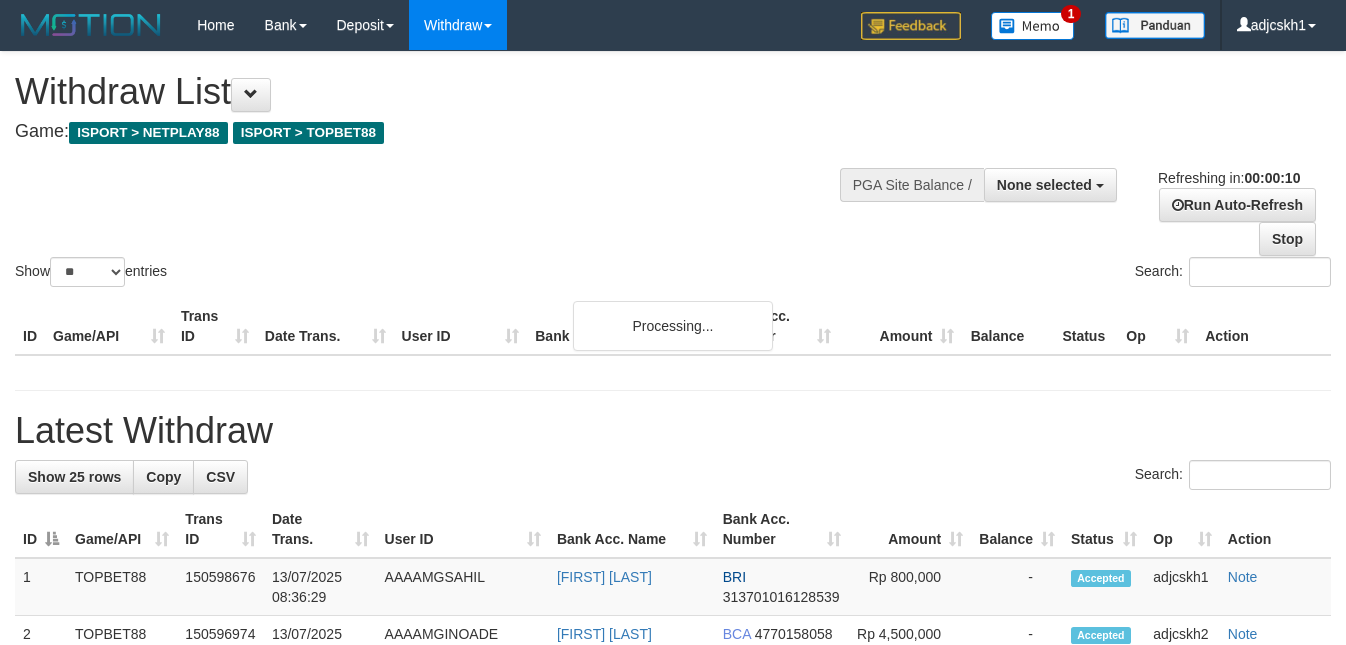 select 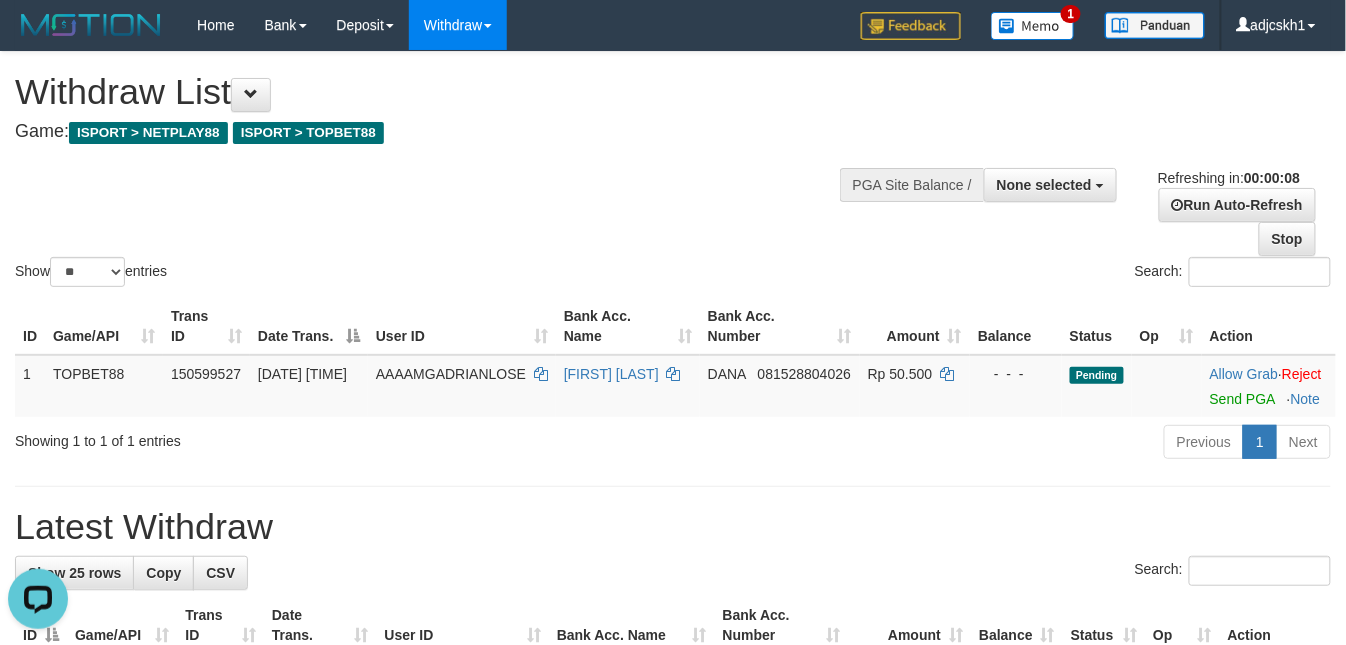 scroll, scrollTop: 0, scrollLeft: 0, axis: both 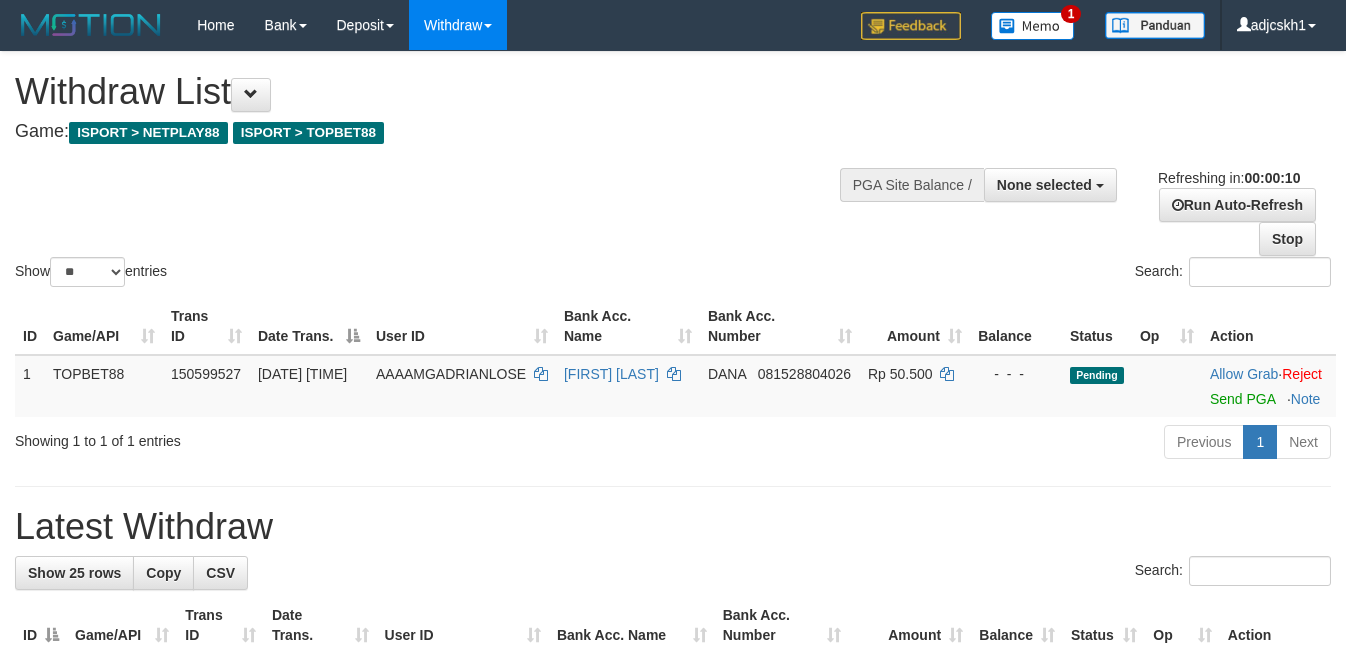 select 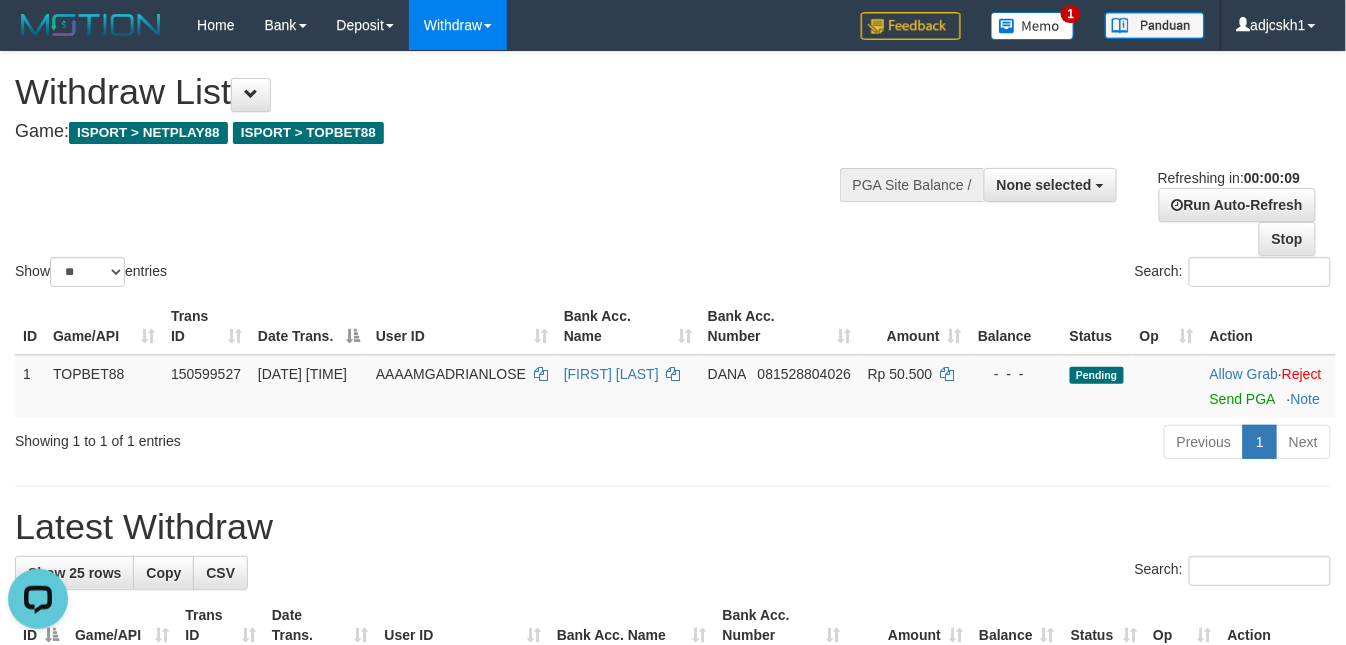 scroll, scrollTop: 0, scrollLeft: 0, axis: both 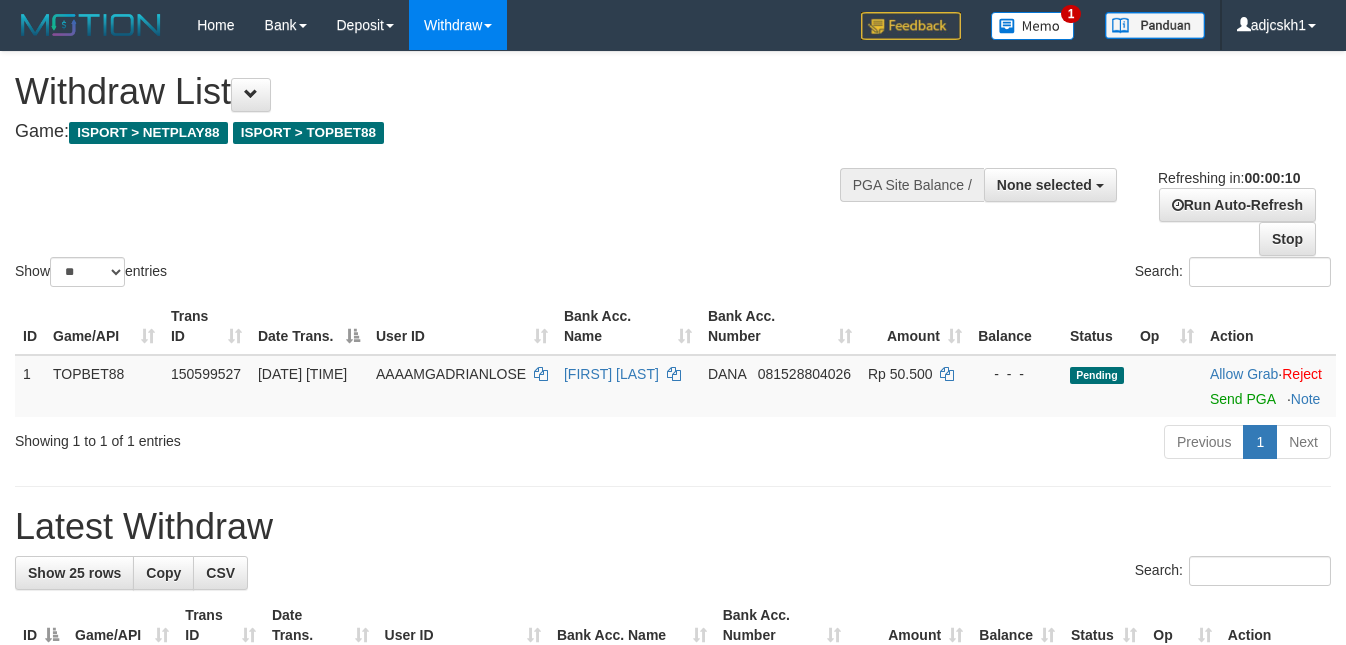 select 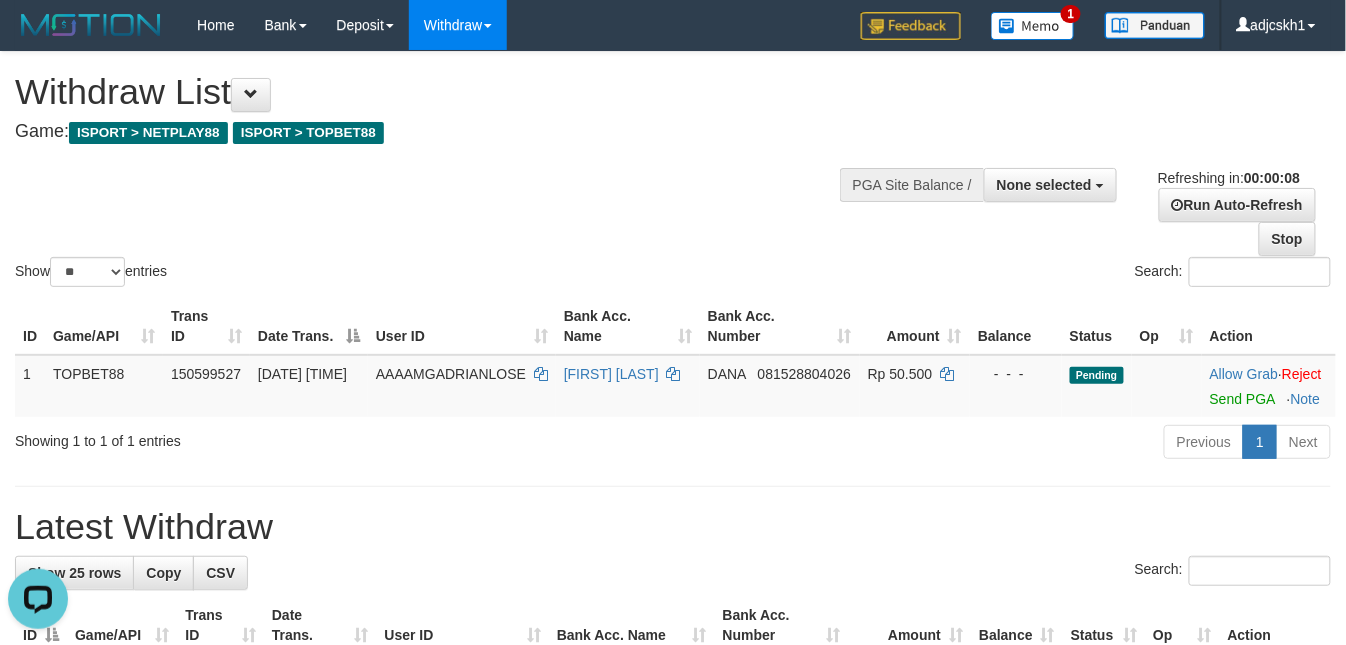 scroll, scrollTop: 0, scrollLeft: 0, axis: both 